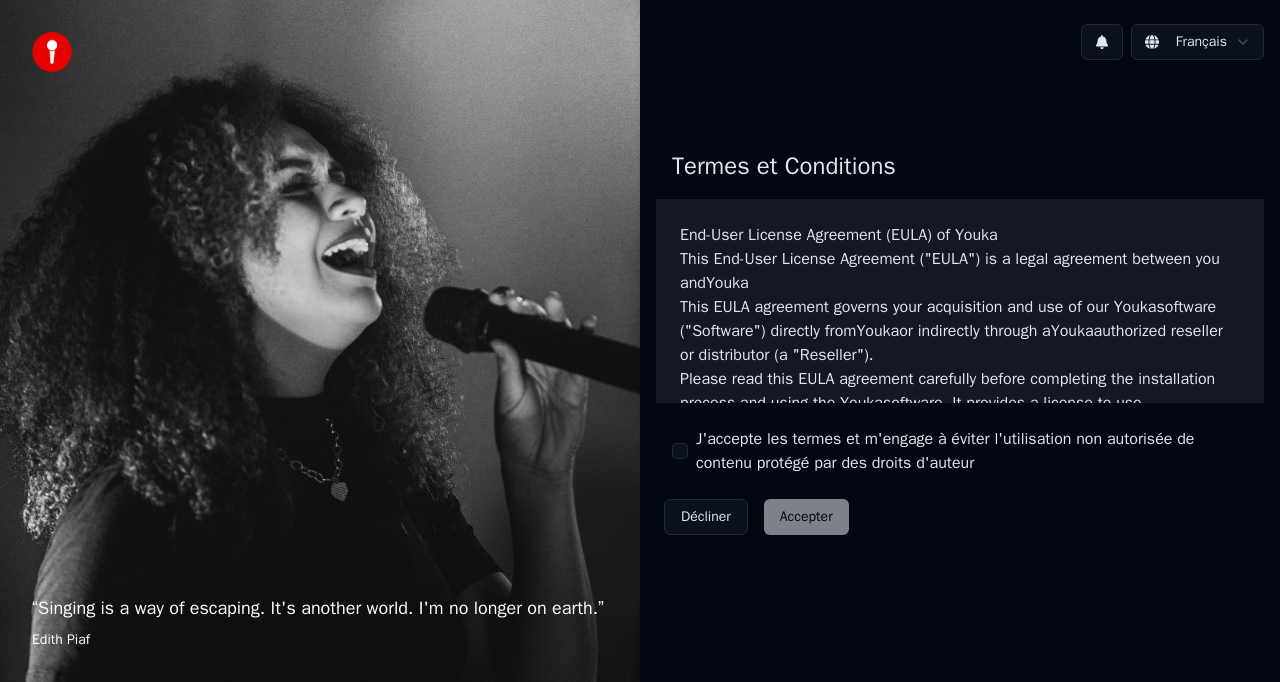 scroll, scrollTop: 0, scrollLeft: 0, axis: both 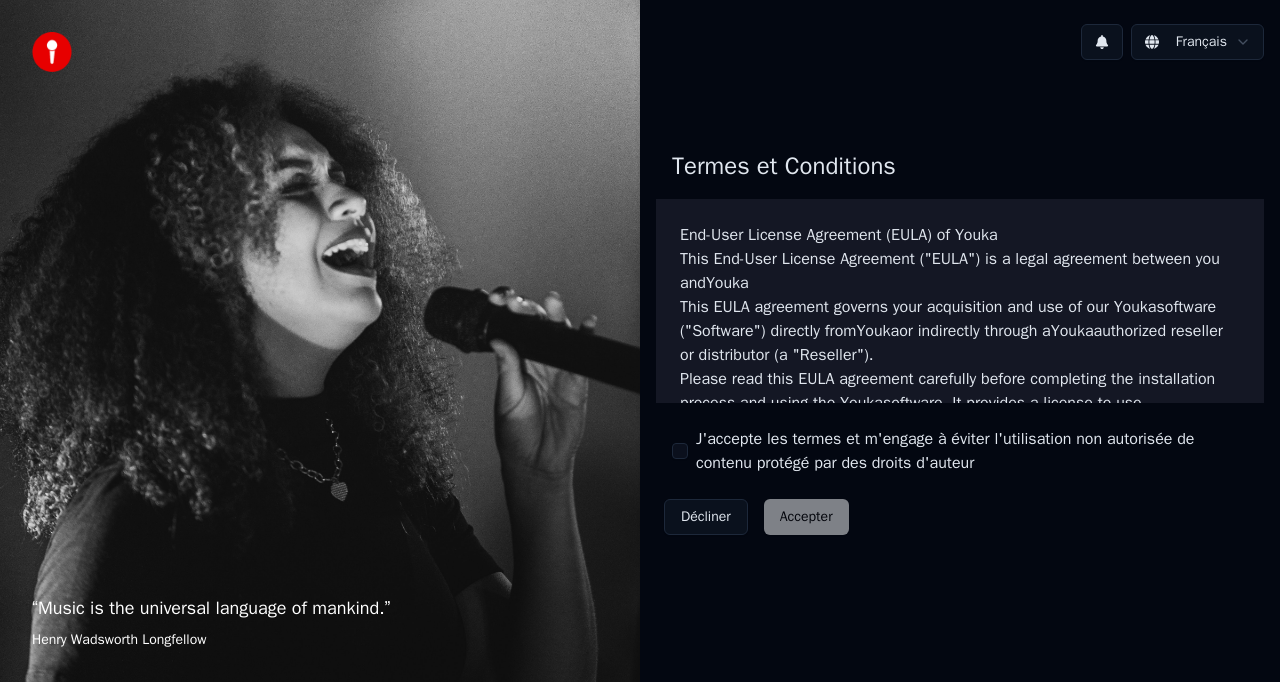 click on "Décliner Accepter" at bounding box center (756, 517) 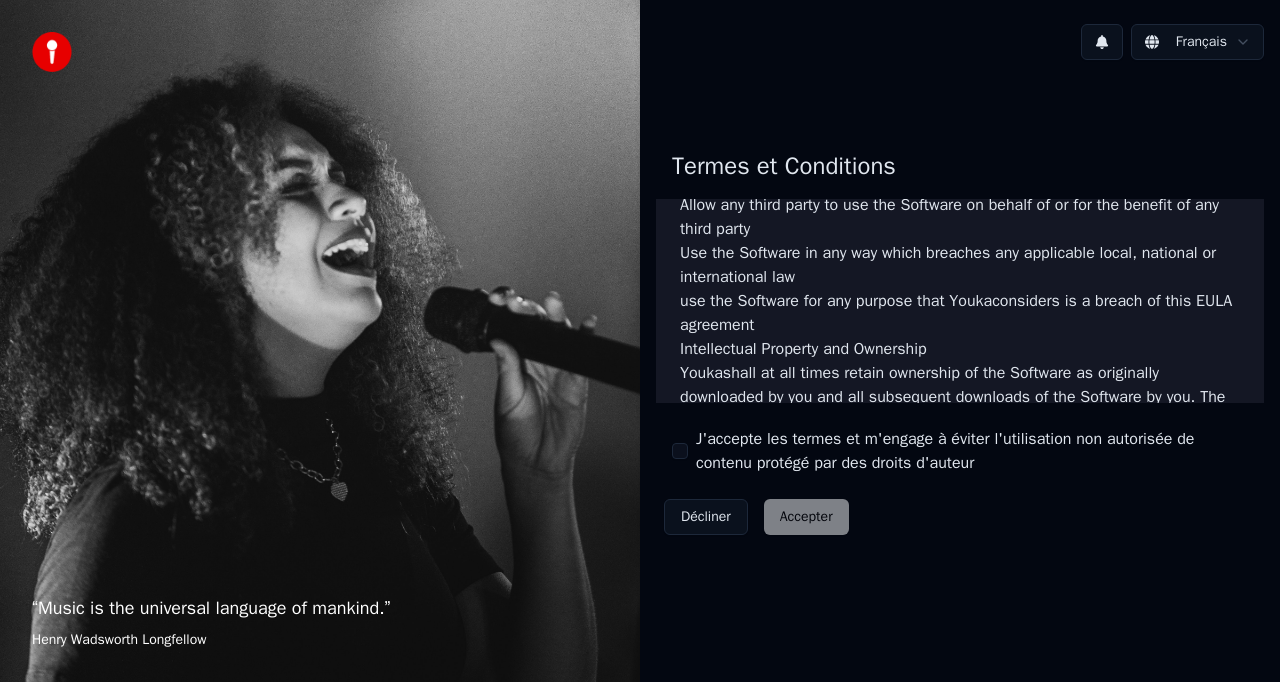 scroll, scrollTop: 1451, scrollLeft: 0, axis: vertical 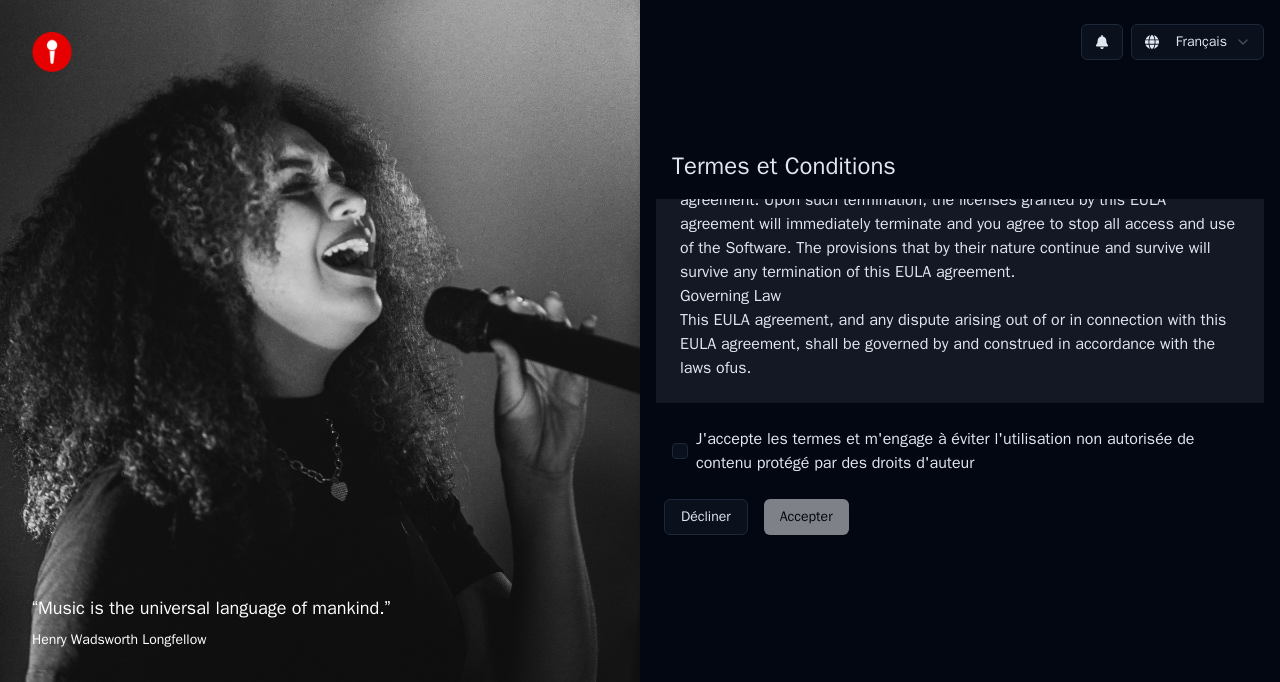click on "Décliner Accepter" at bounding box center [756, 517] 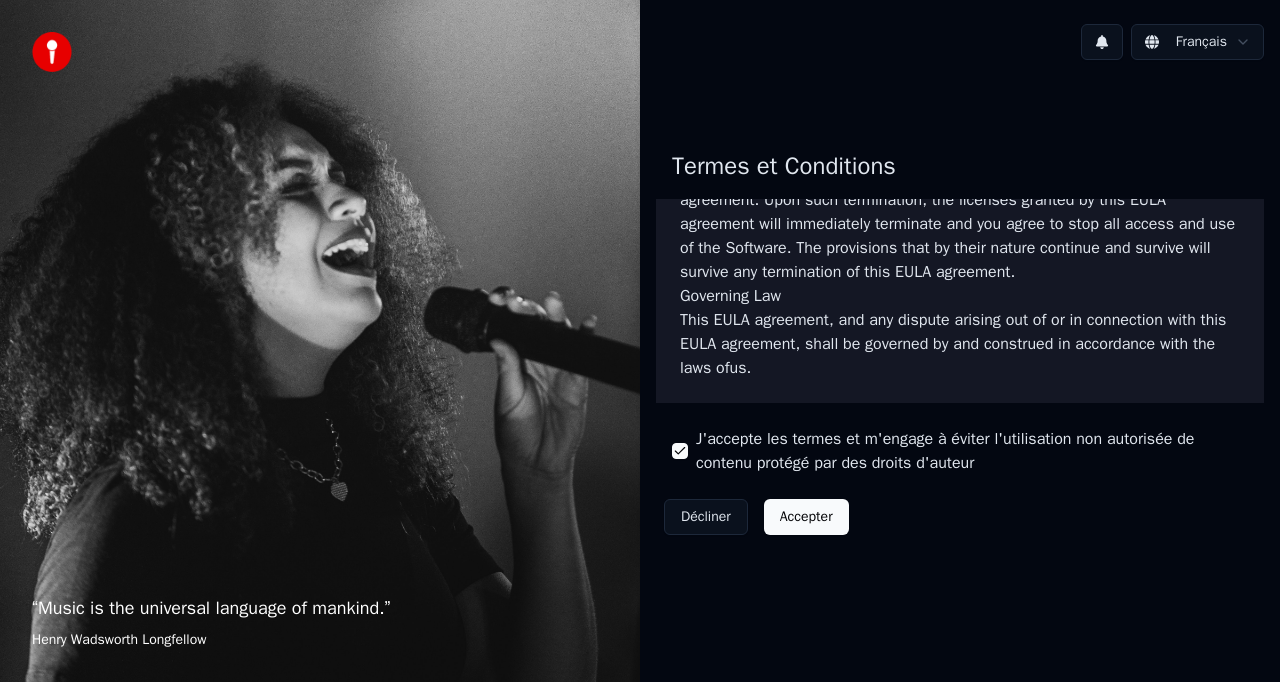 click on "Accepter" at bounding box center (806, 517) 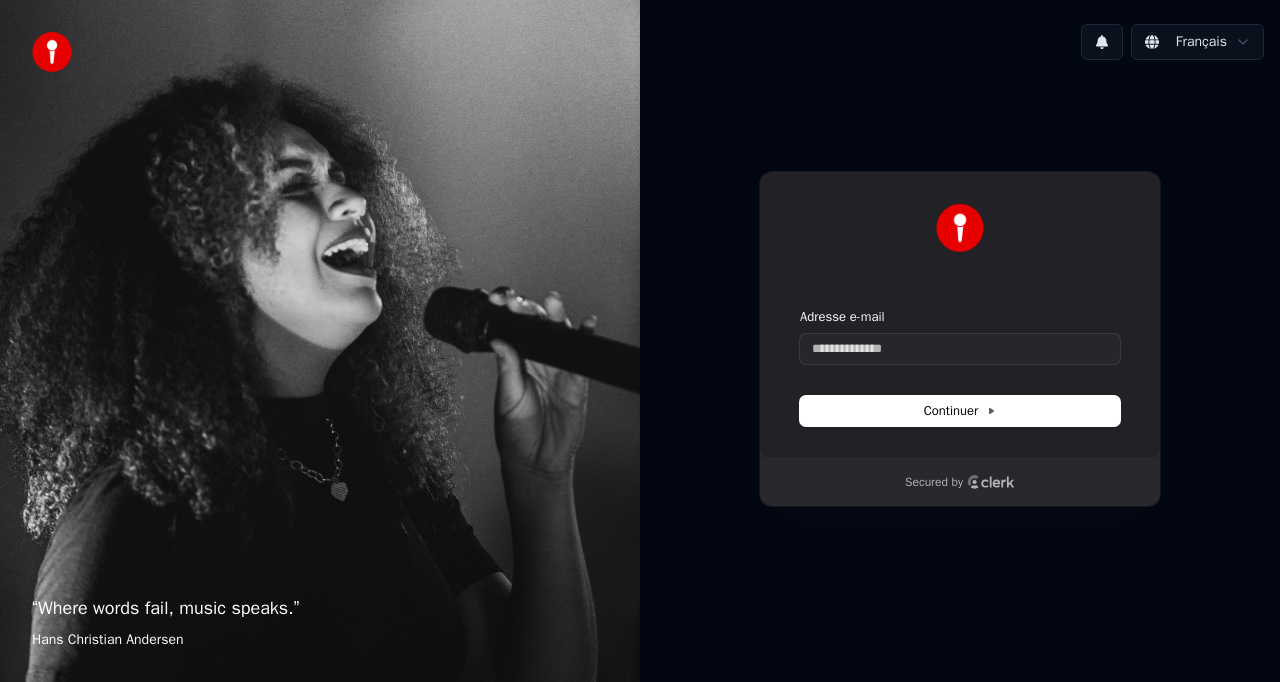 click on "Adresse e-mail" at bounding box center [960, 336] 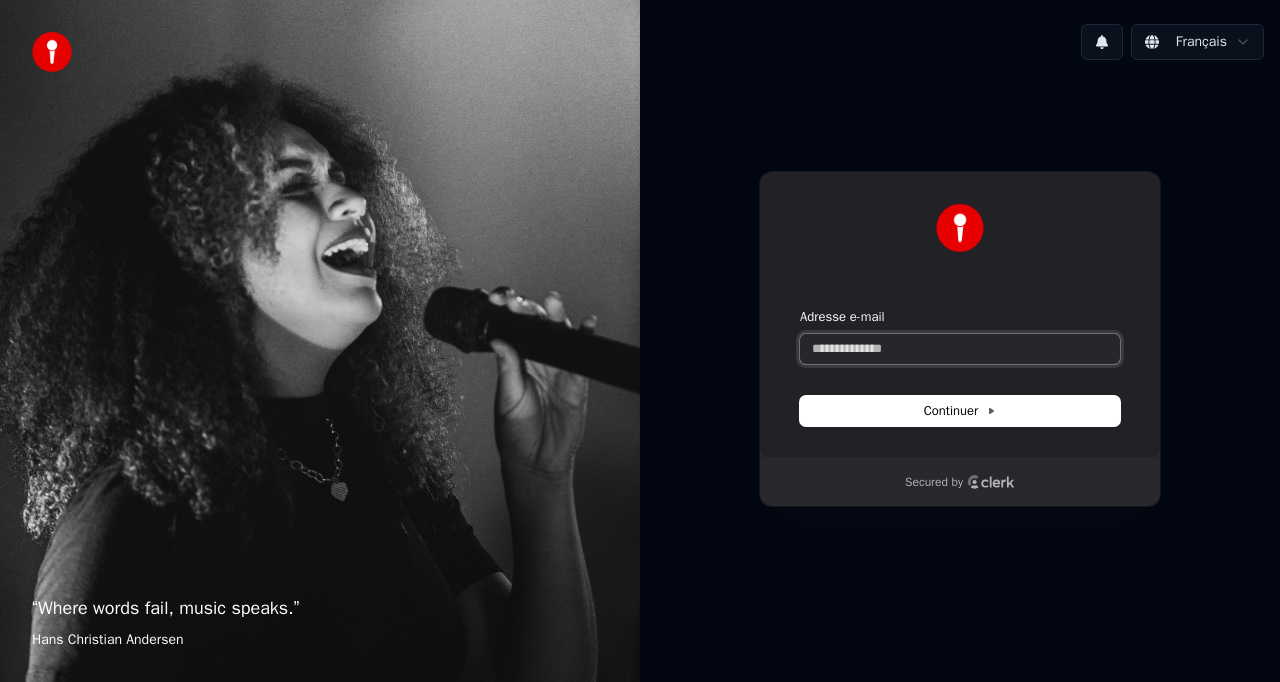 click on "Adresse e-mail" at bounding box center [960, 349] 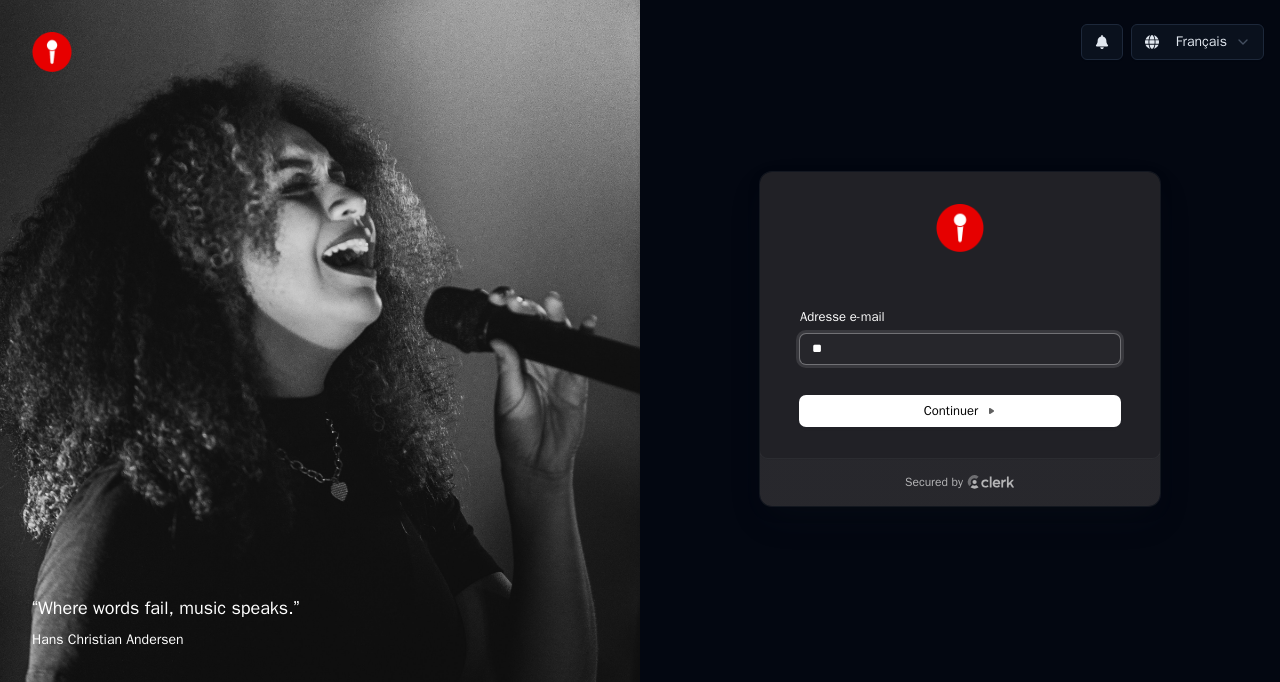 type on "*" 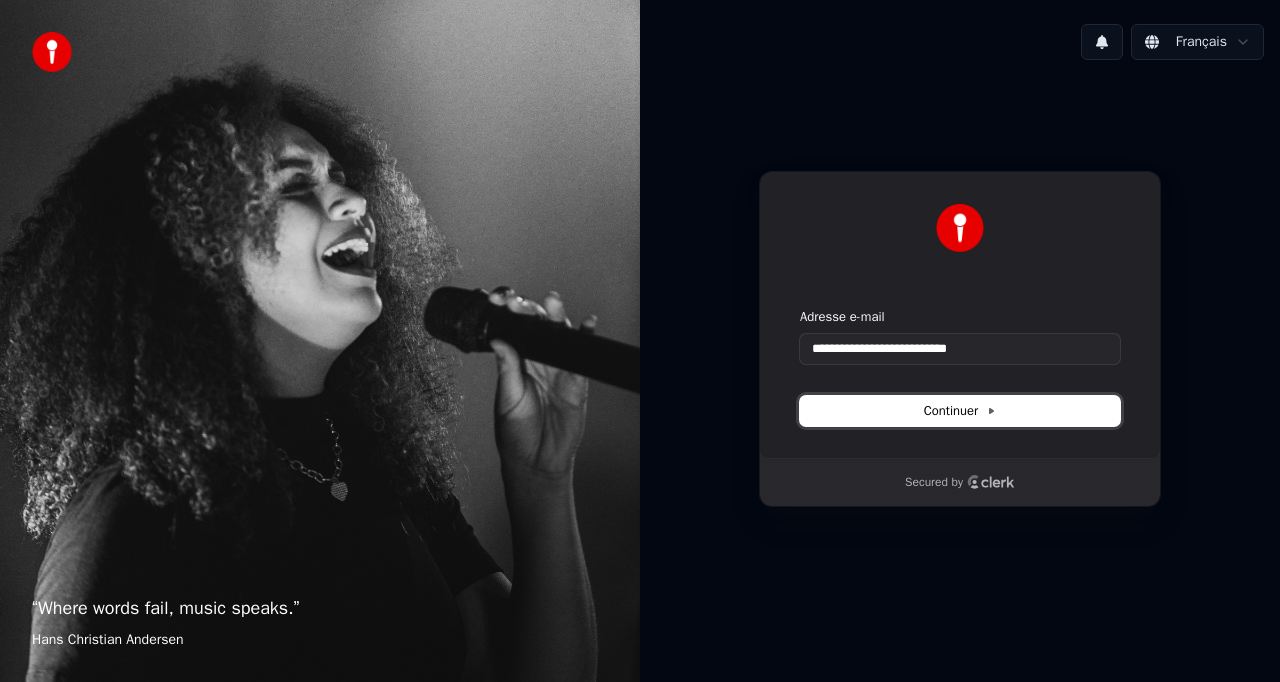 click on "Continuer" at bounding box center (960, 411) 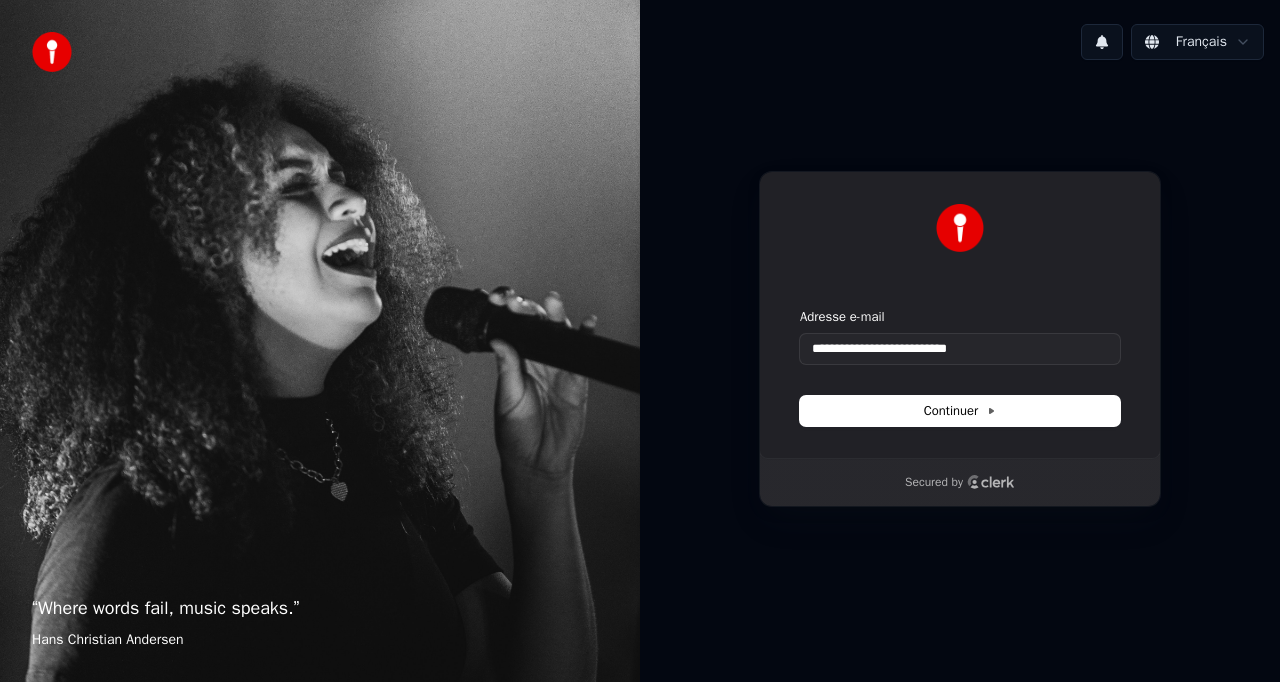 type on "**********" 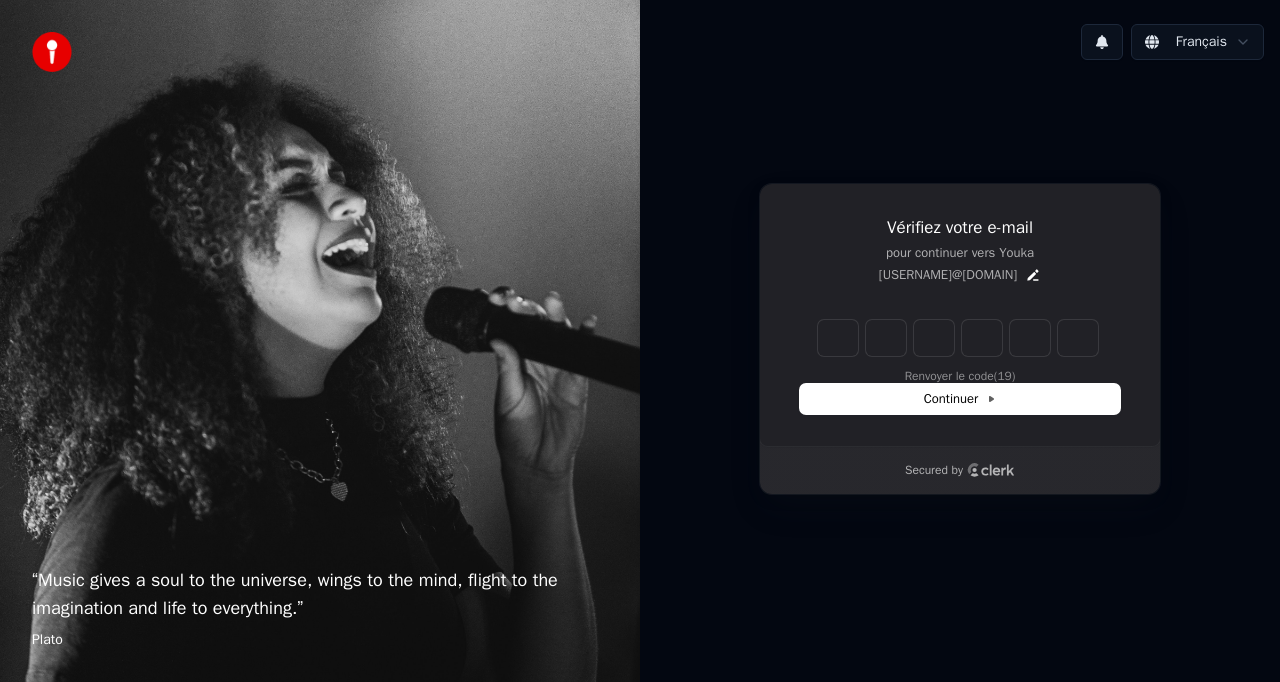type on "*" 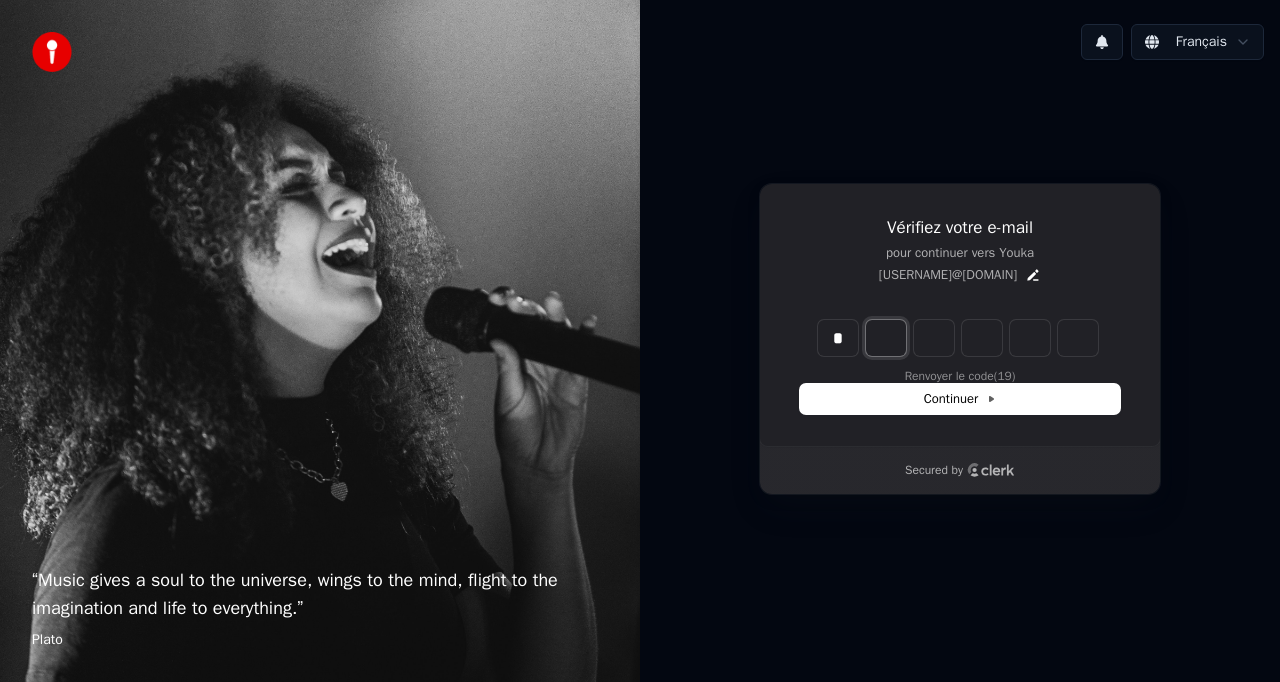 type on "*" 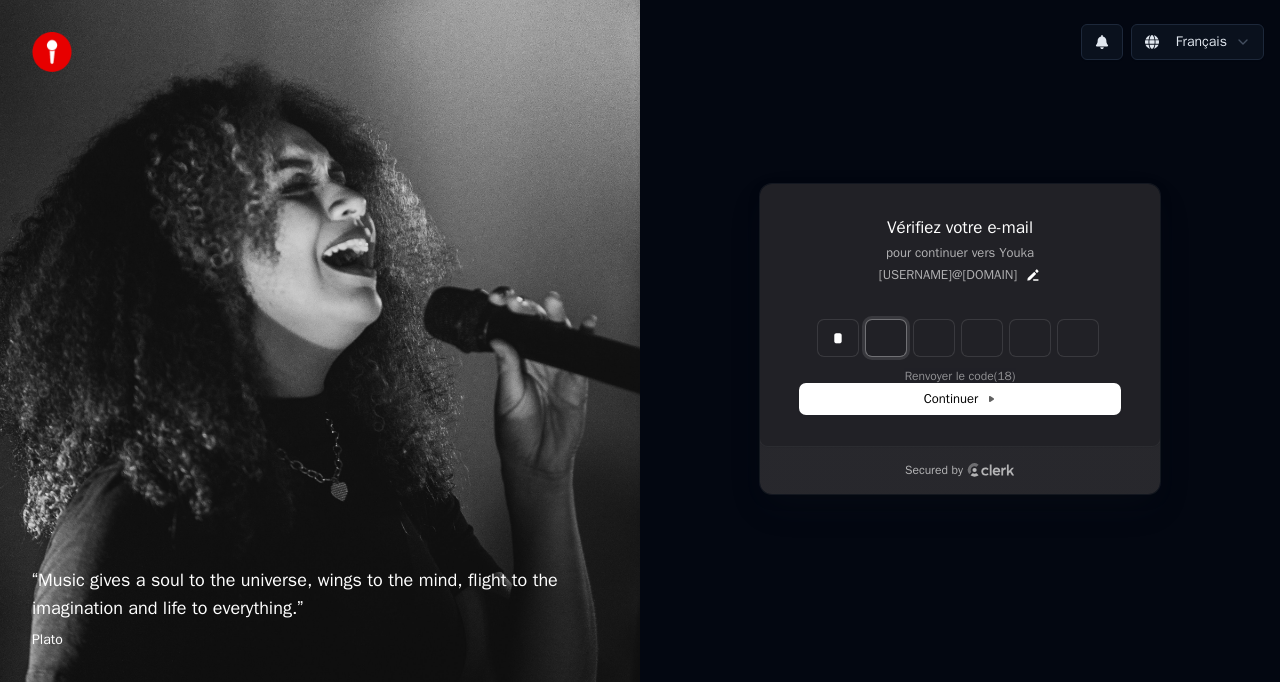 type on "*" 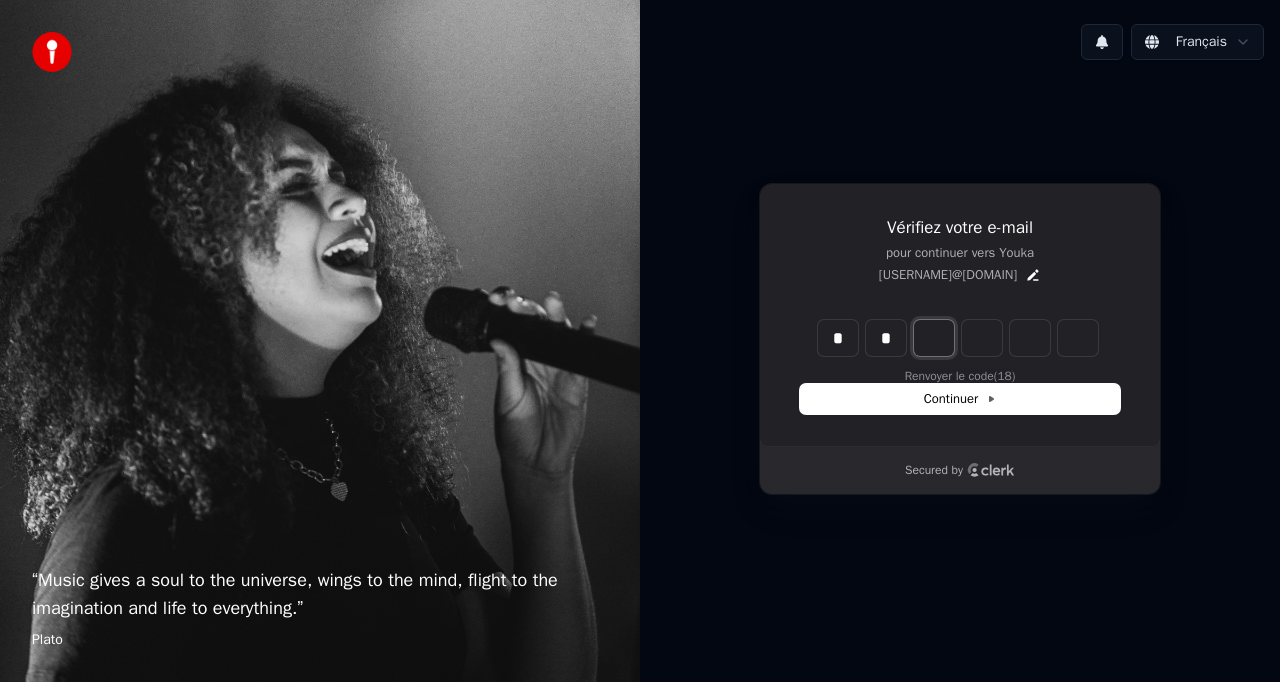type on "**" 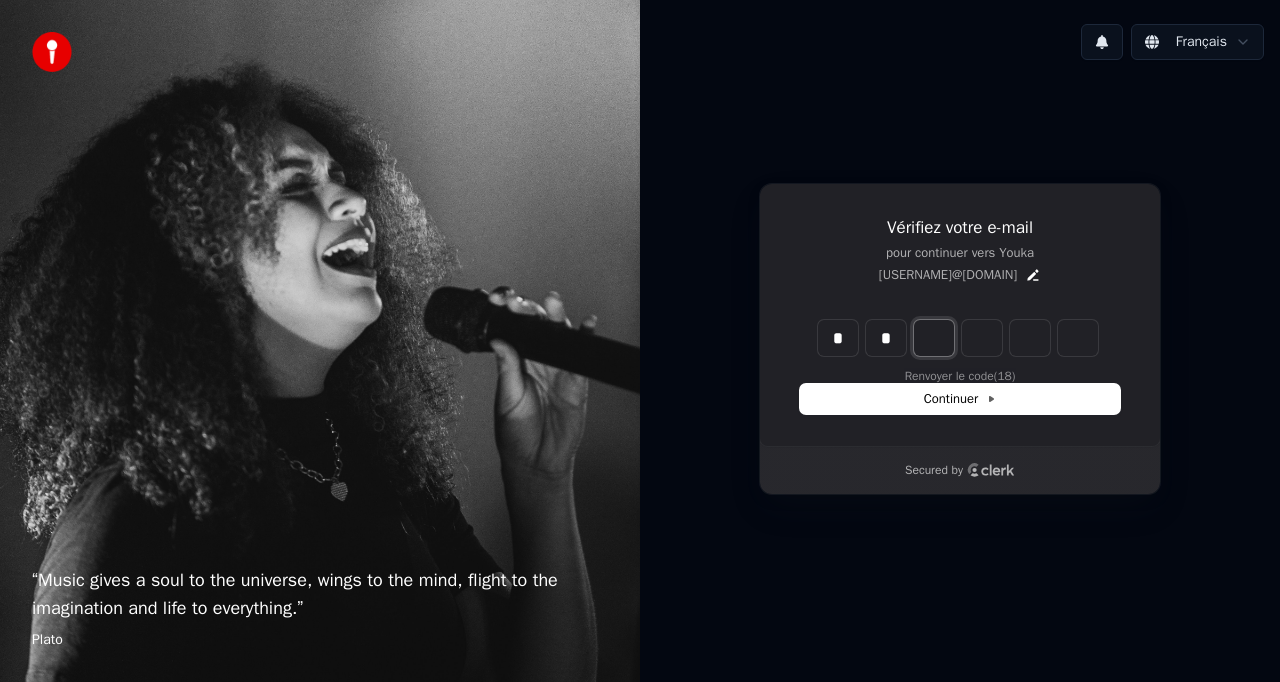 type on "*" 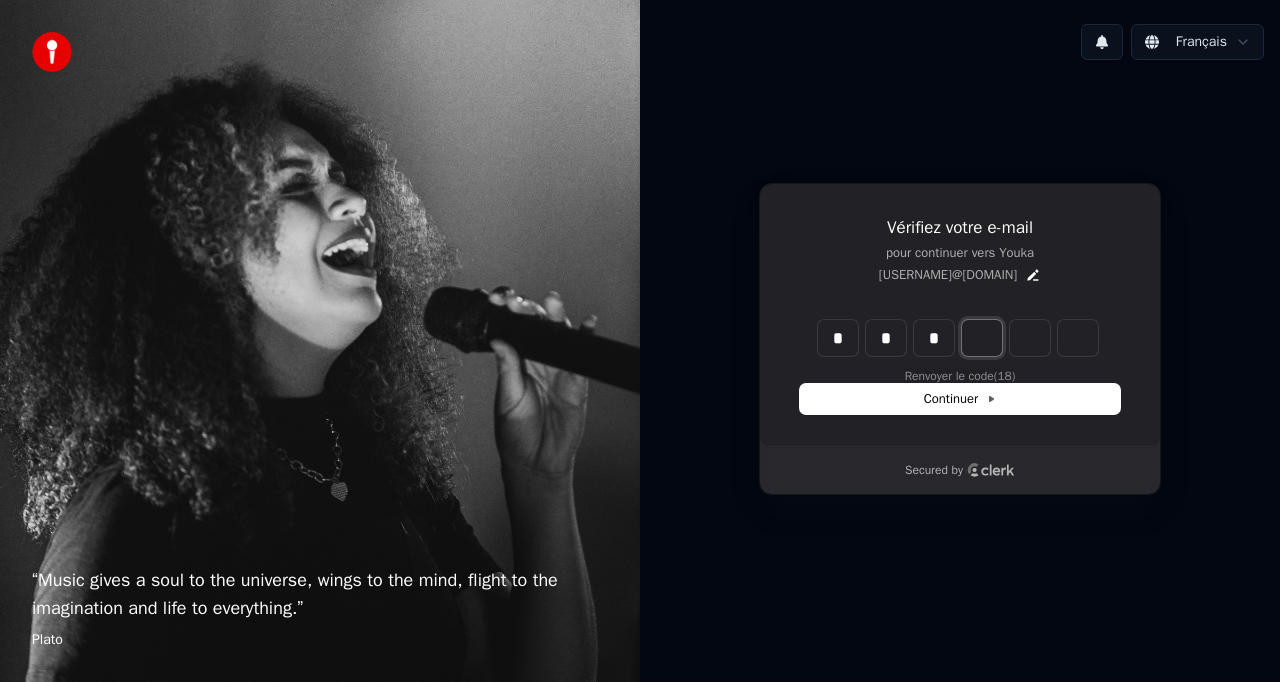 type on "***" 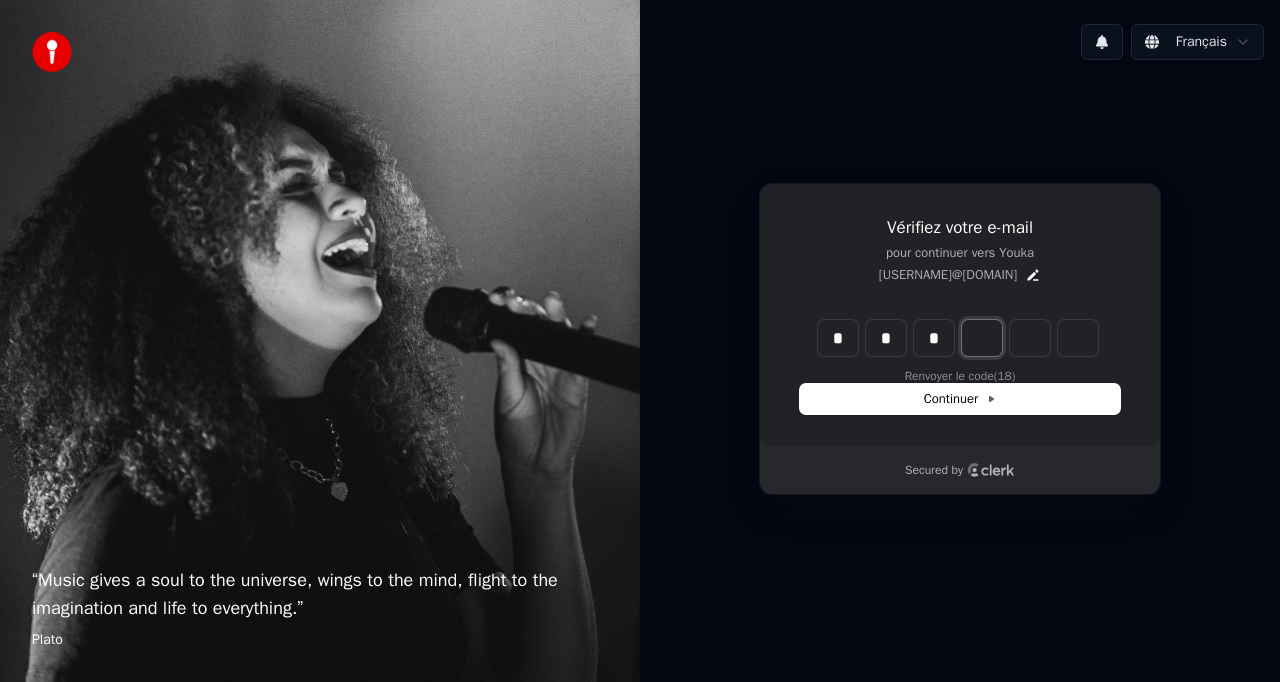 type on "*" 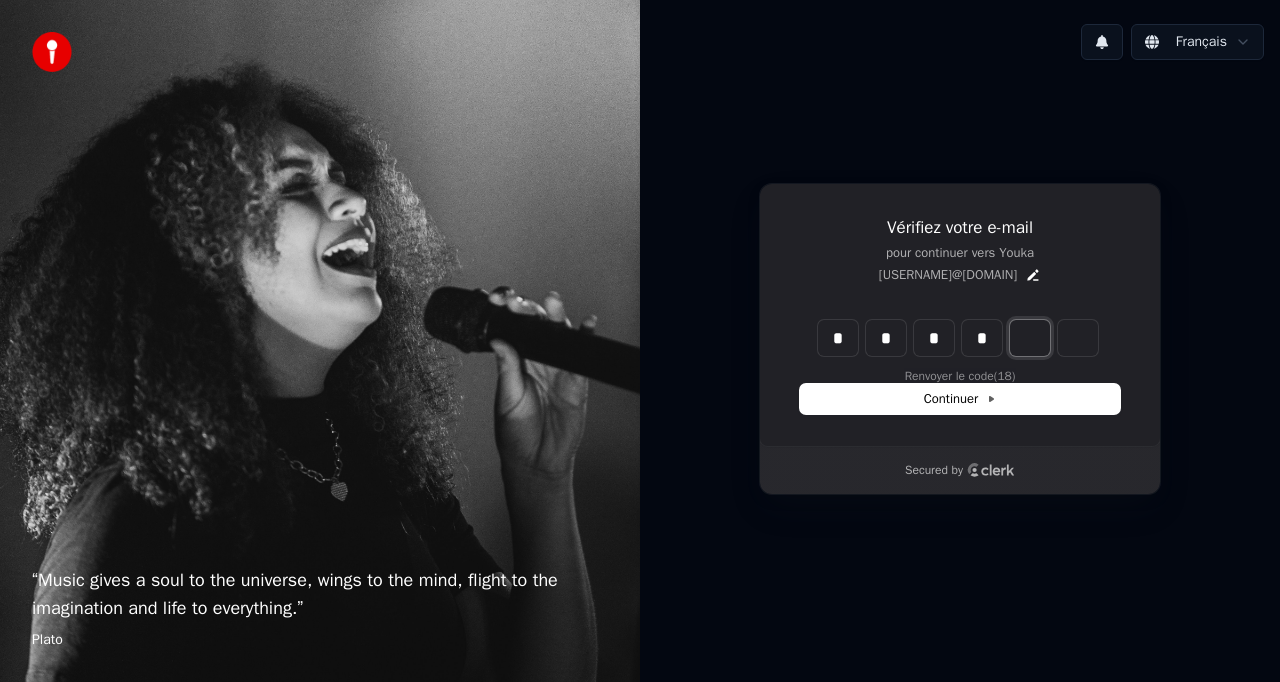 type on "****" 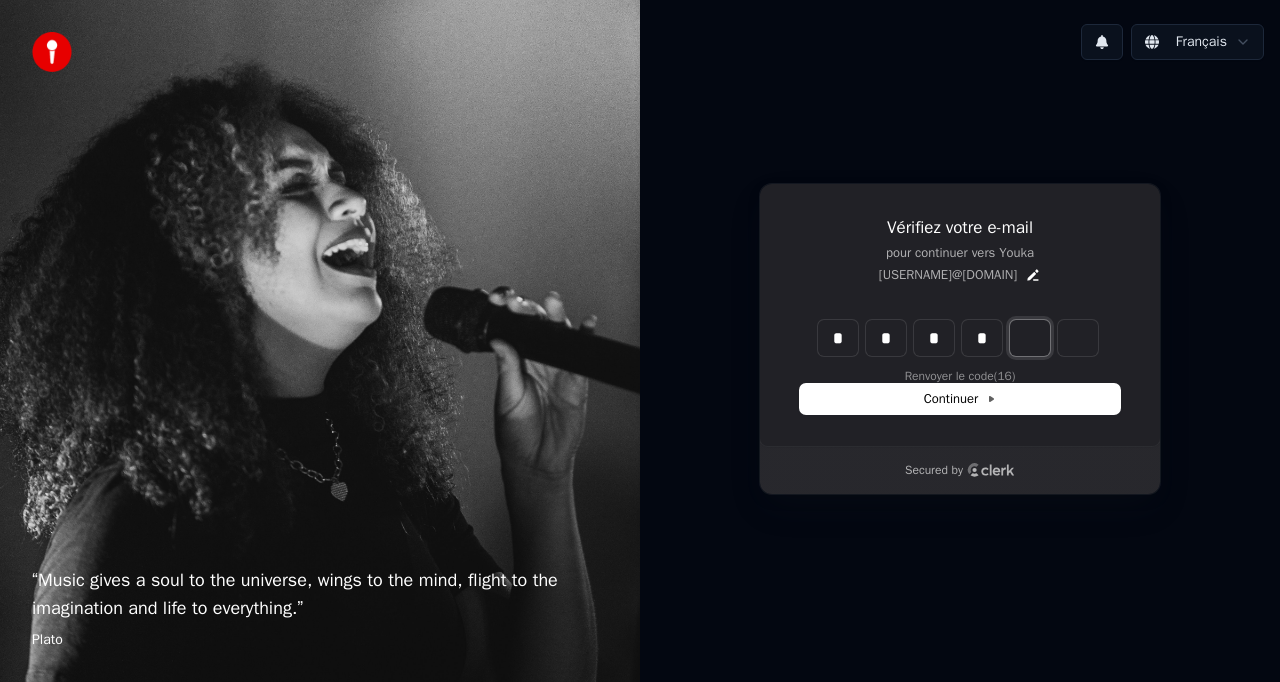 type on "*" 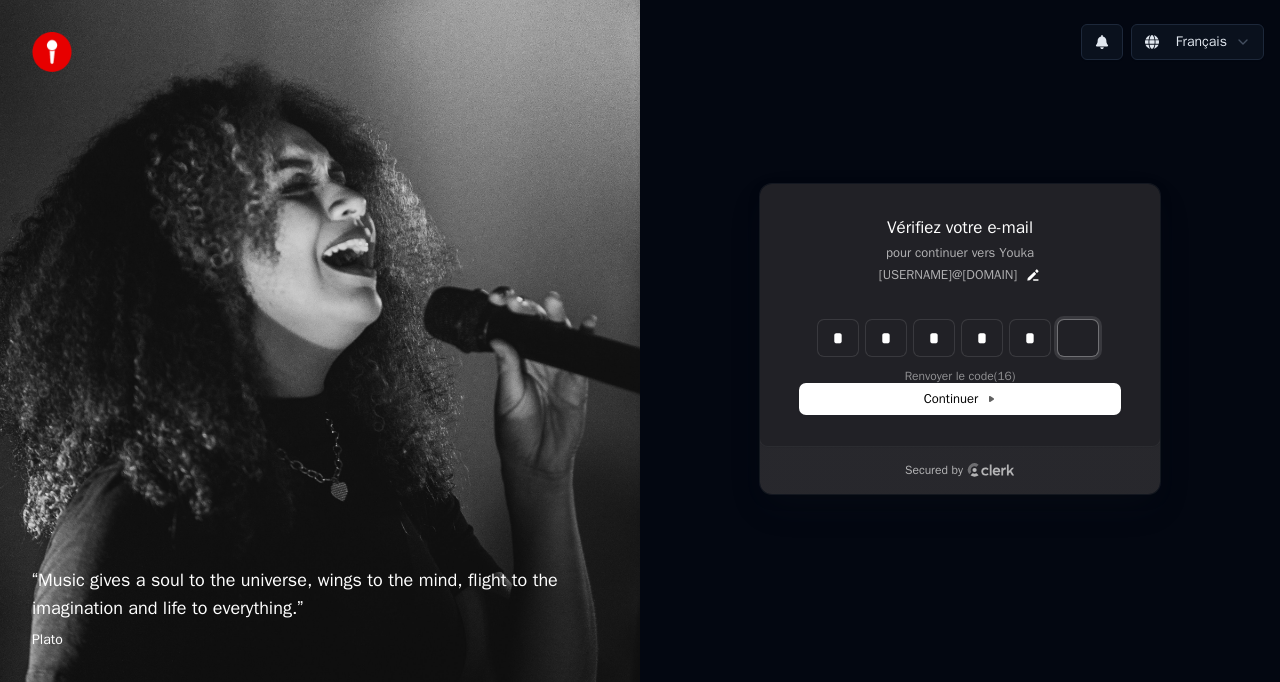 type on "******" 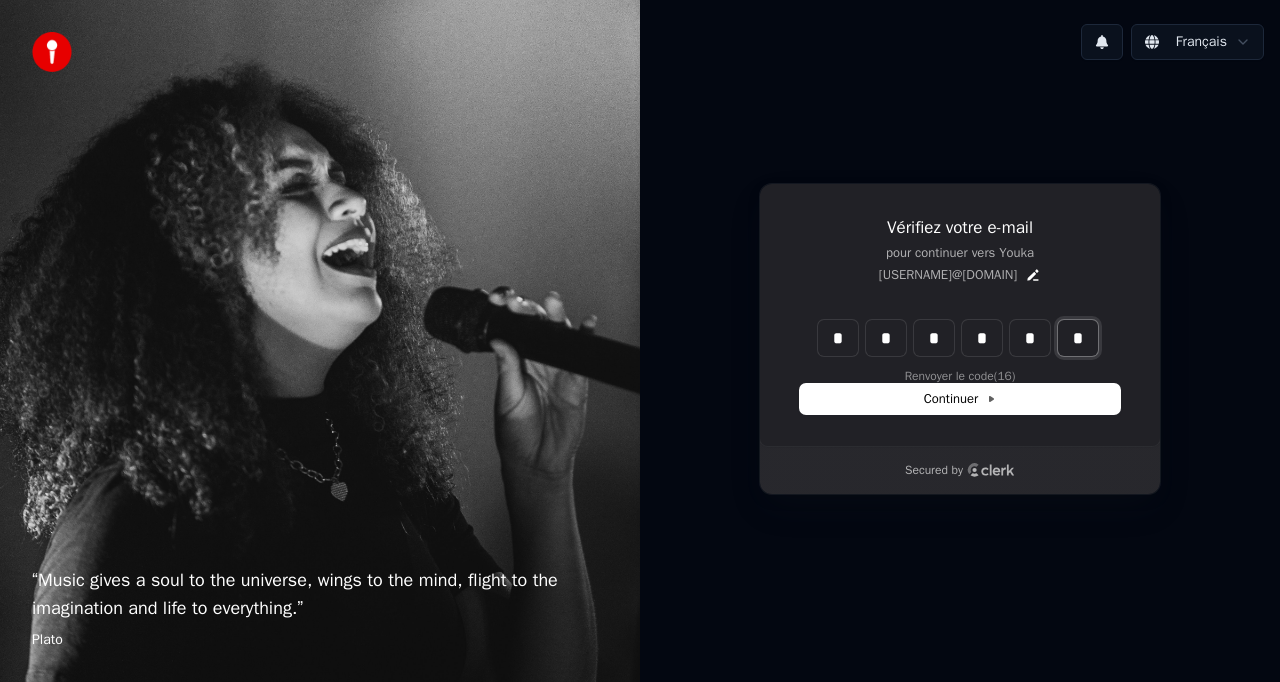 type on "*" 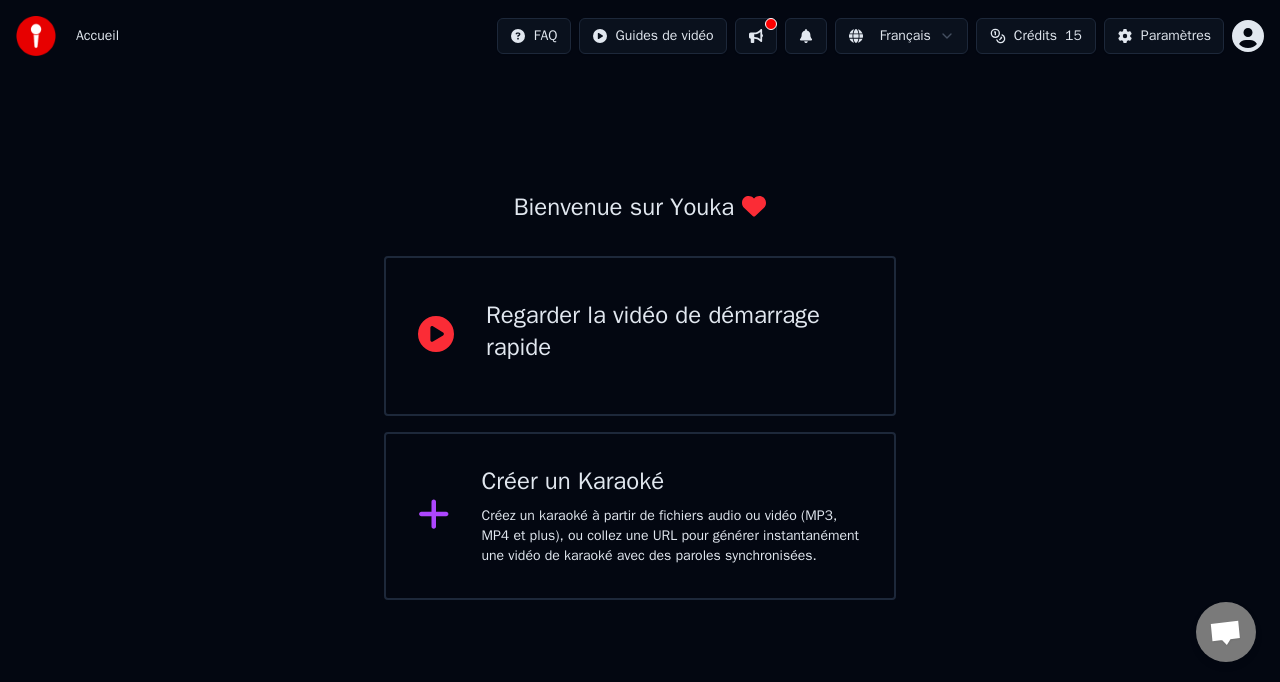click on "Regarder la vidéo de démarrage rapide" at bounding box center [674, 332] 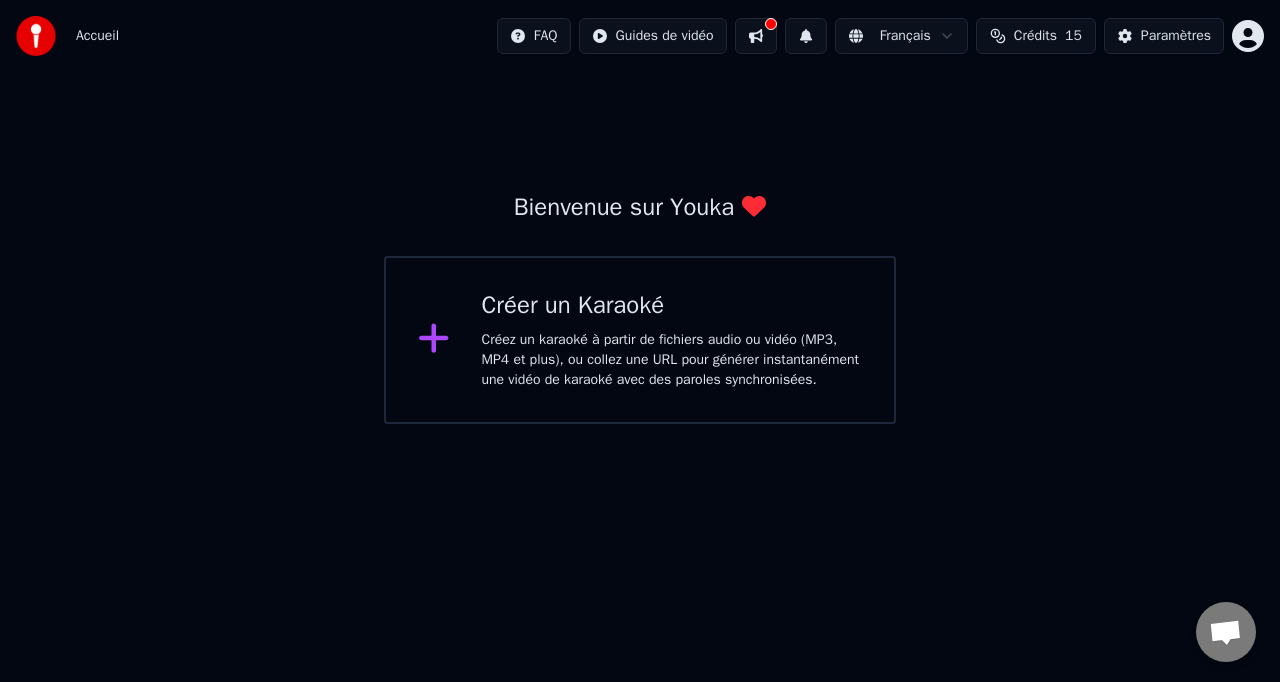 click on "Créer un Karaoké Créez un karaoké à partir de fichiers audio ou vidéo (MP3, MP4 et plus), ou collez une URL pour générer instantanément une vidéo de karaoké avec des paroles synchronisées." at bounding box center (672, 340) 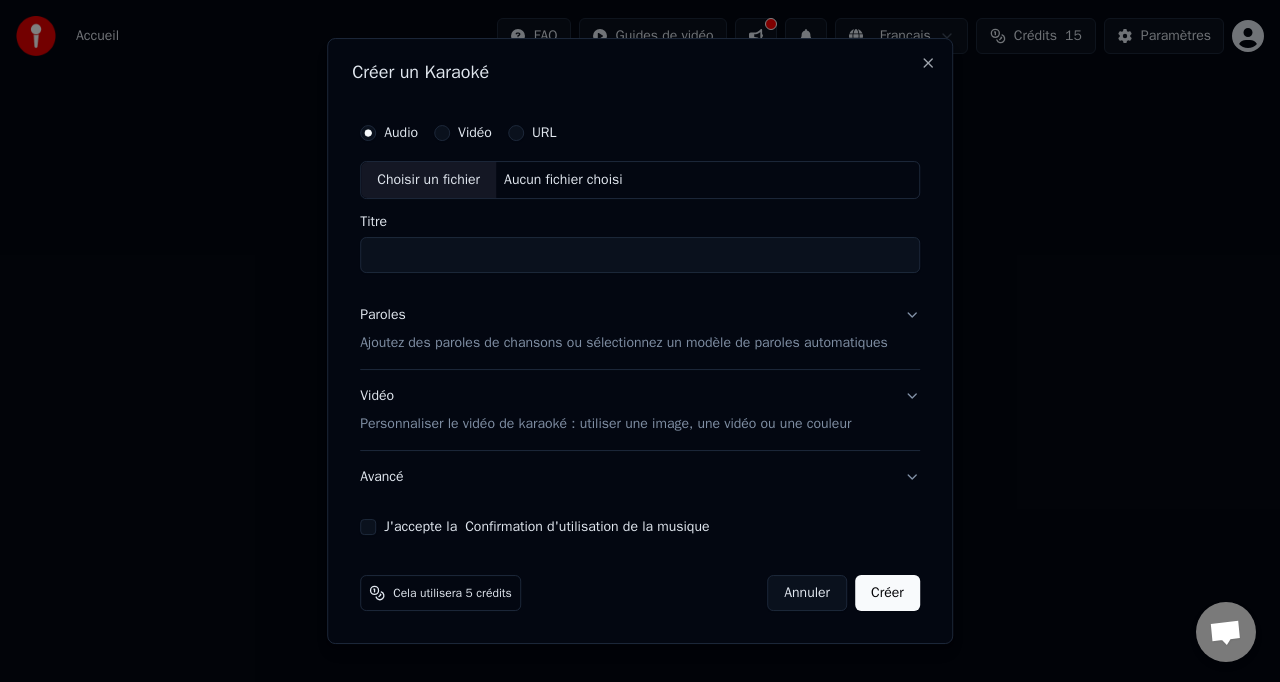 click on "Choisir un fichier" at bounding box center (428, 180) 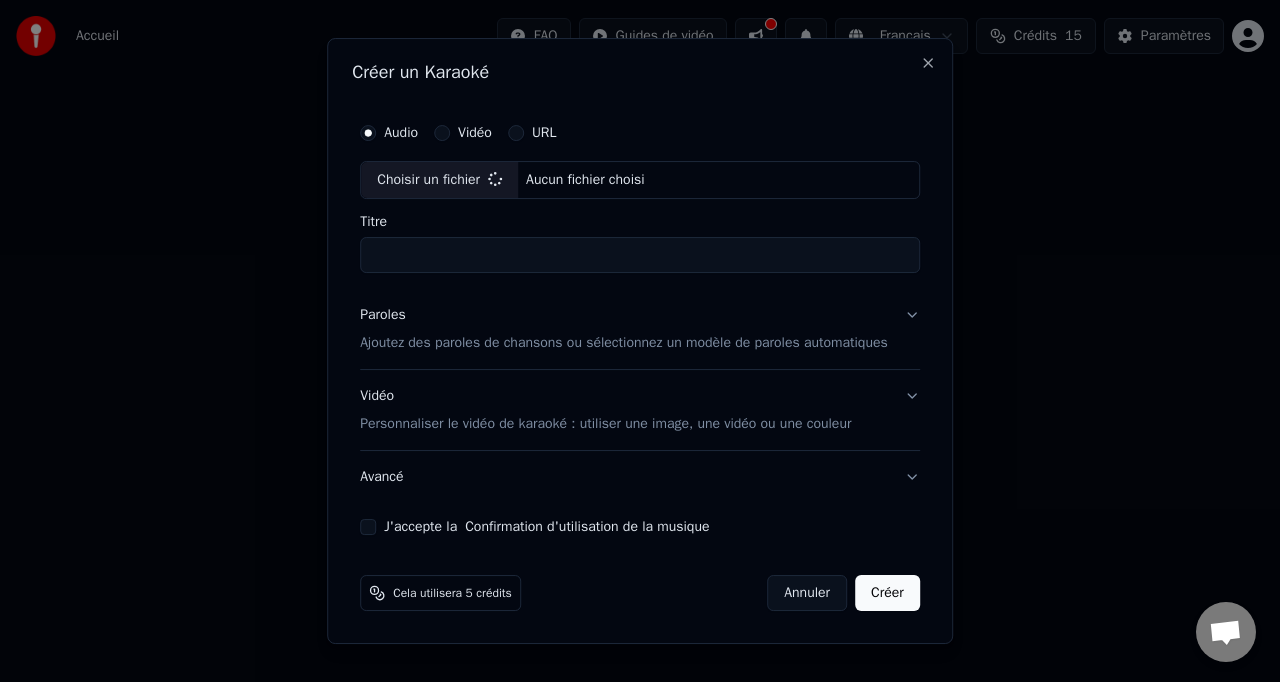 type on "**********" 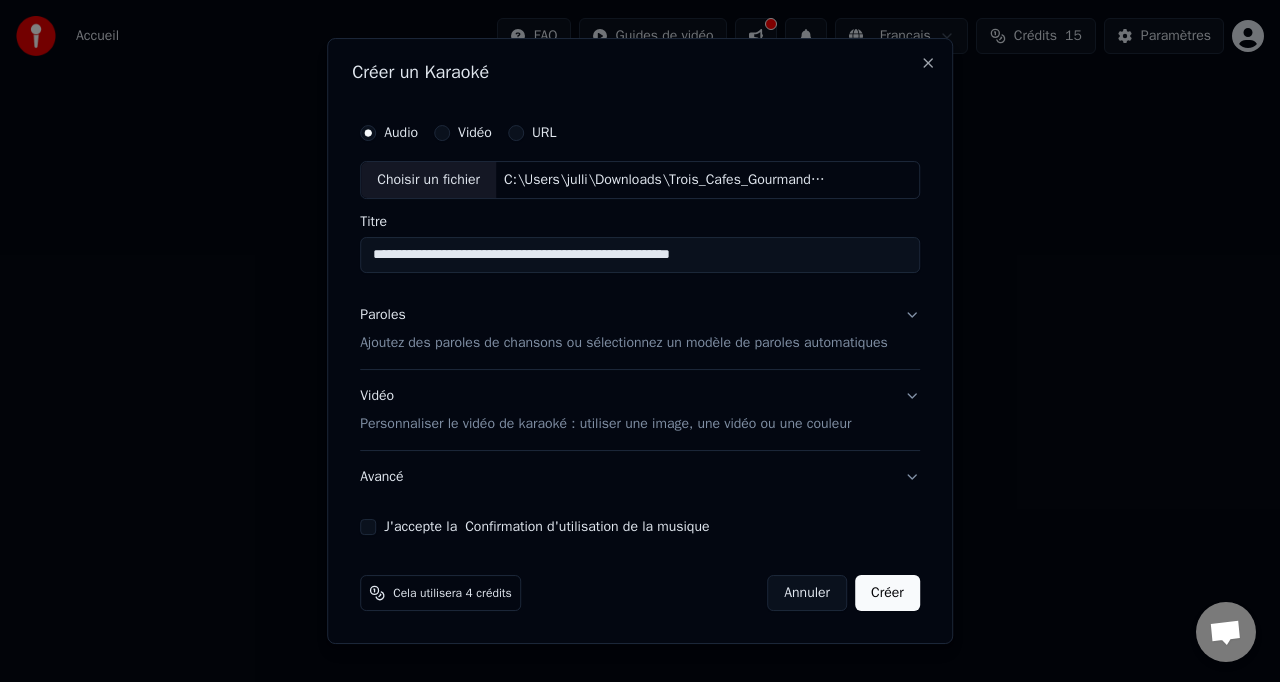 click on "Ajoutez des paroles de chansons ou sélectionnez un modèle de paroles automatiques" at bounding box center [624, 343] 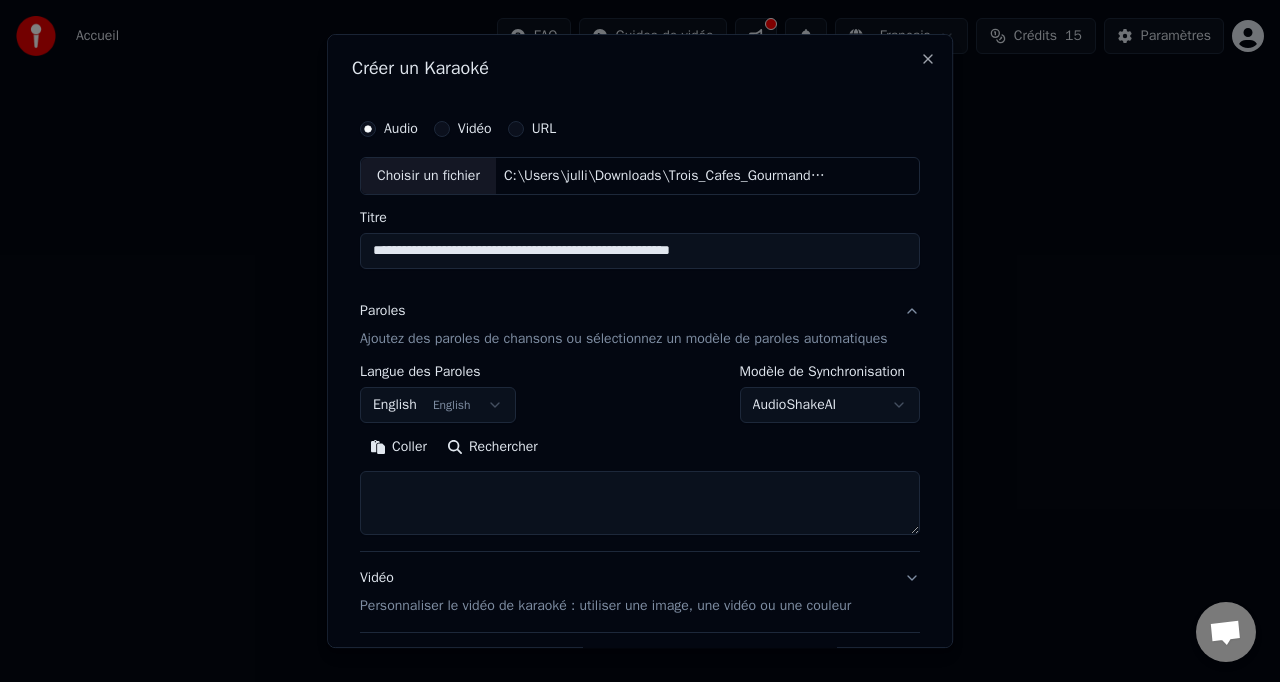 click at bounding box center [640, 503] 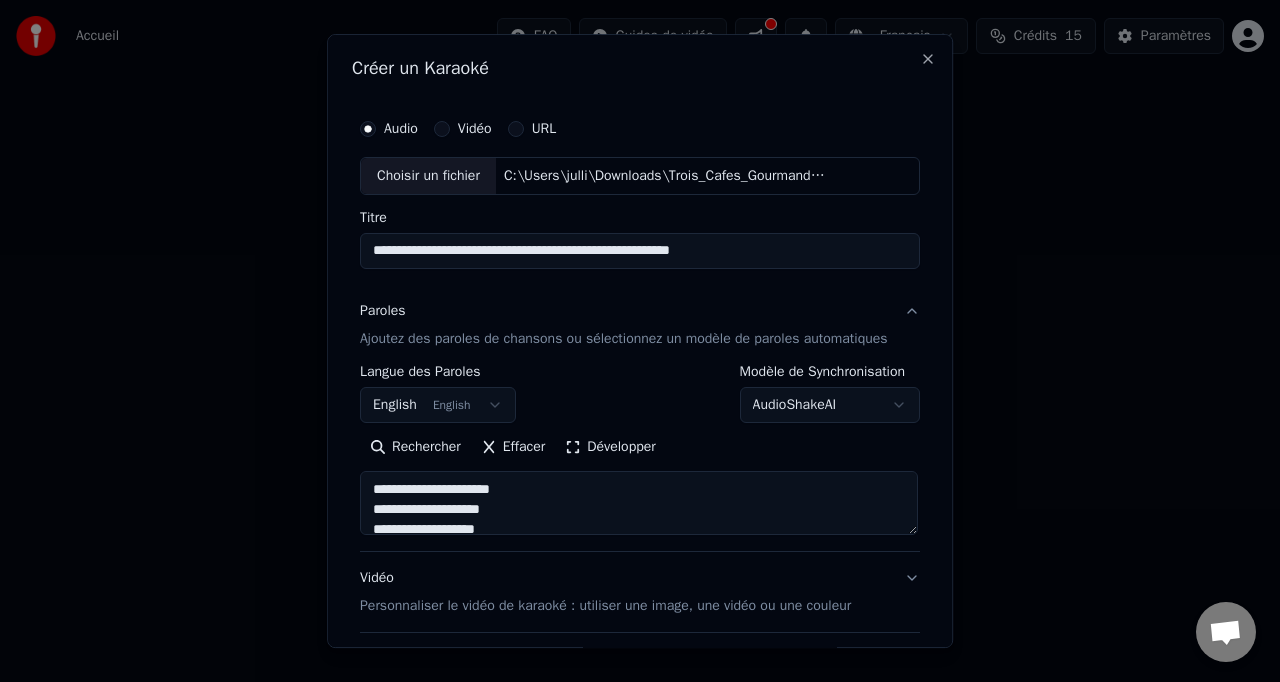 click on "English English" at bounding box center [438, 405] 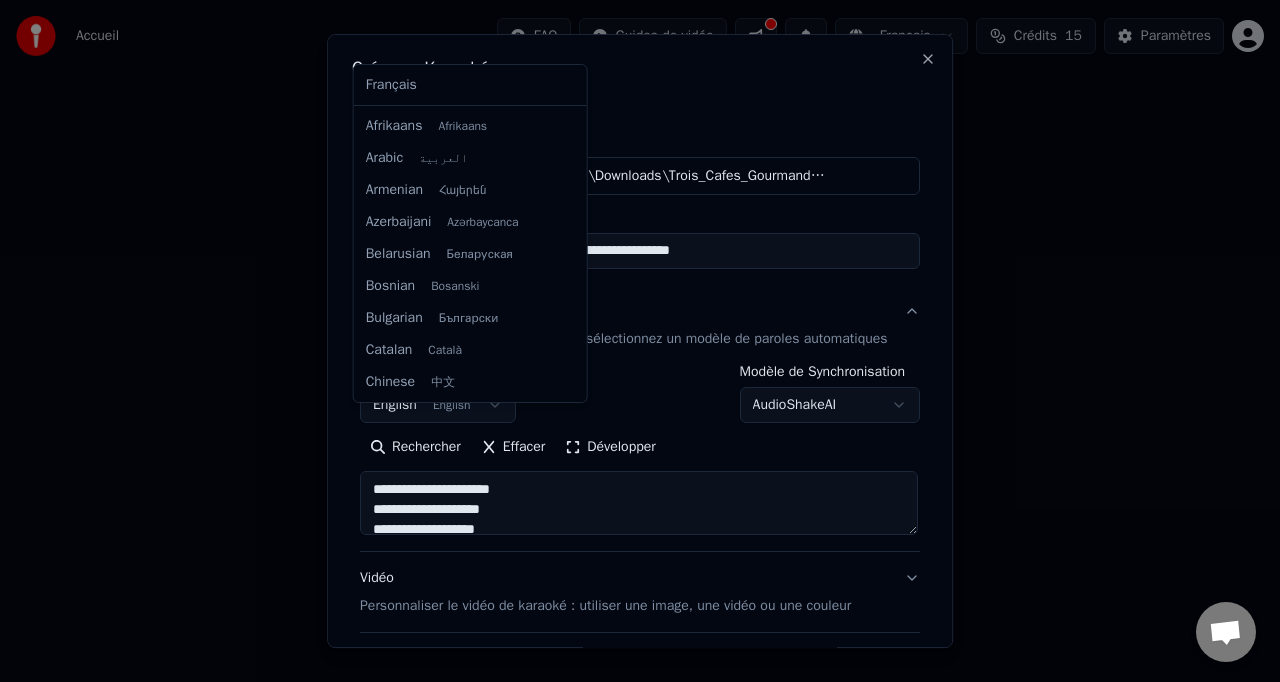 scroll, scrollTop: 160, scrollLeft: 0, axis: vertical 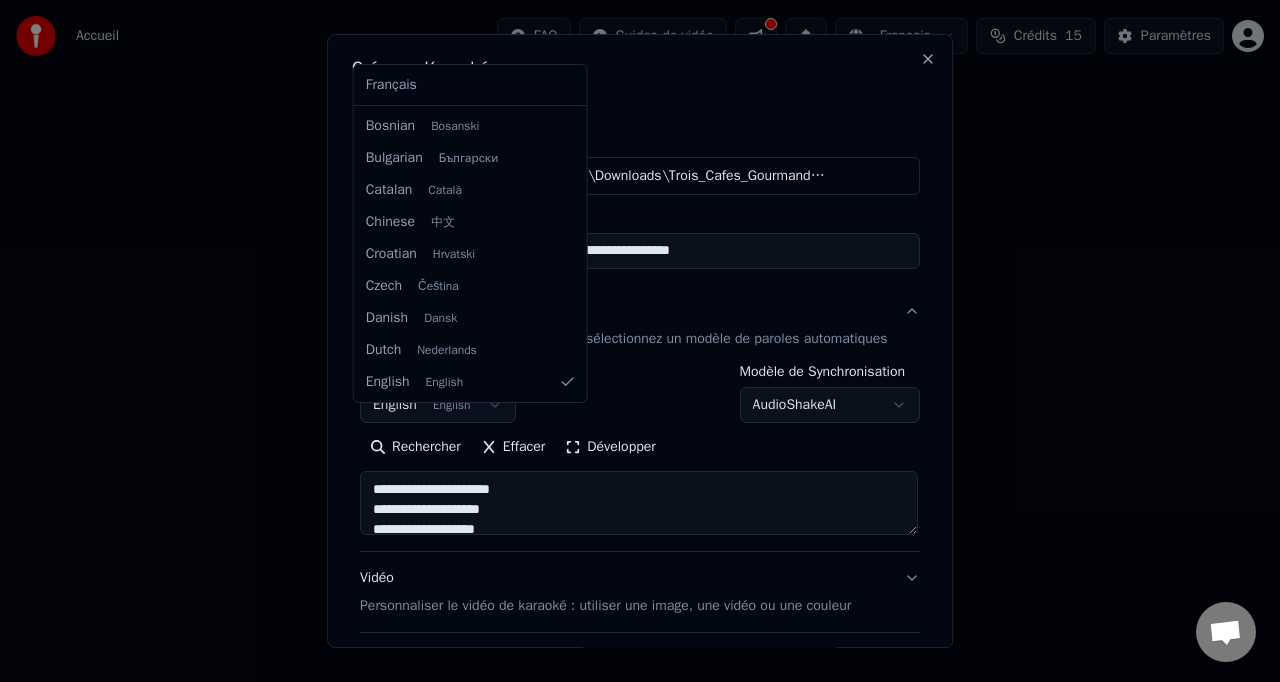 type on "**********" 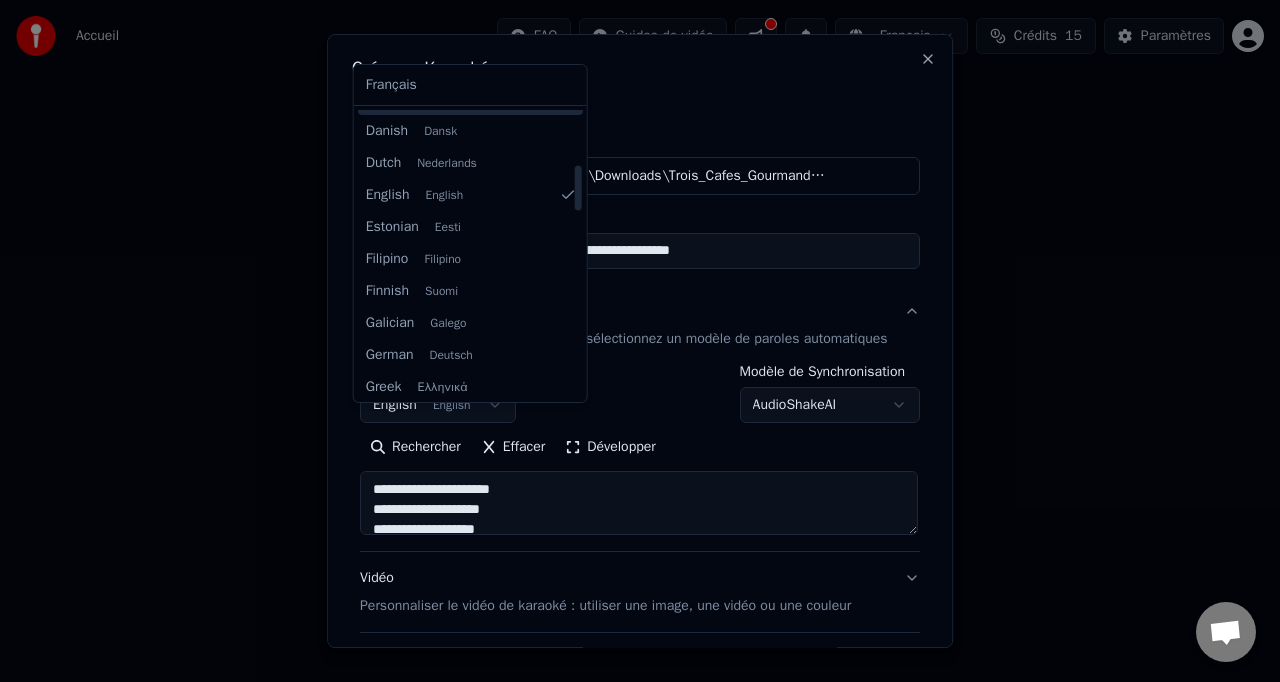 scroll, scrollTop: 368, scrollLeft: 0, axis: vertical 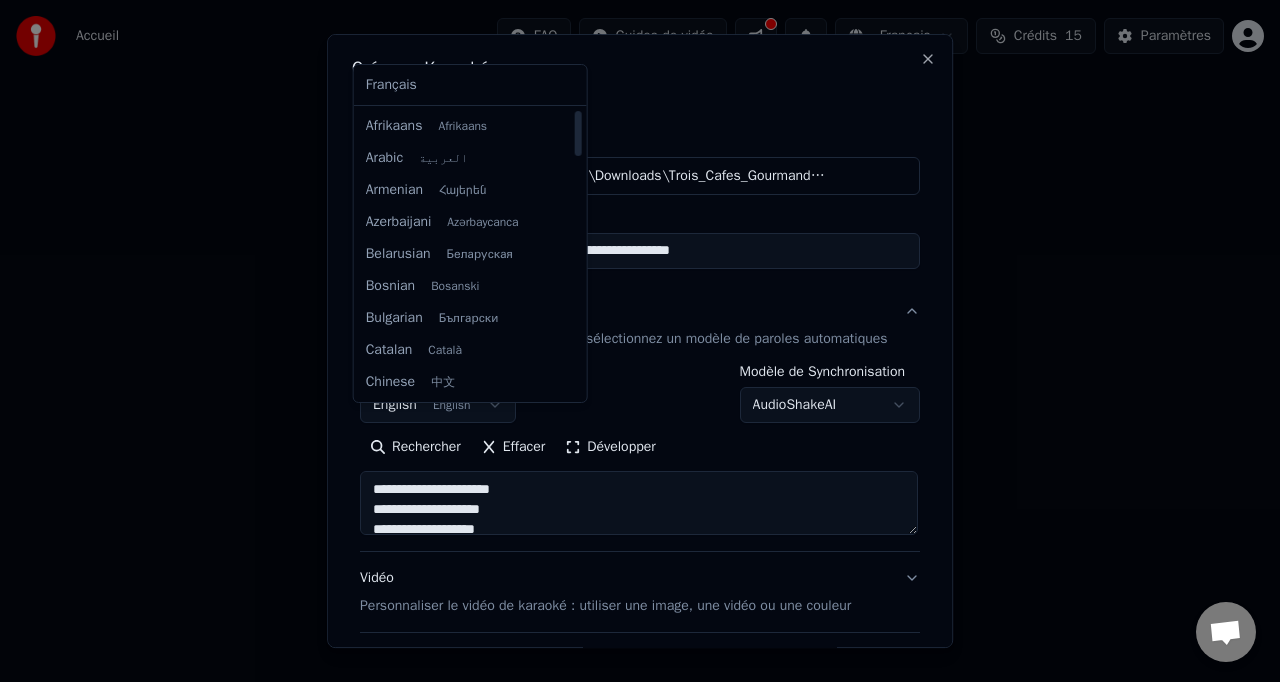 select on "**" 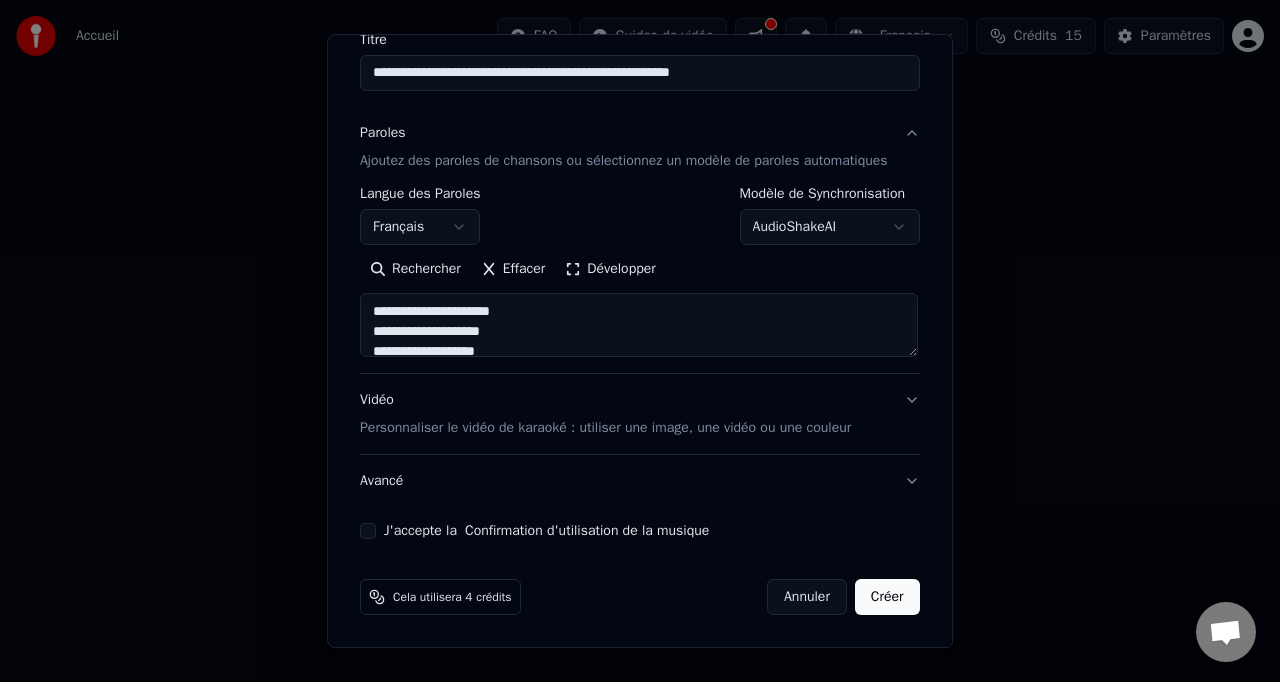 scroll, scrollTop: 196, scrollLeft: 0, axis: vertical 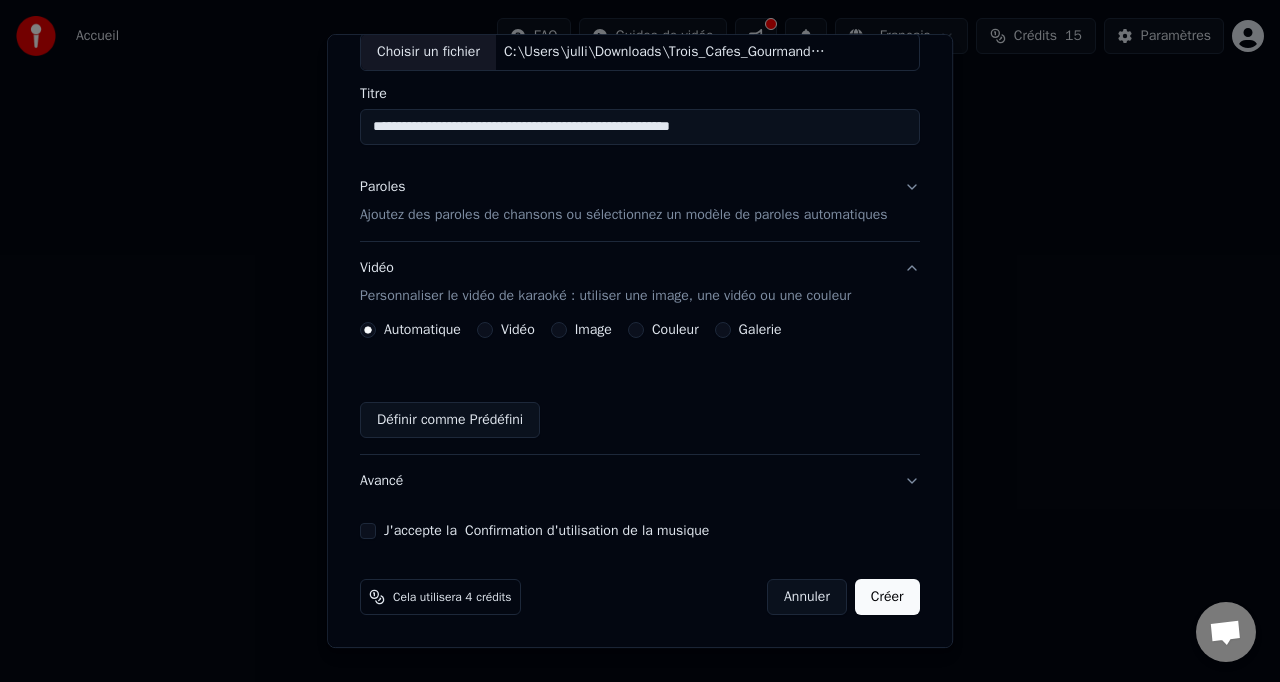click on "Image" at bounding box center [593, 330] 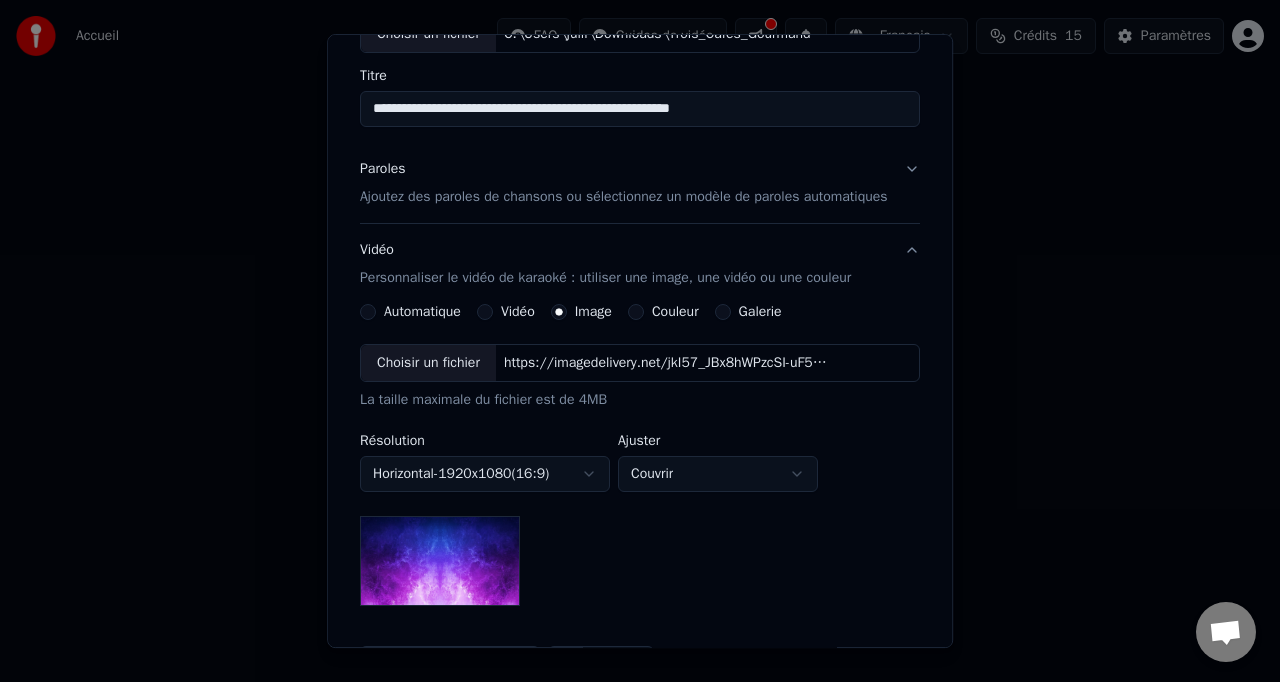 click on "Couleur" at bounding box center [675, 312] 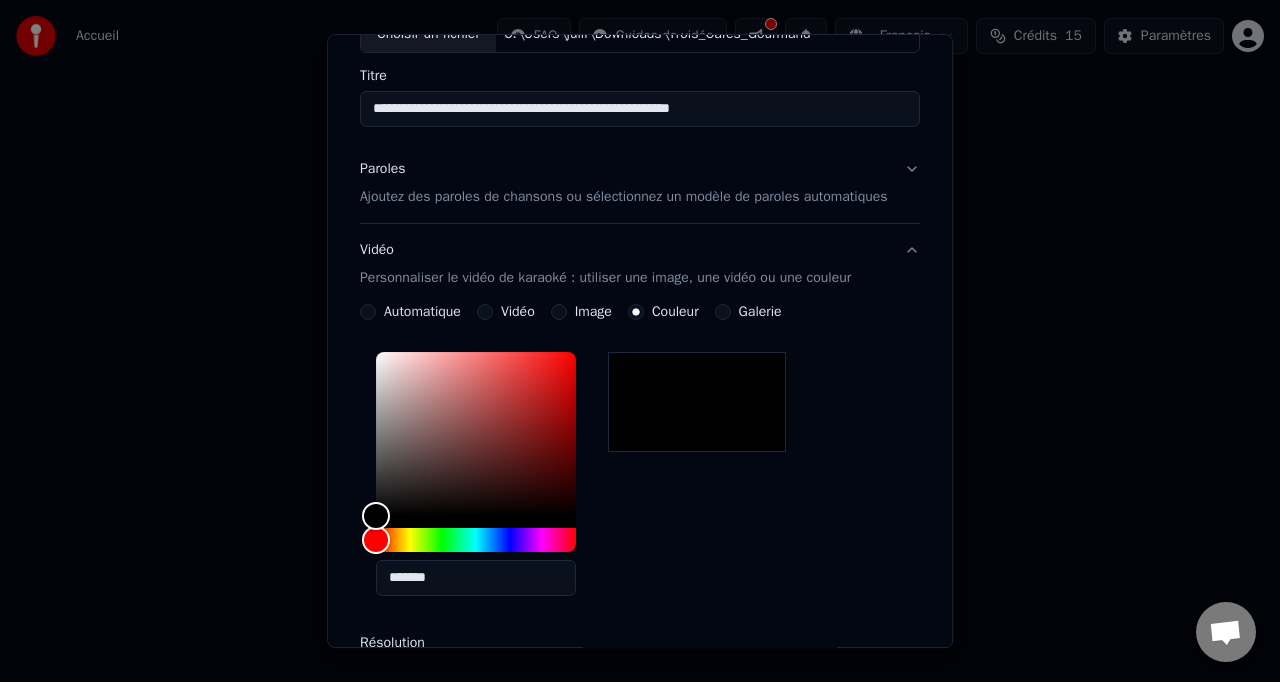 click on "Galerie" at bounding box center [760, 312] 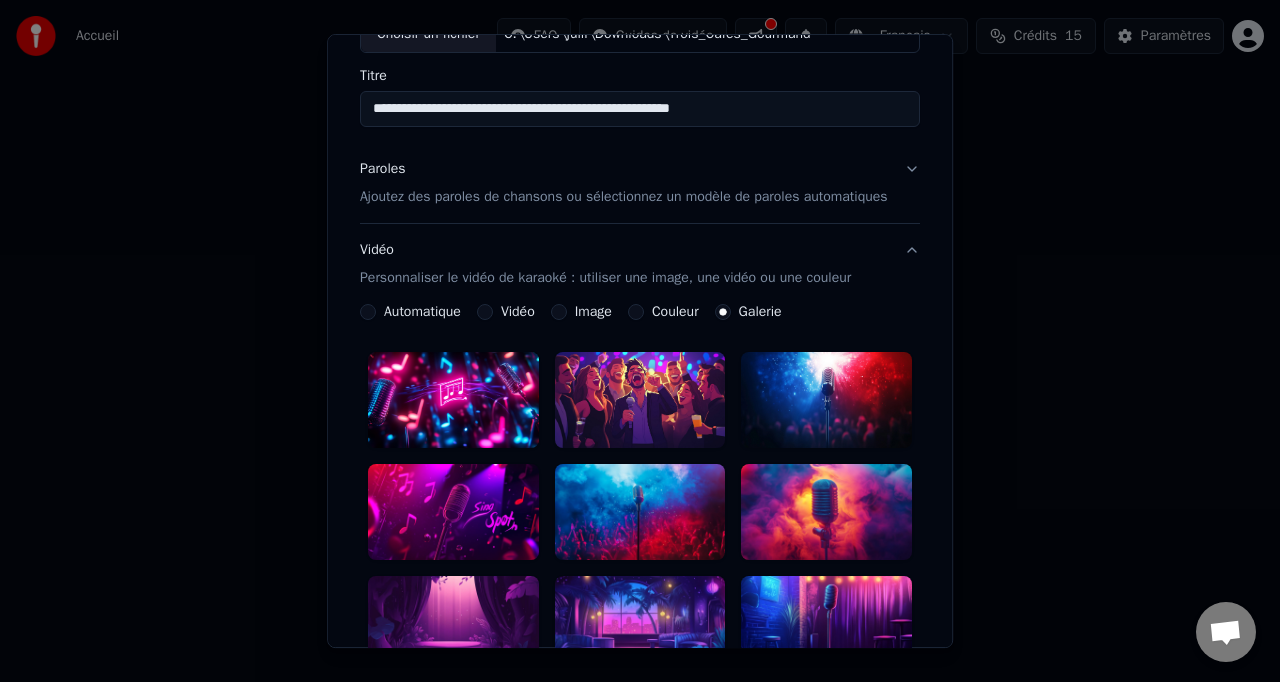 click on "**********" at bounding box center (640, 627) 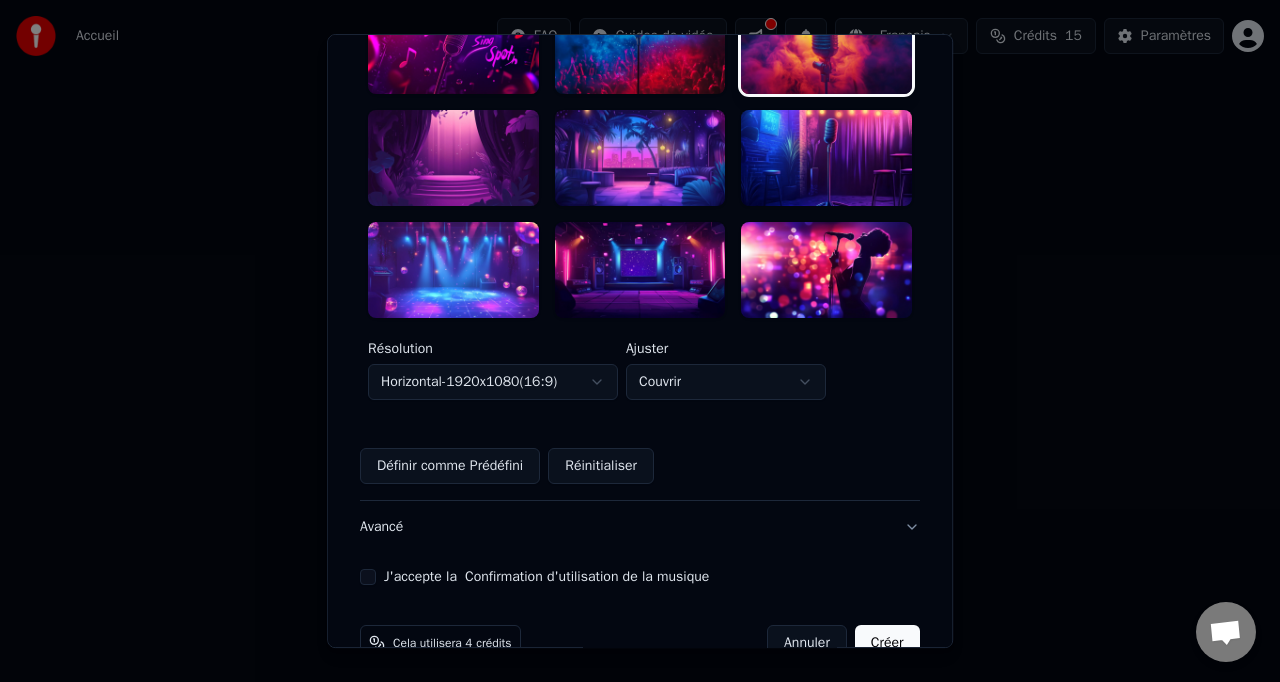 scroll, scrollTop: 610, scrollLeft: 0, axis: vertical 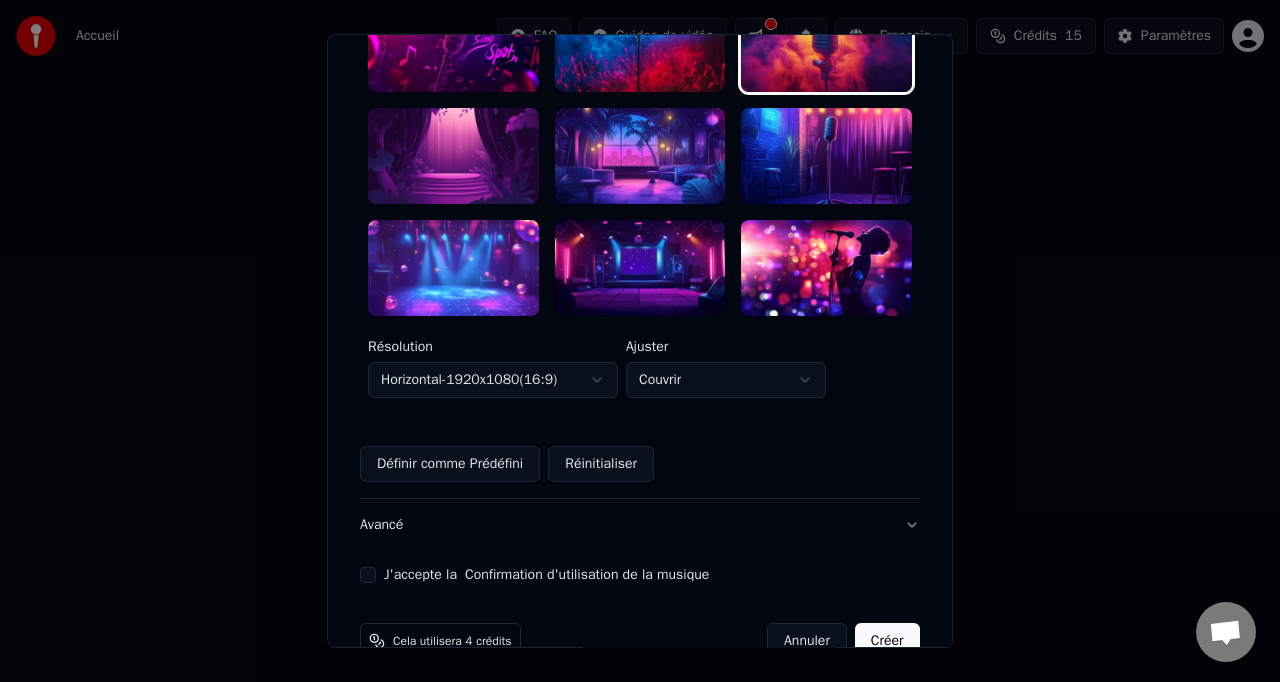 click on "**********" at bounding box center (640, 41) 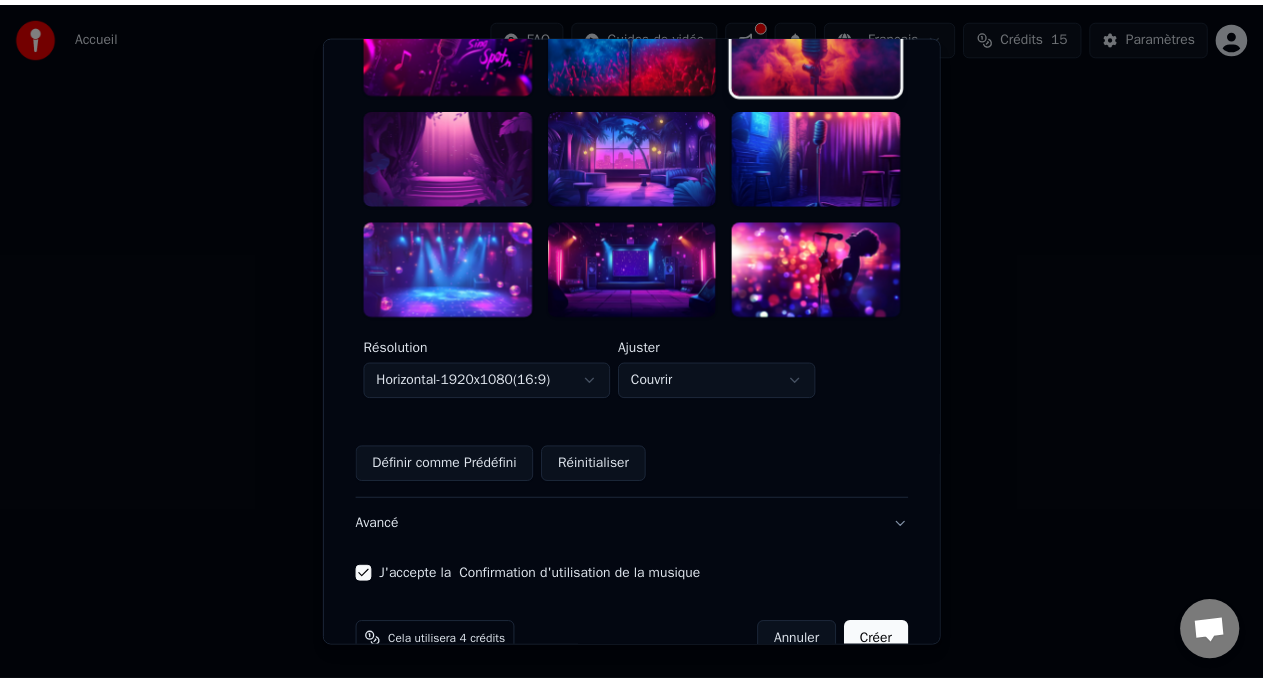 scroll, scrollTop: 670, scrollLeft: 0, axis: vertical 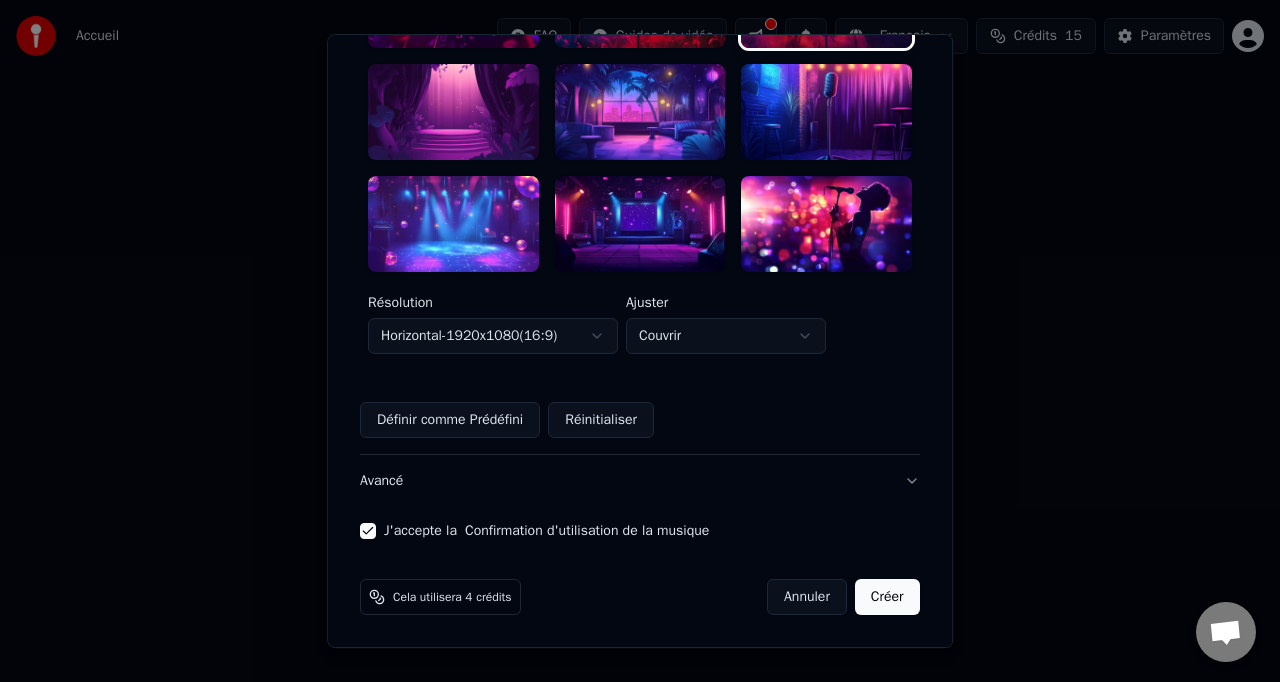 click on "Créer" at bounding box center (887, 597) 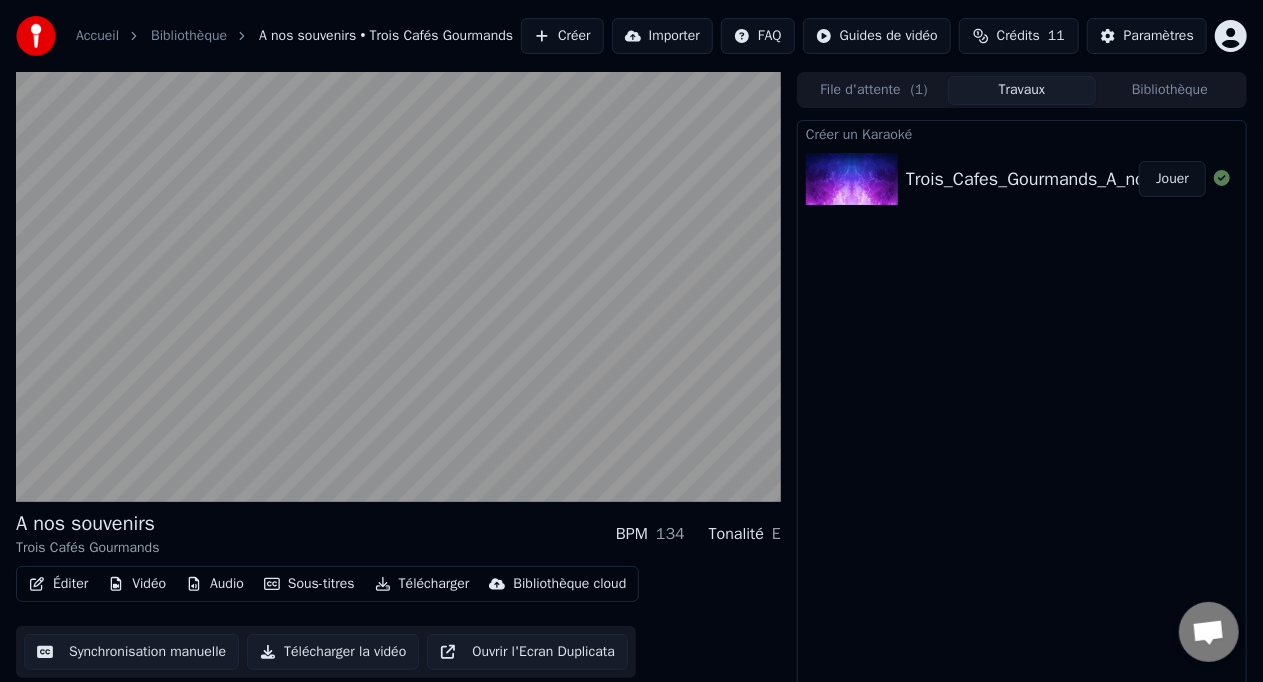 scroll, scrollTop: 28, scrollLeft: 0, axis: vertical 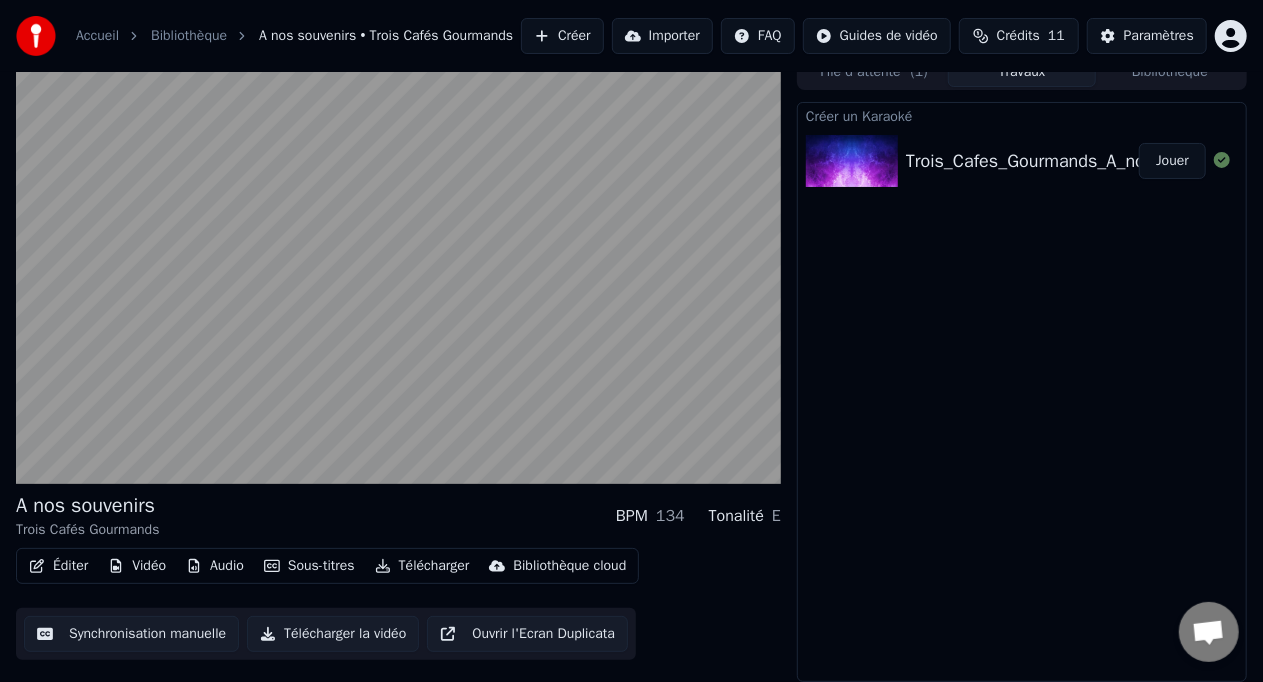 click on "Synchronisation manuelle" at bounding box center [131, 634] 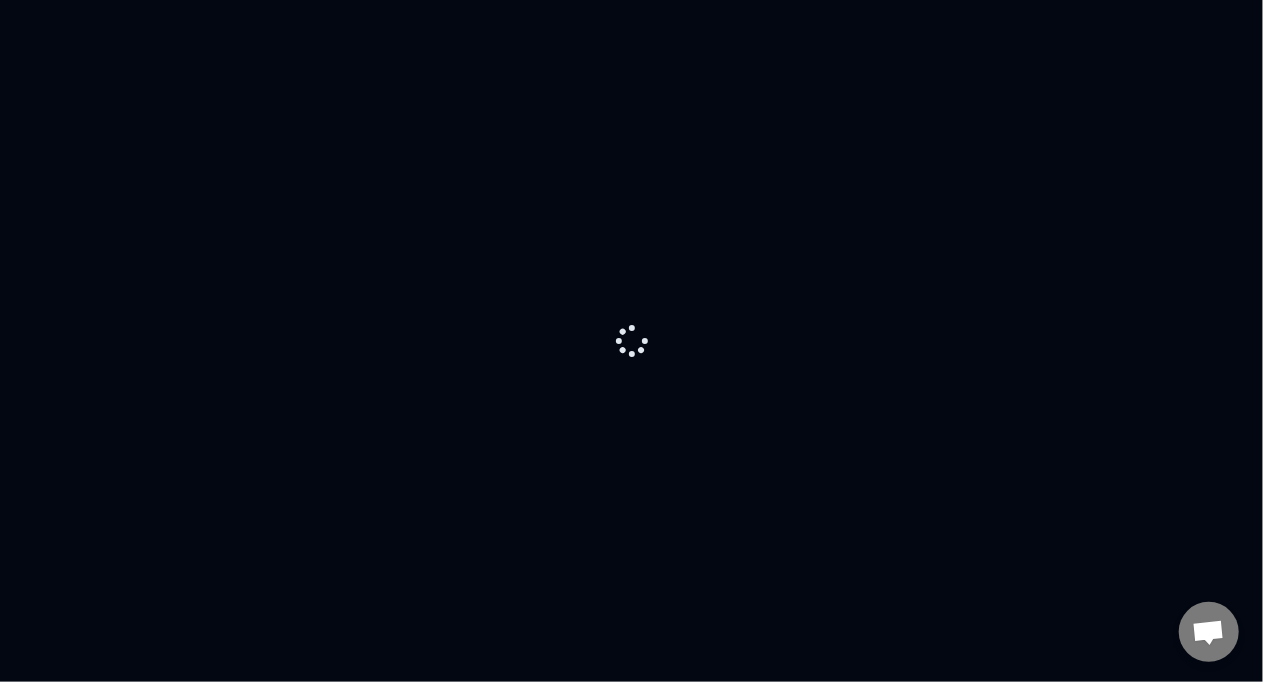 scroll, scrollTop: 0, scrollLeft: 0, axis: both 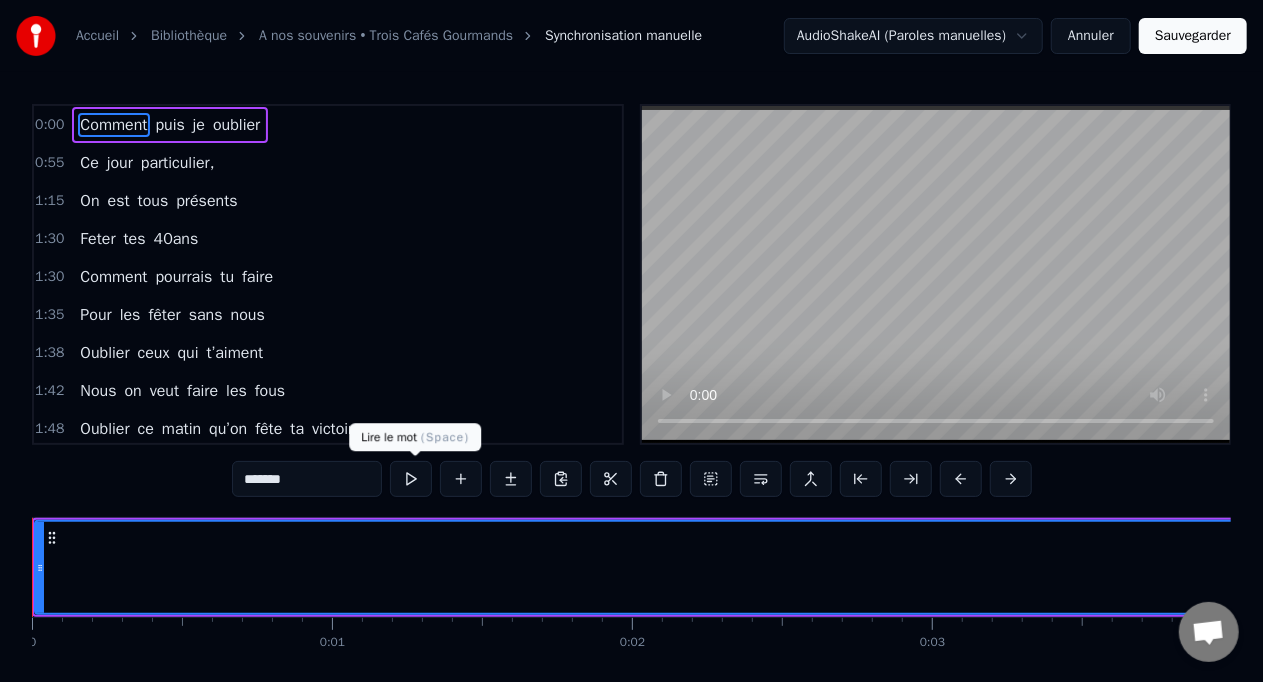 click at bounding box center (411, 479) 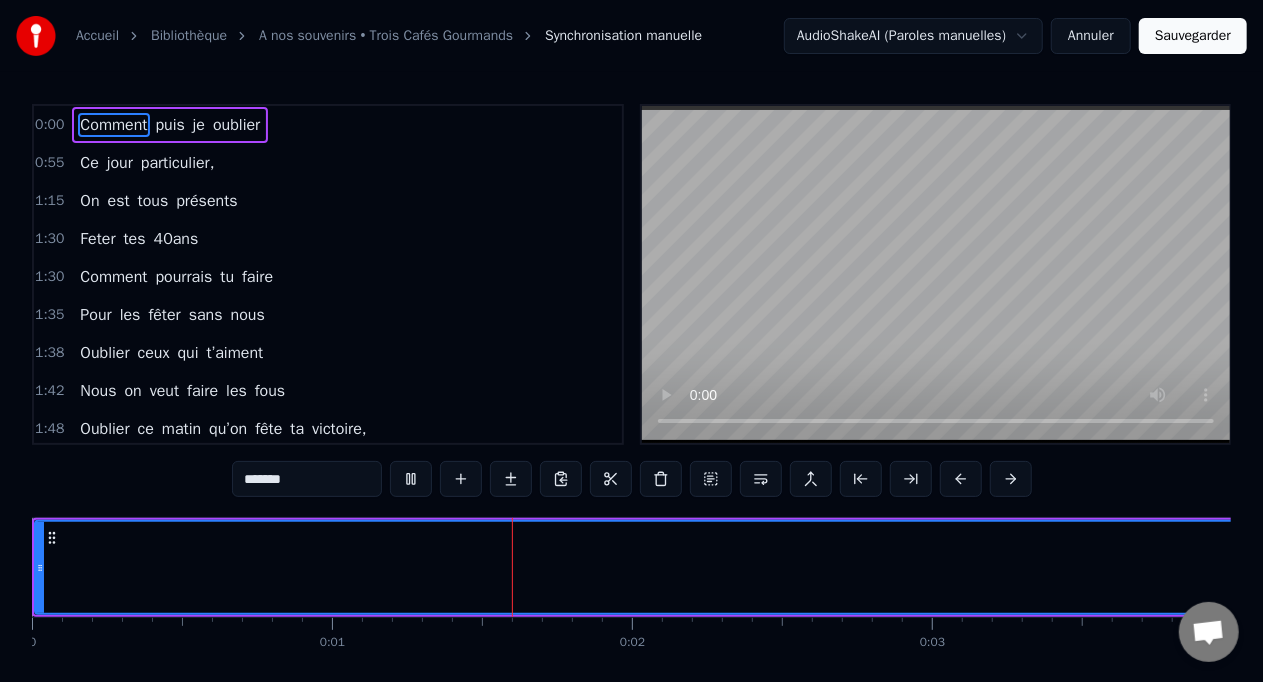 click on "*******" at bounding box center [632, 479] 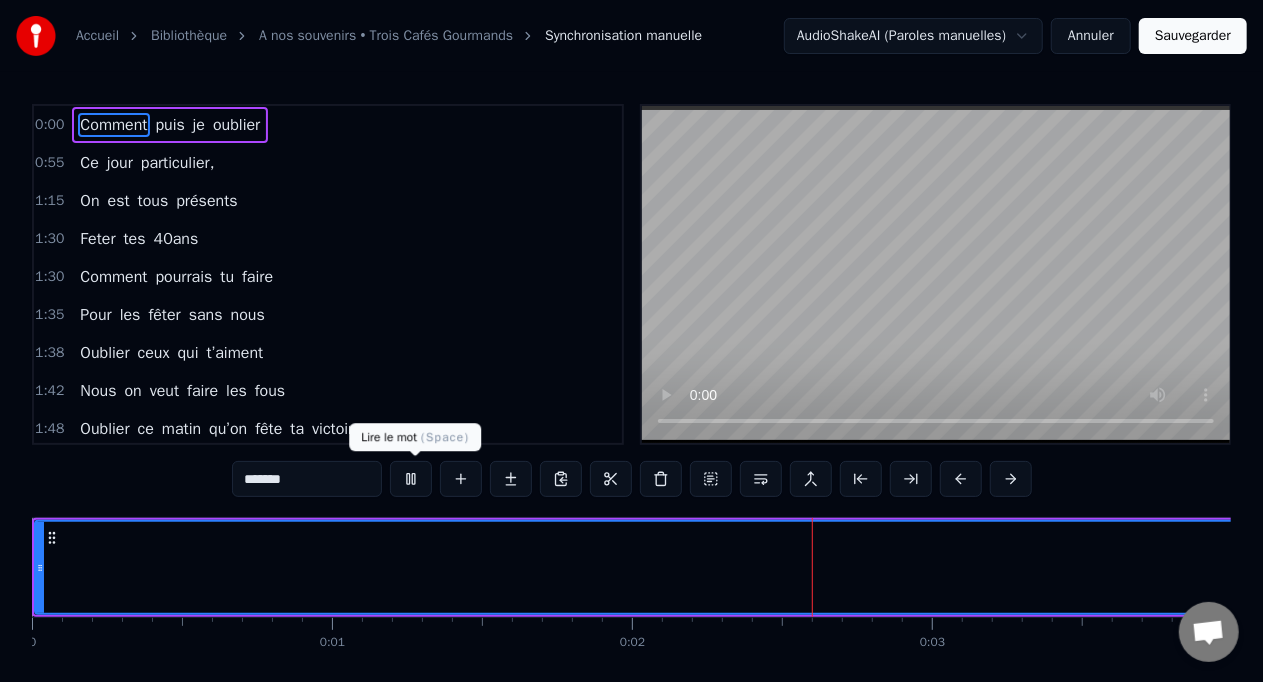 click at bounding box center (411, 479) 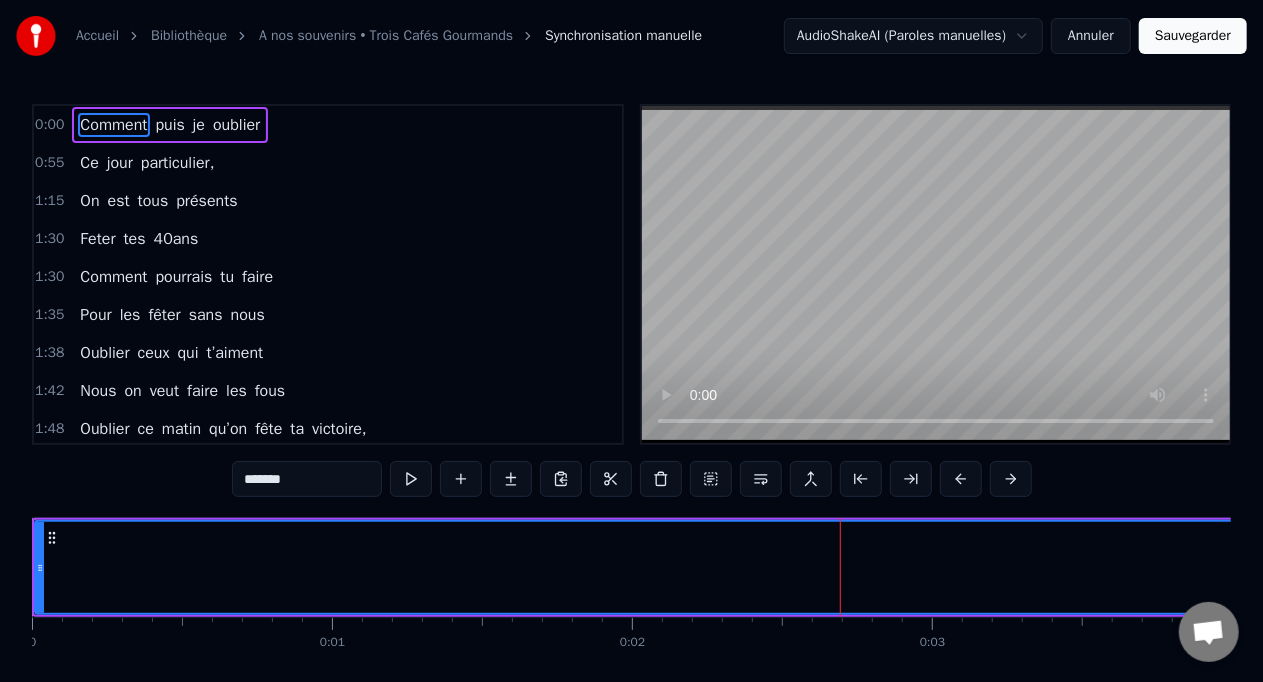 click on "Comment" at bounding box center [113, 125] 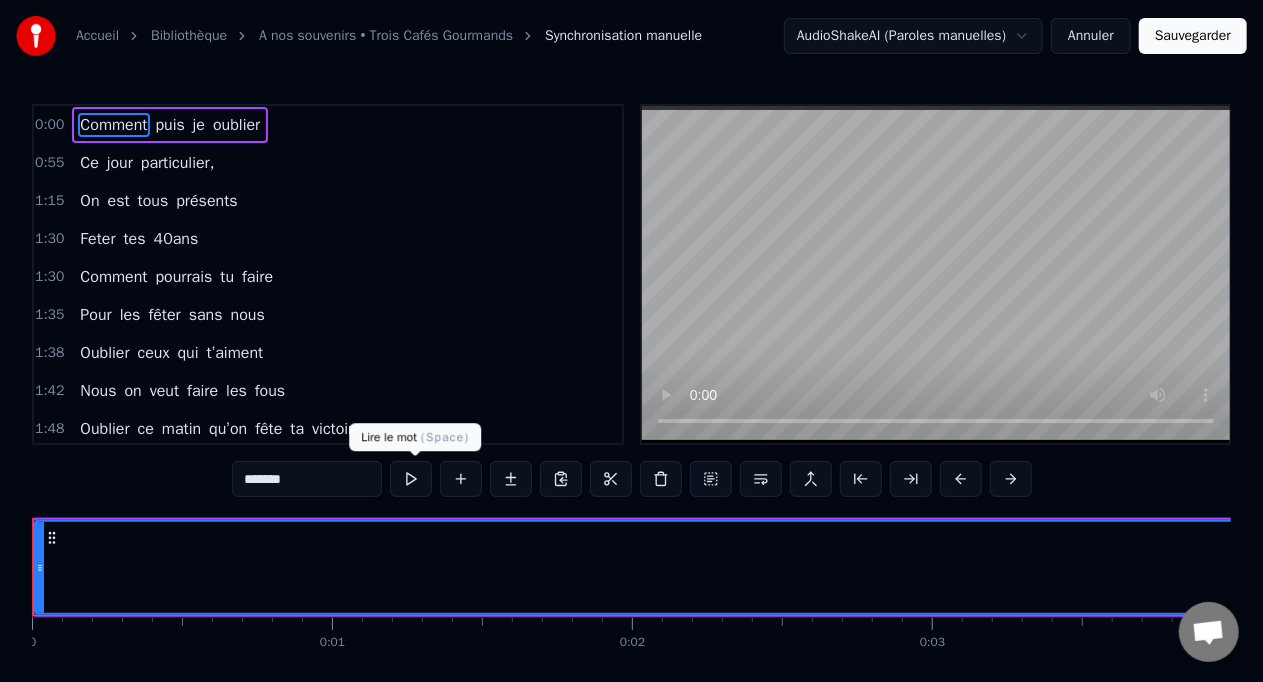 click at bounding box center (411, 479) 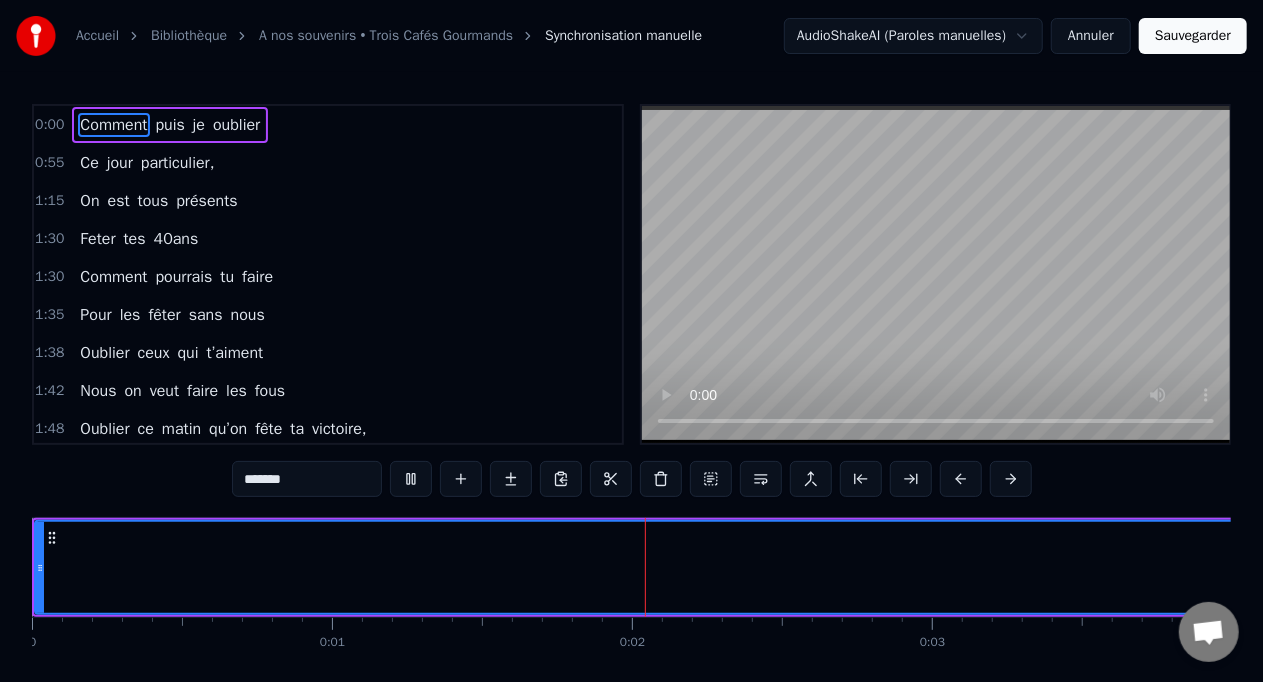 click at bounding box center [411, 479] 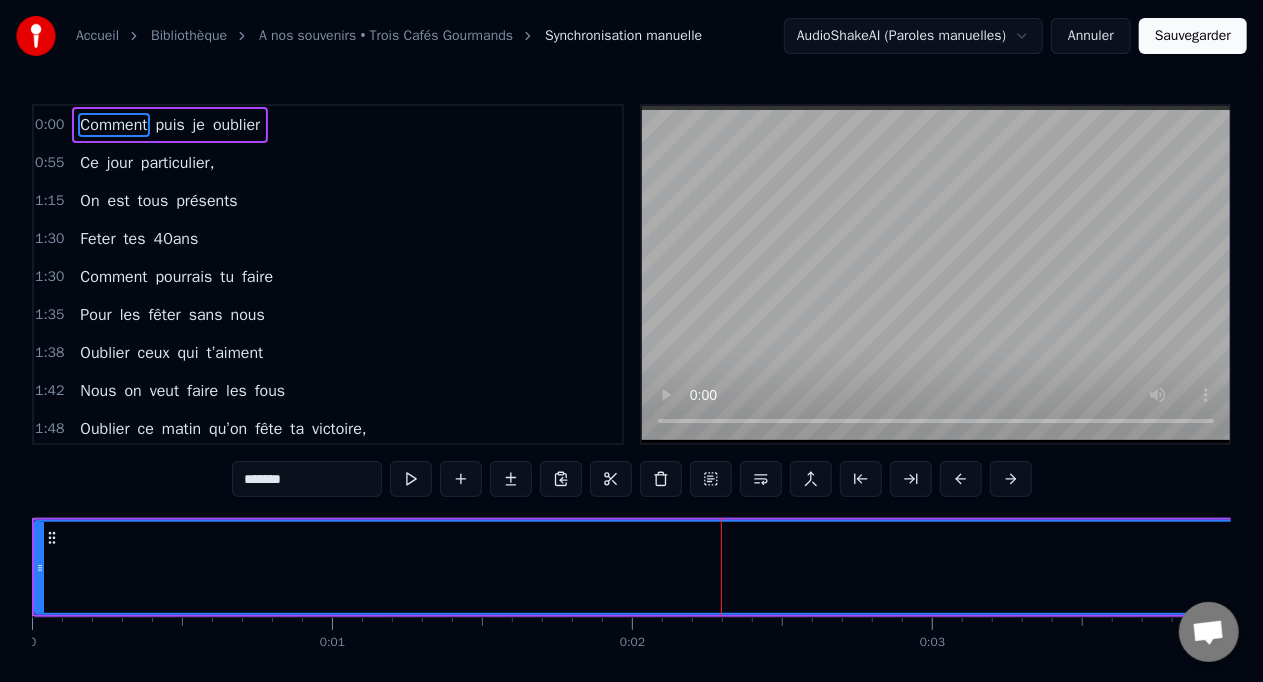 click on "oublier" at bounding box center [236, 125] 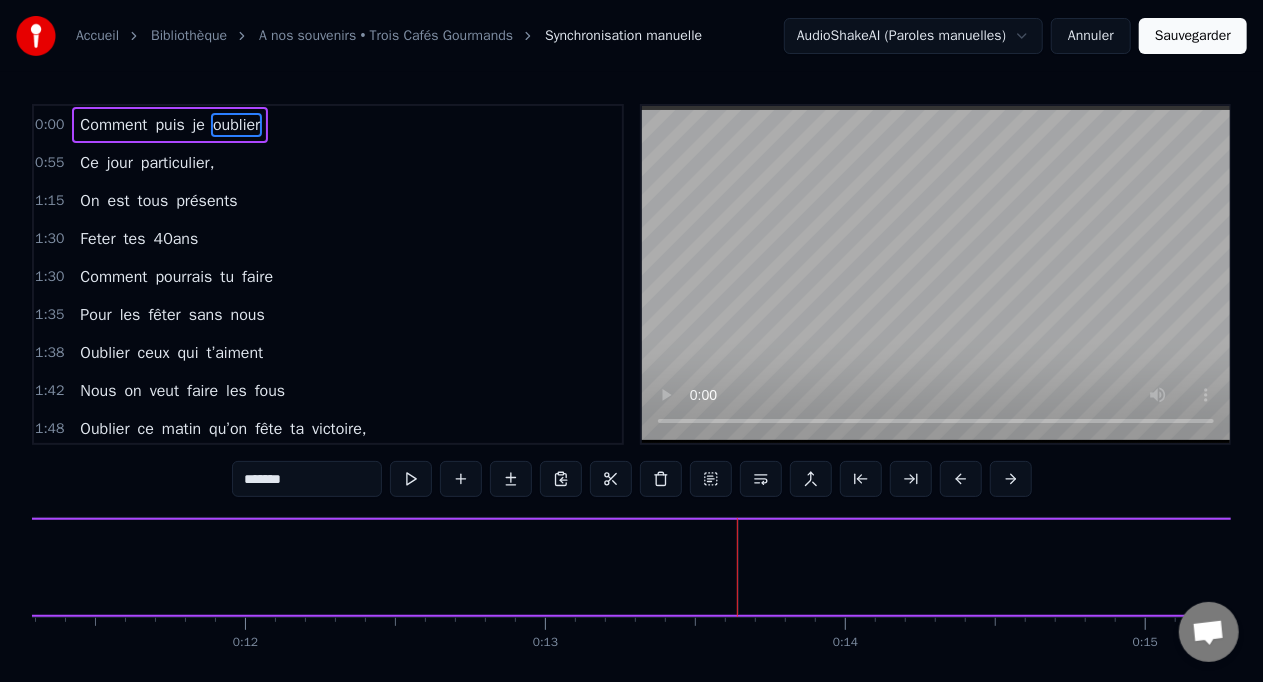 click on "puis" at bounding box center [170, 125] 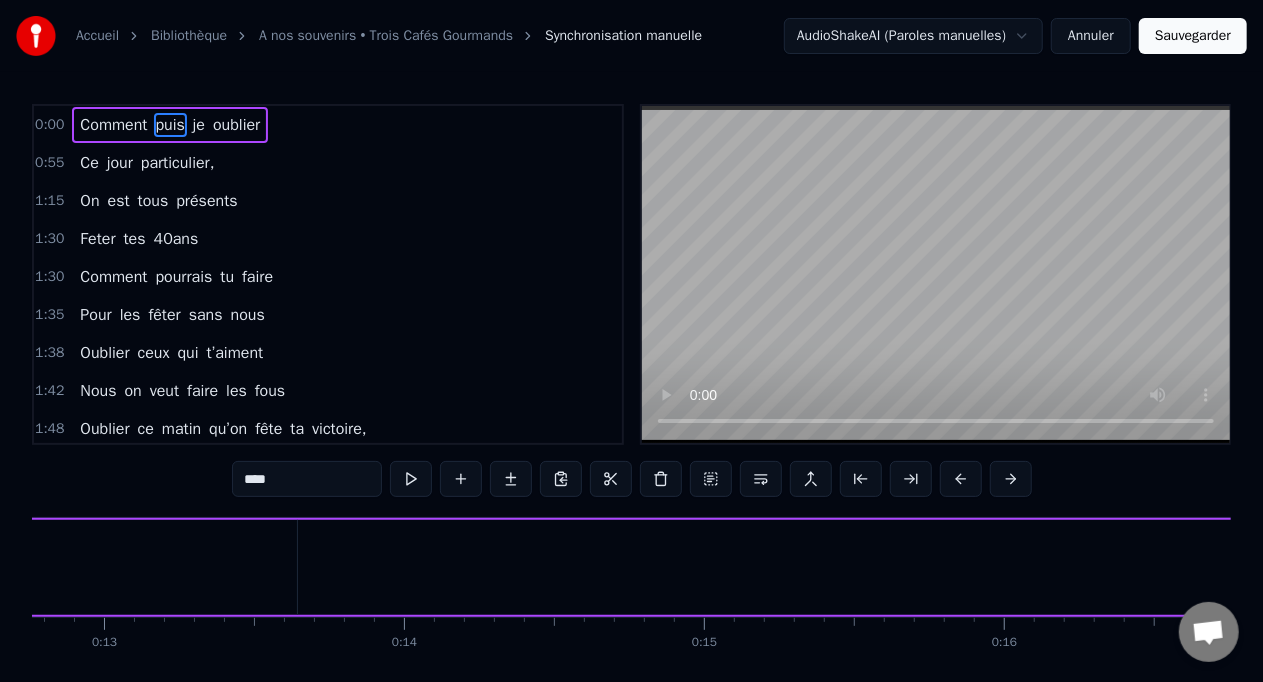 scroll, scrollTop: 0, scrollLeft: 3992, axis: horizontal 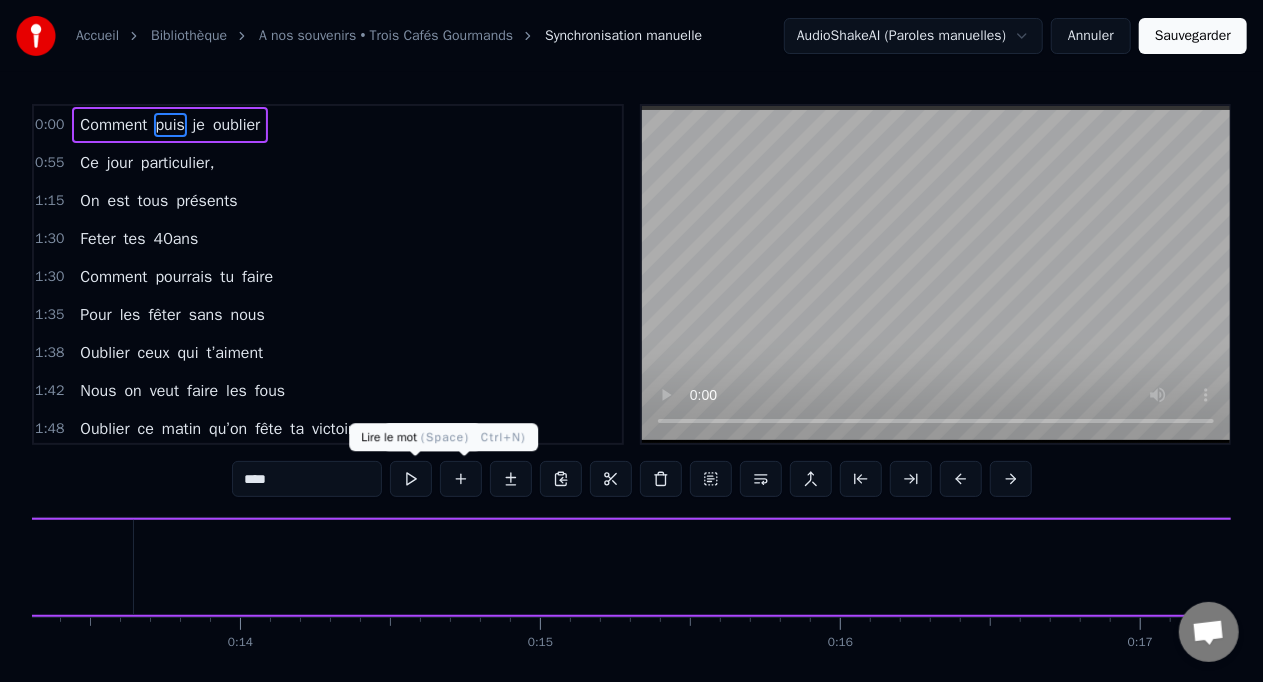 click at bounding box center [411, 479] 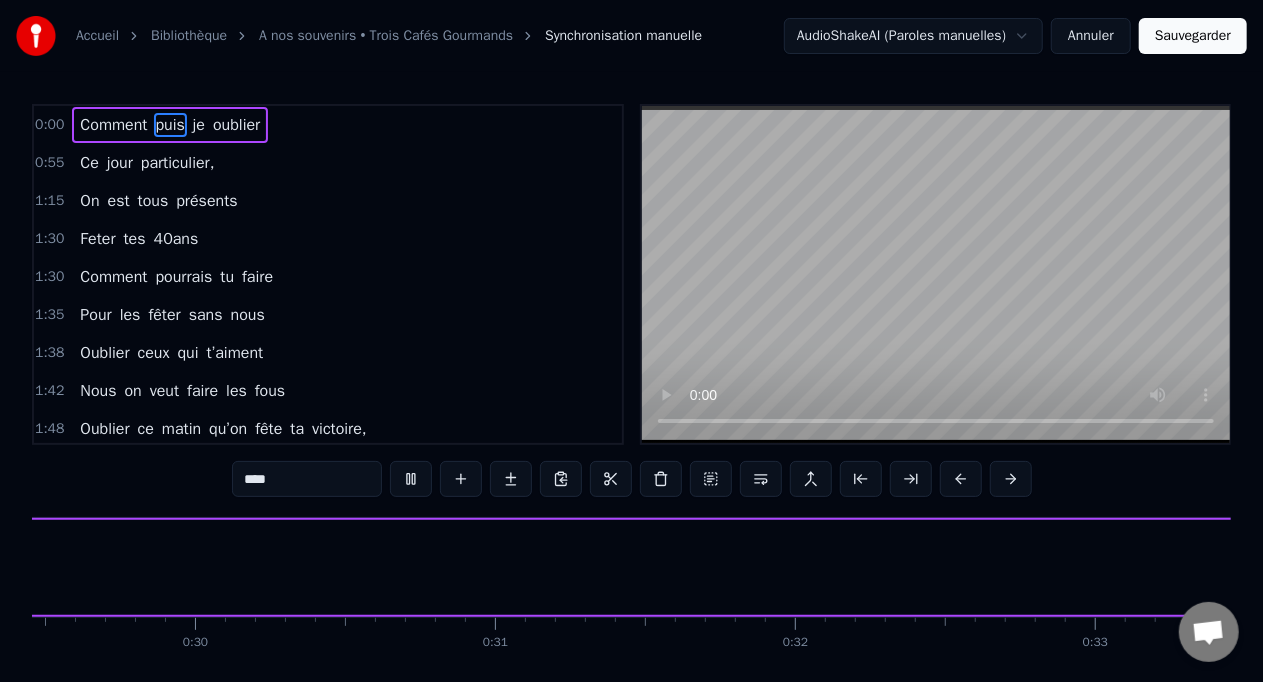 click at bounding box center [411, 479] 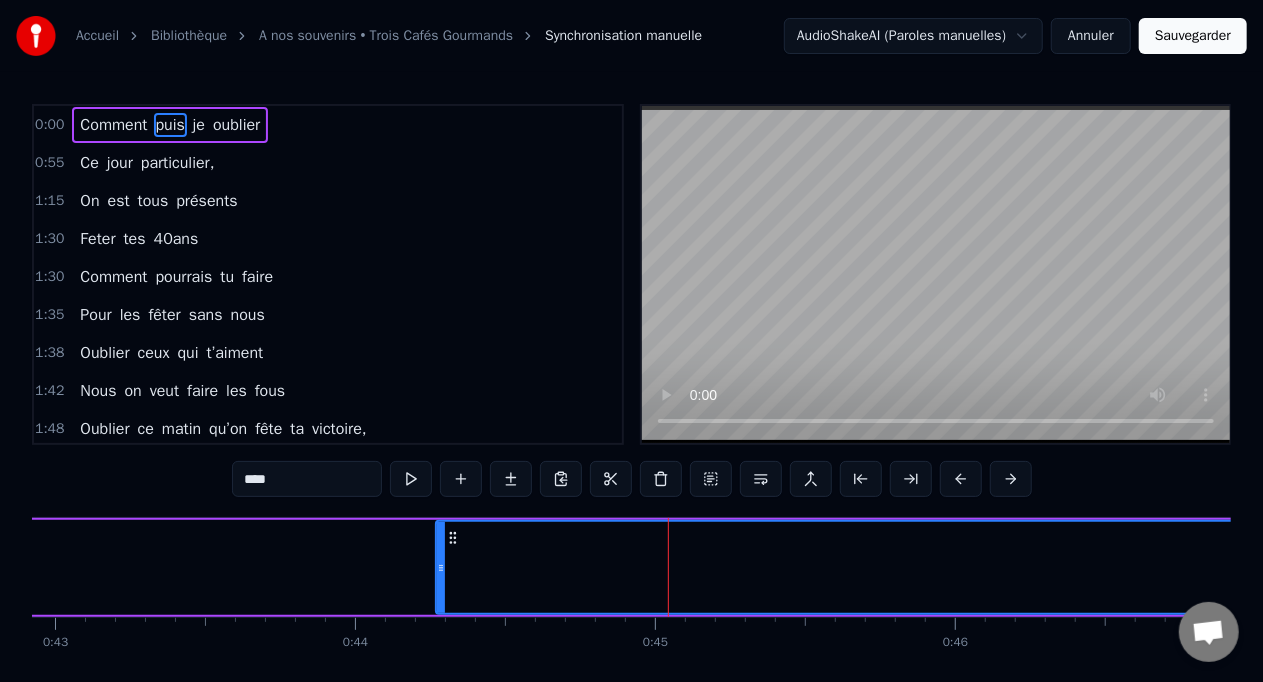 scroll, scrollTop: 0, scrollLeft: 13413, axis: horizontal 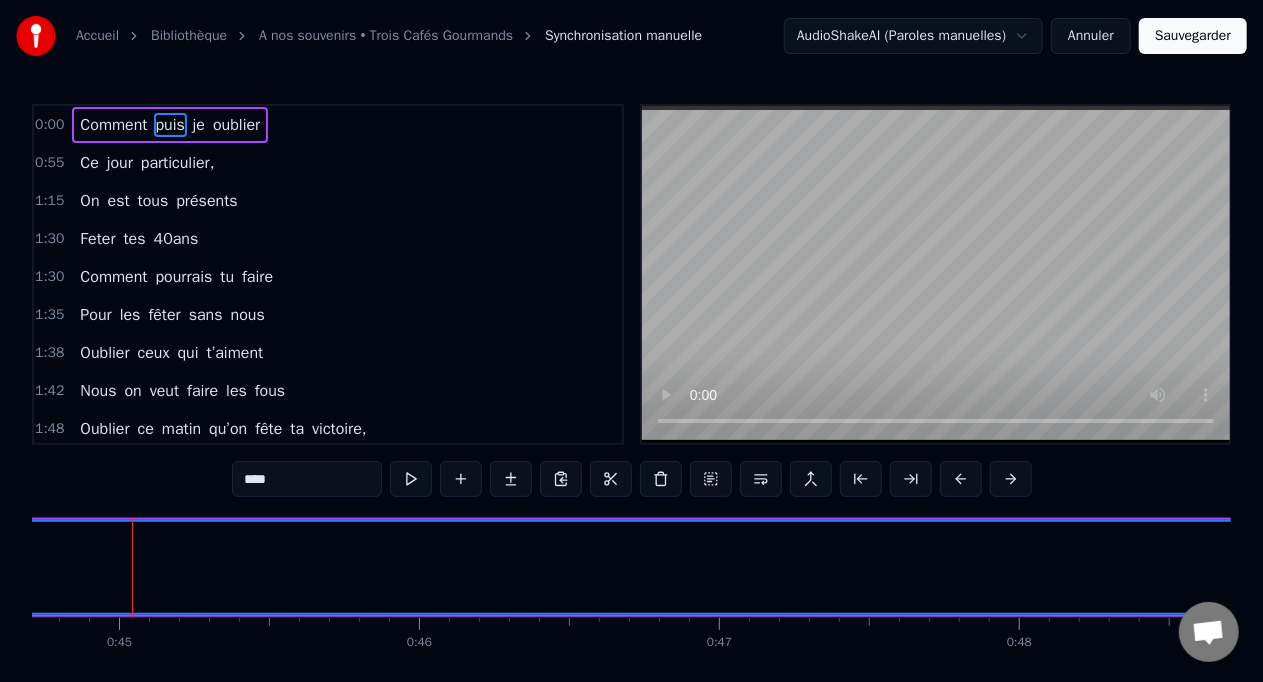 drag, startPoint x: 129, startPoint y: 570, endPoint x: 68, endPoint y: 569, distance: 61.008198 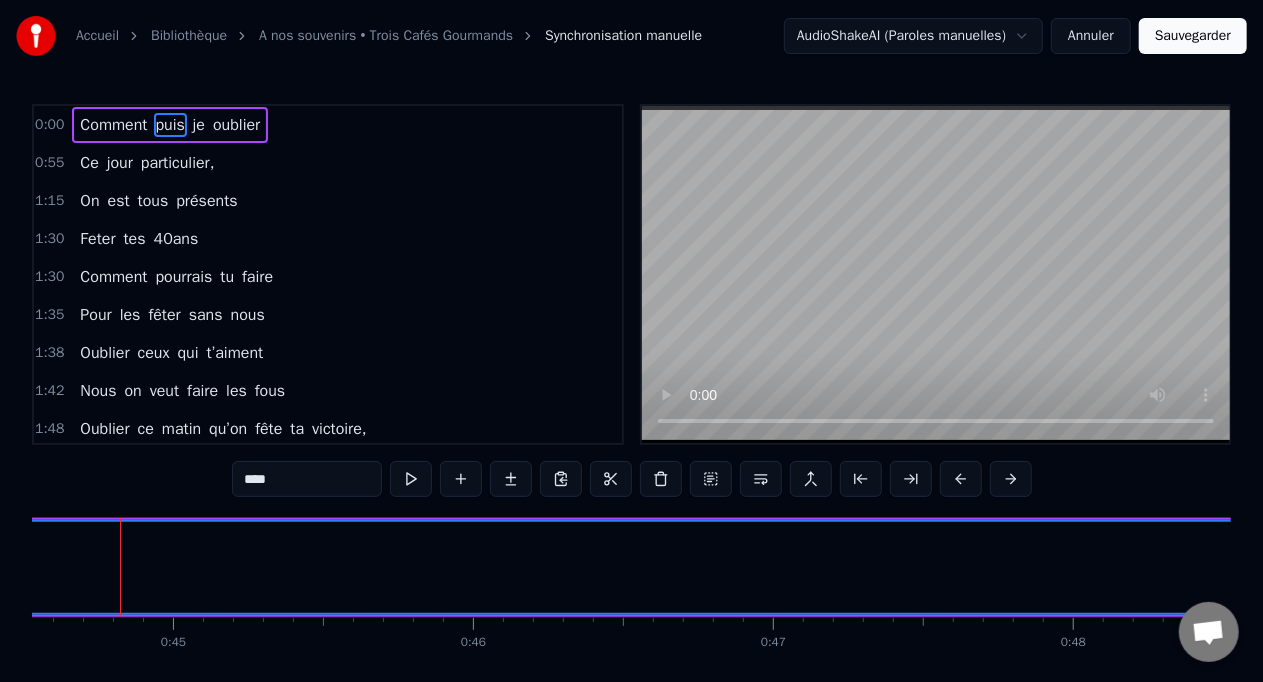 scroll, scrollTop: 0, scrollLeft: 13347, axis: horizontal 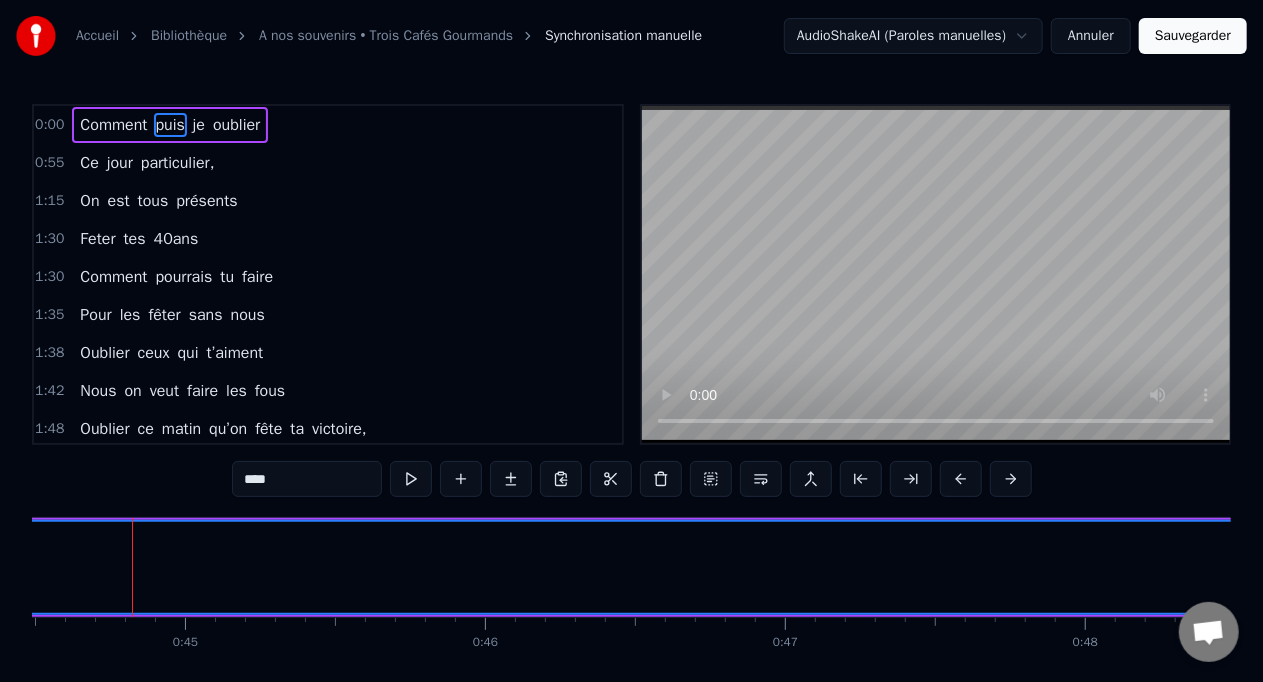click on "Comment" at bounding box center (113, 125) 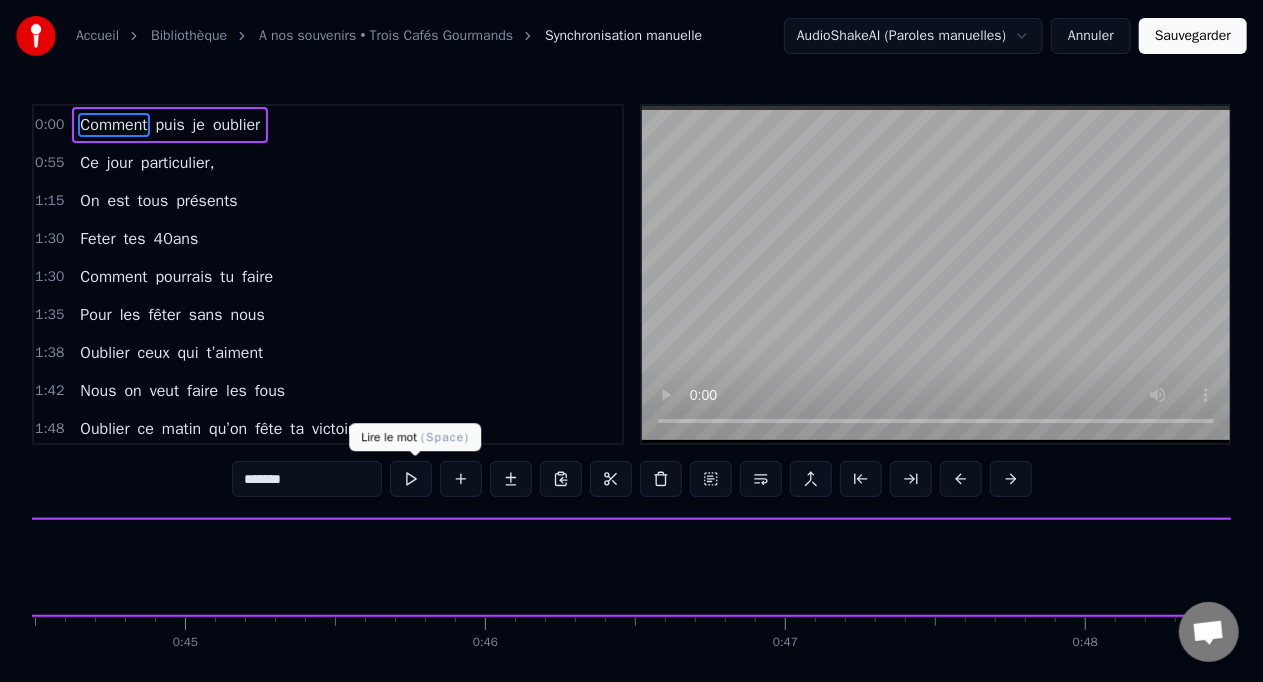 click at bounding box center [411, 479] 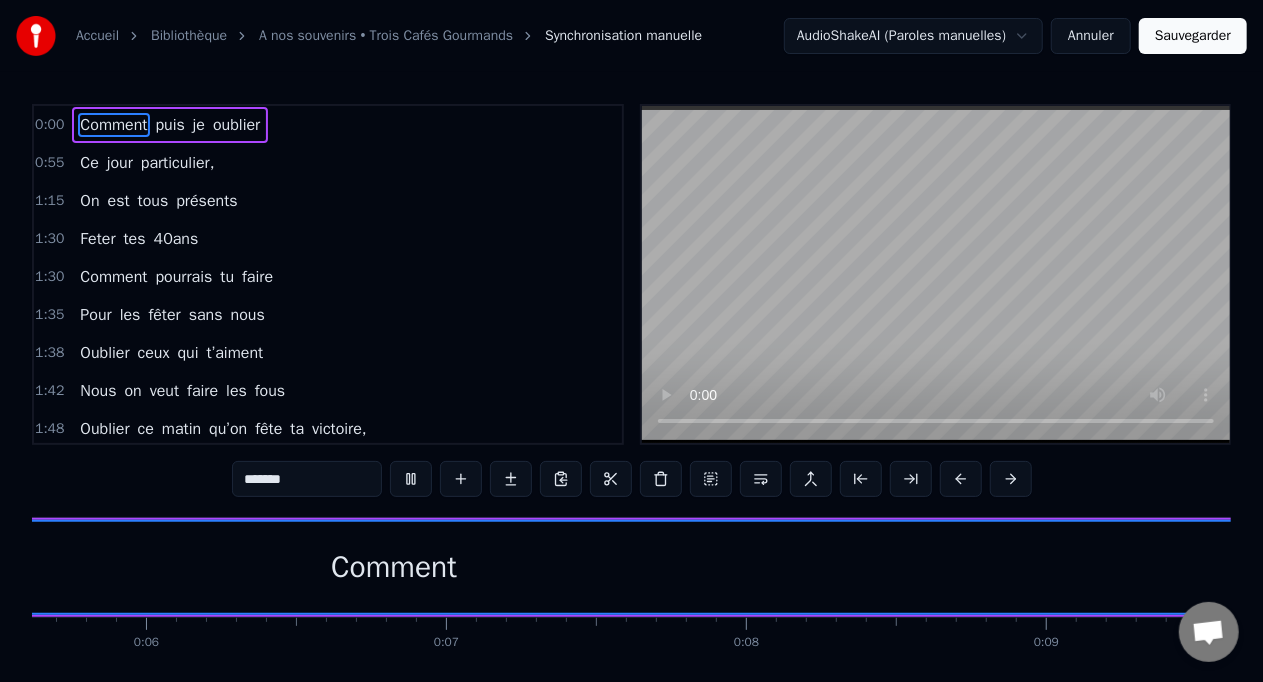 click at bounding box center [411, 479] 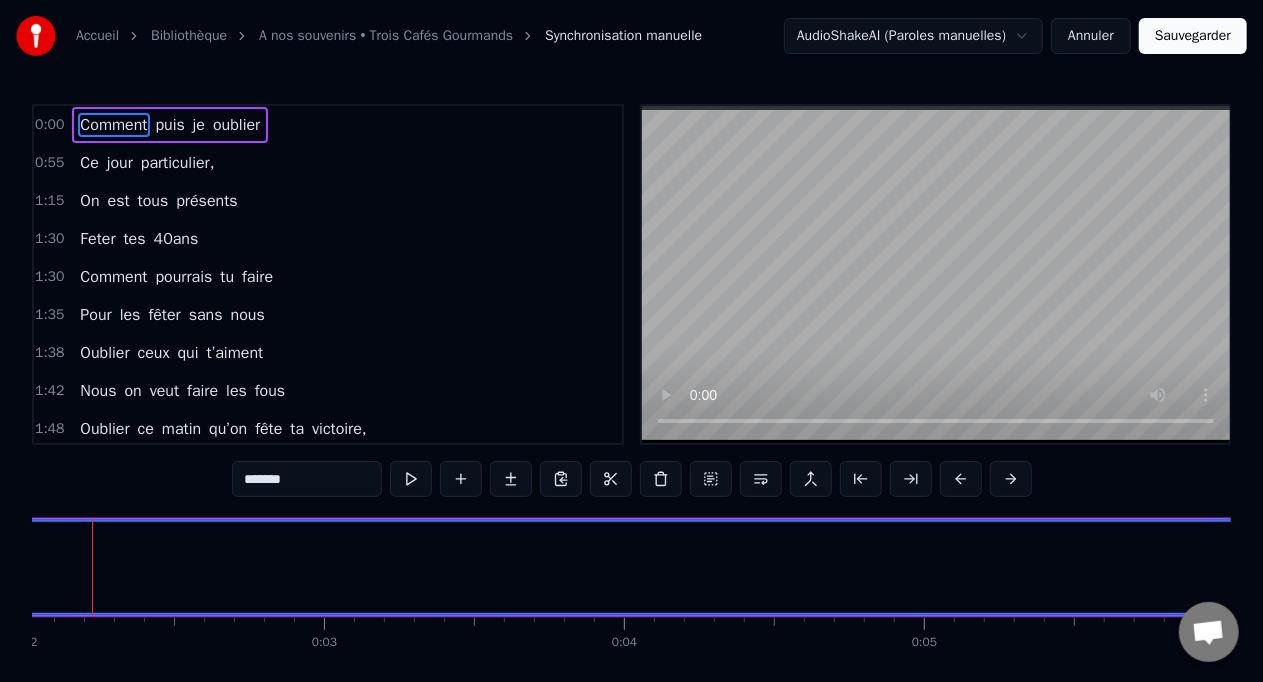 scroll, scrollTop: 0, scrollLeft: 568, axis: horizontal 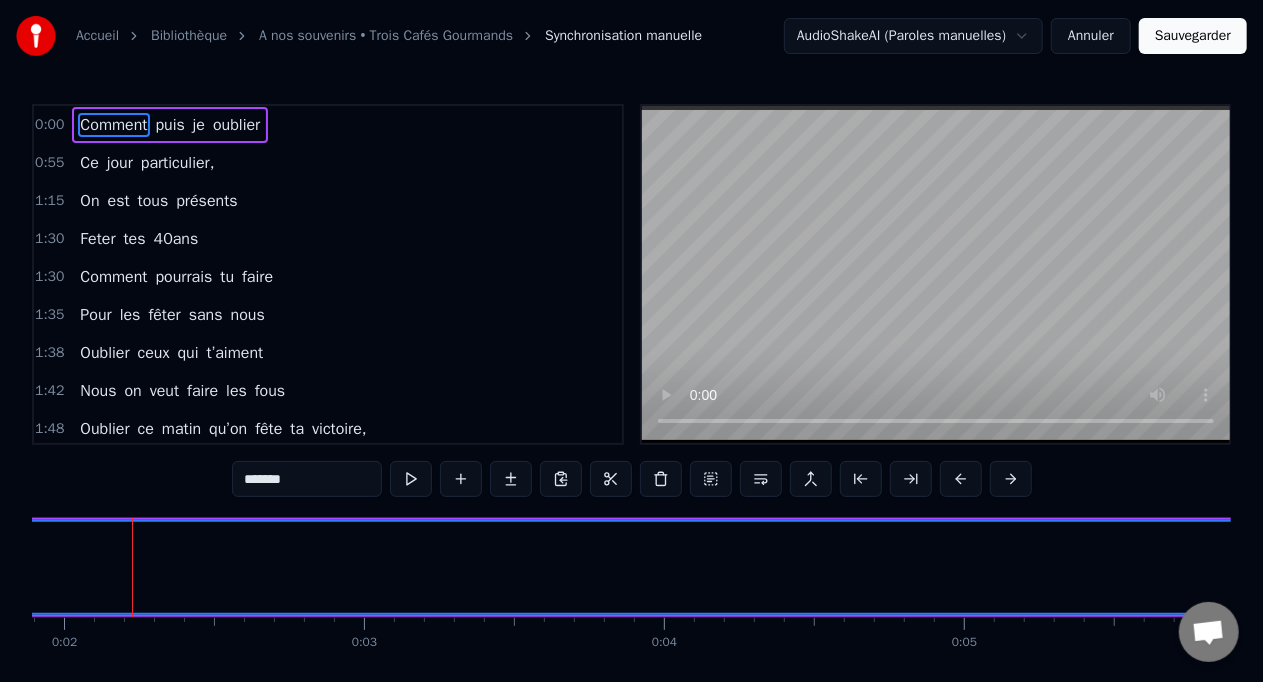 click on "puis" at bounding box center [170, 125] 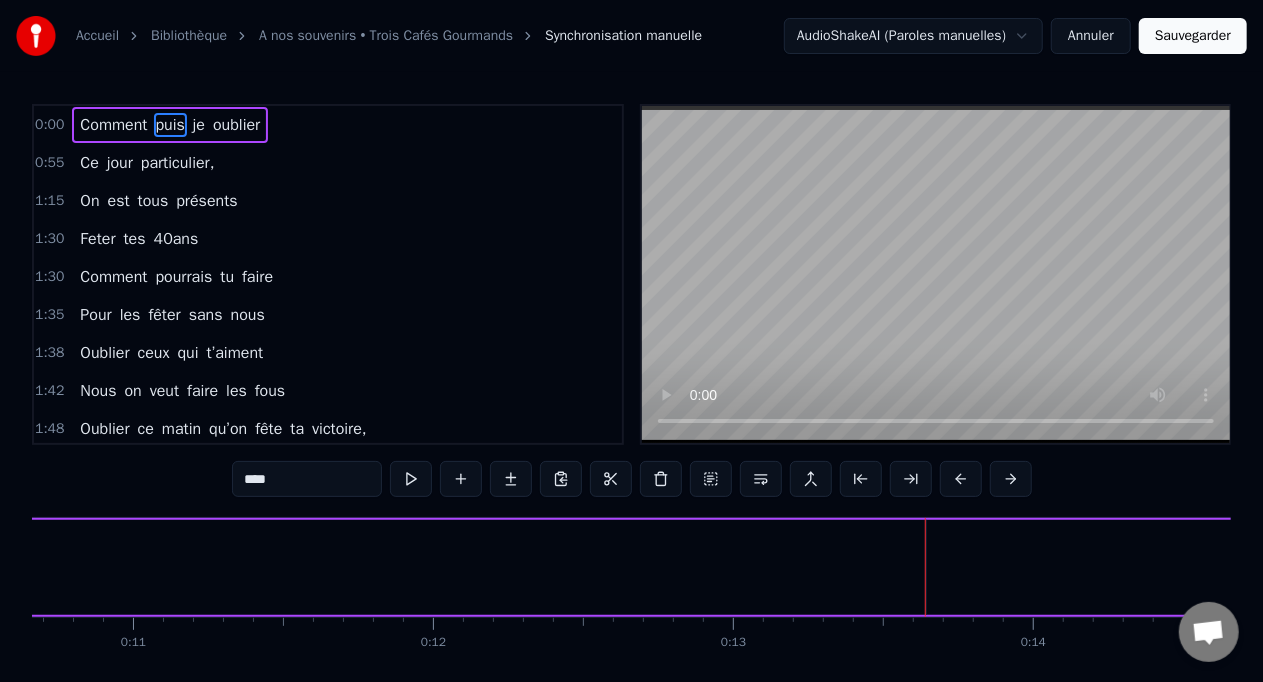 scroll, scrollTop: 0, scrollLeft: 3992, axis: horizontal 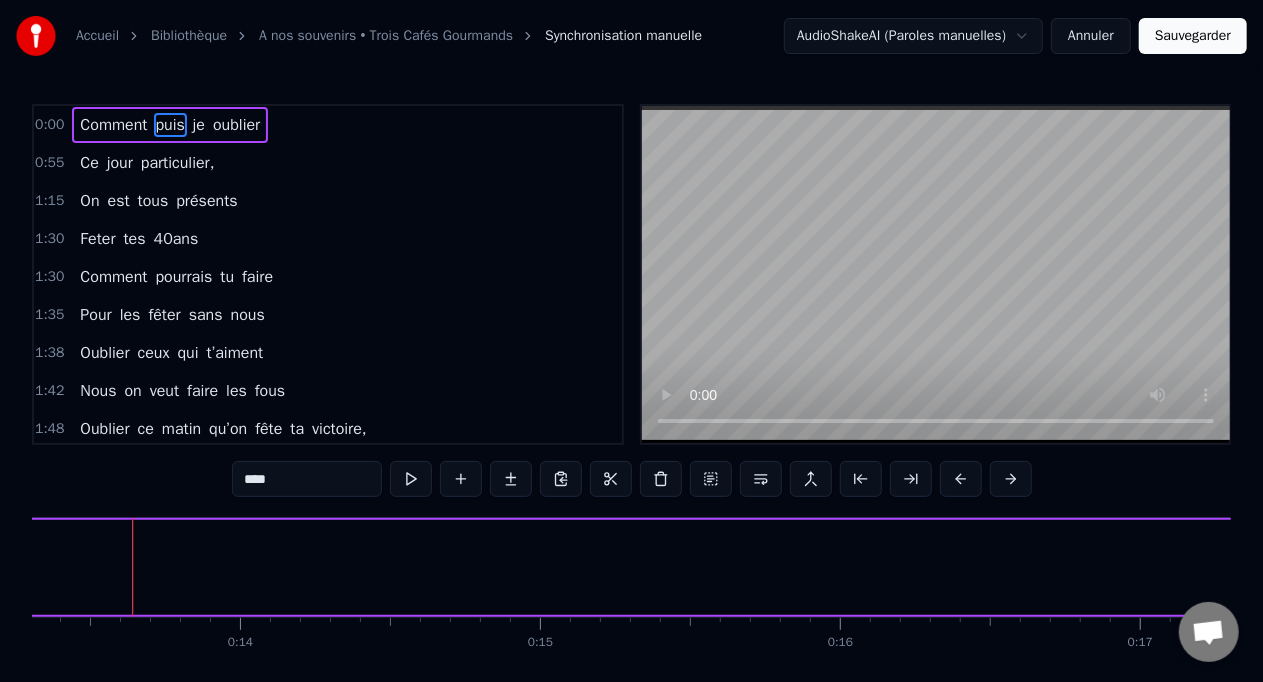 drag, startPoint x: 336, startPoint y: 602, endPoint x: 753, endPoint y: 554, distance: 419.7535 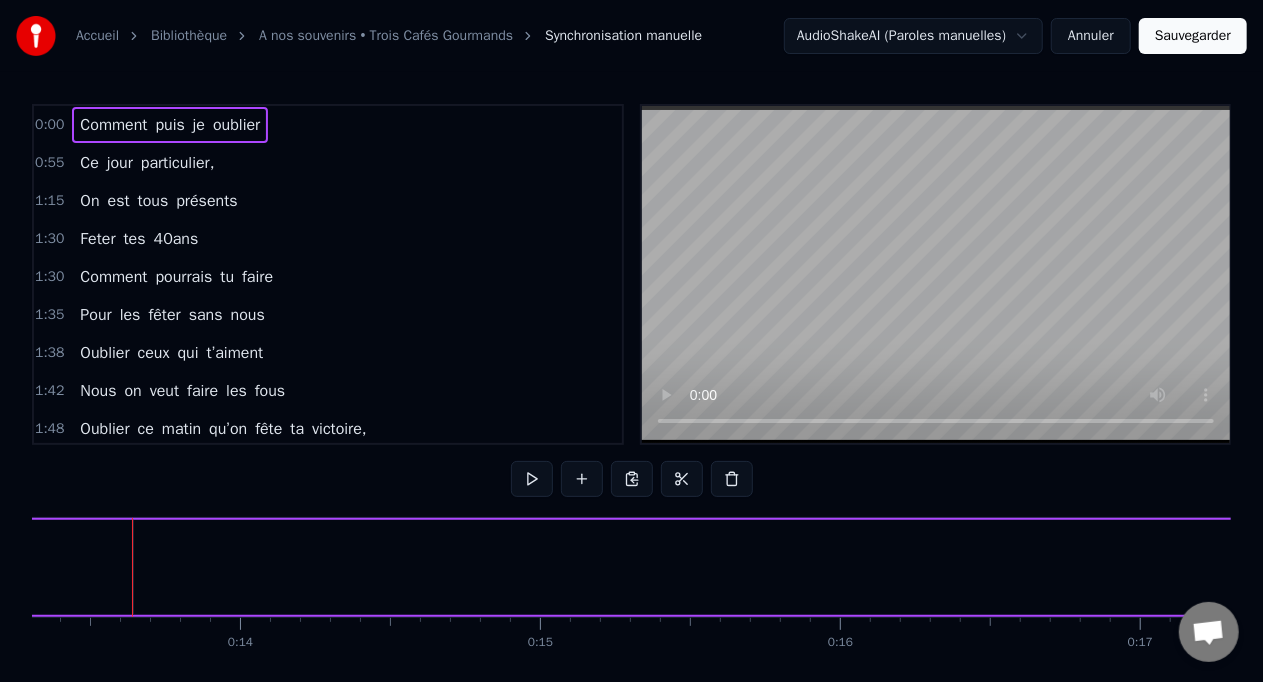 drag, startPoint x: 131, startPoint y: 569, endPoint x: 78, endPoint y: 566, distance: 53.08484 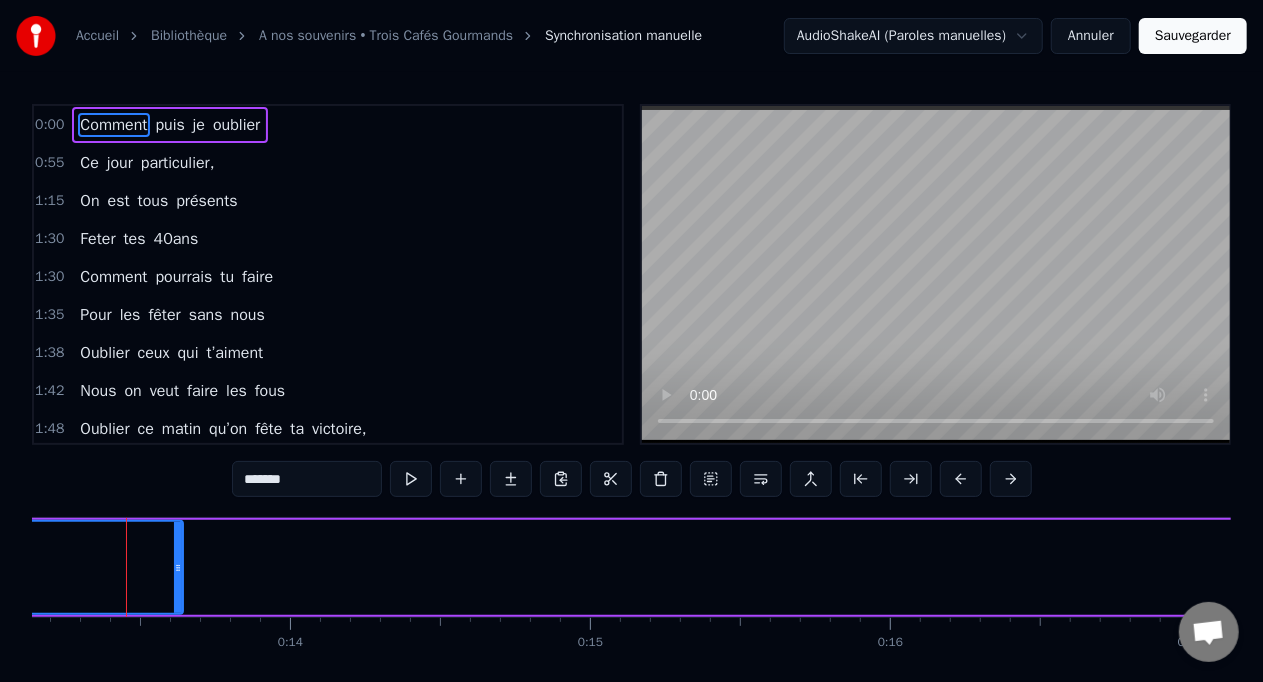 scroll, scrollTop: 0, scrollLeft: 3936, axis: horizontal 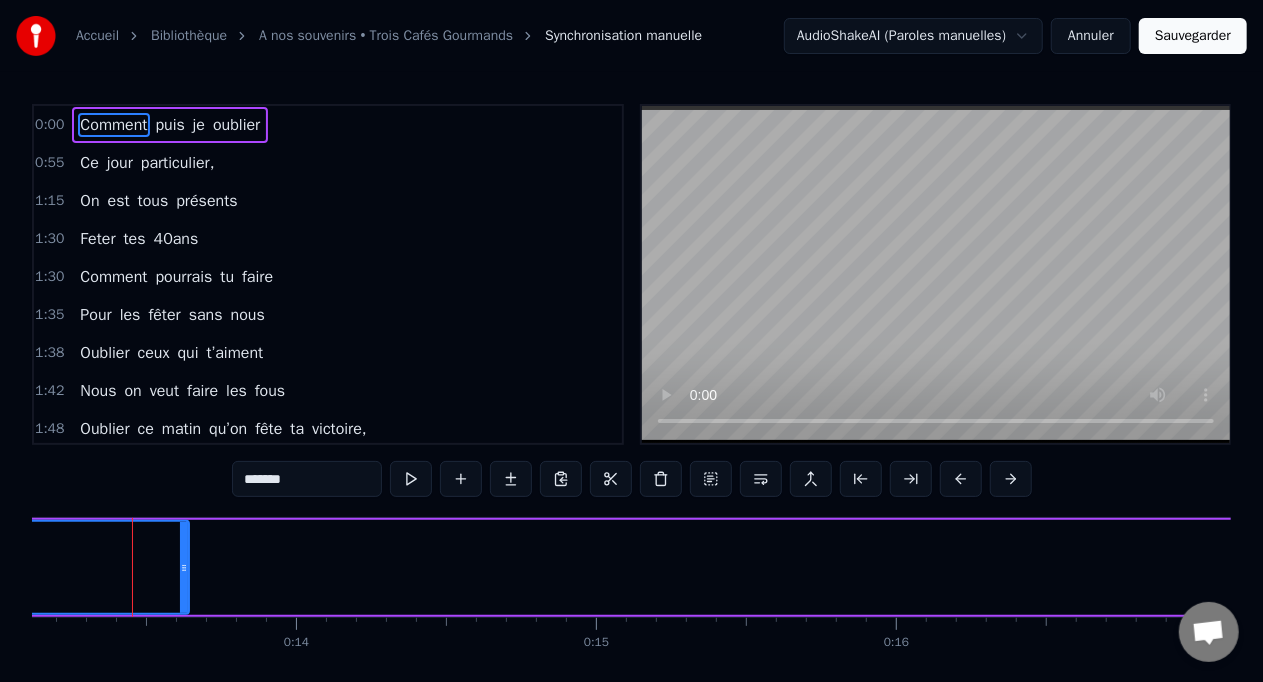 drag, startPoint x: 134, startPoint y: 565, endPoint x: 48, endPoint y: 567, distance: 86.023254 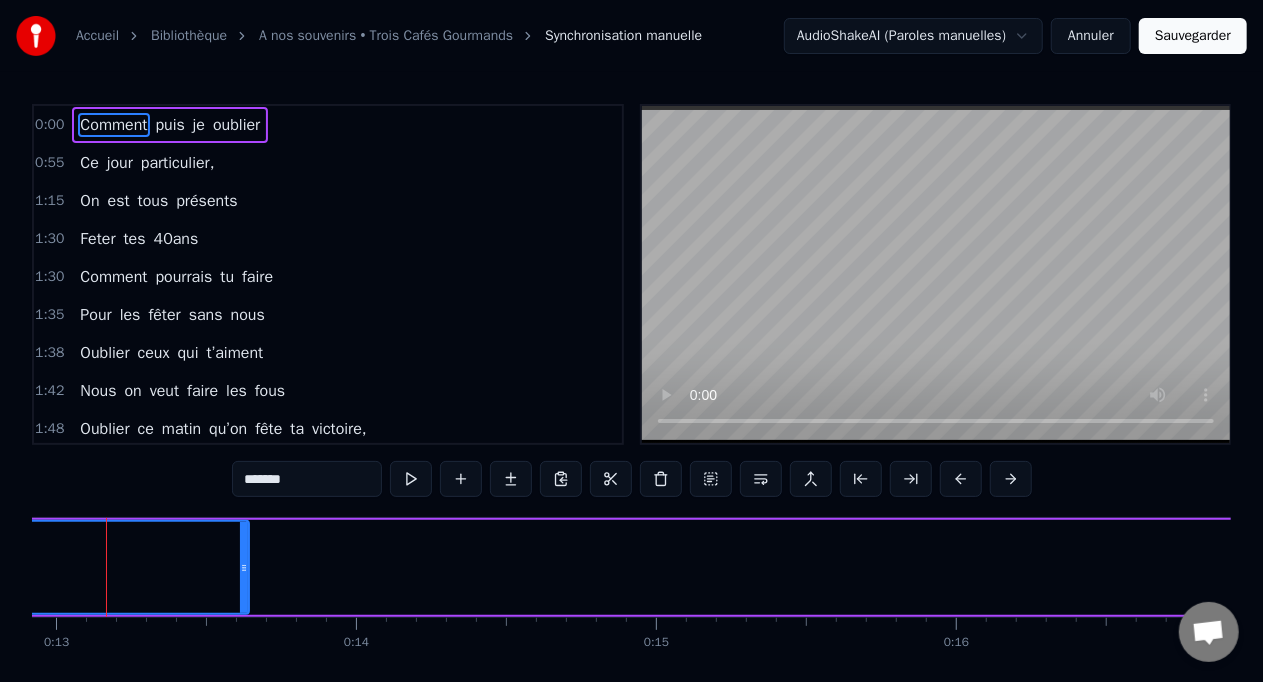 scroll, scrollTop: 0, scrollLeft: 3850, axis: horizontal 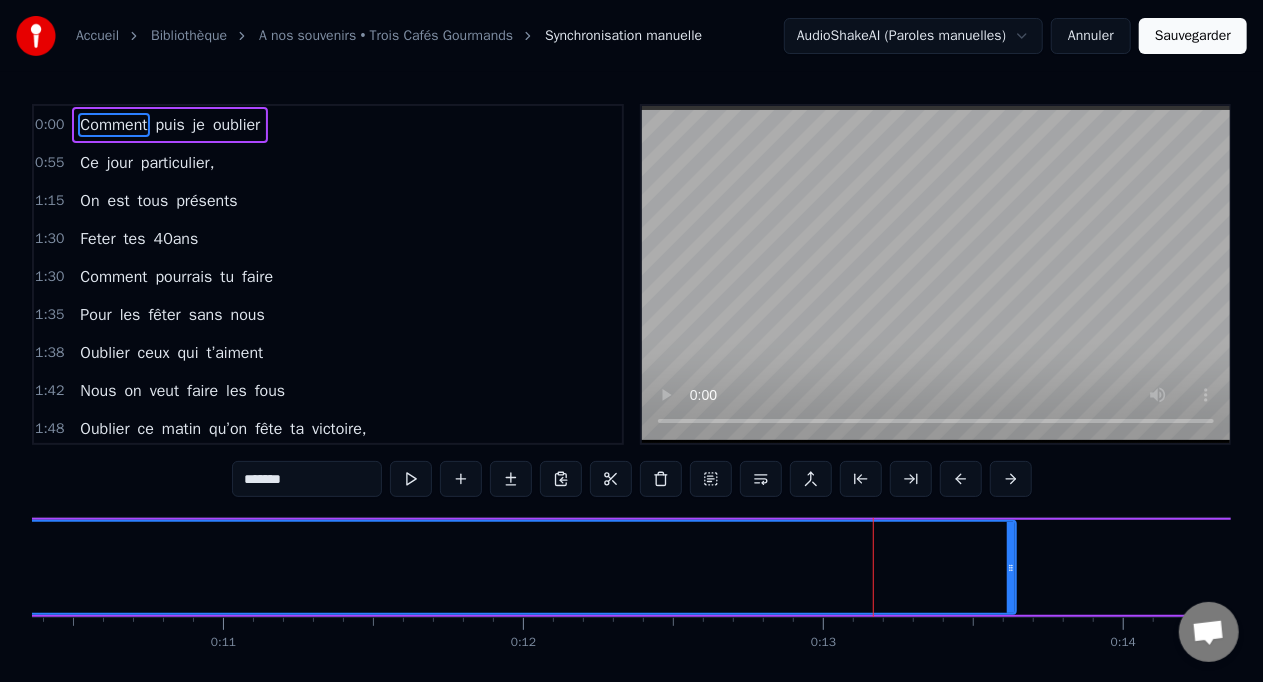 drag, startPoint x: 131, startPoint y: 568, endPoint x: 0, endPoint y: 586, distance: 132.23087 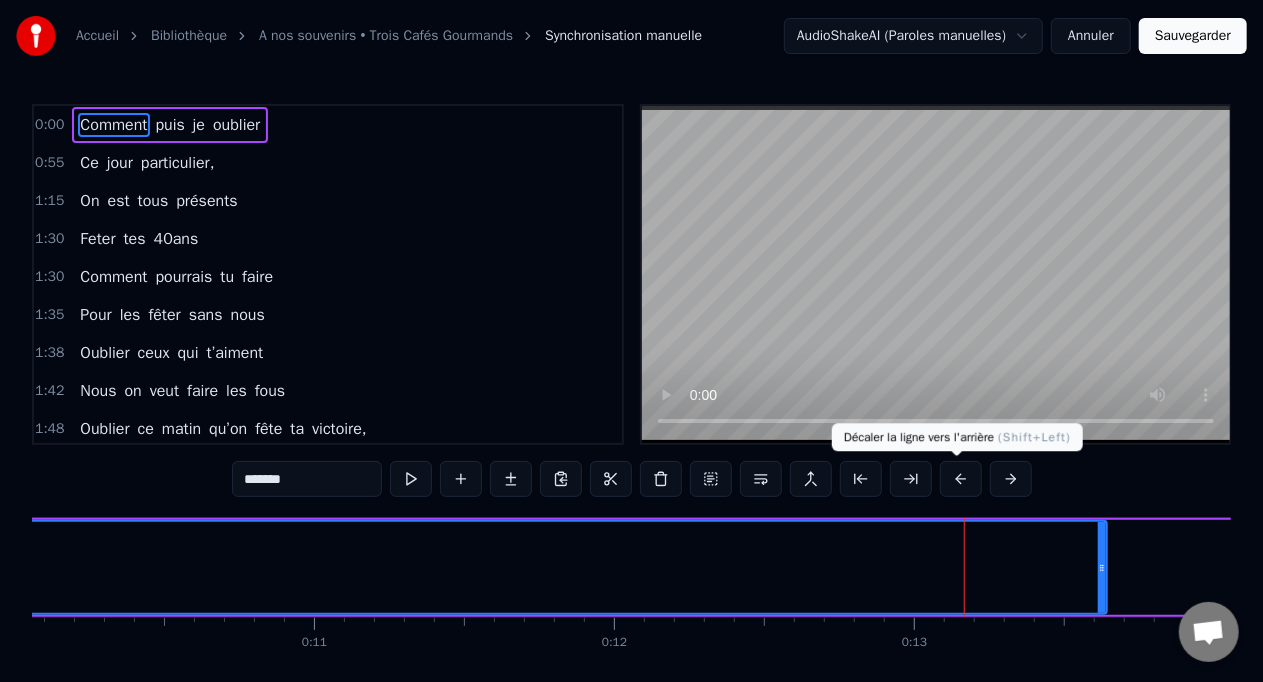 click at bounding box center (961, 479) 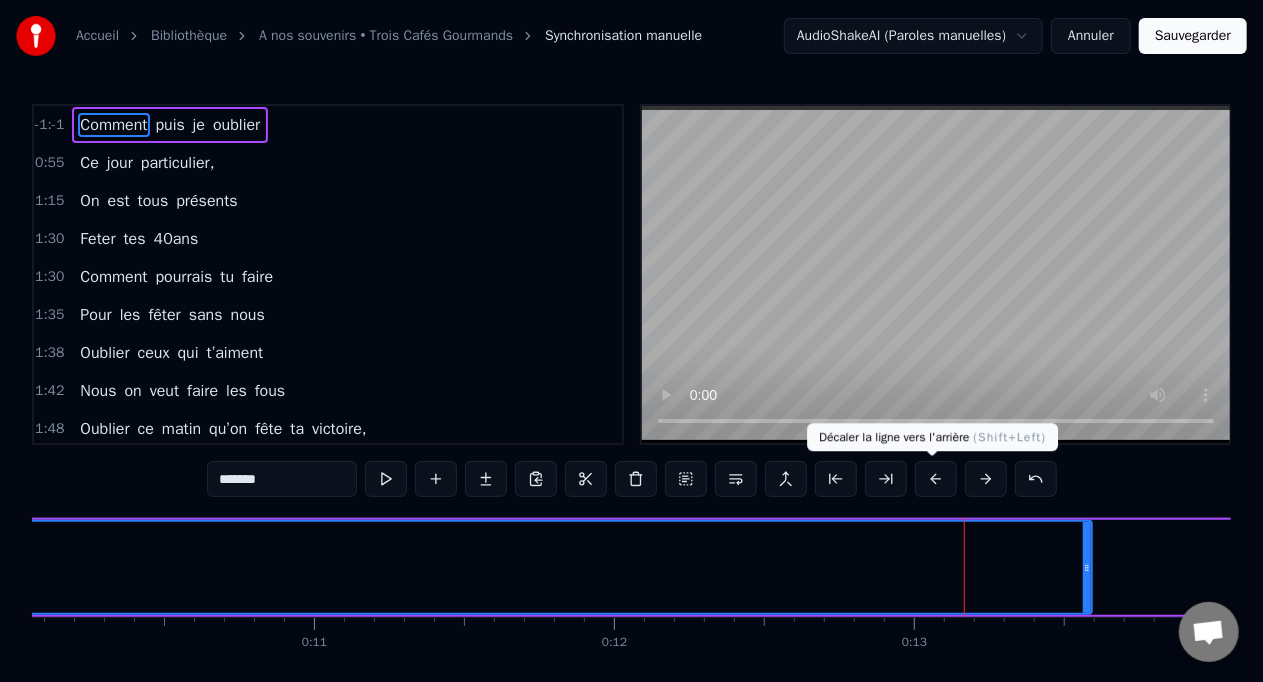 click at bounding box center (936, 479) 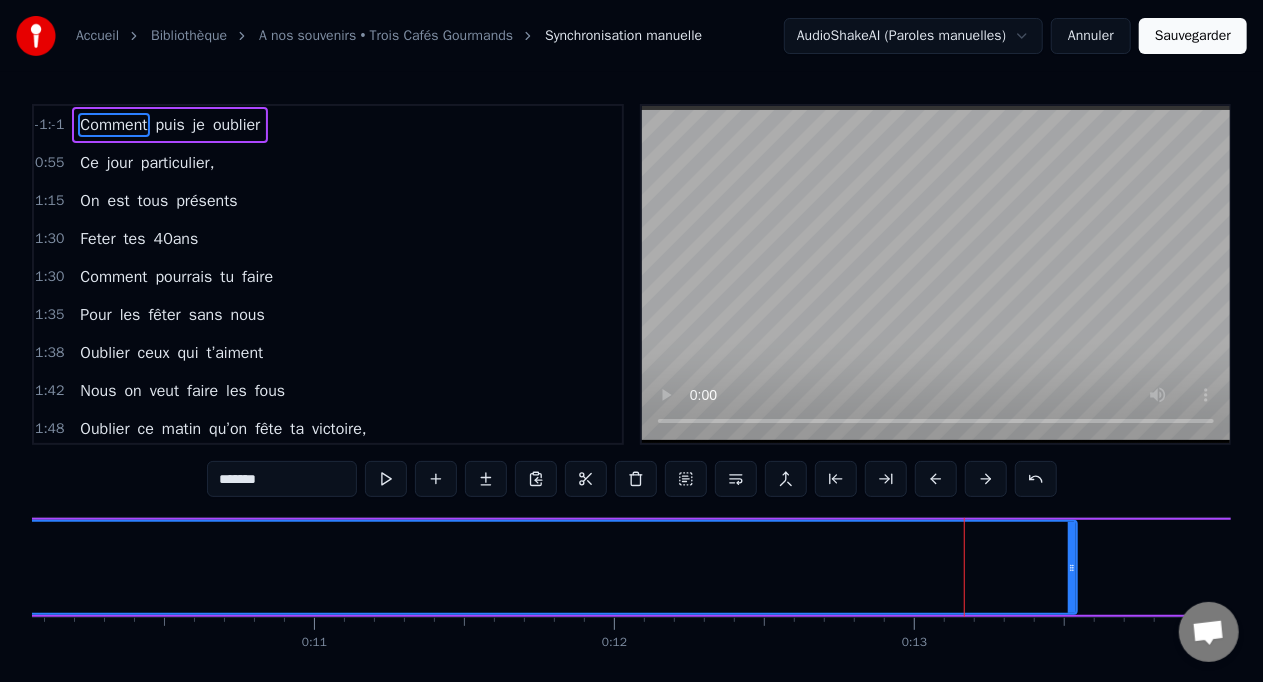 click at bounding box center [936, 479] 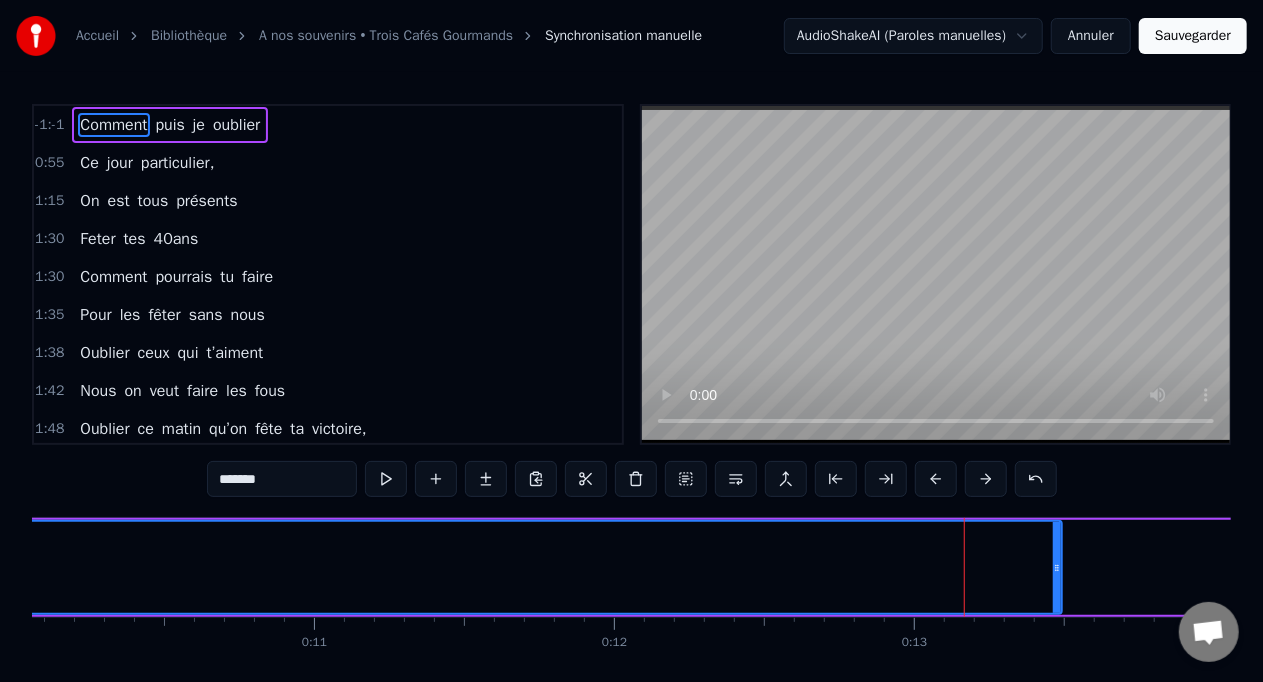 click at bounding box center (936, 479) 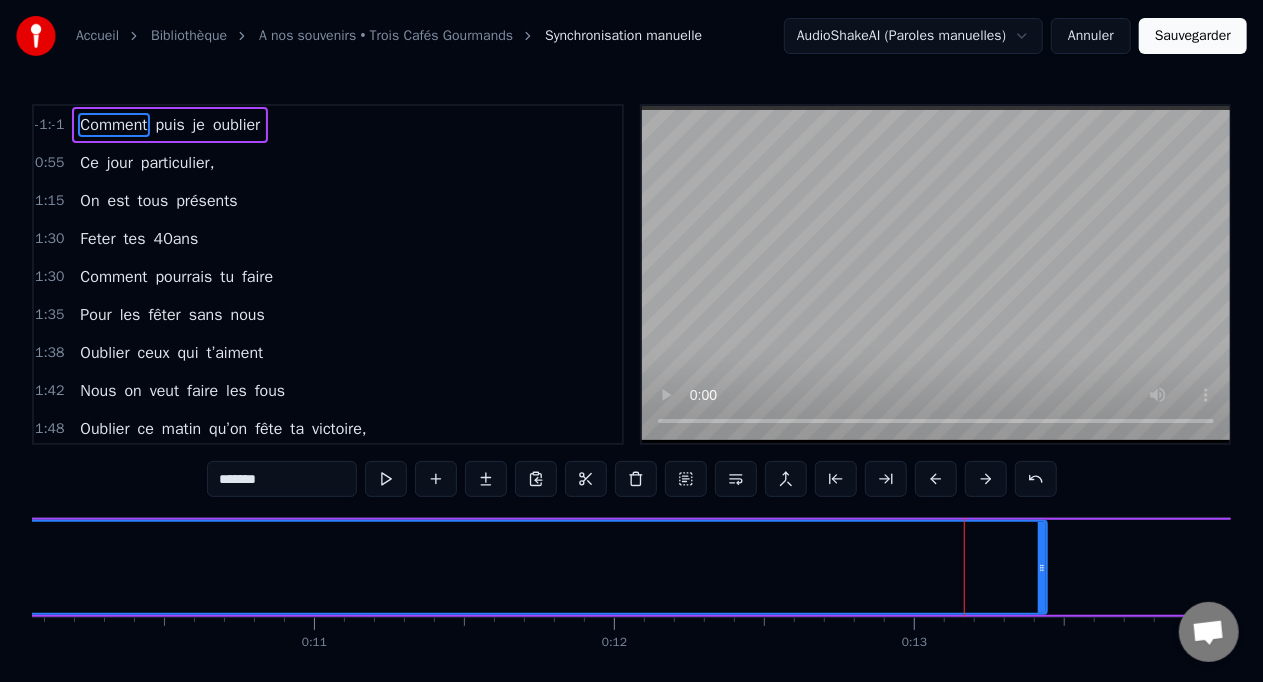 click at bounding box center [936, 479] 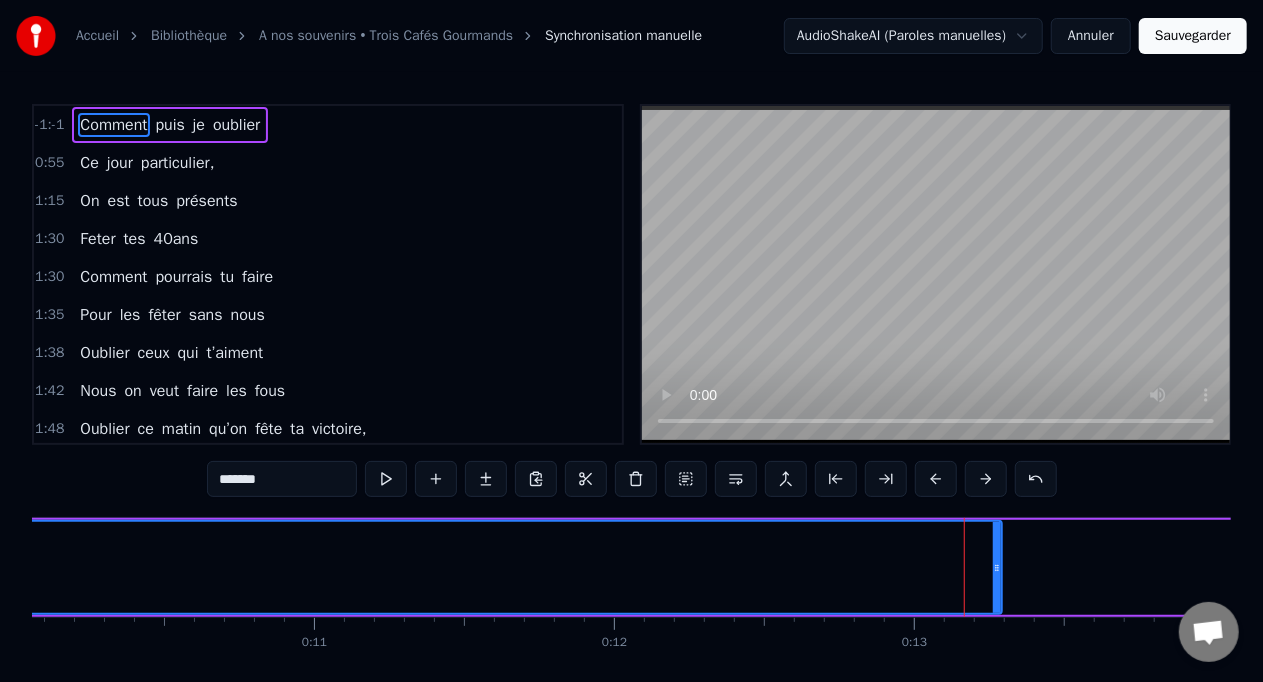 click at bounding box center (936, 479) 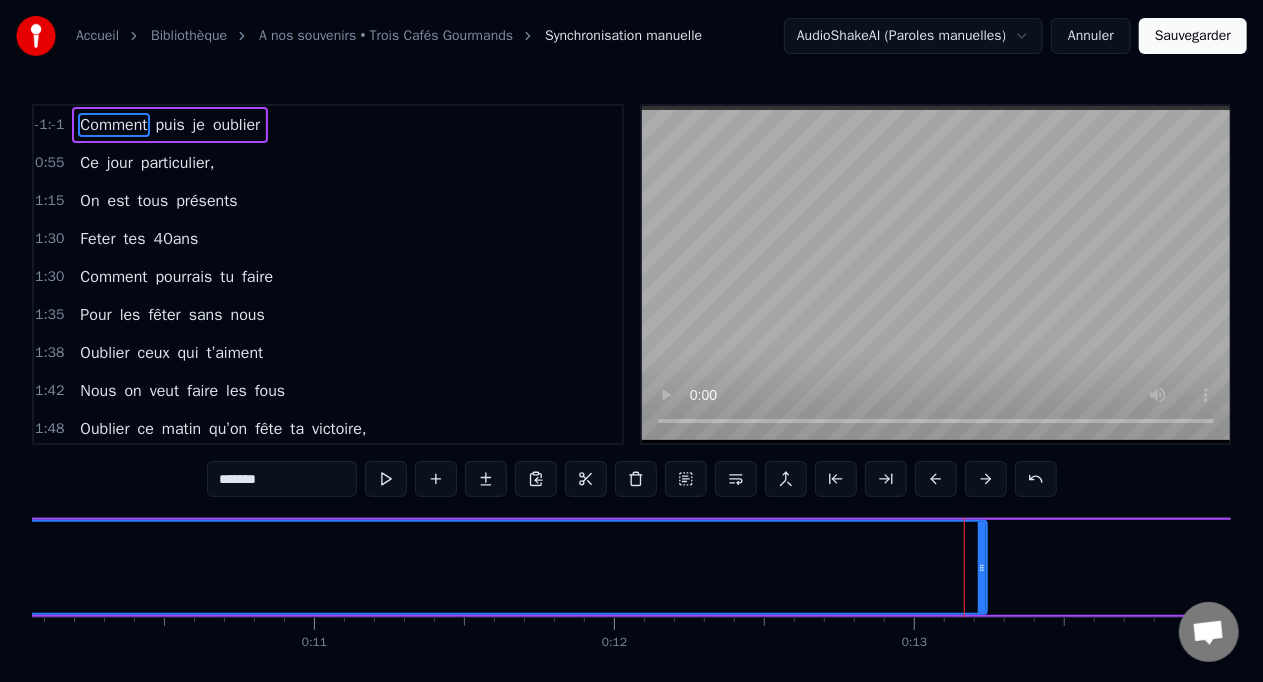 click at bounding box center (936, 479) 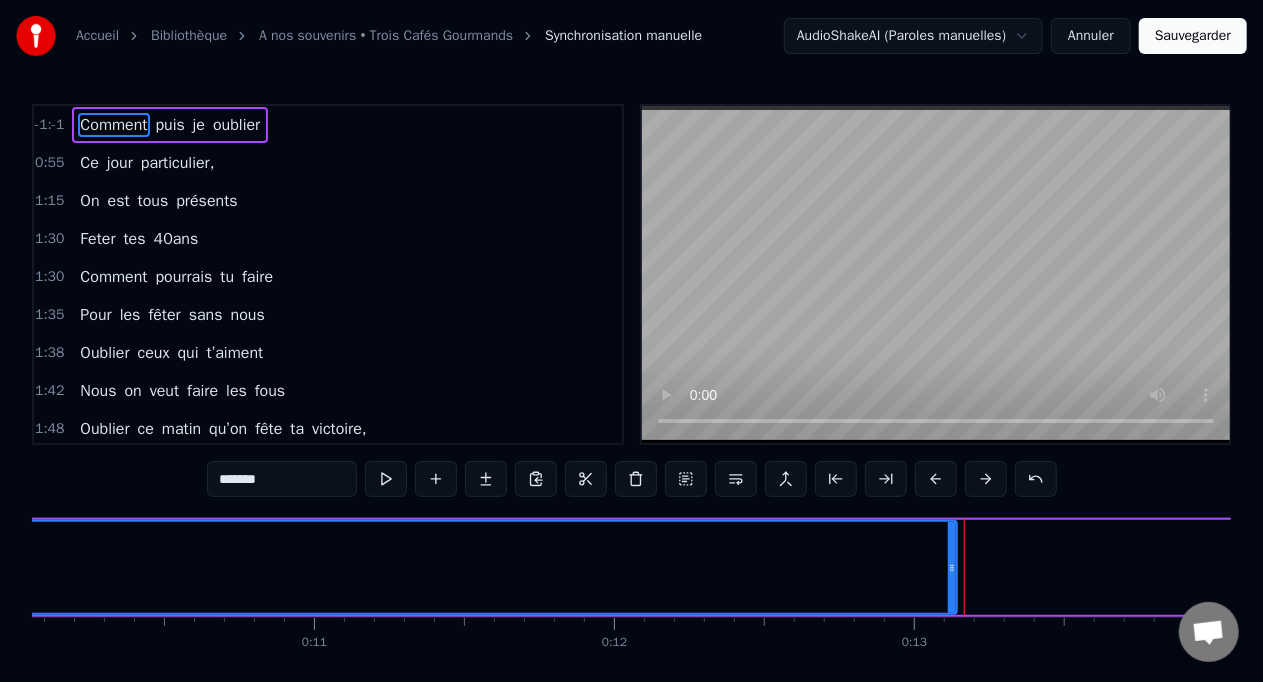 click at bounding box center [936, 479] 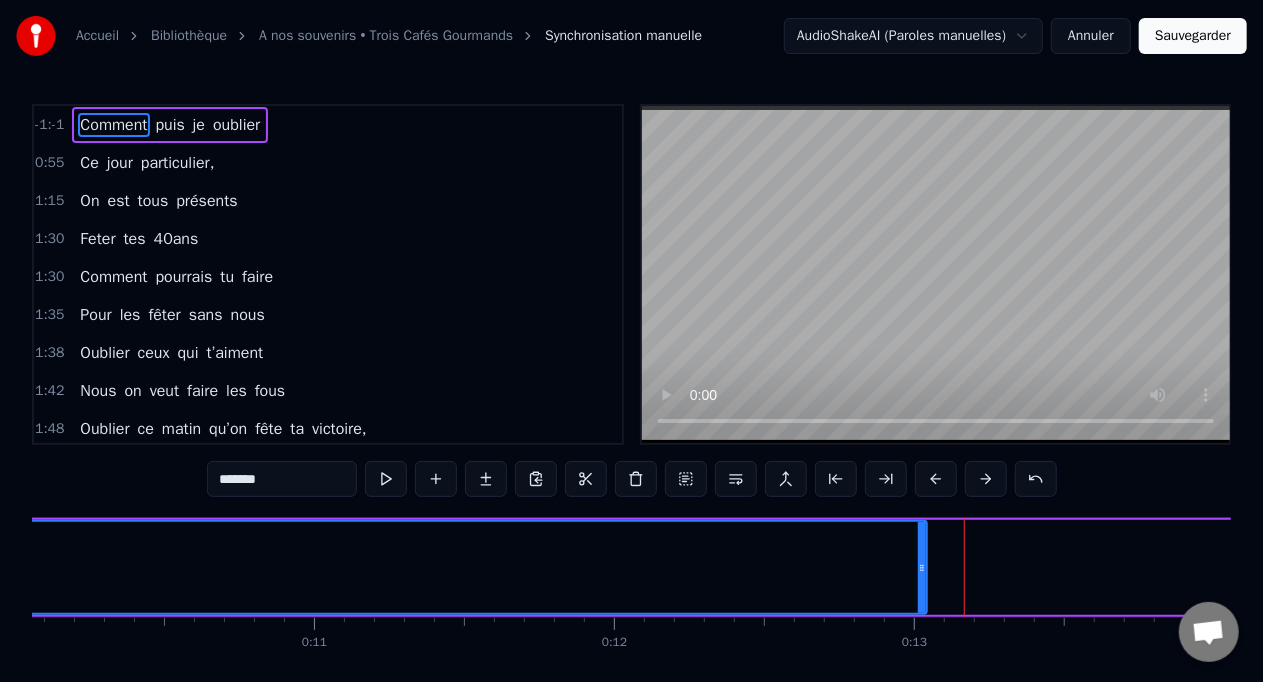 click at bounding box center (936, 479) 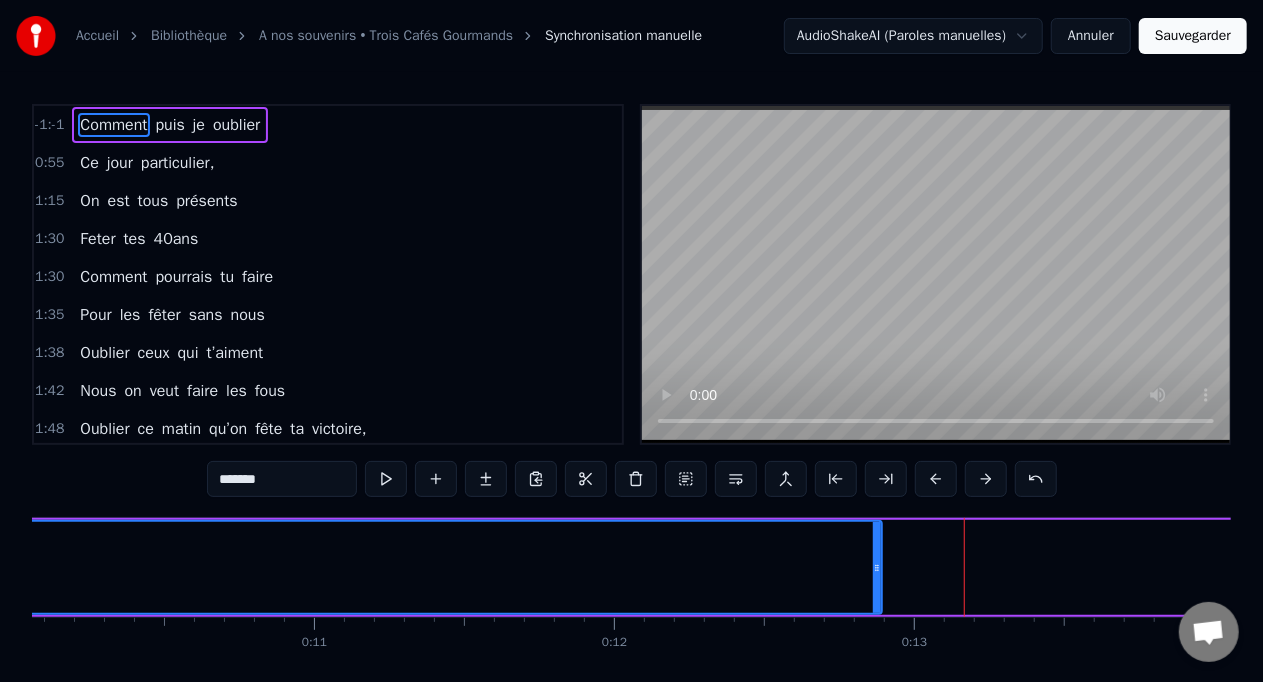 click at bounding box center (936, 479) 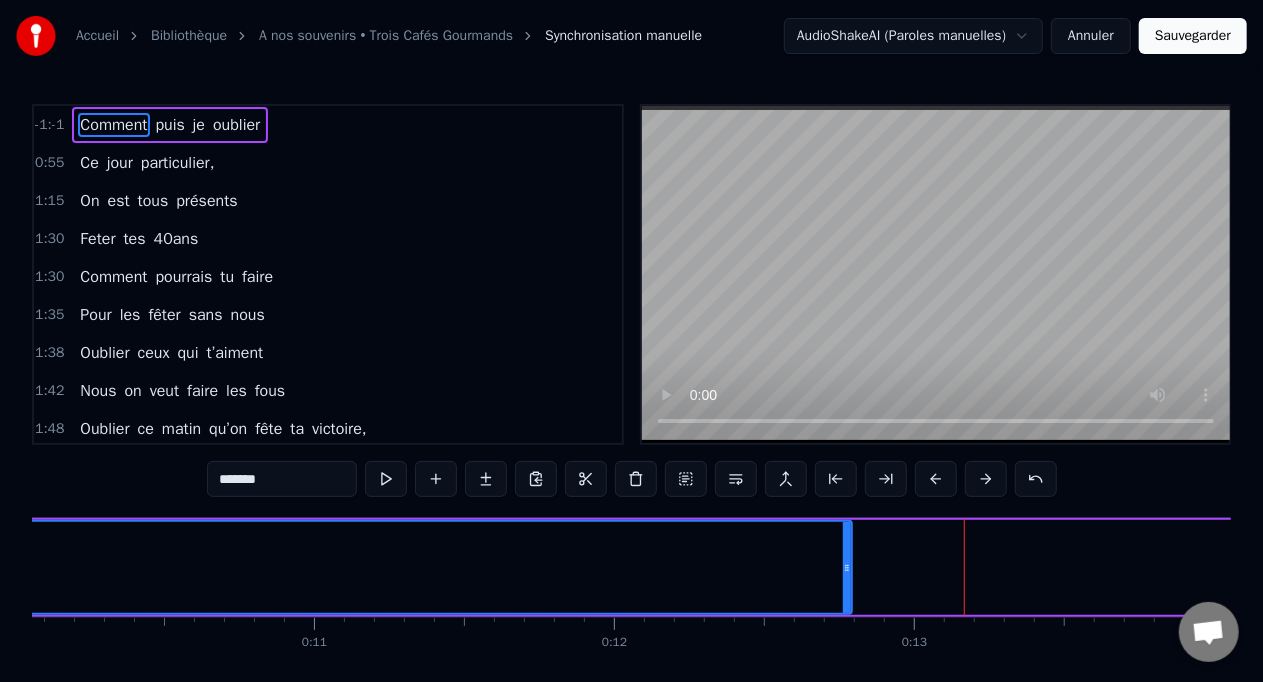 click at bounding box center [936, 479] 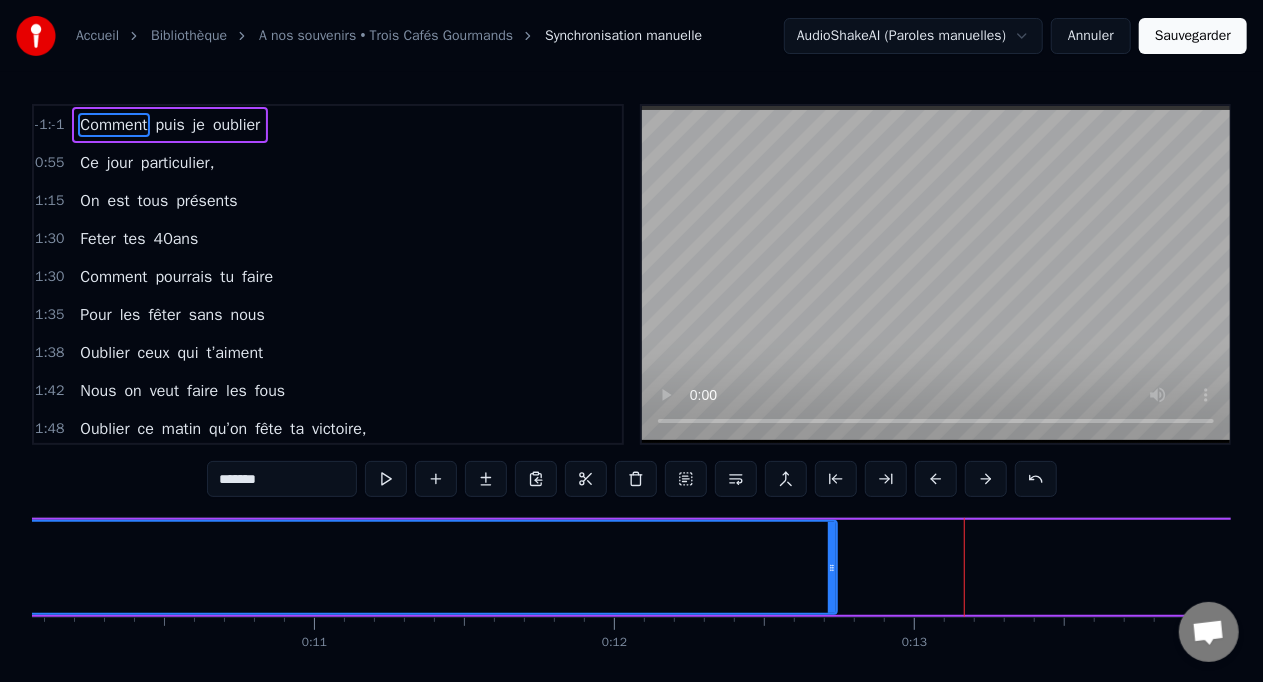 click at bounding box center (936, 479) 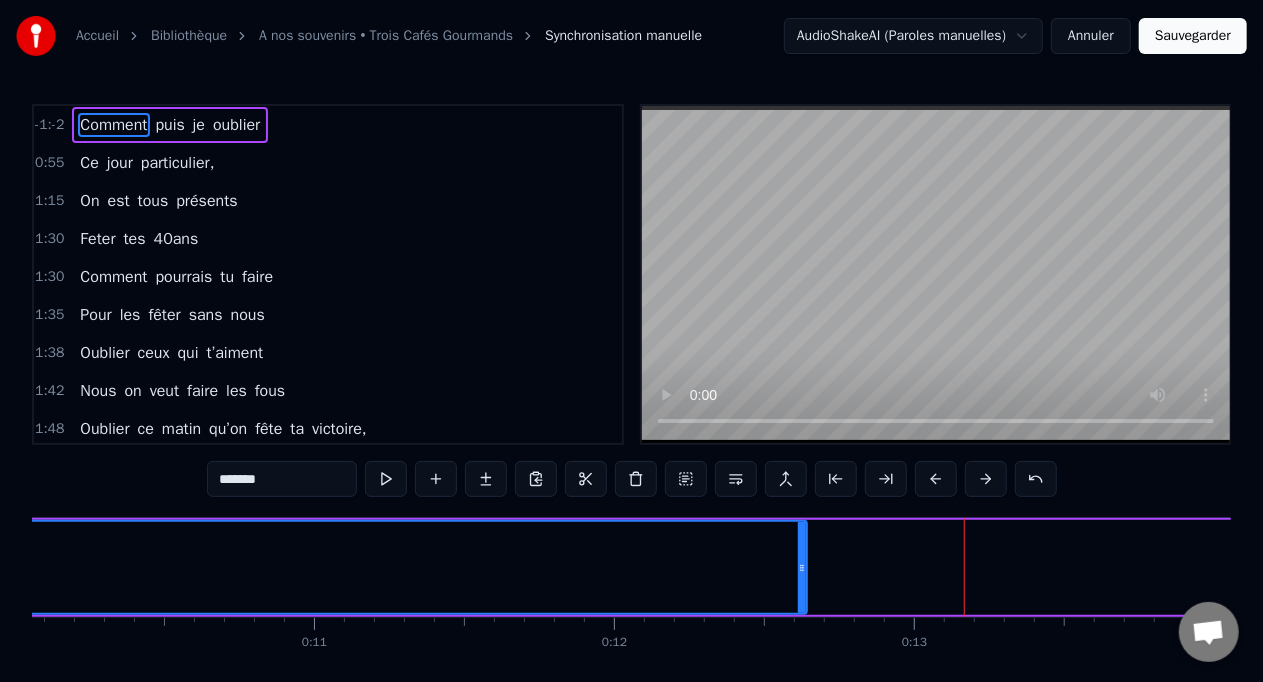 click at bounding box center [936, 479] 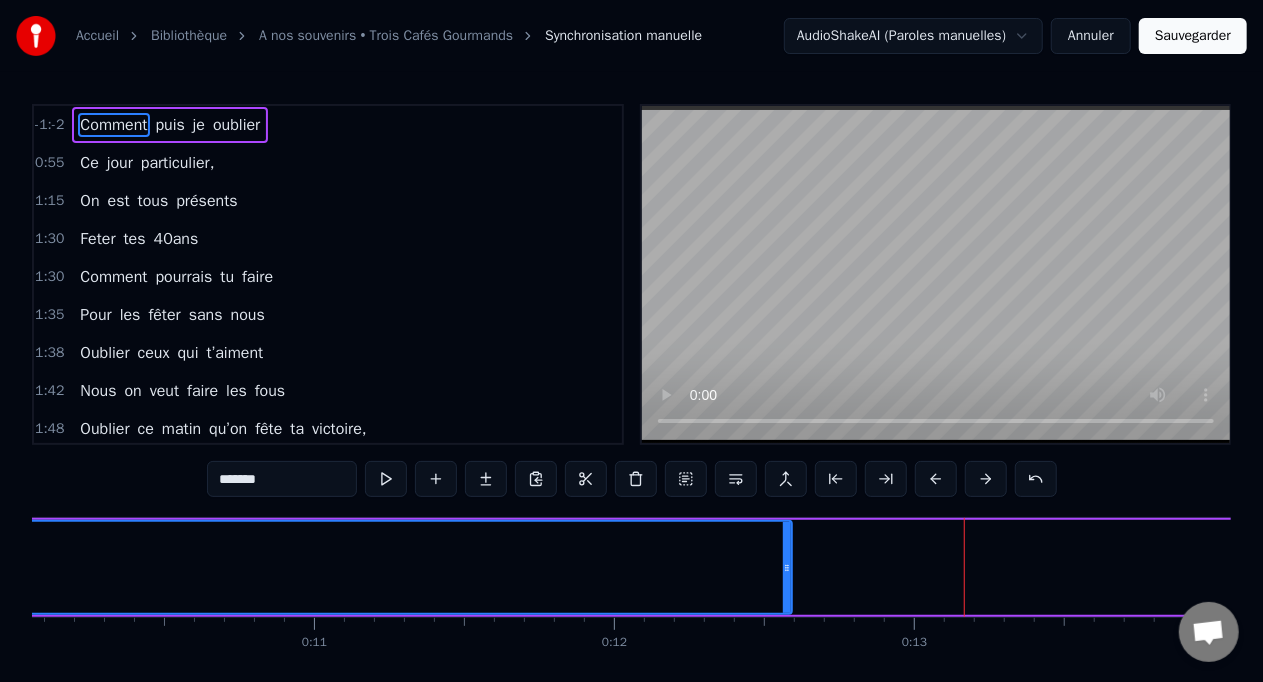 click at bounding box center [936, 479] 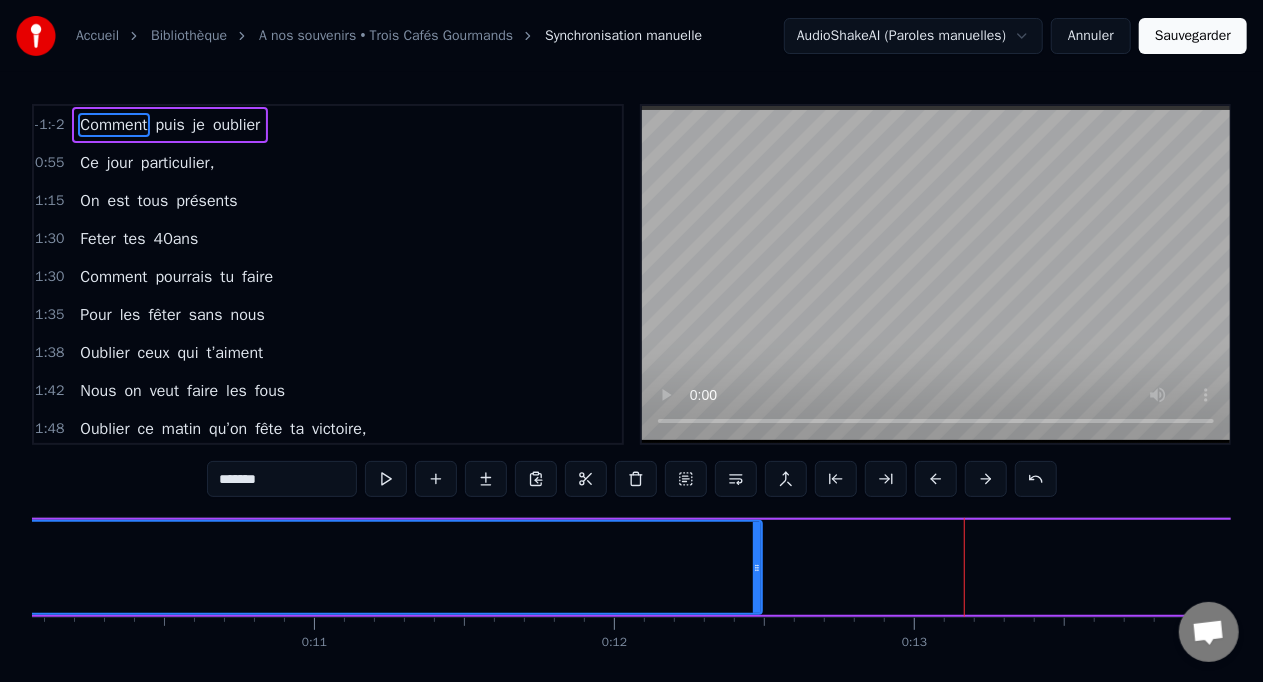 click at bounding box center (936, 479) 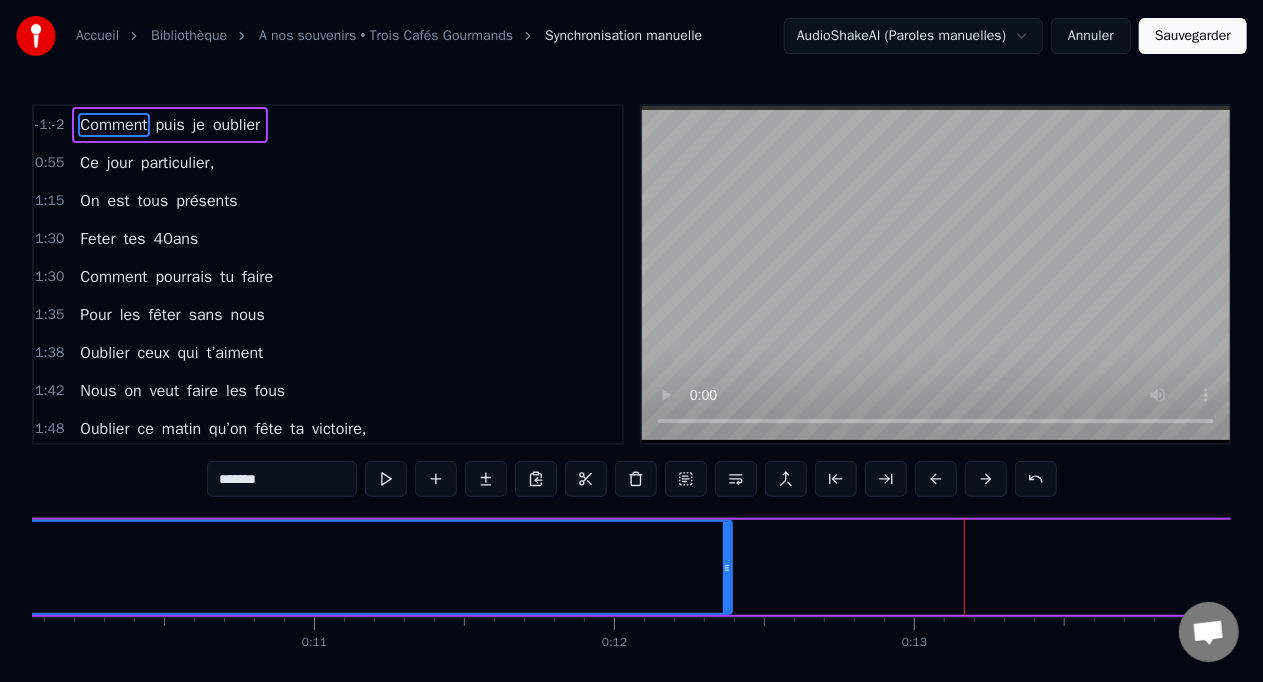 click at bounding box center [936, 479] 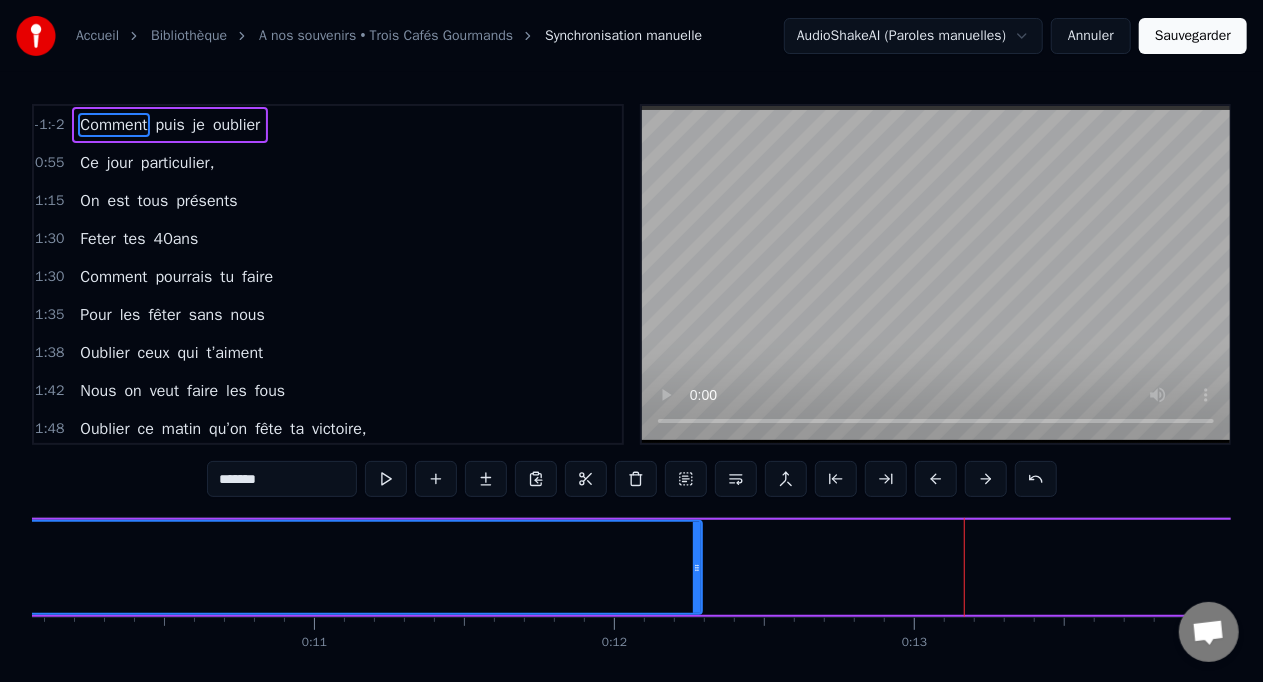 click at bounding box center [936, 479] 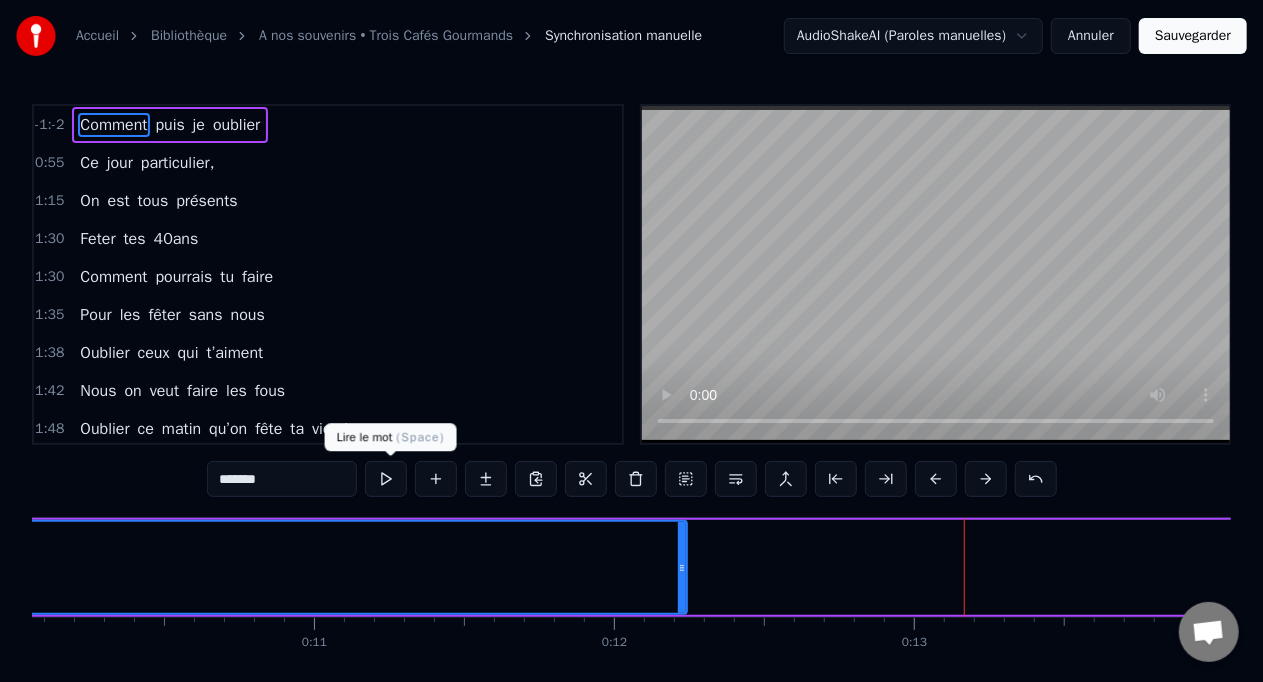 click at bounding box center (386, 479) 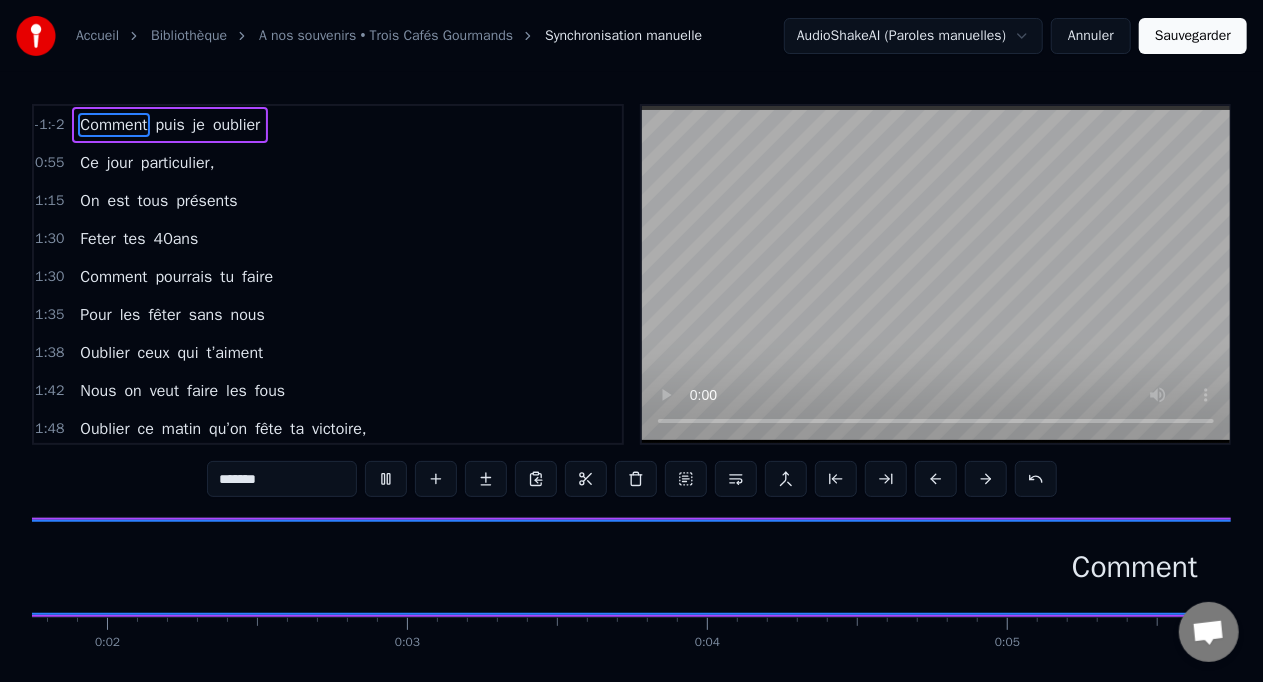 scroll, scrollTop: 0, scrollLeft: 311, axis: horizontal 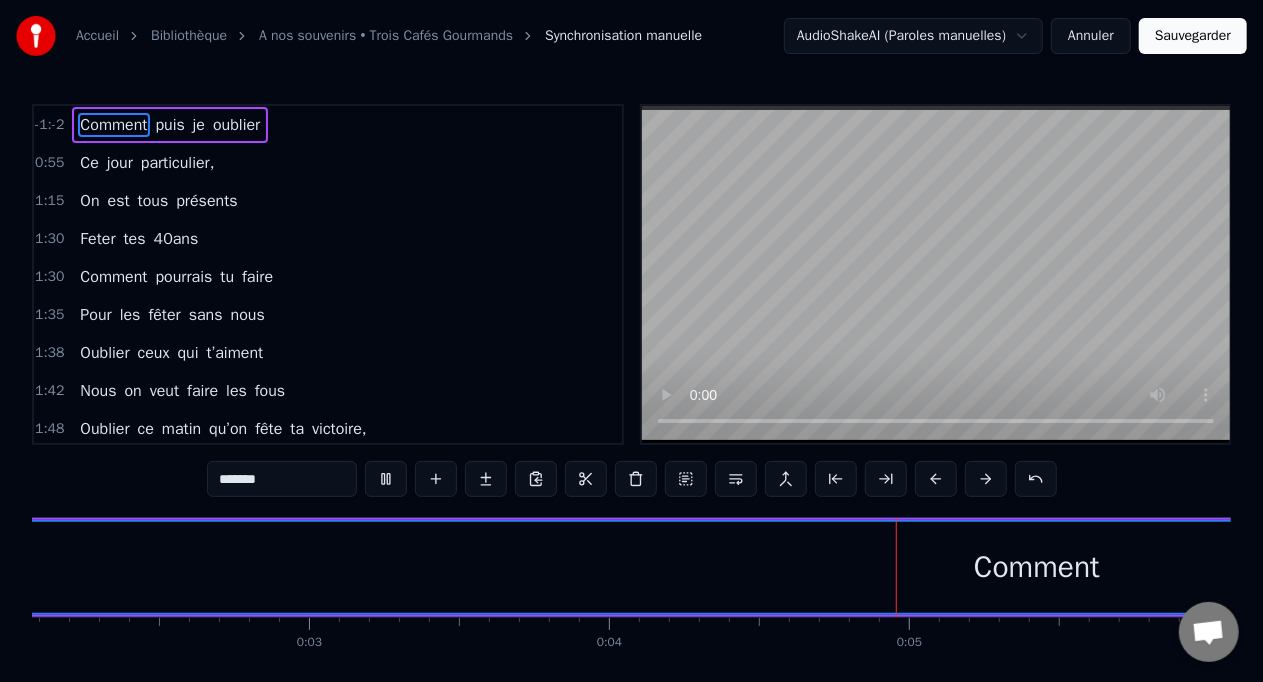 click at bounding box center (386, 479) 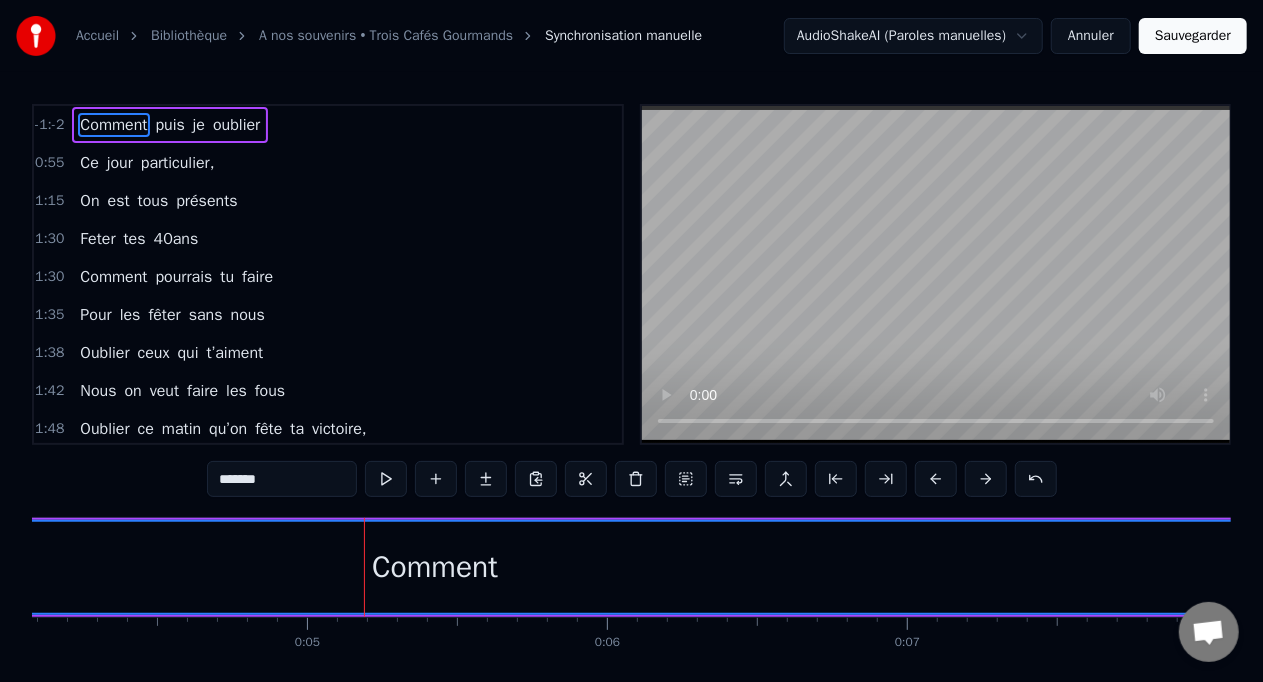 scroll, scrollTop: 0, scrollLeft: 1346, axis: horizontal 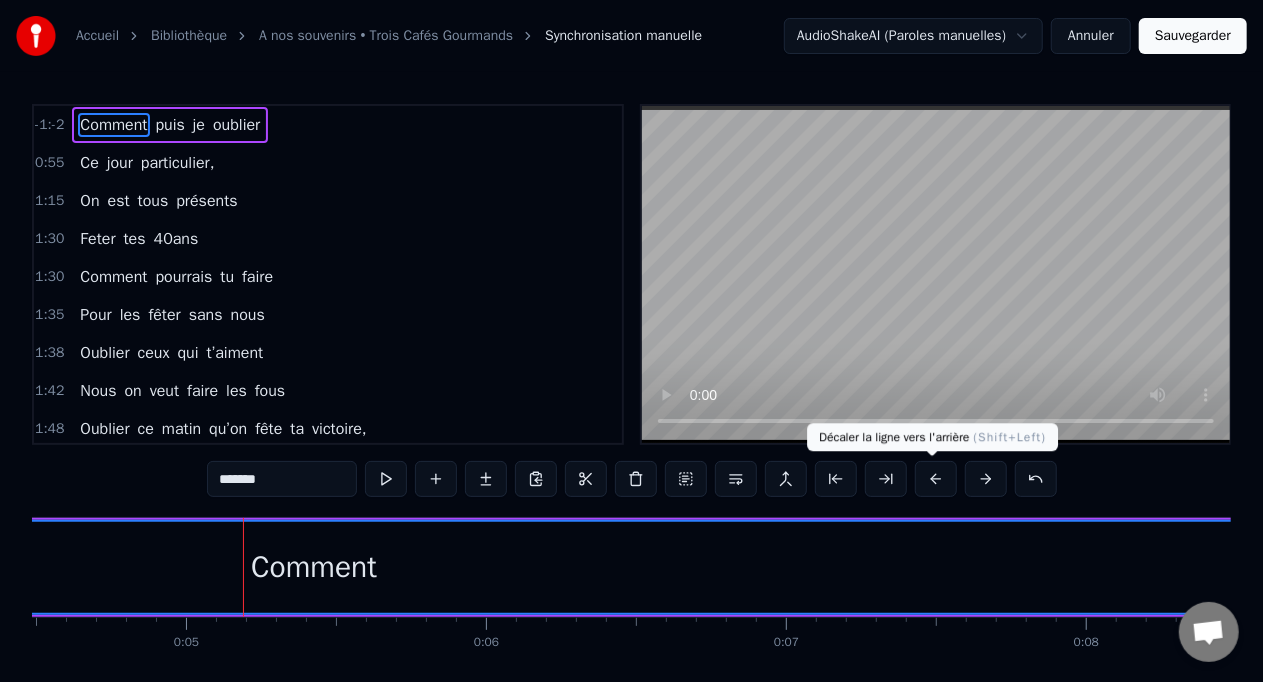 click at bounding box center (936, 479) 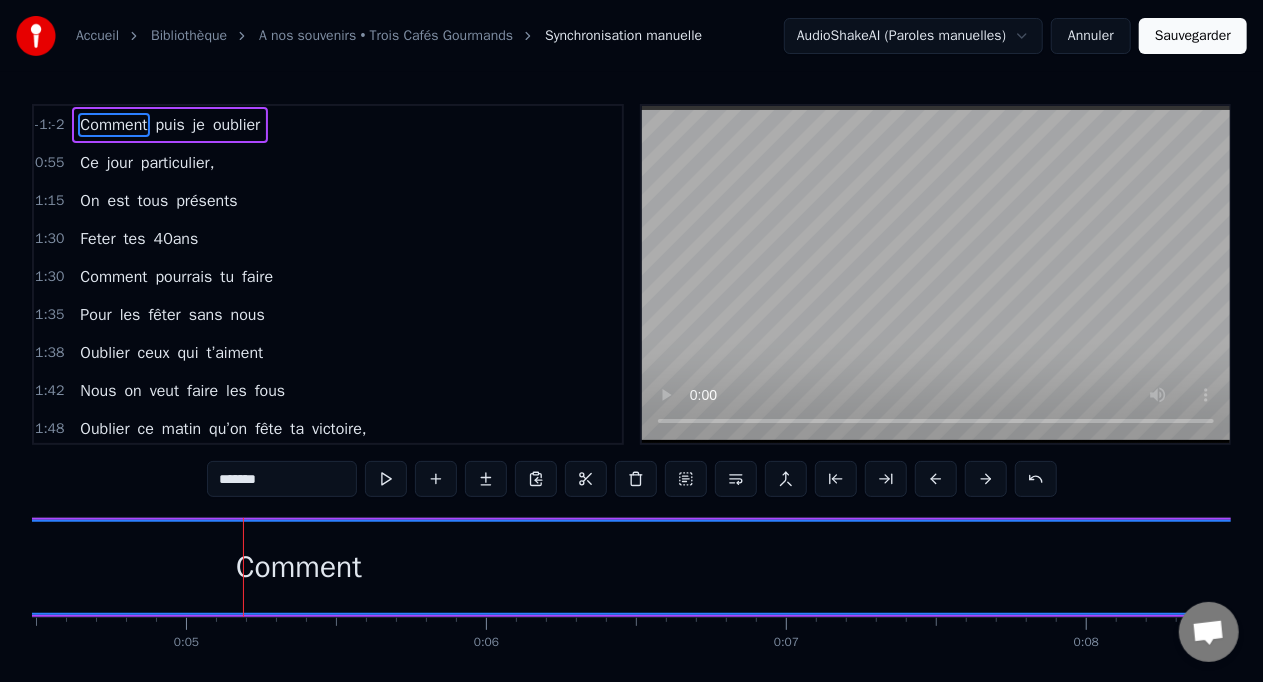 click at bounding box center [936, 479] 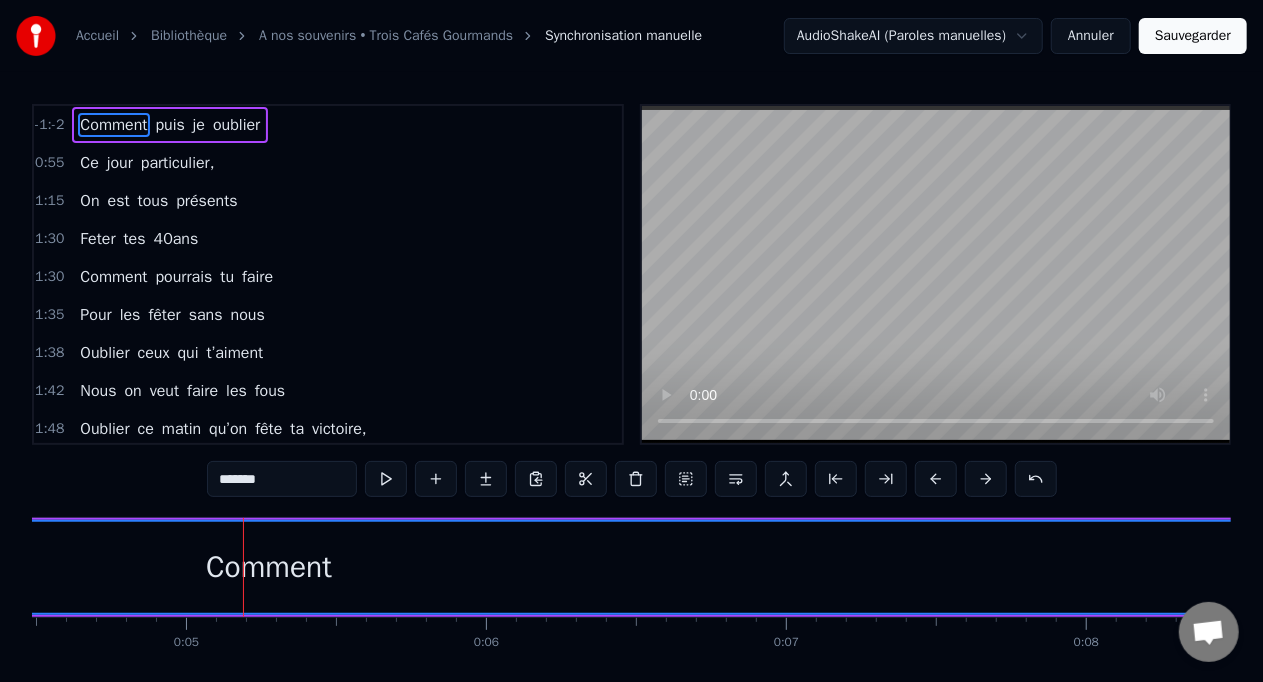 click at bounding box center [936, 479] 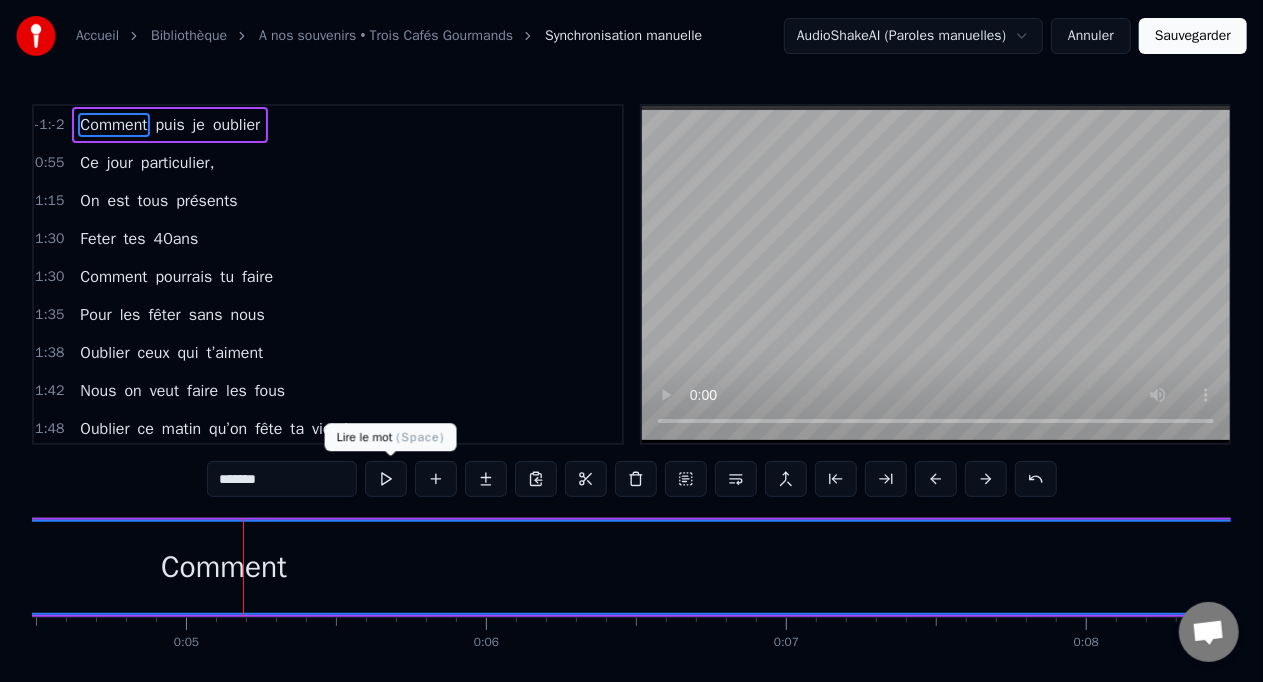 click at bounding box center (386, 479) 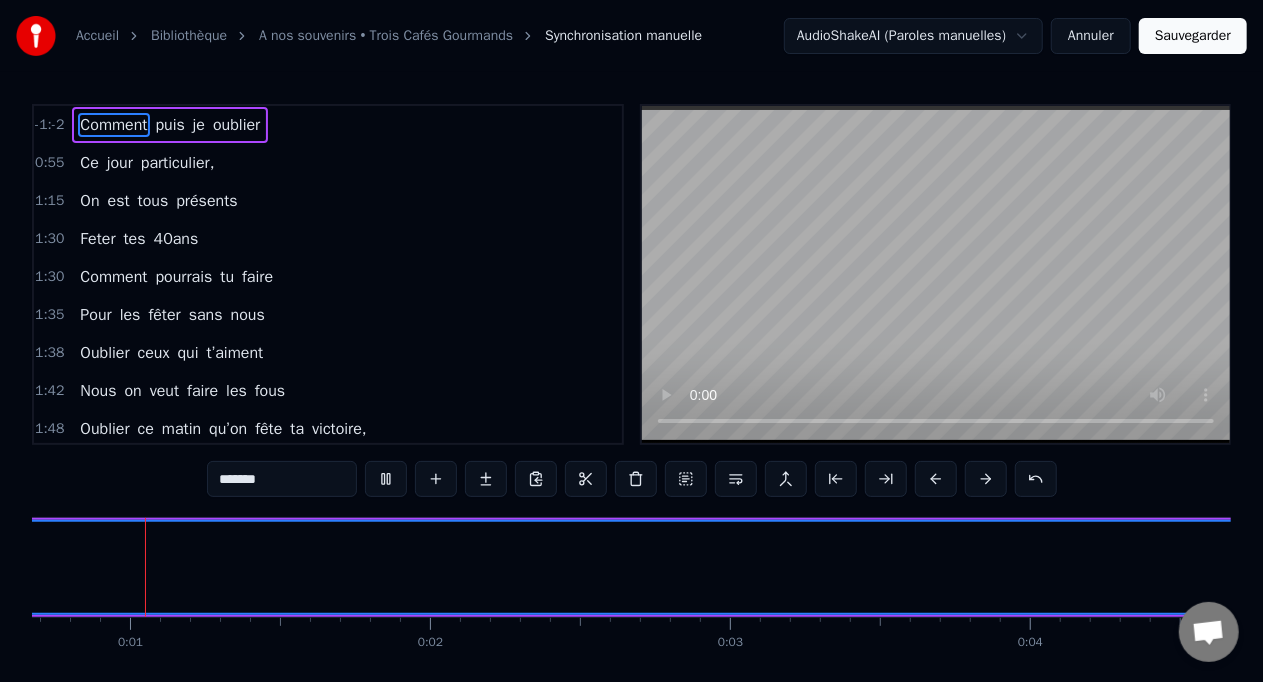 scroll, scrollTop: 0, scrollLeft: 208, axis: horizontal 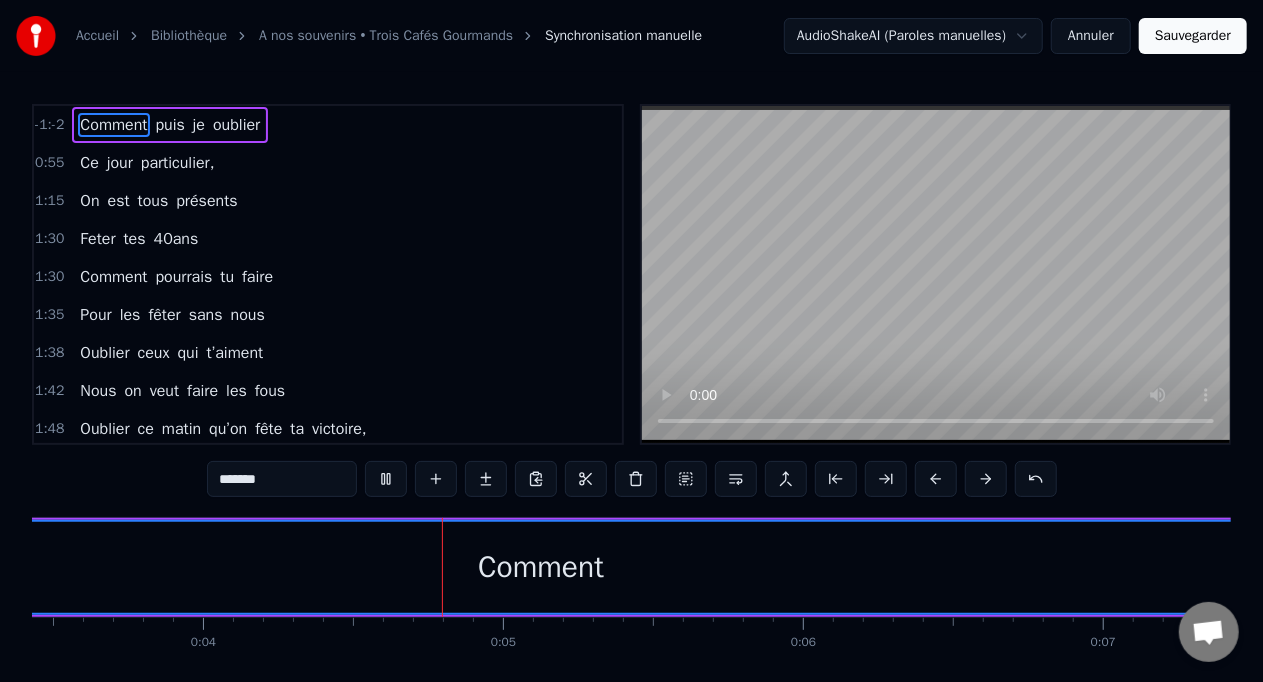 click at bounding box center [386, 479] 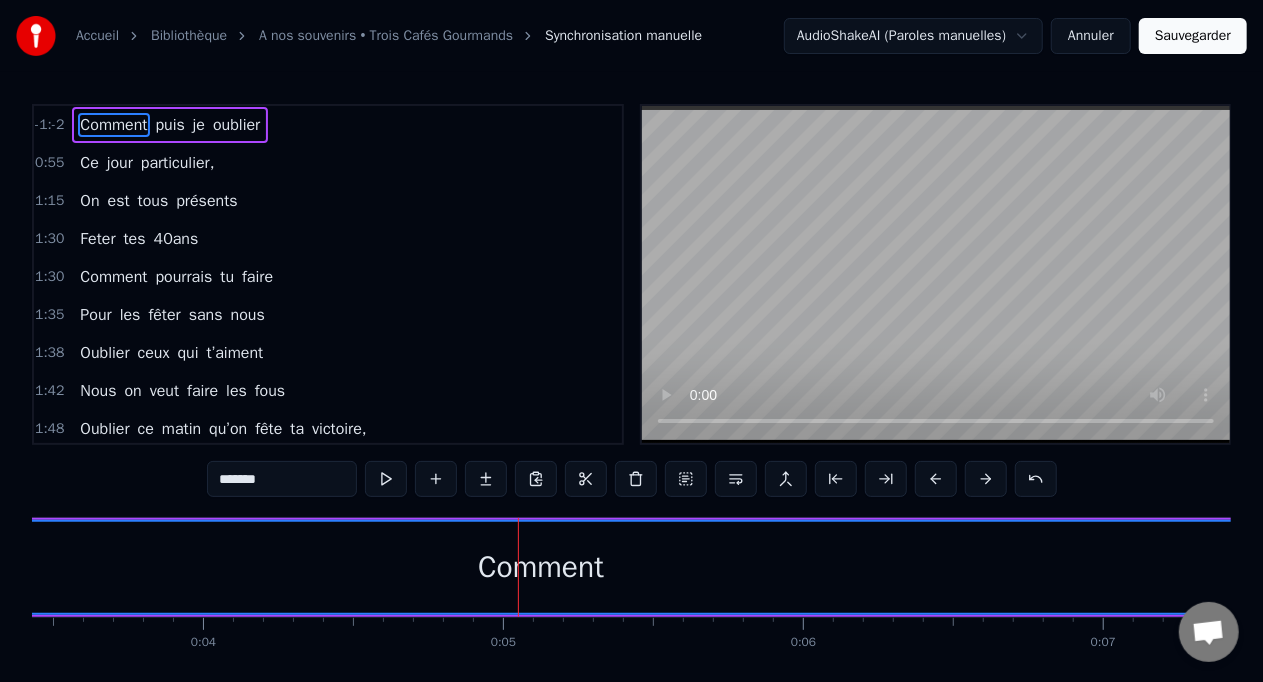 scroll, scrollTop: 0, scrollLeft: 1242, axis: horizontal 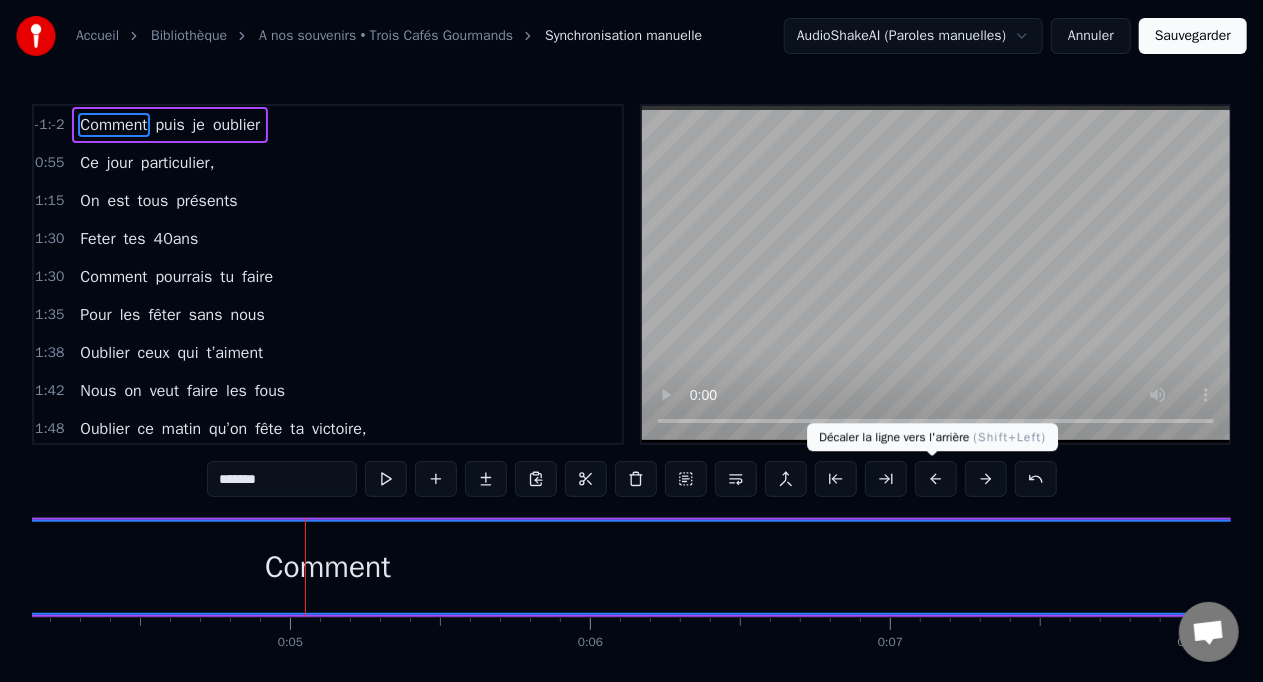 click at bounding box center [936, 479] 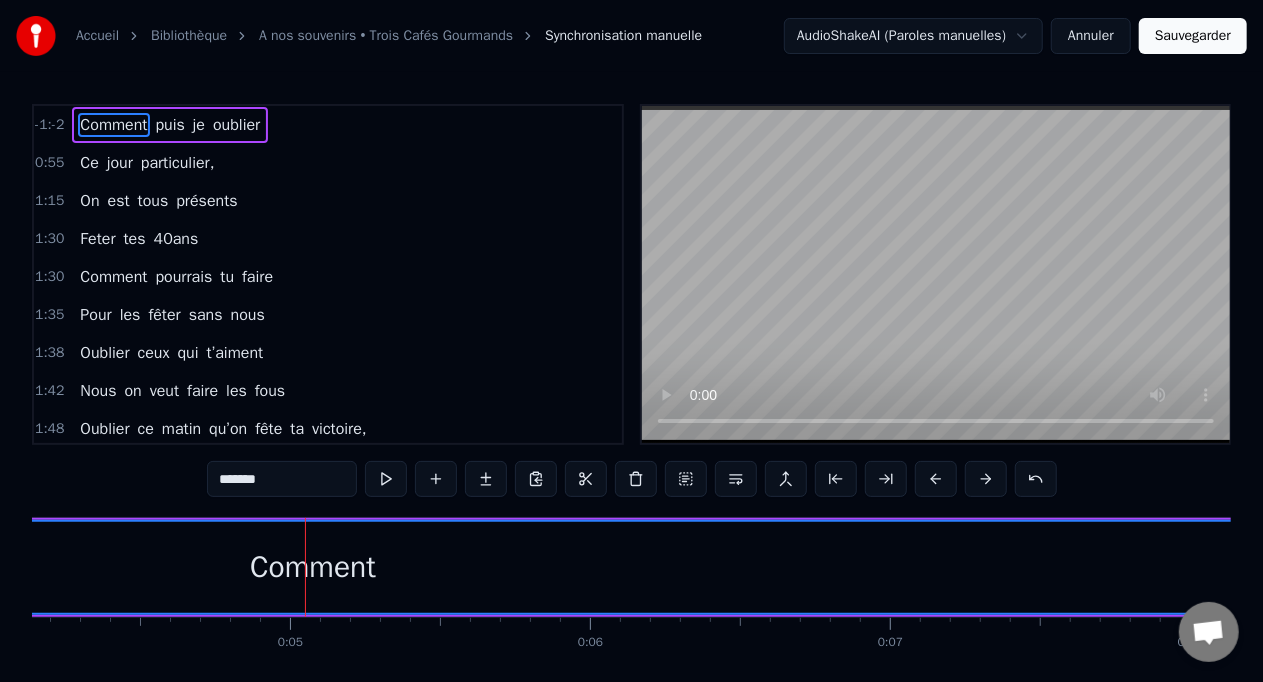 click at bounding box center [936, 479] 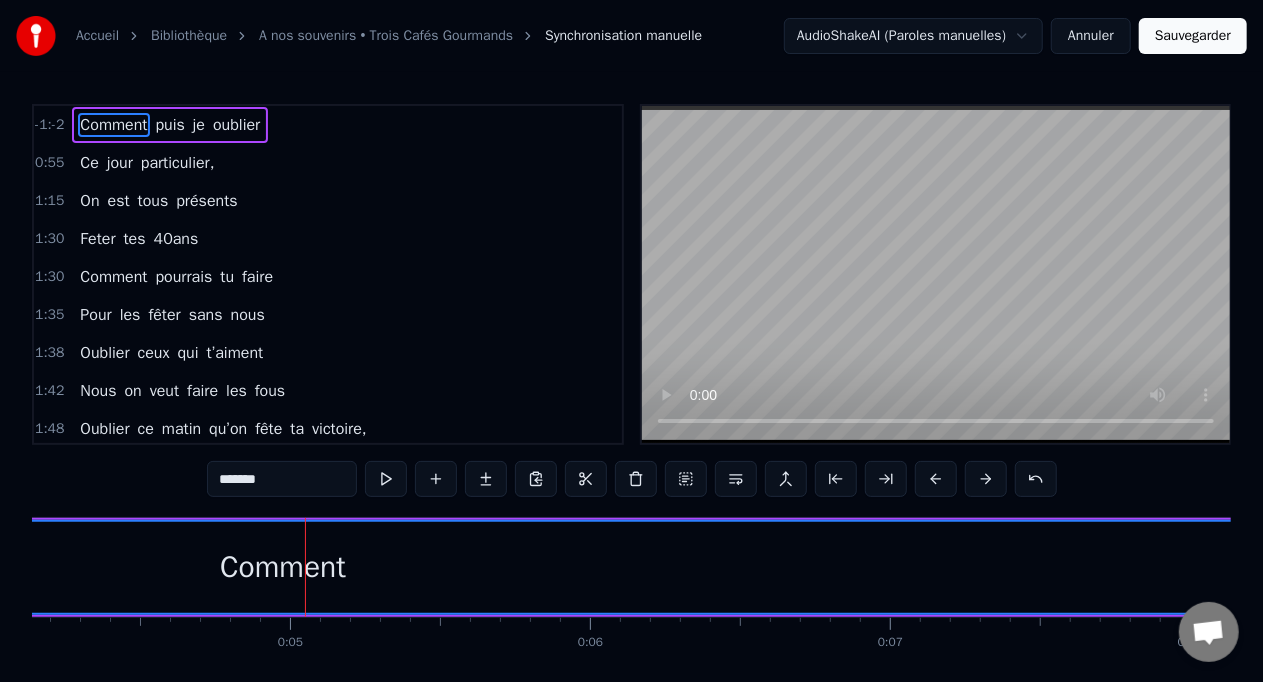 click at bounding box center (936, 479) 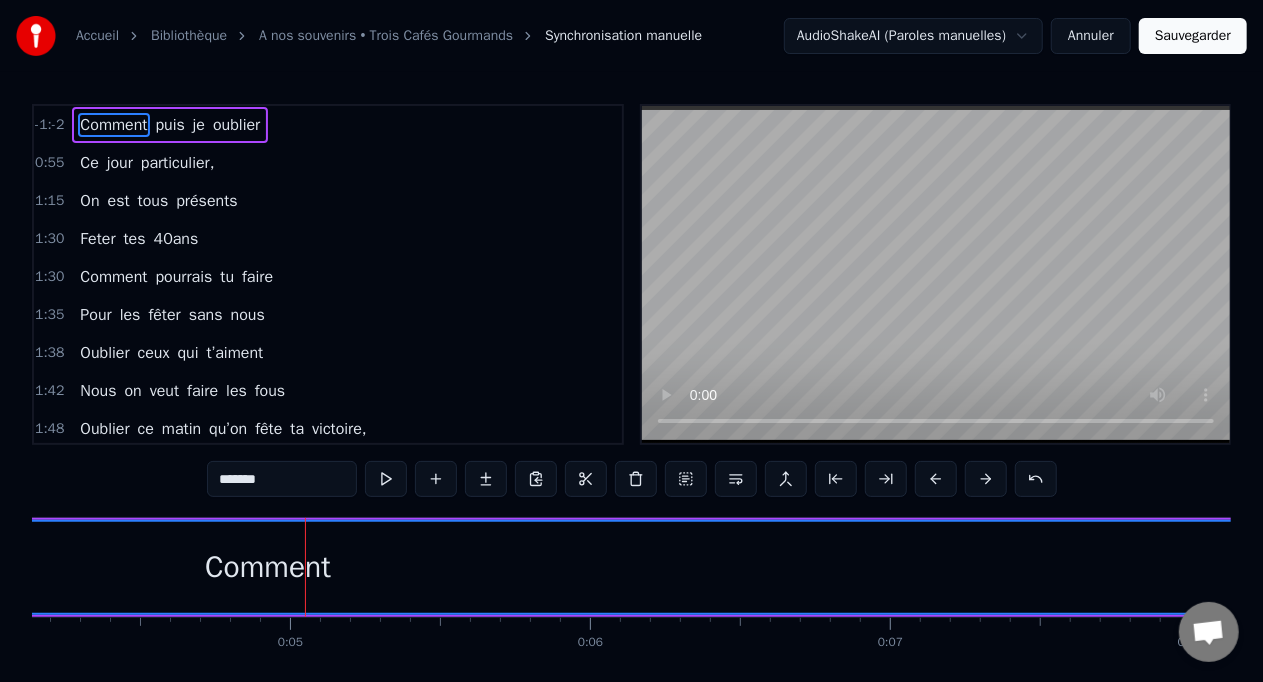 click at bounding box center (936, 479) 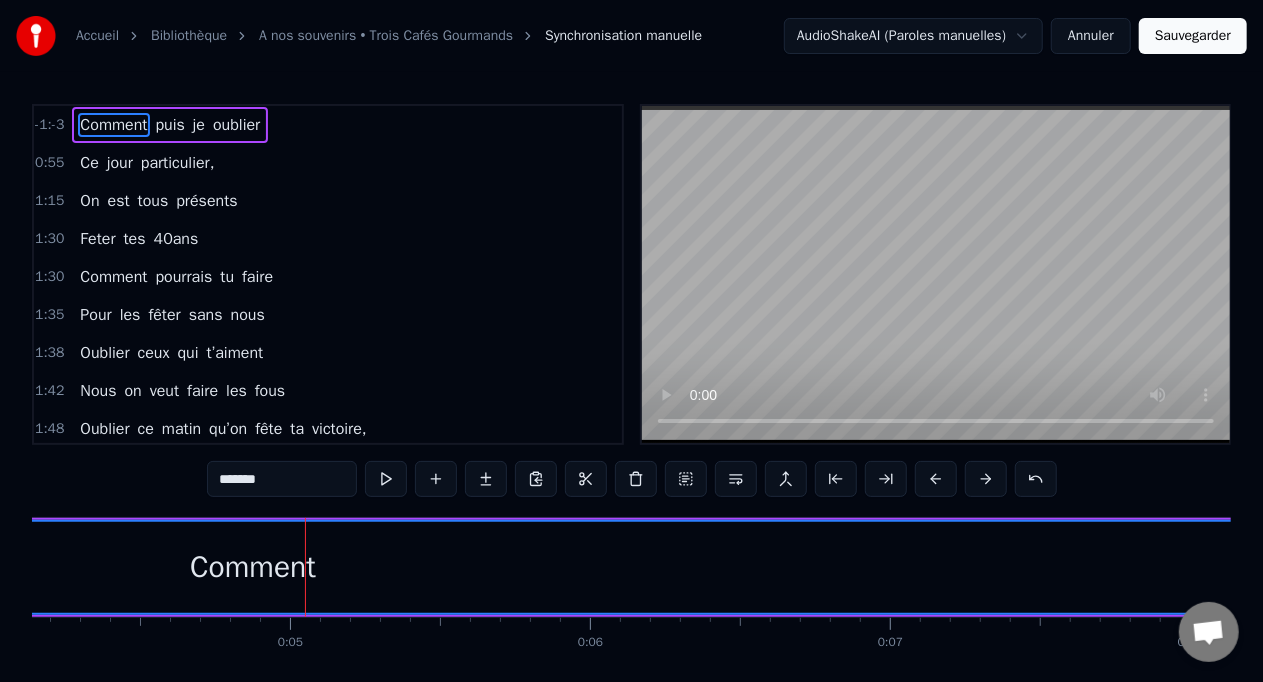 click at bounding box center [936, 479] 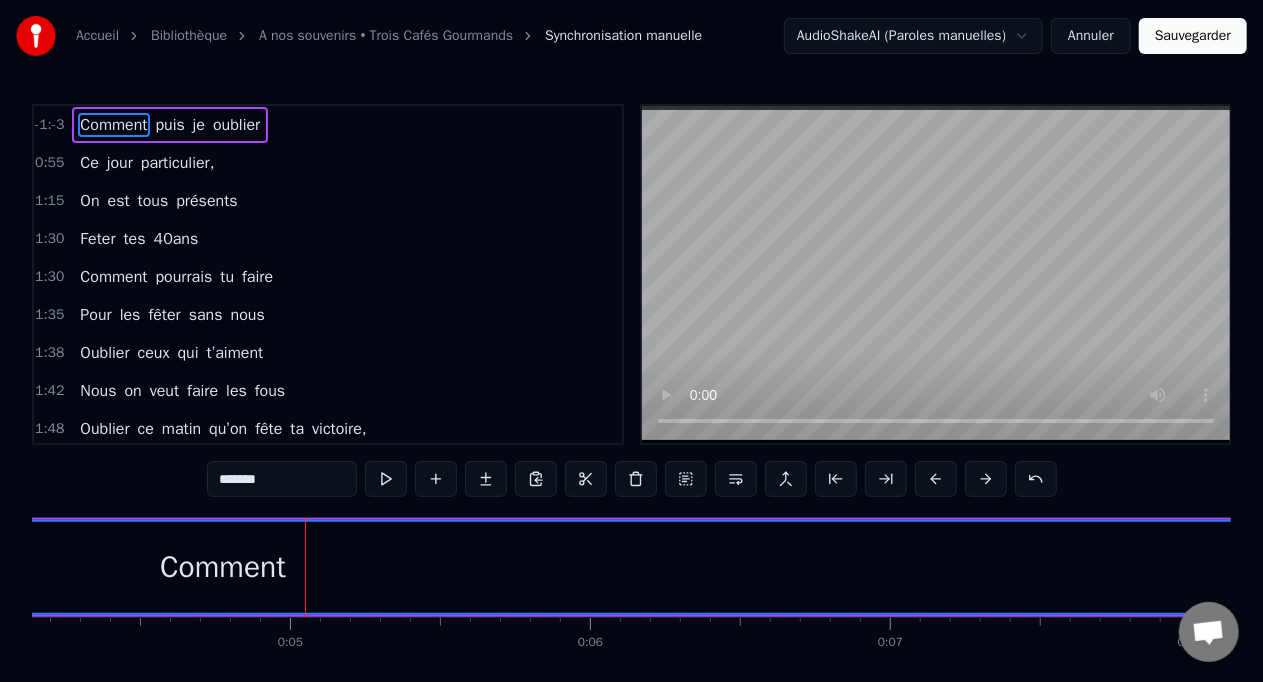 click at bounding box center [936, 479] 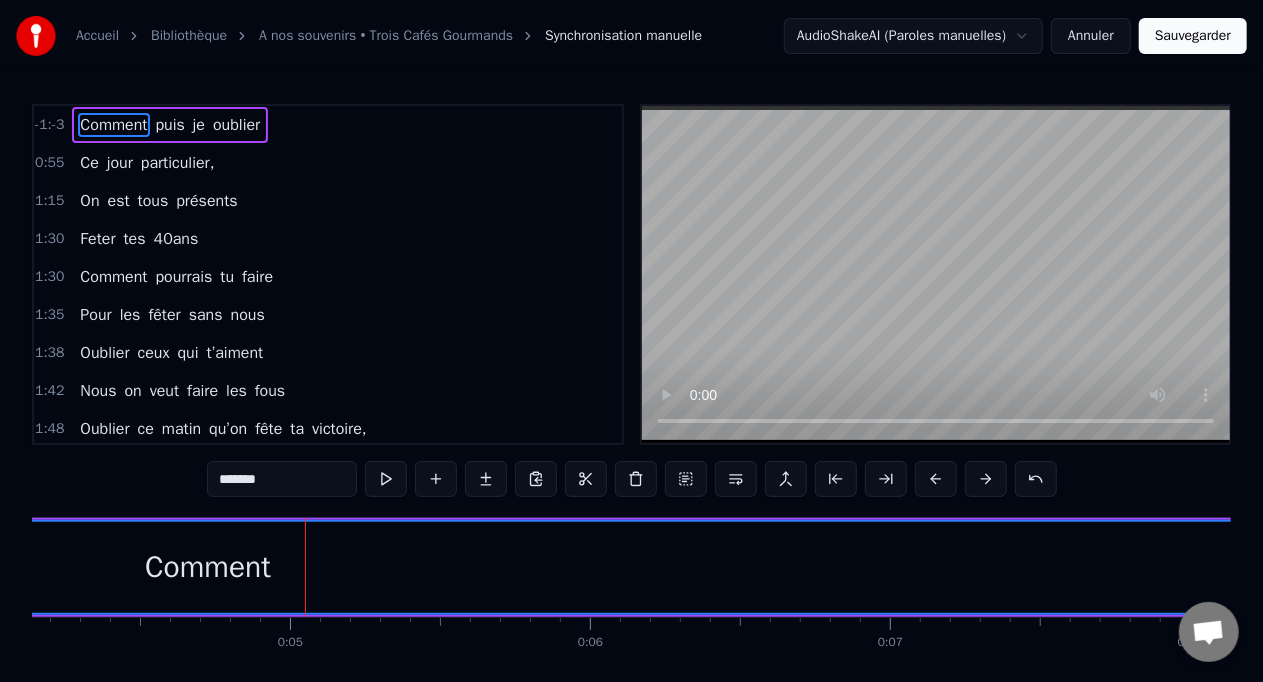 click at bounding box center [936, 479] 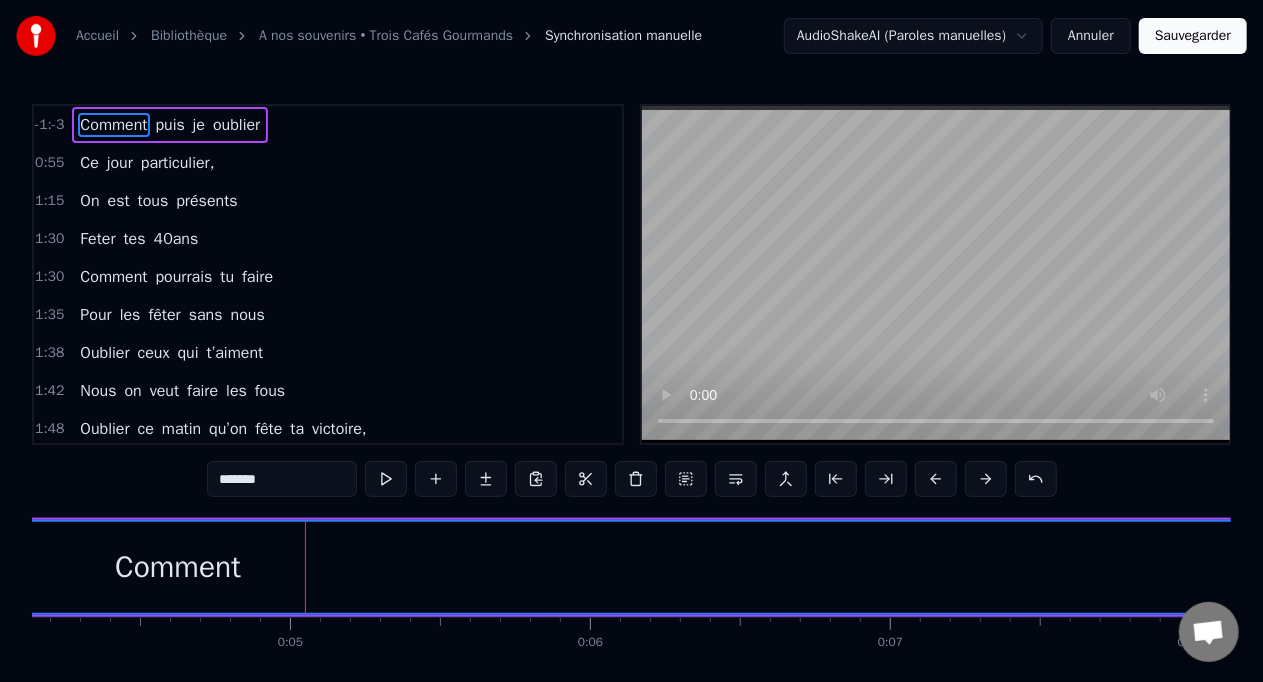 click at bounding box center (936, 479) 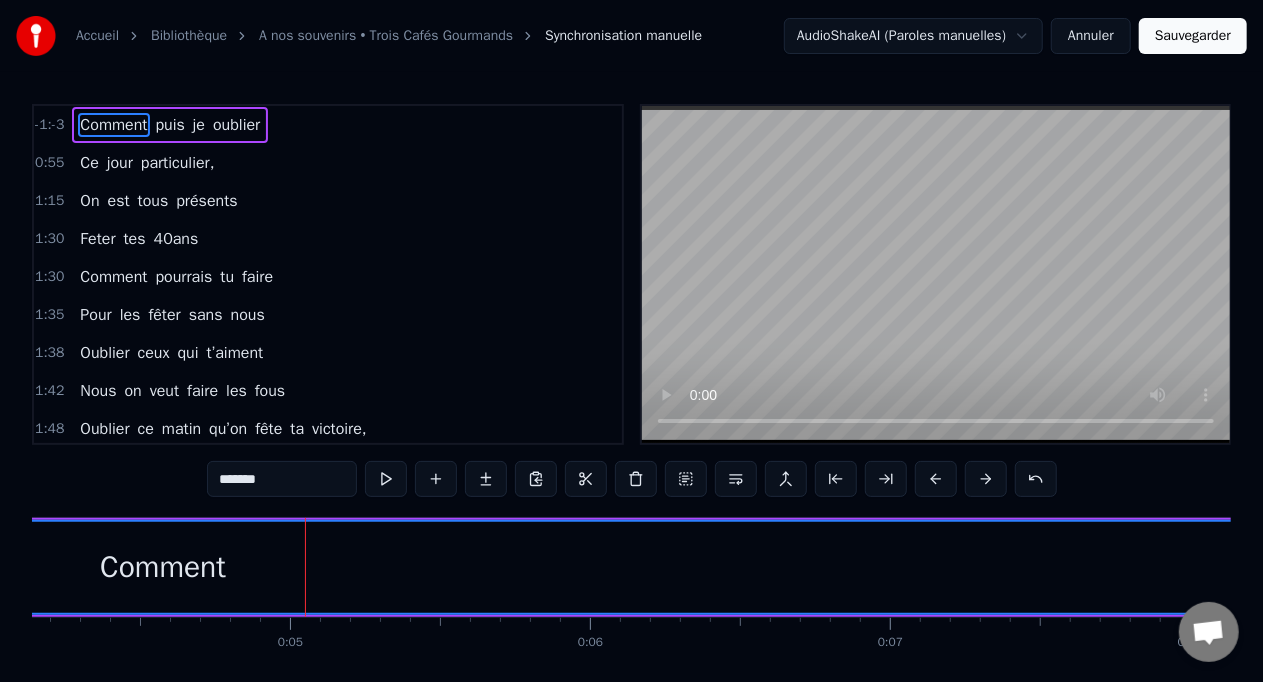 click at bounding box center [936, 479] 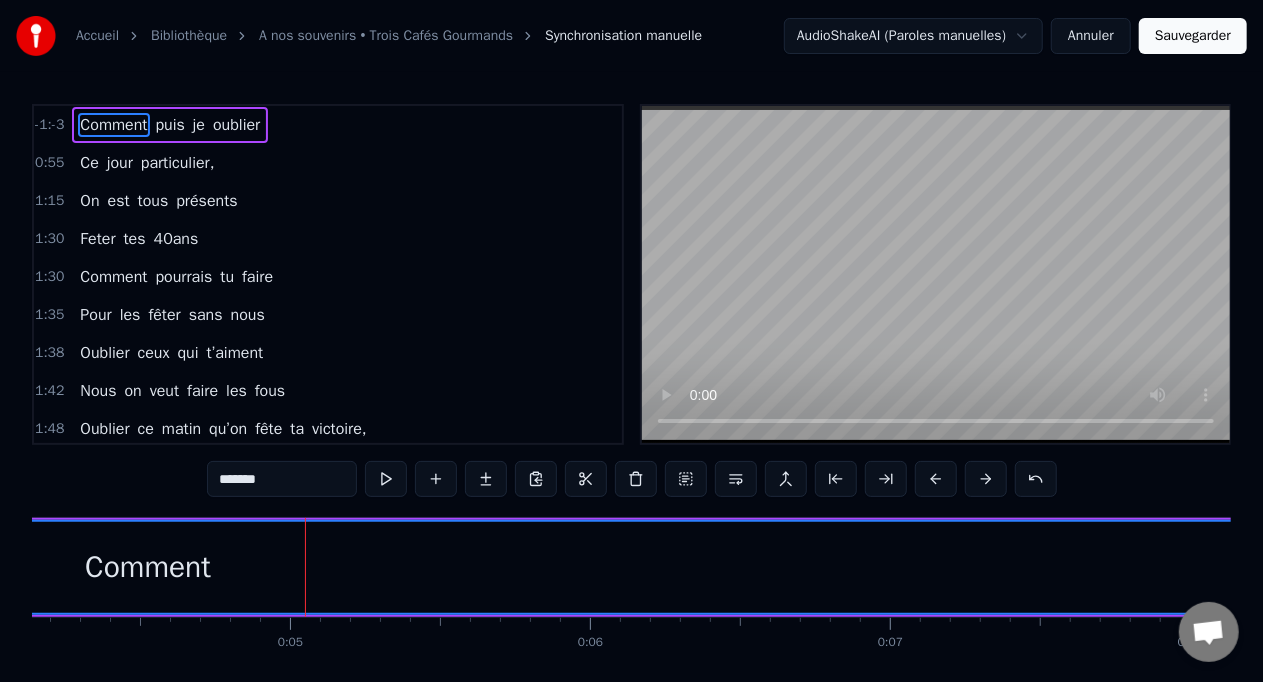click at bounding box center [936, 479] 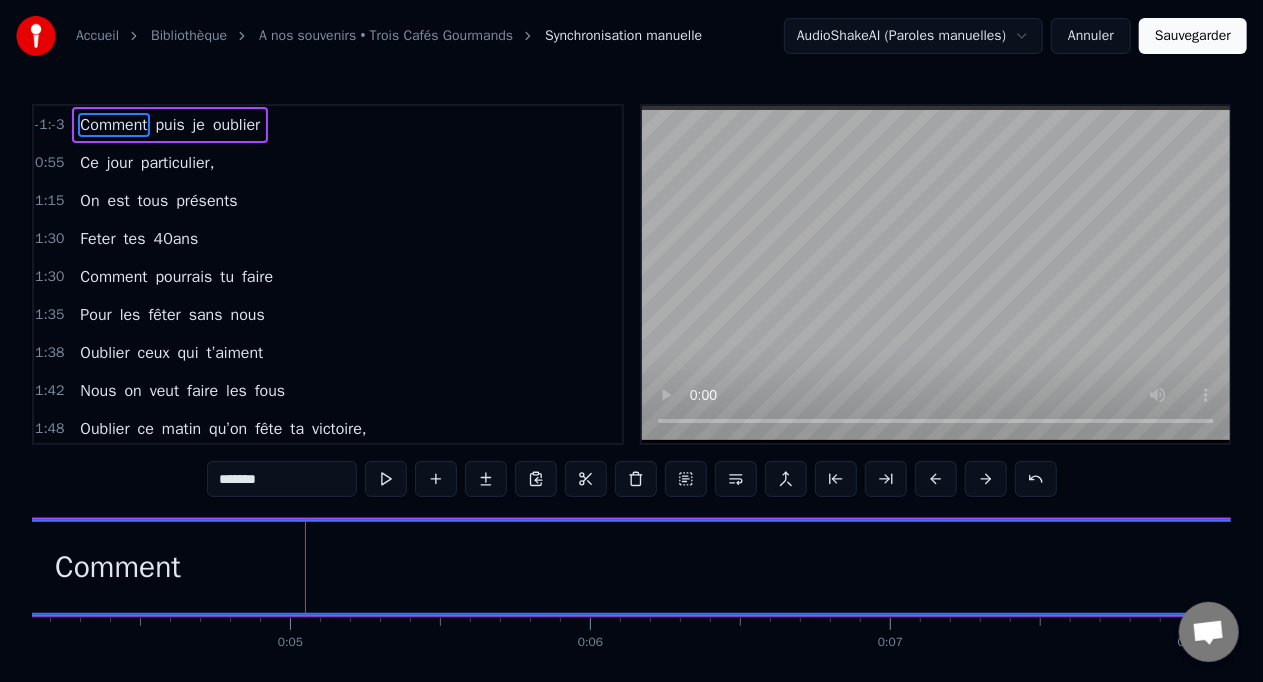 click at bounding box center [936, 479] 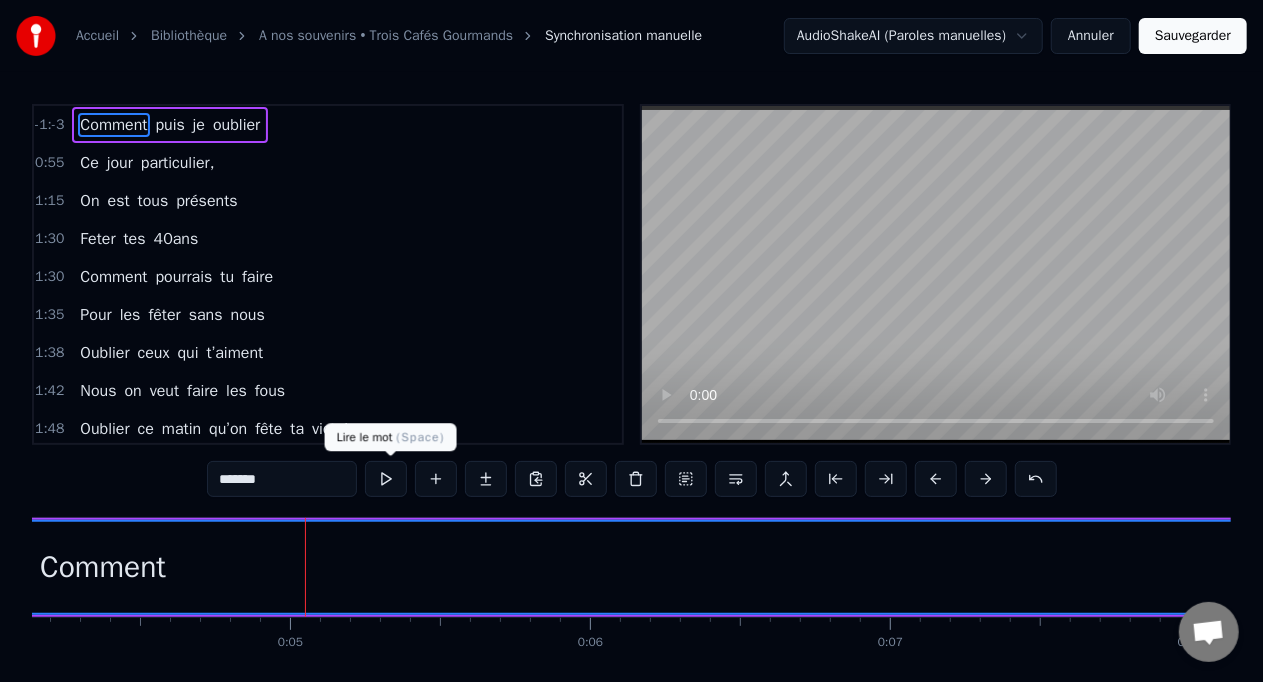 click at bounding box center (386, 479) 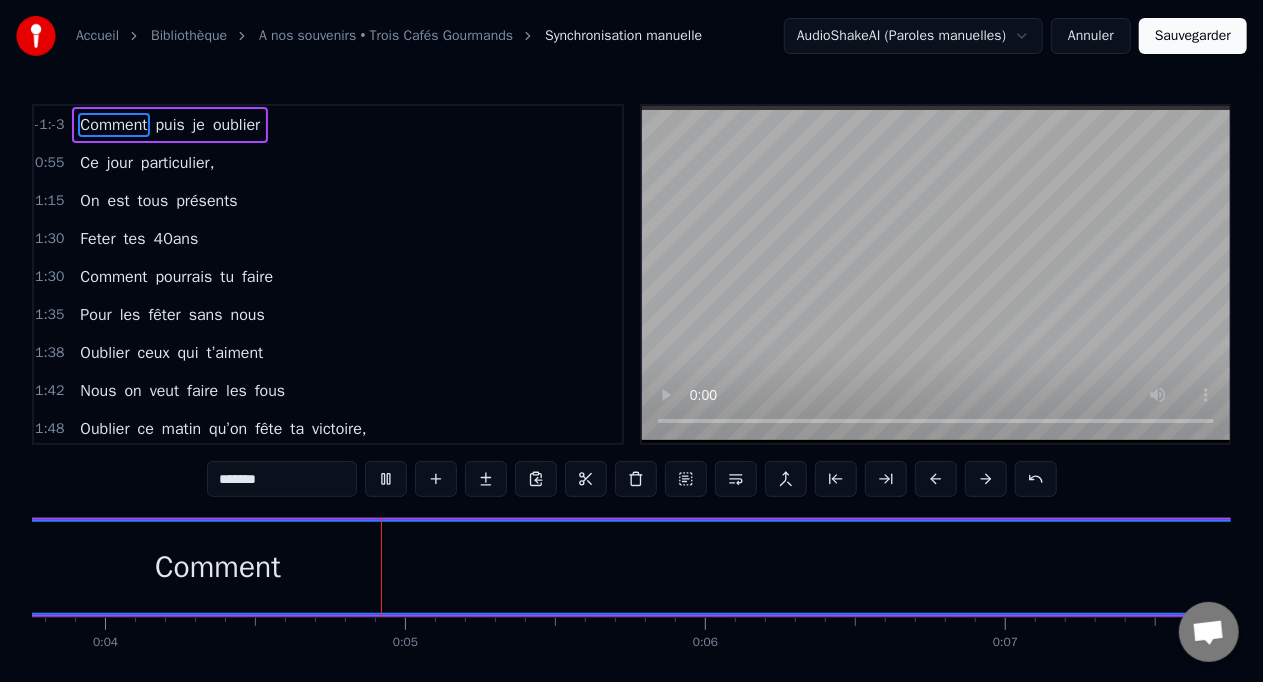 scroll, scrollTop: 0, scrollLeft: 1167, axis: horizontal 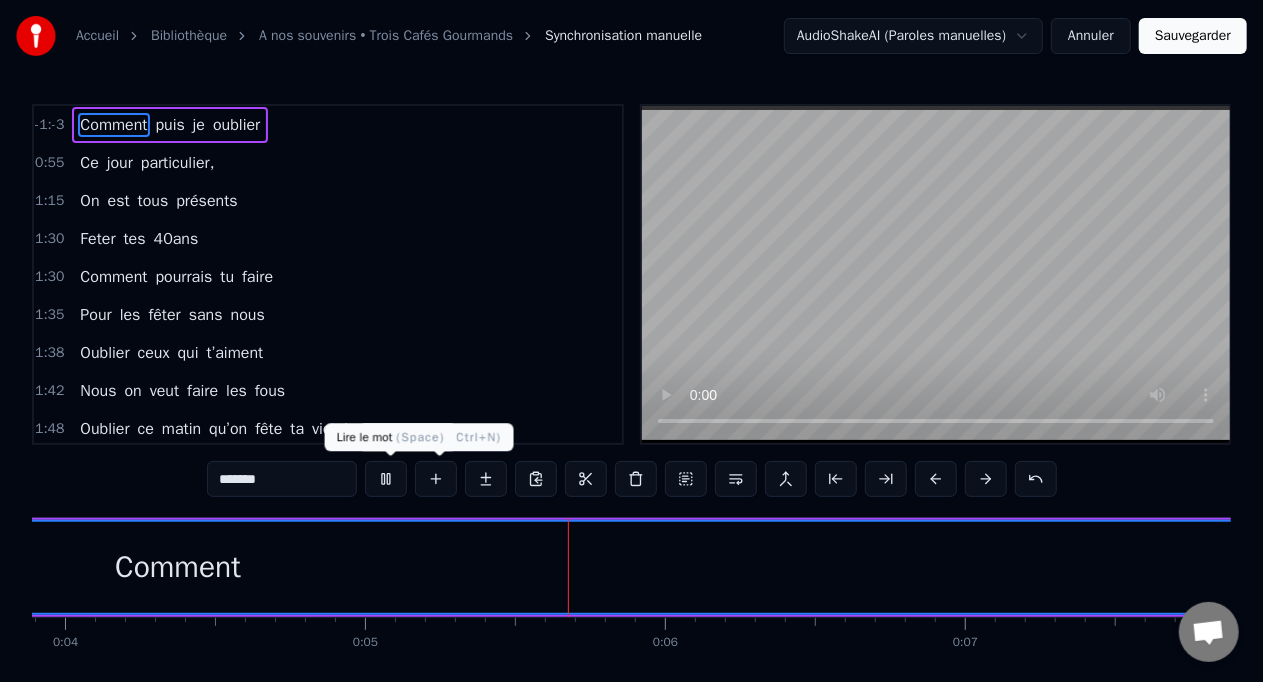 click at bounding box center [386, 479] 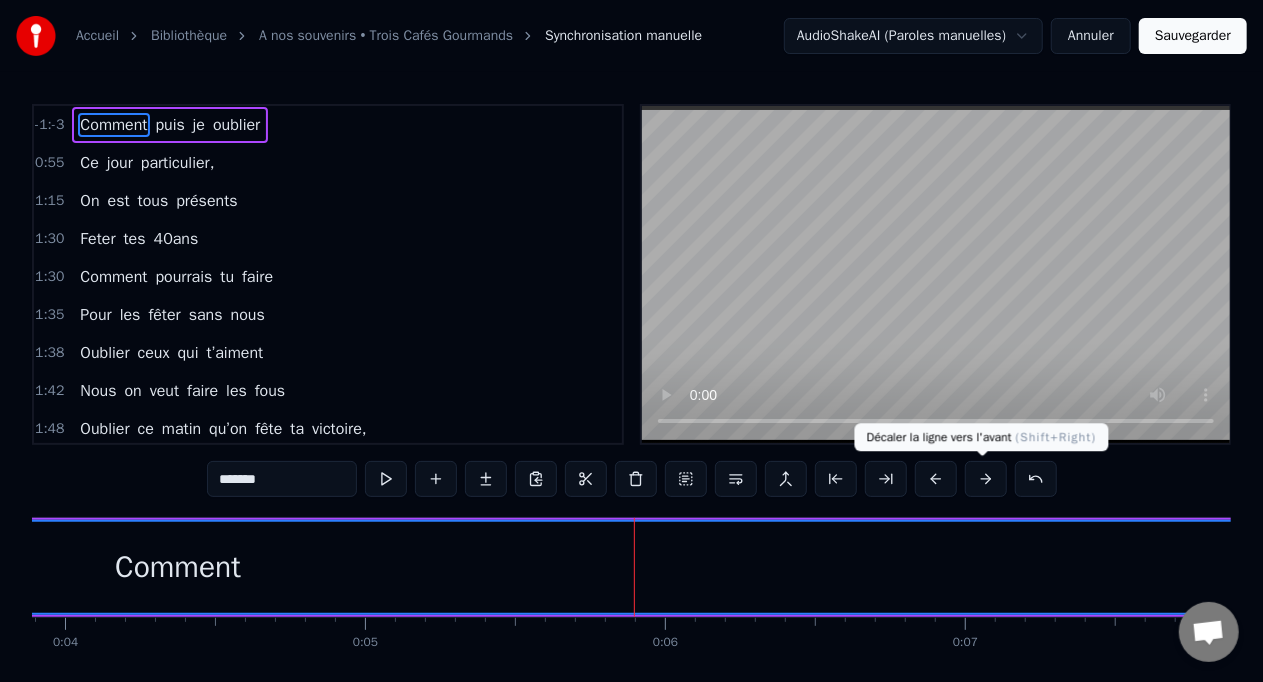 click at bounding box center [986, 479] 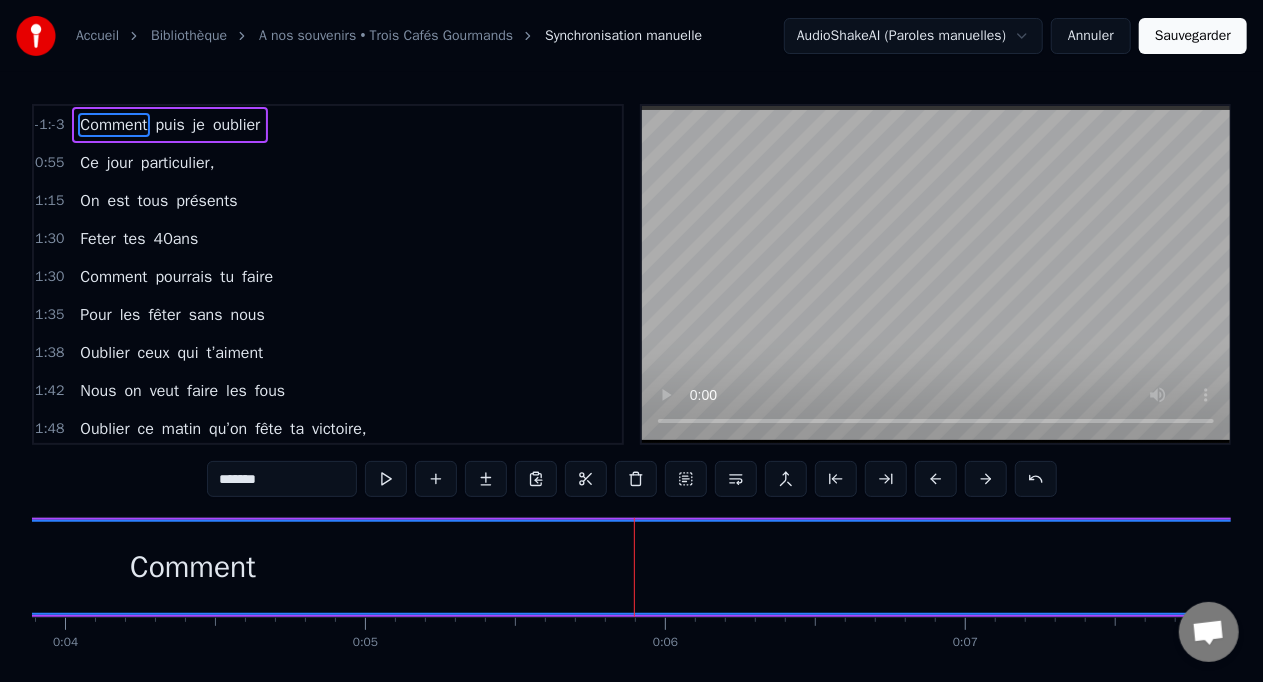 click at bounding box center [986, 479] 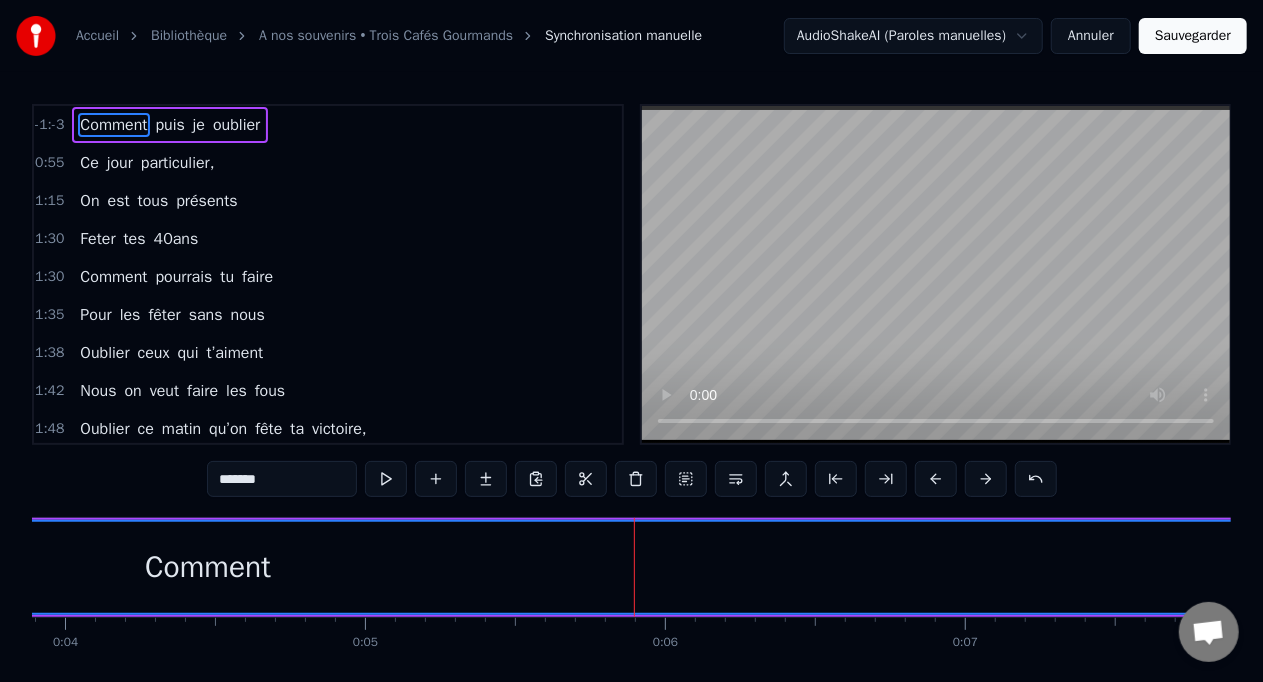 click at bounding box center (986, 479) 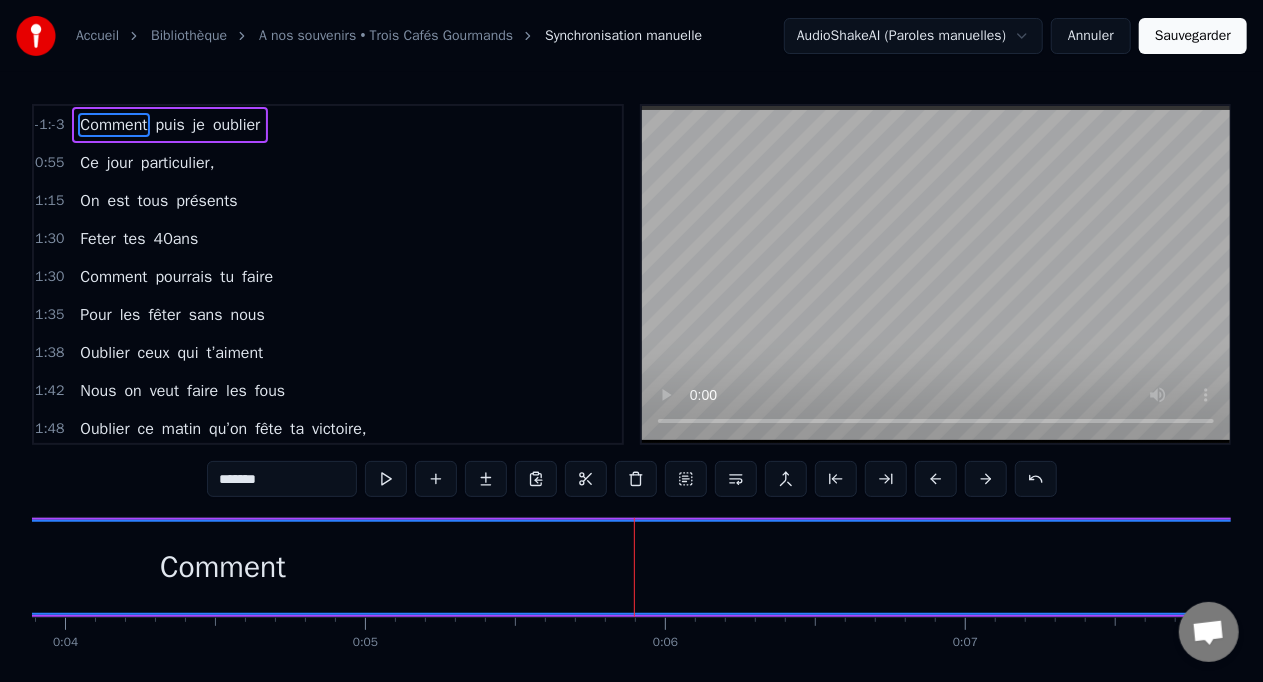 click at bounding box center (986, 479) 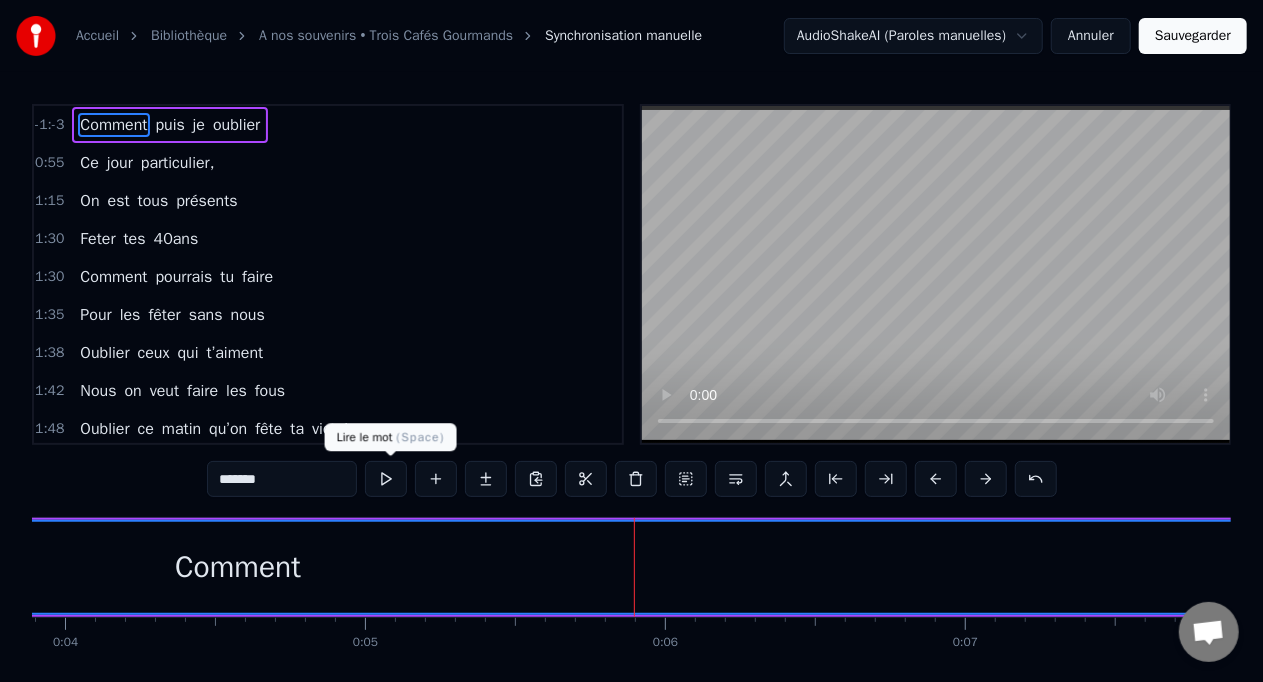 click at bounding box center (386, 479) 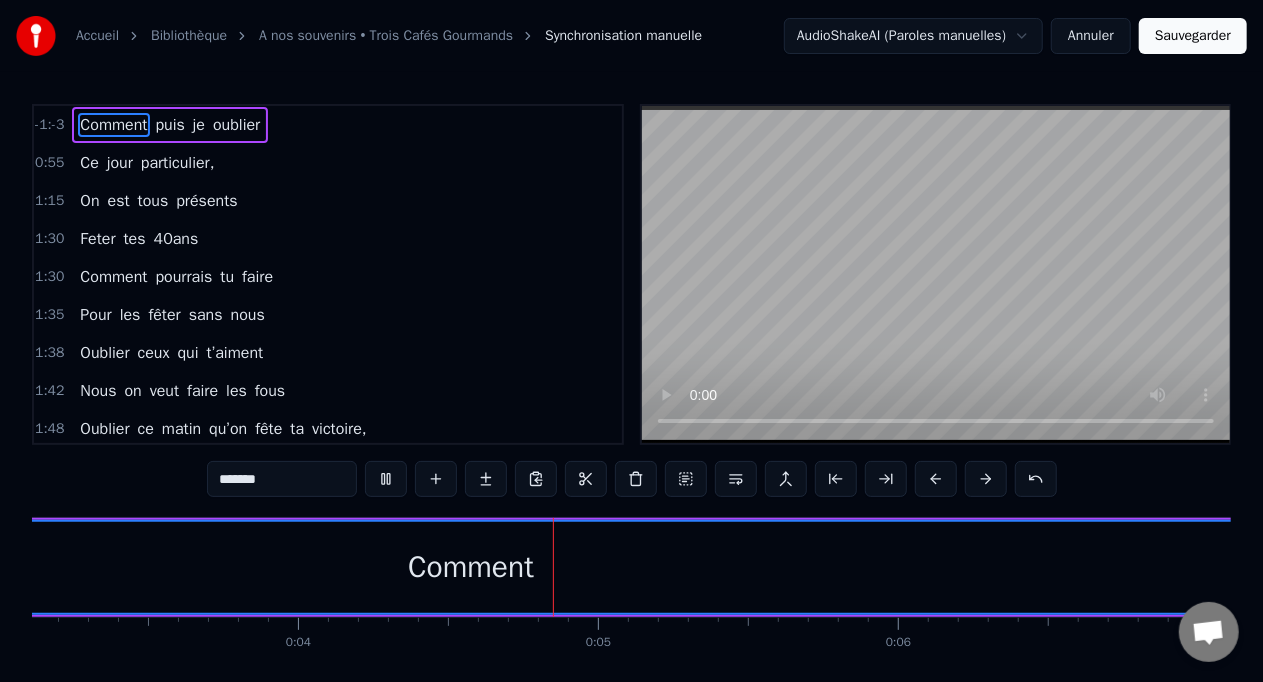 scroll, scrollTop: 0, scrollLeft: 1187, axis: horizontal 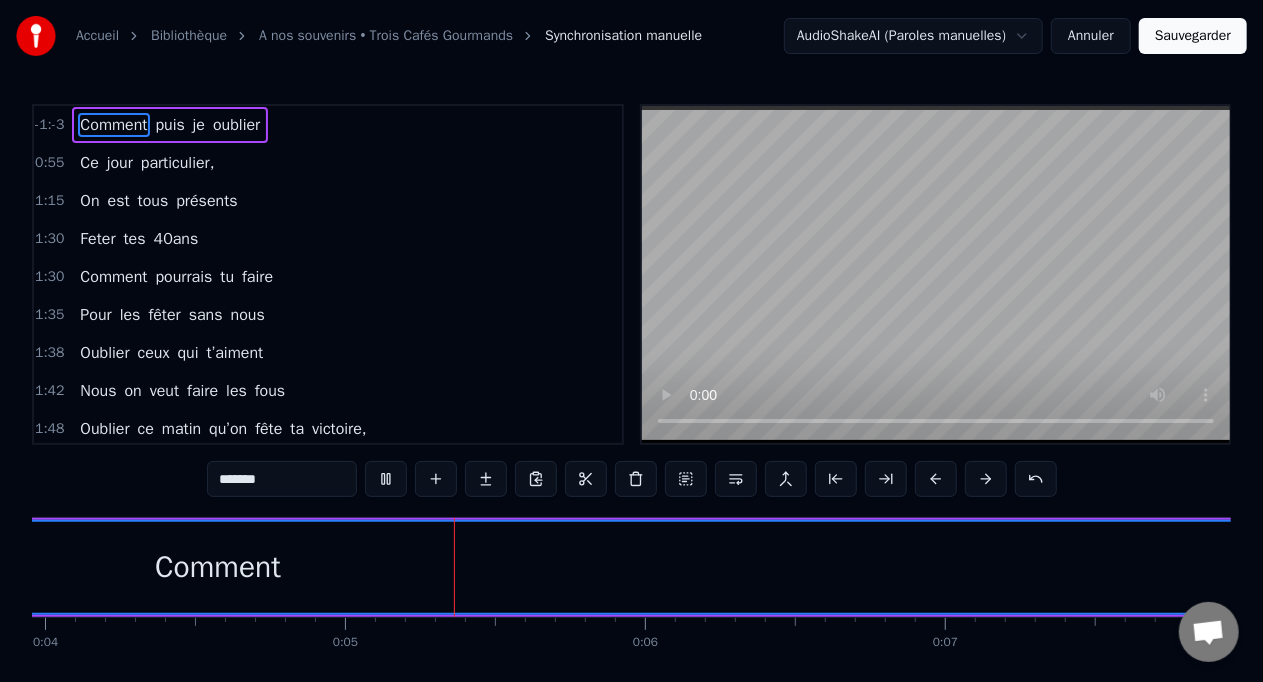 click at bounding box center (386, 479) 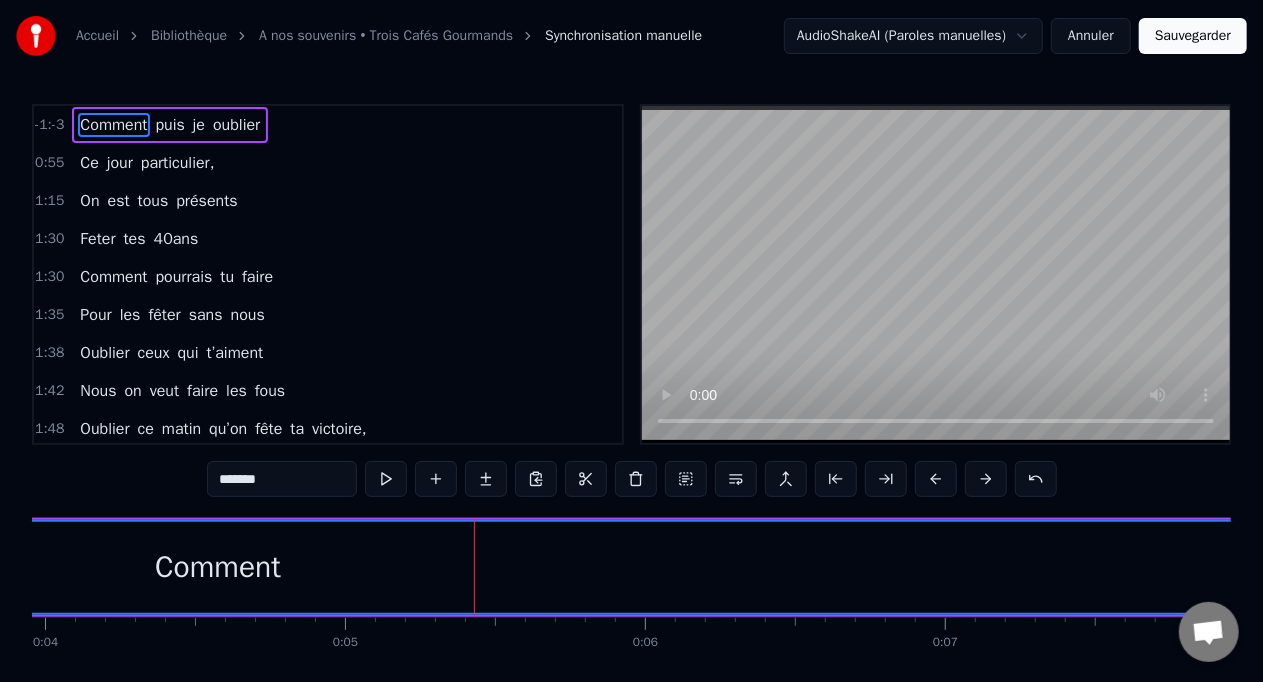 click on "puis" at bounding box center (170, 125) 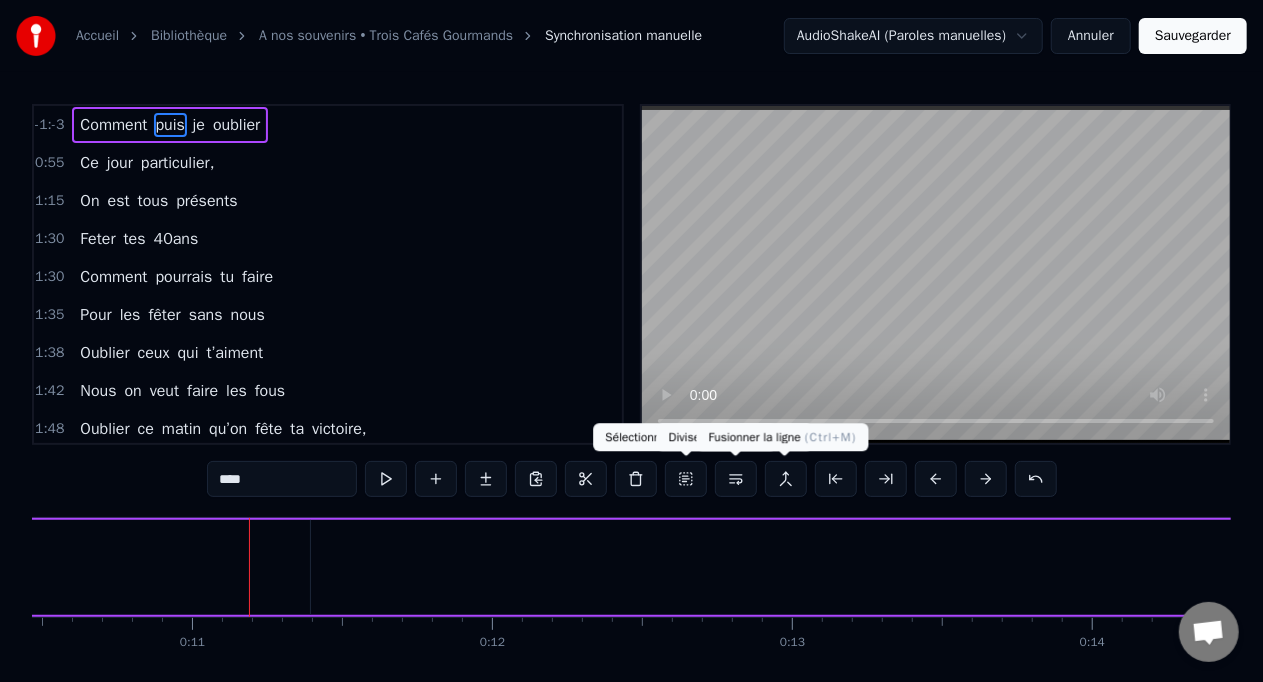 scroll, scrollTop: 0, scrollLeft: 3257, axis: horizontal 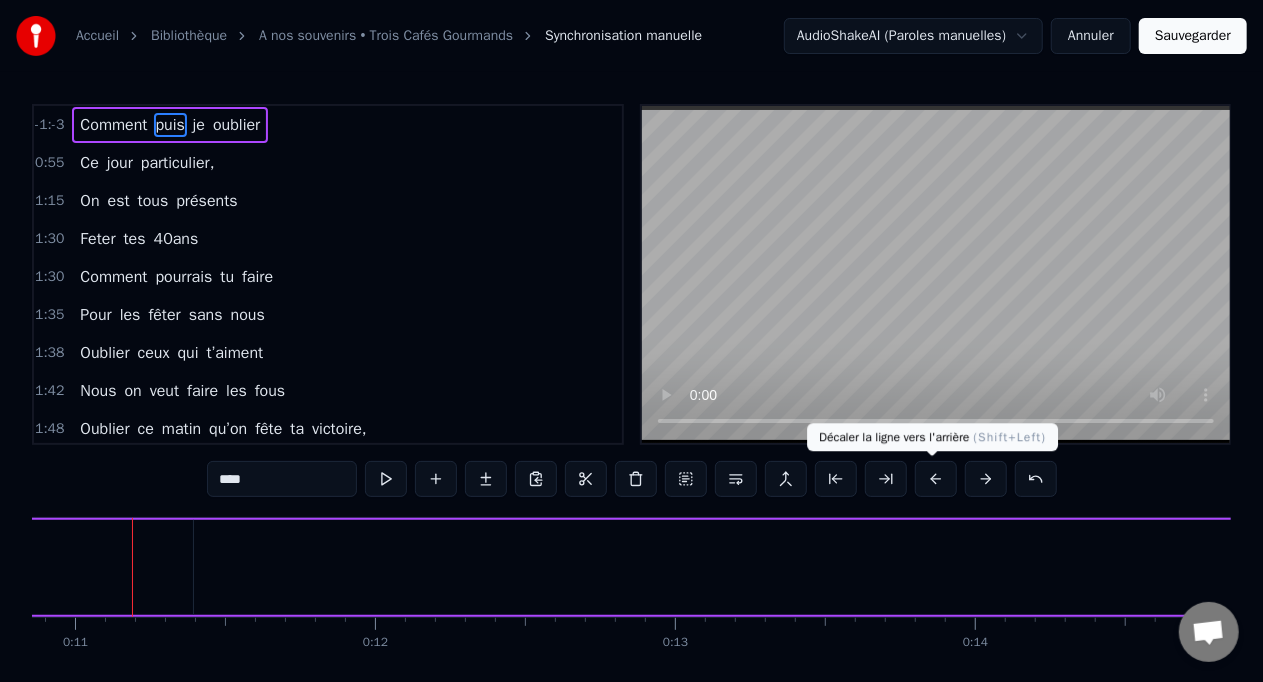 click at bounding box center (936, 479) 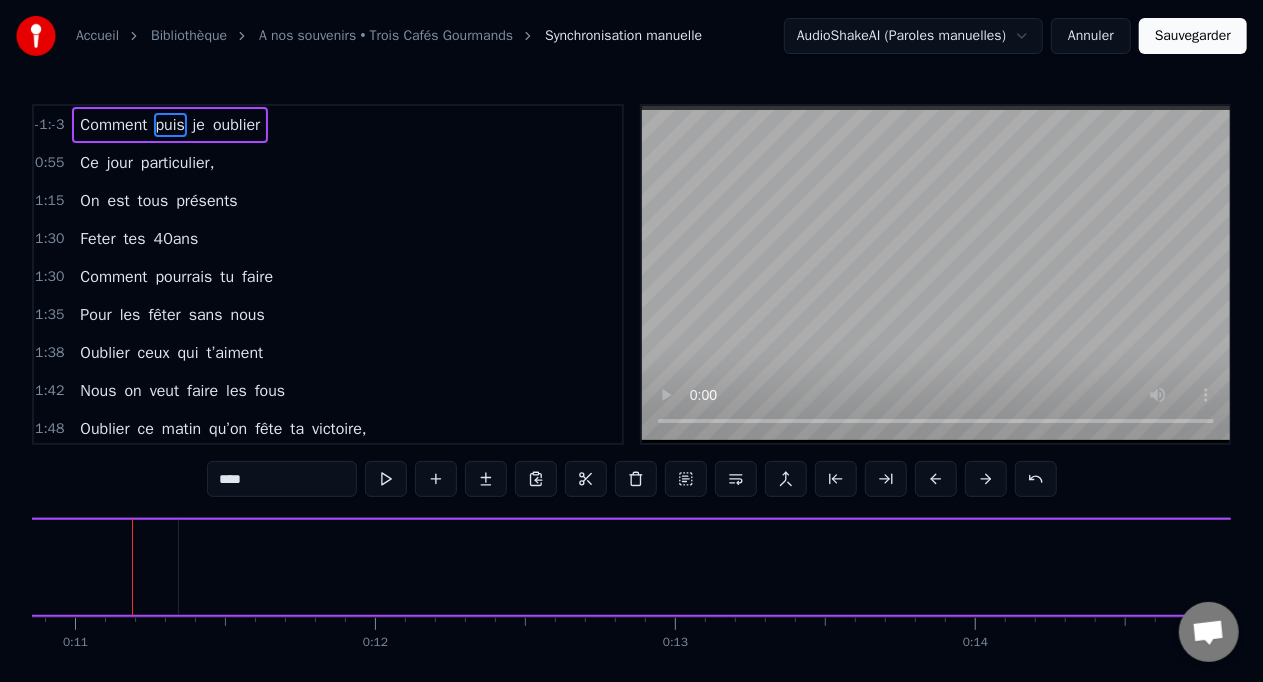 click at bounding box center (936, 479) 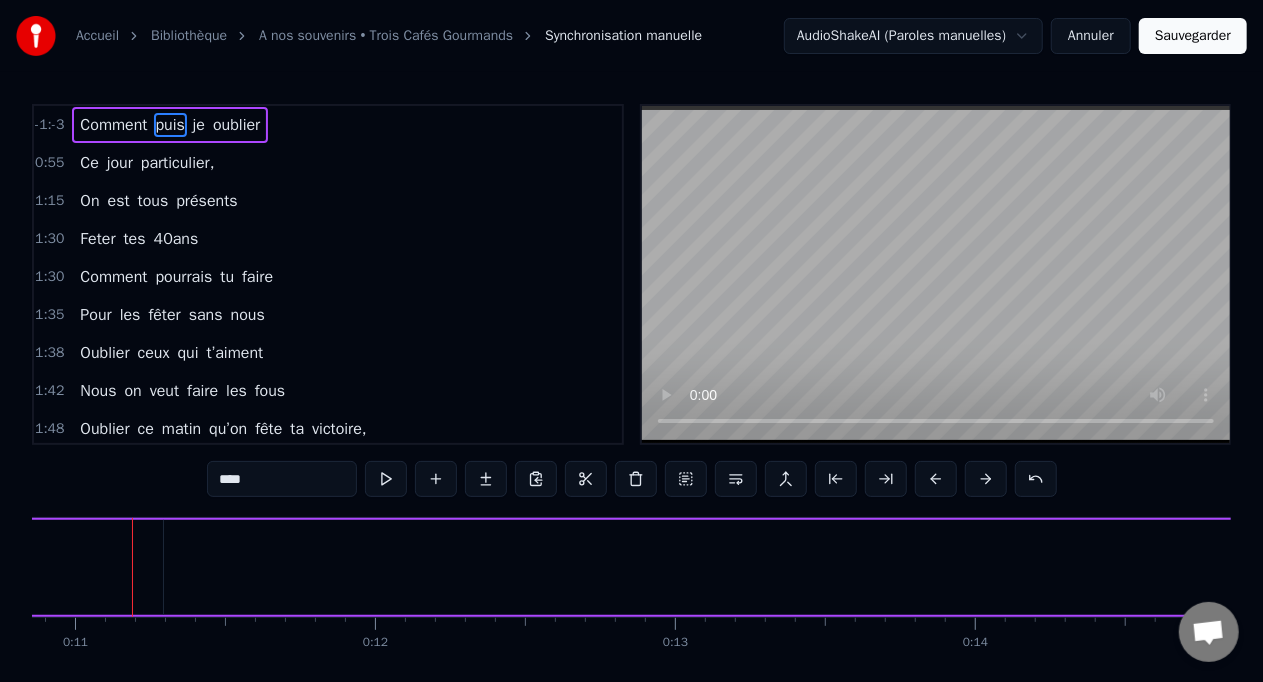 click at bounding box center [936, 479] 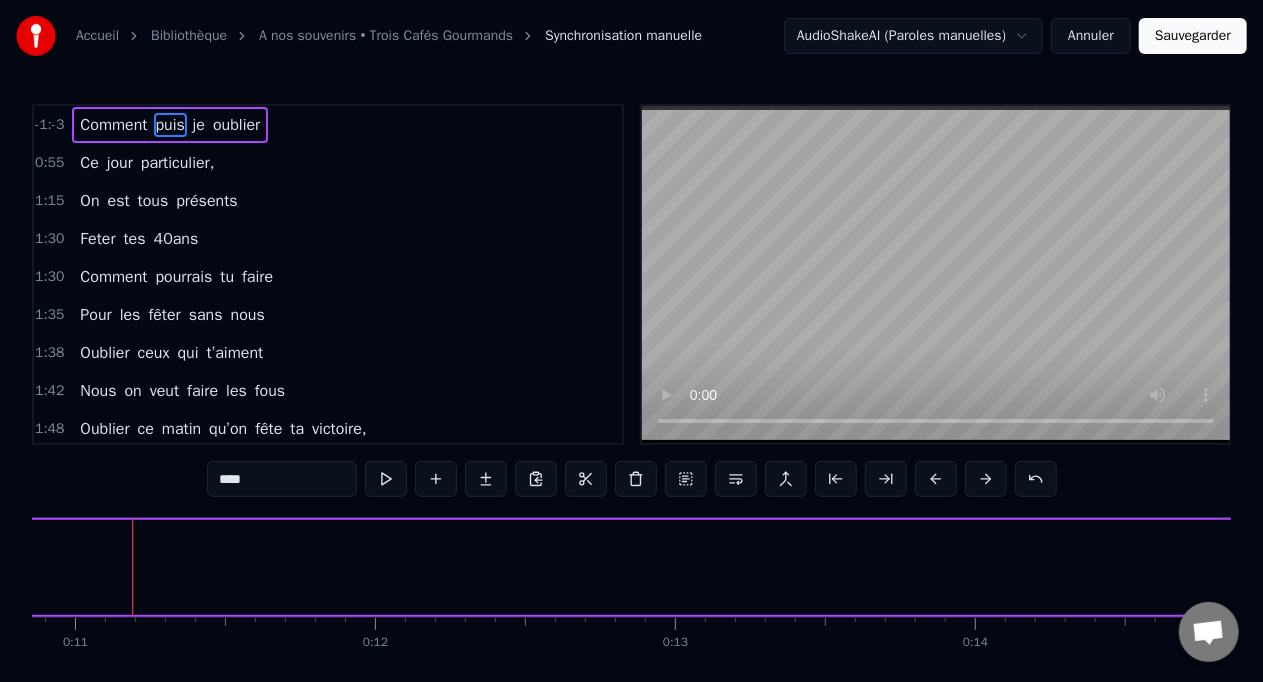 click at bounding box center [936, 479] 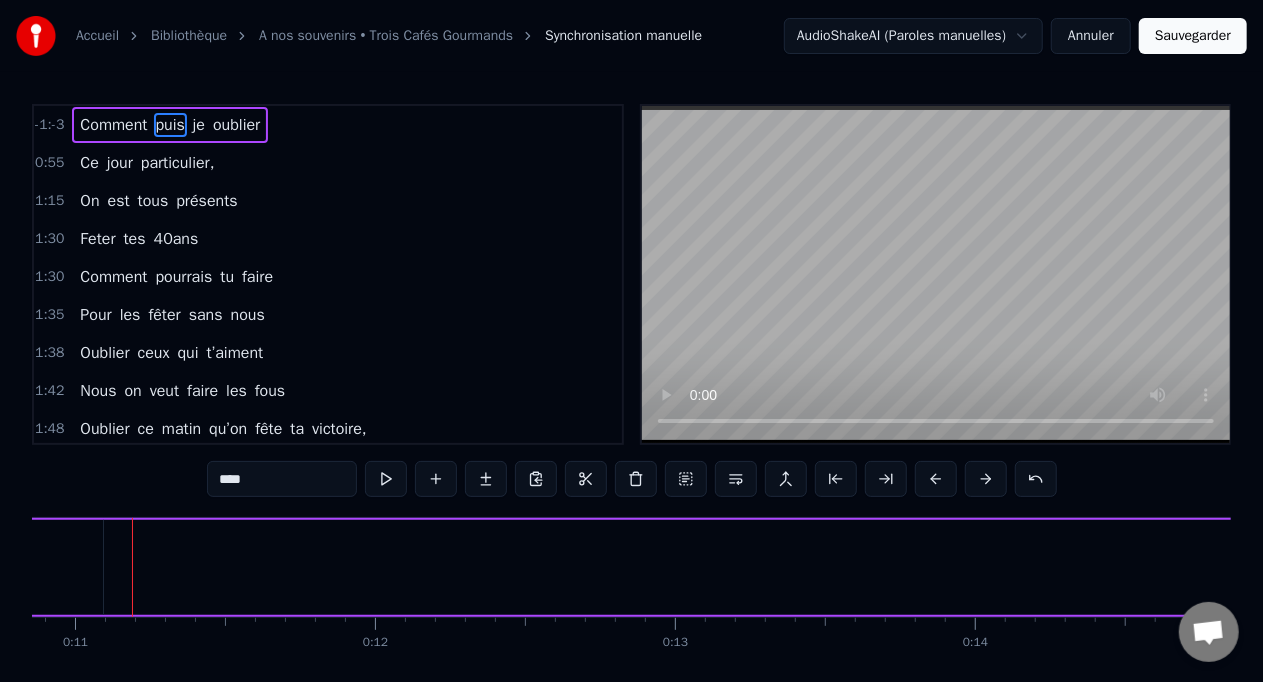 click at bounding box center [936, 479] 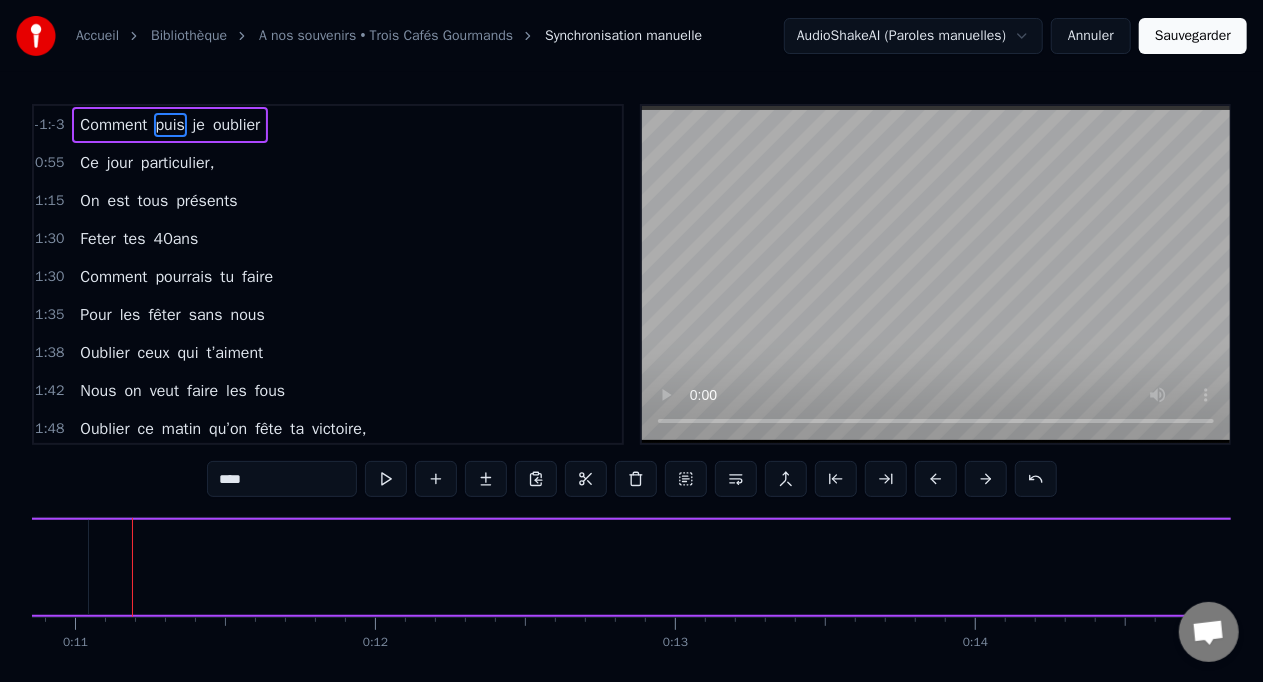 click at bounding box center (936, 479) 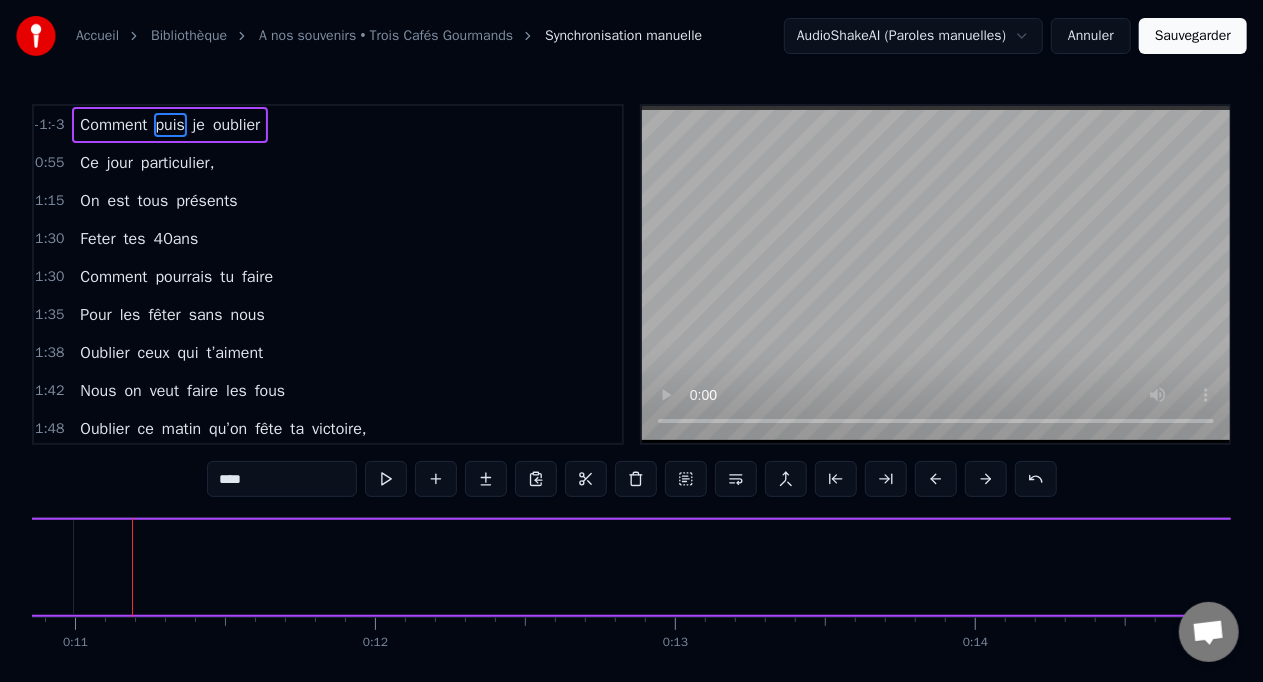 click on "Comment puis je oublier" at bounding box center (4277, 567) 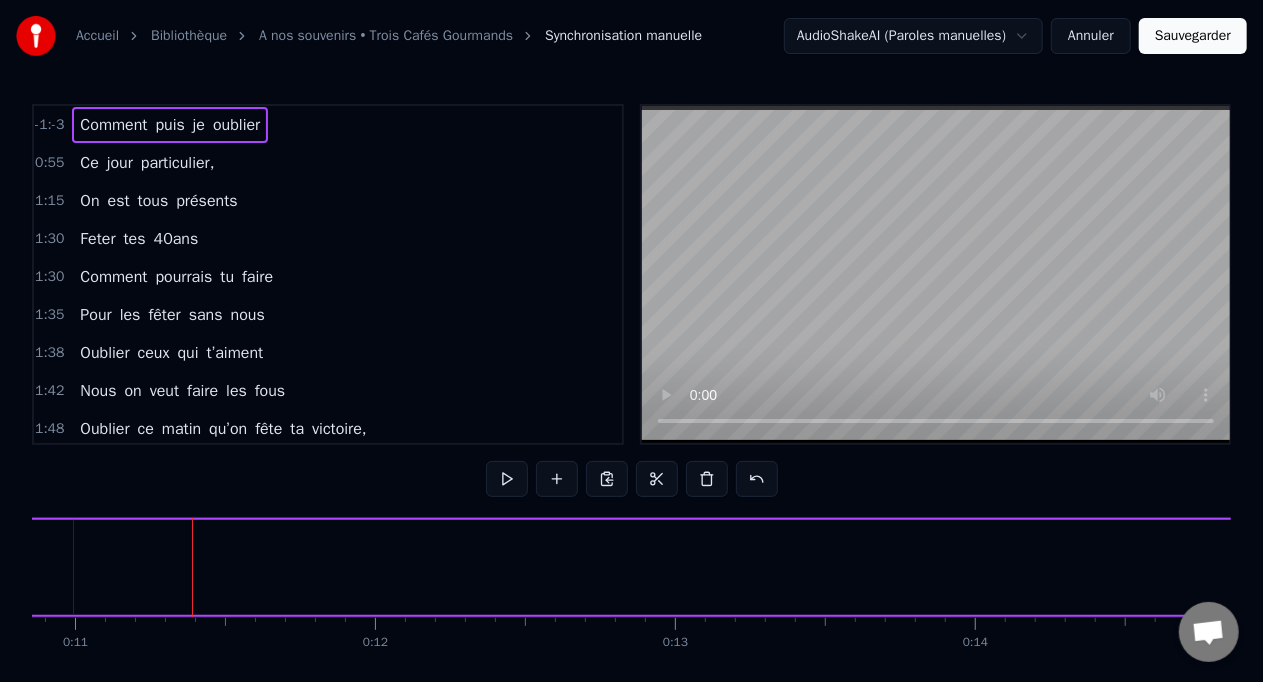 drag, startPoint x: 193, startPoint y: 561, endPoint x: 94, endPoint y: 563, distance: 99.0202 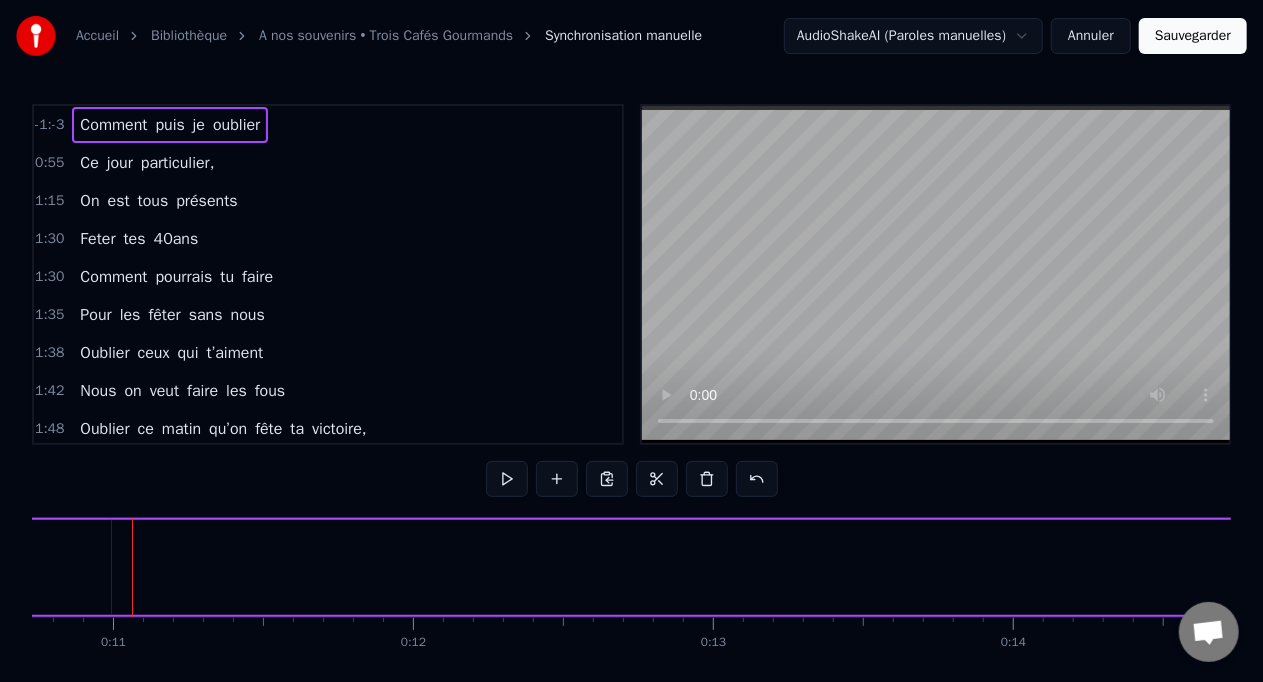 drag, startPoint x: 134, startPoint y: 579, endPoint x: 0, endPoint y: 728, distance: 200.39212 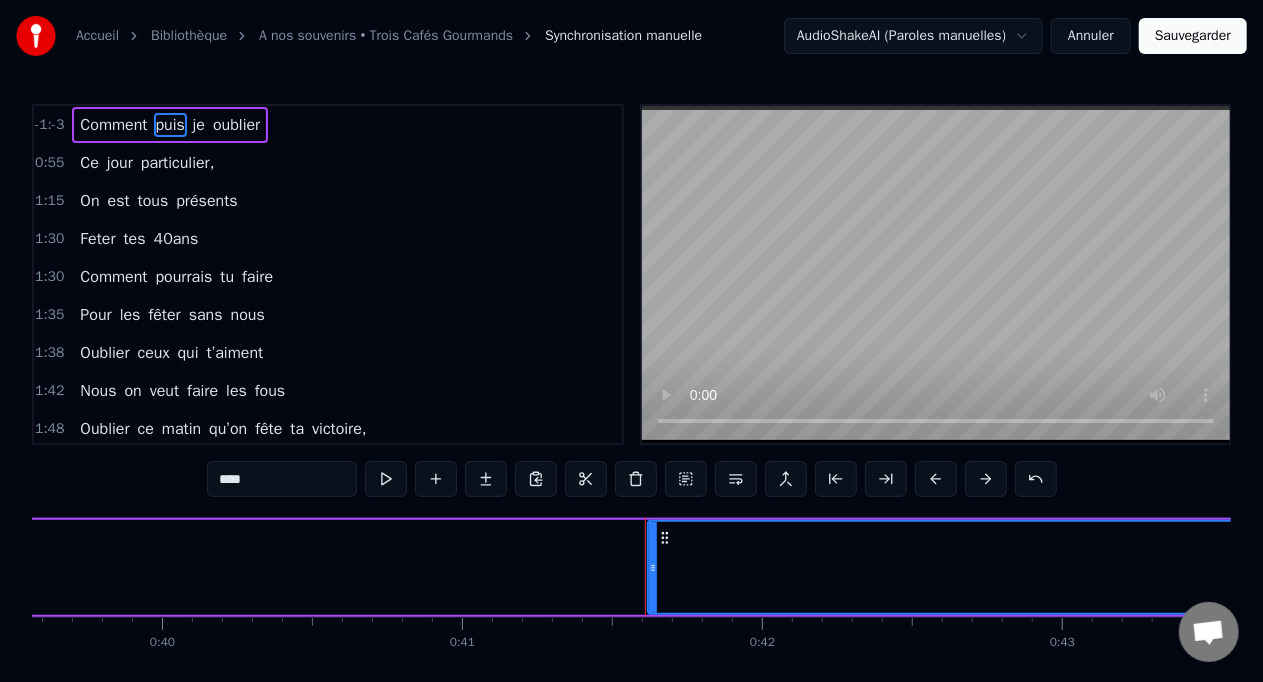 scroll, scrollTop: 0, scrollLeft: 12383, axis: horizontal 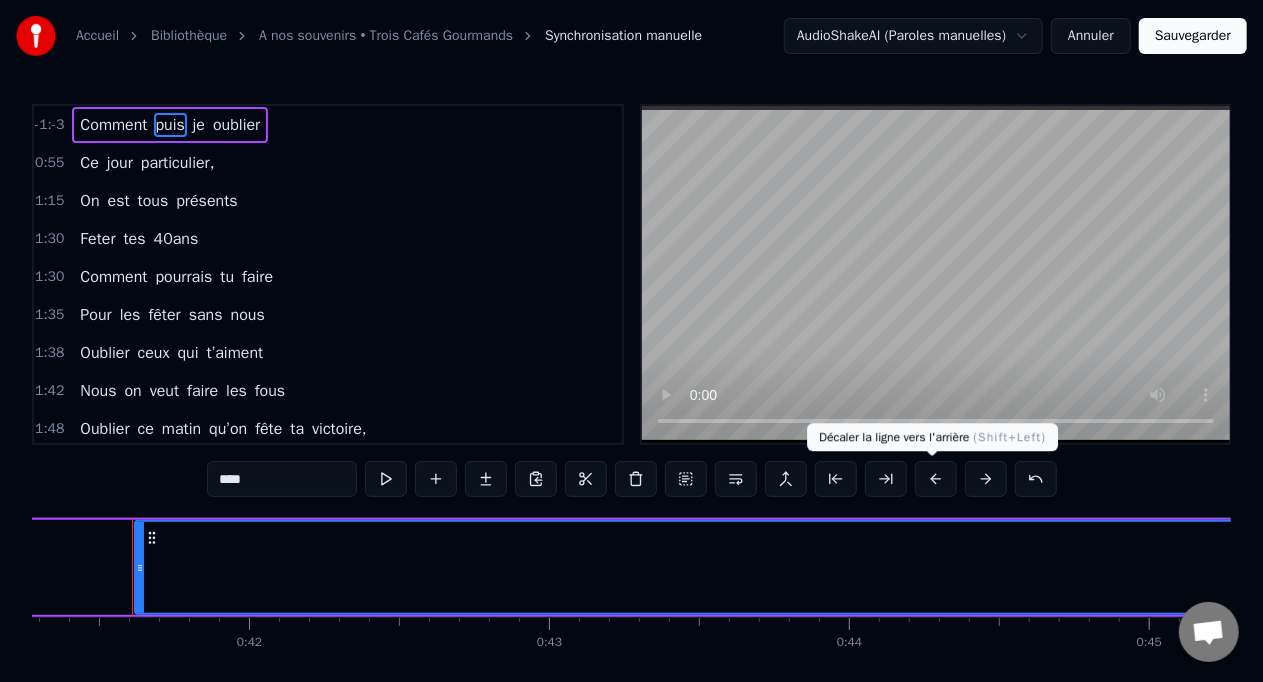 click at bounding box center [936, 479] 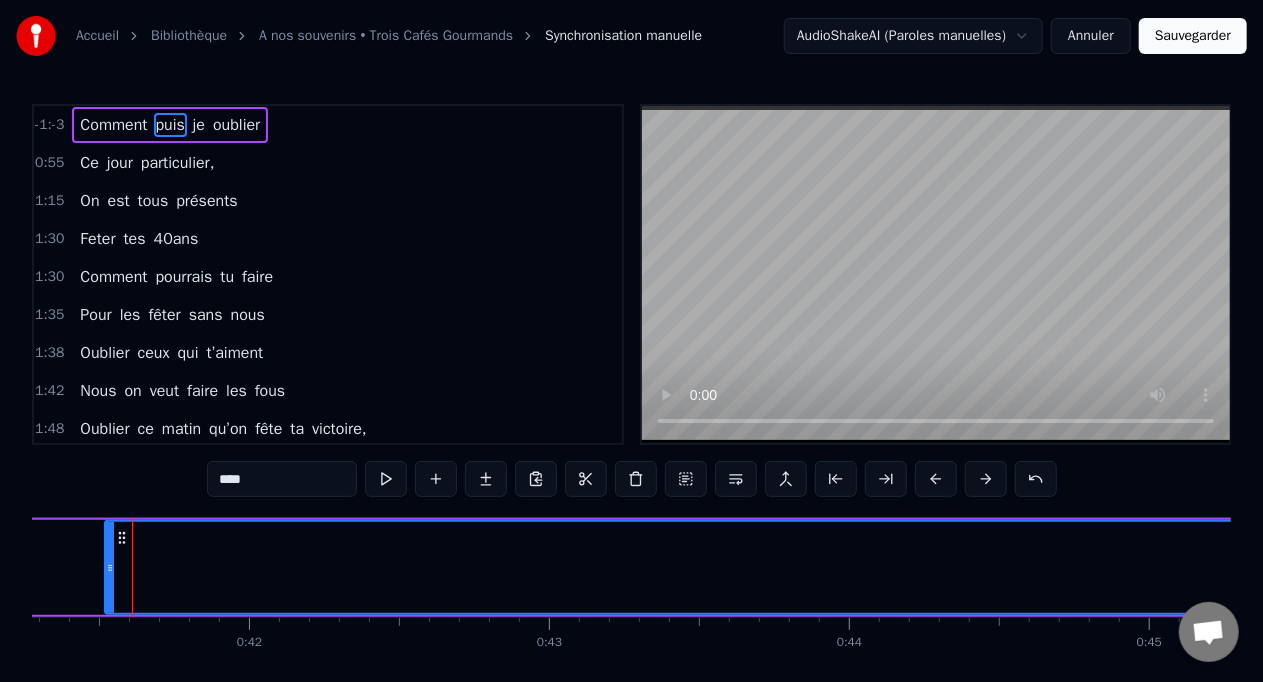 click at bounding box center [936, 479] 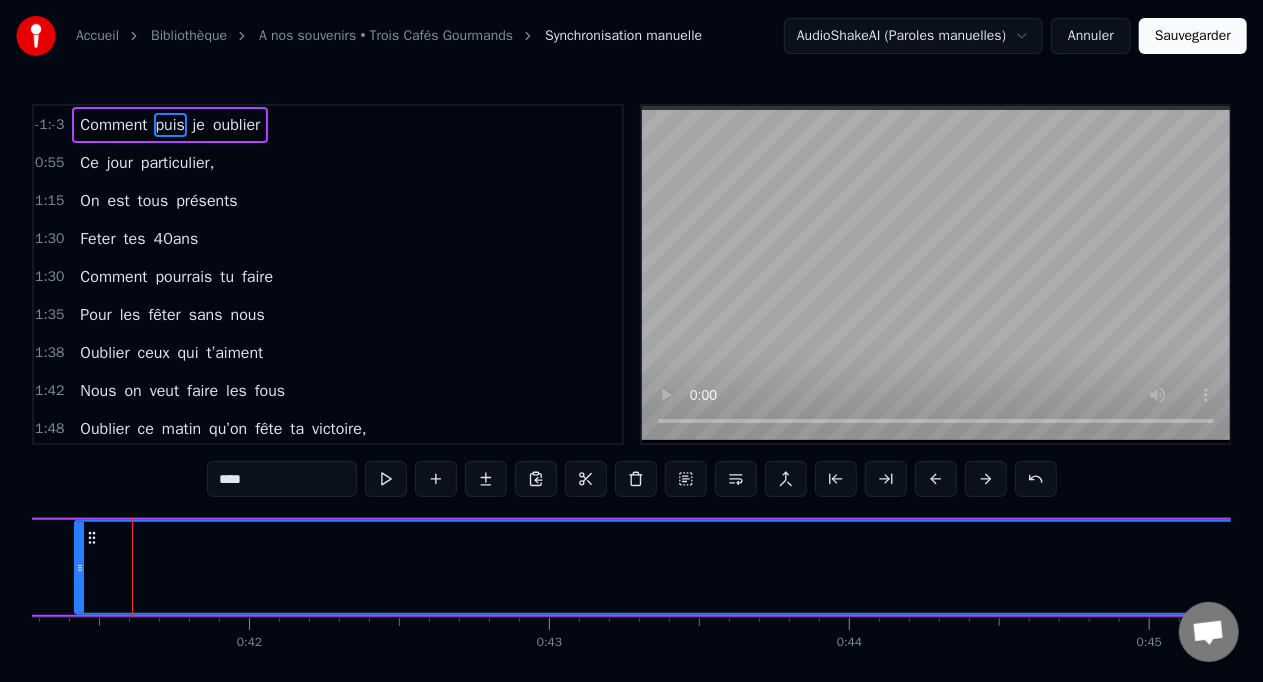 click at bounding box center [936, 479] 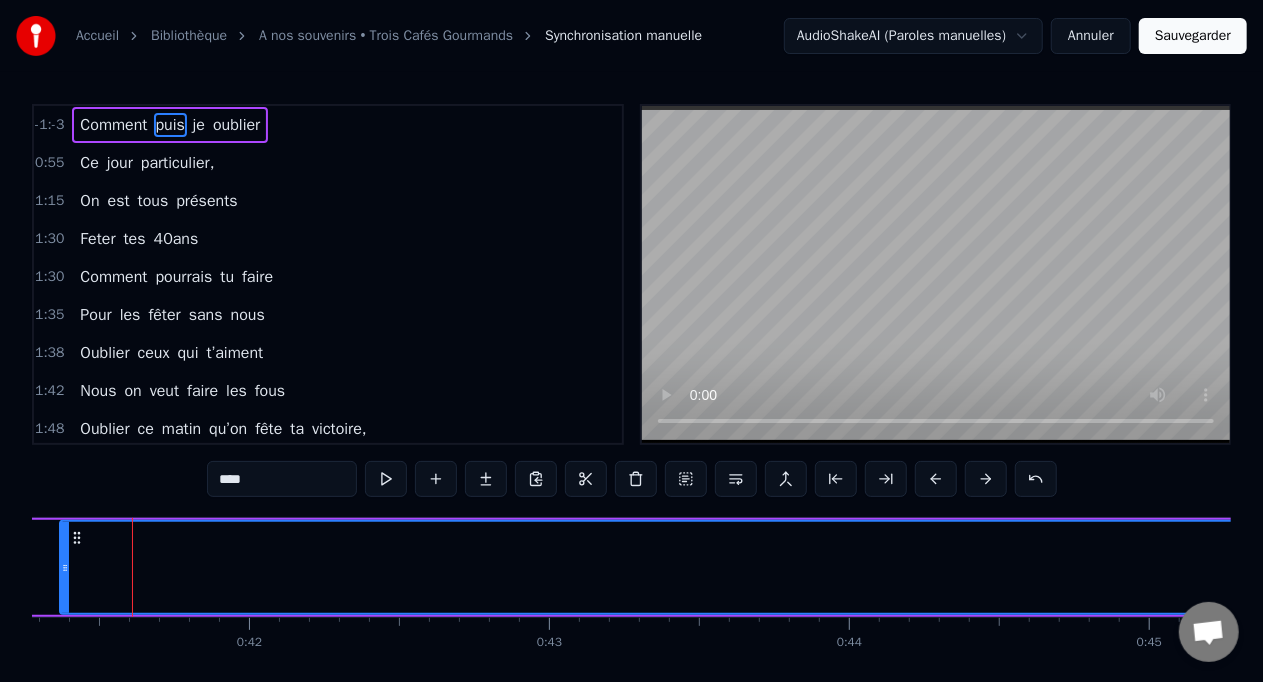 click at bounding box center [936, 479] 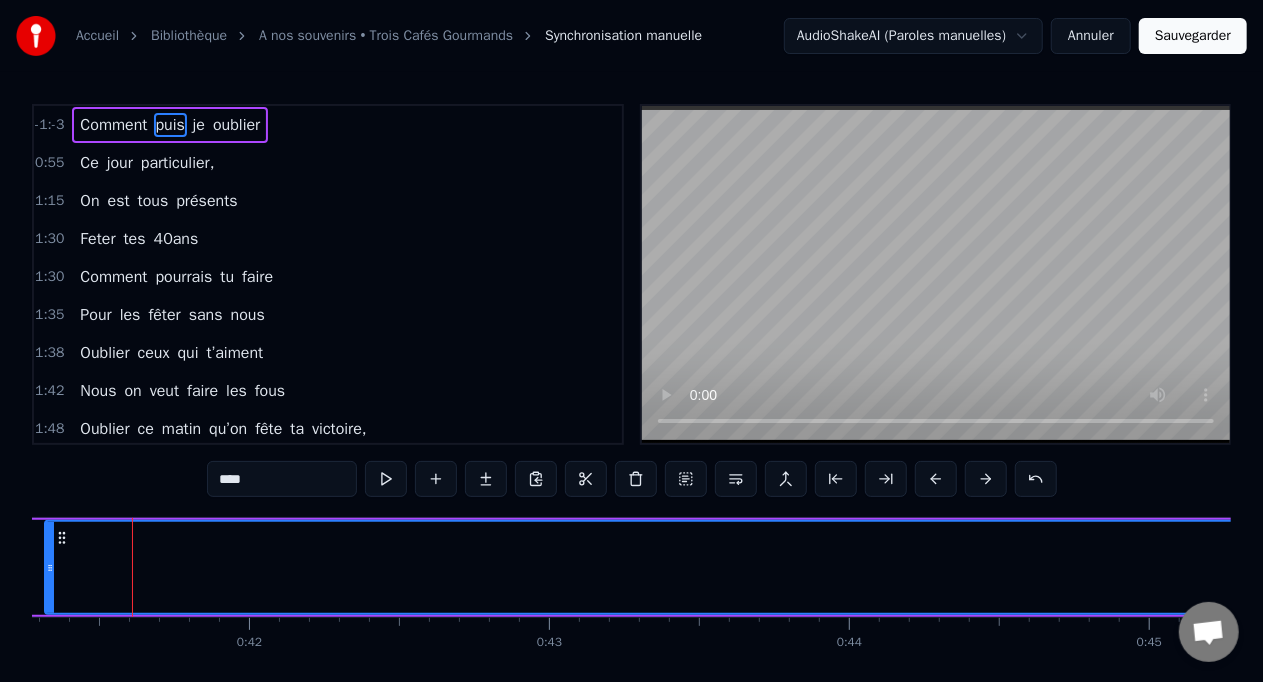 click at bounding box center [936, 479] 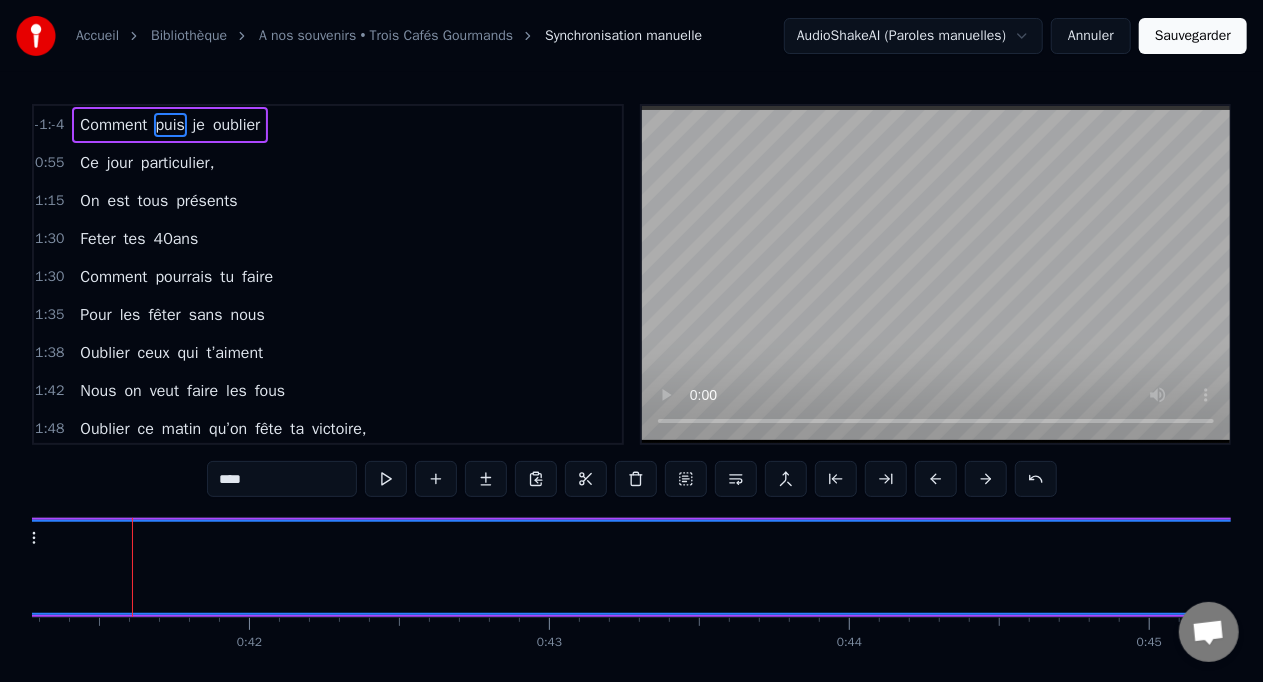 click at bounding box center (936, 479) 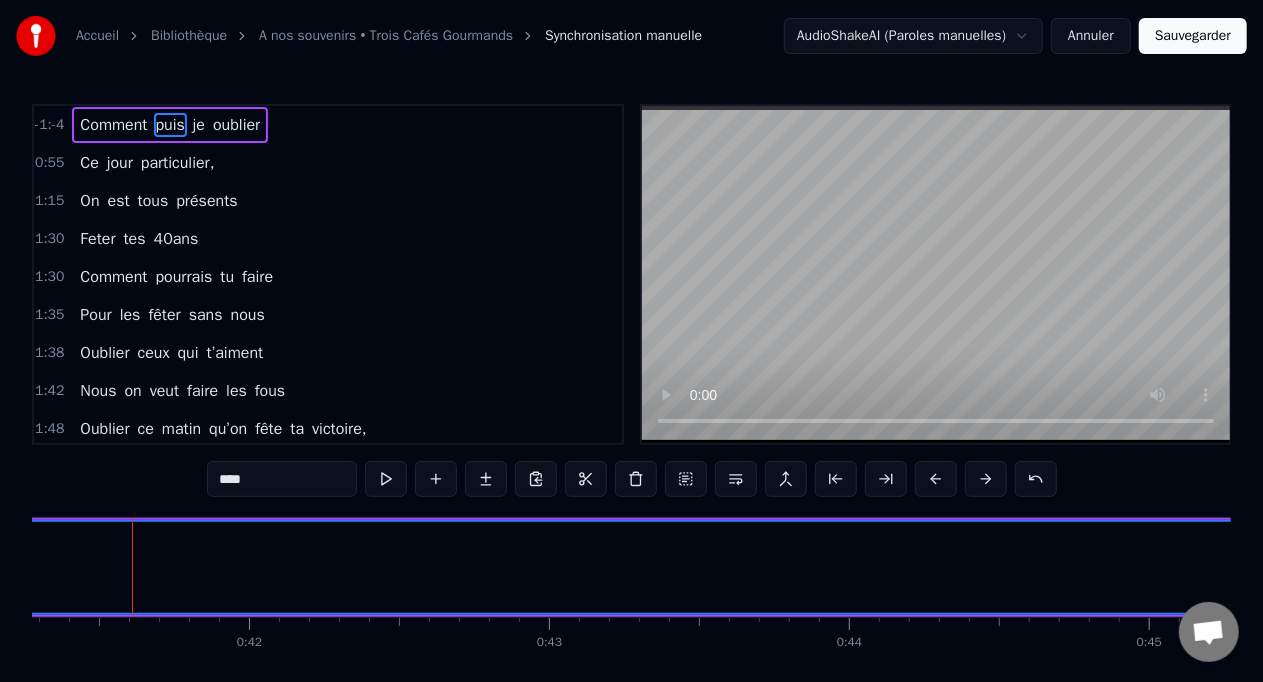 click at bounding box center (936, 479) 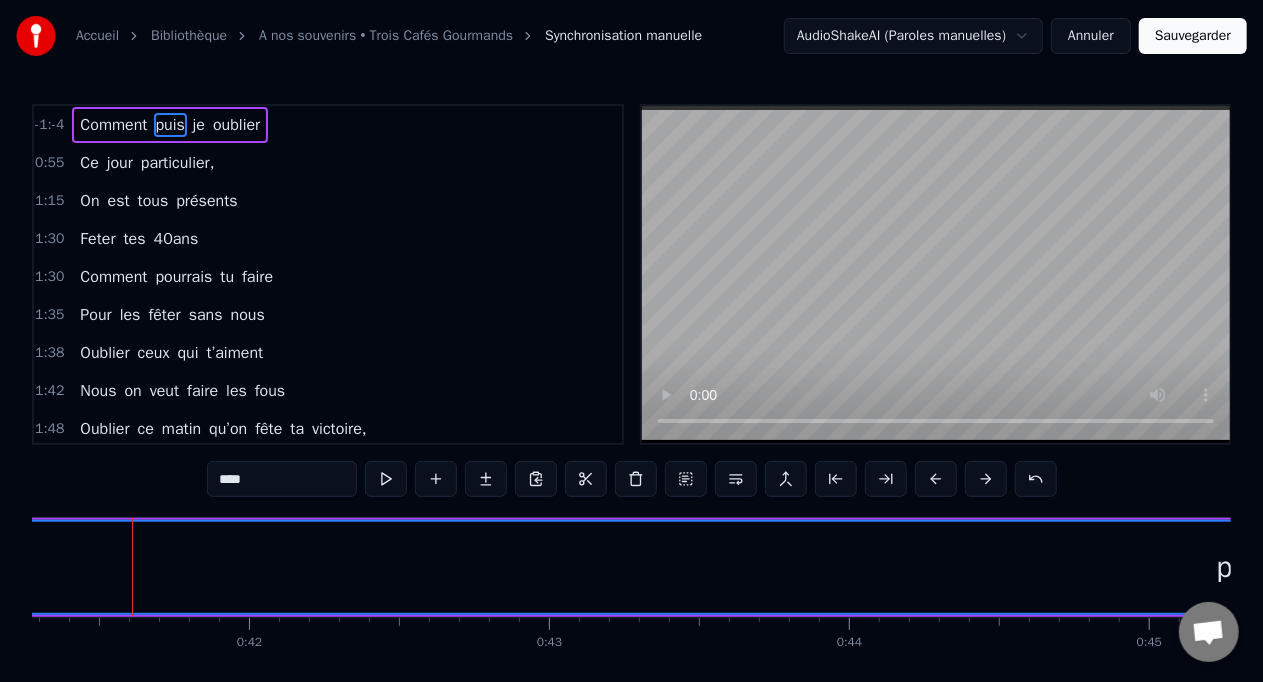 click at bounding box center [936, 479] 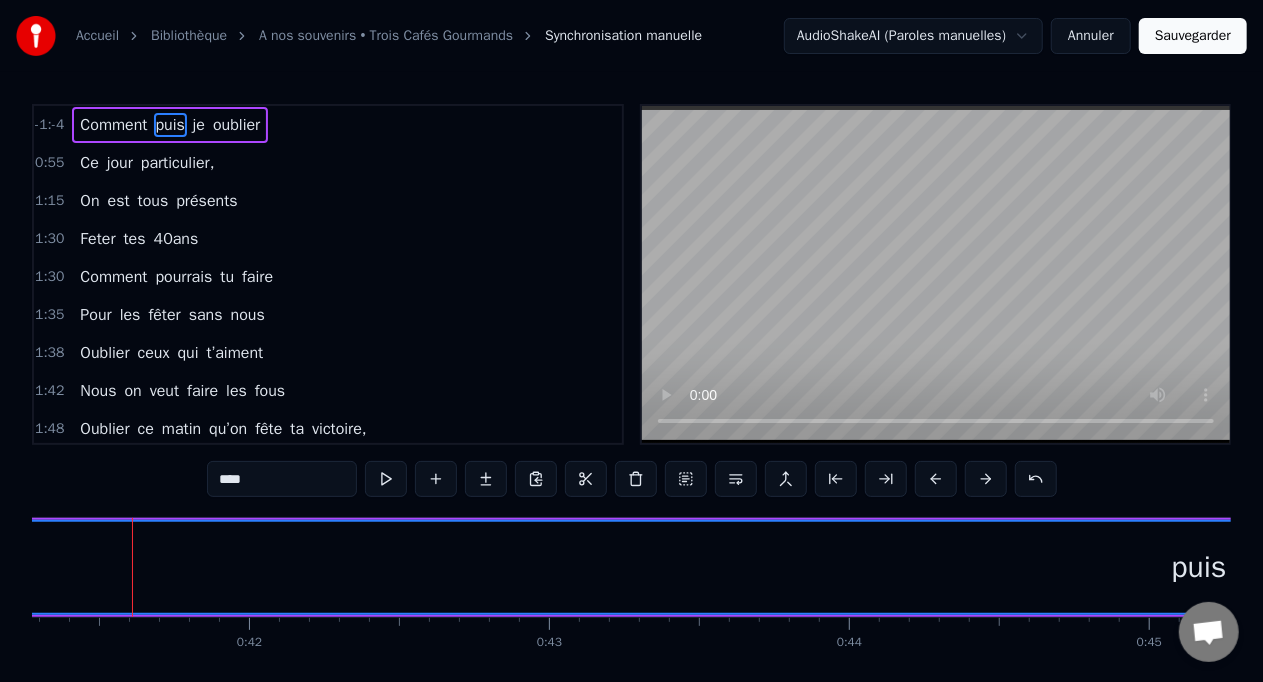 click at bounding box center (936, 479) 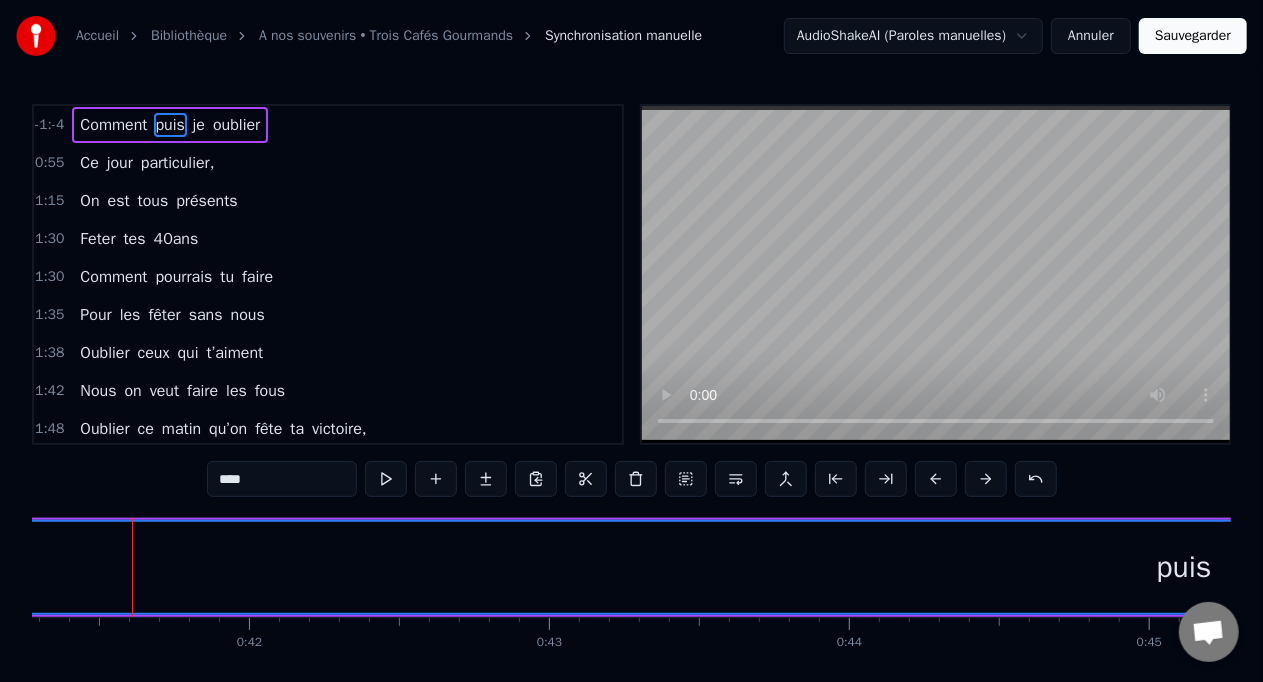 click at bounding box center (936, 479) 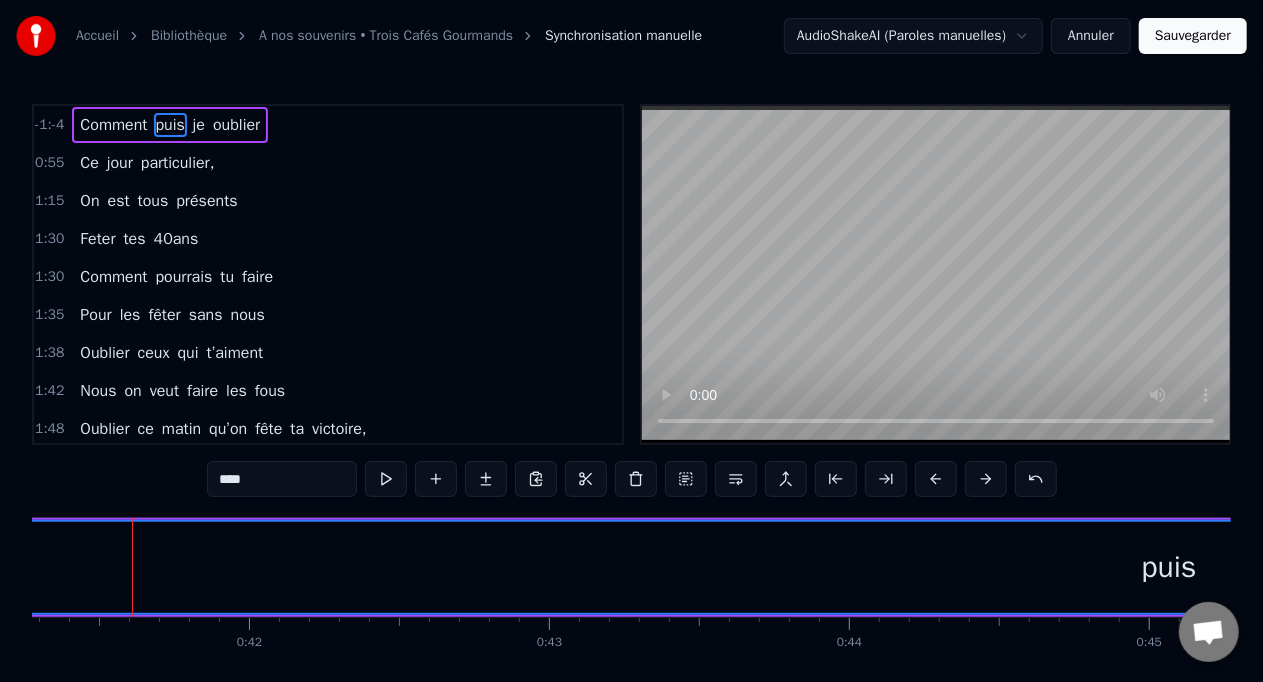 click at bounding box center [936, 479] 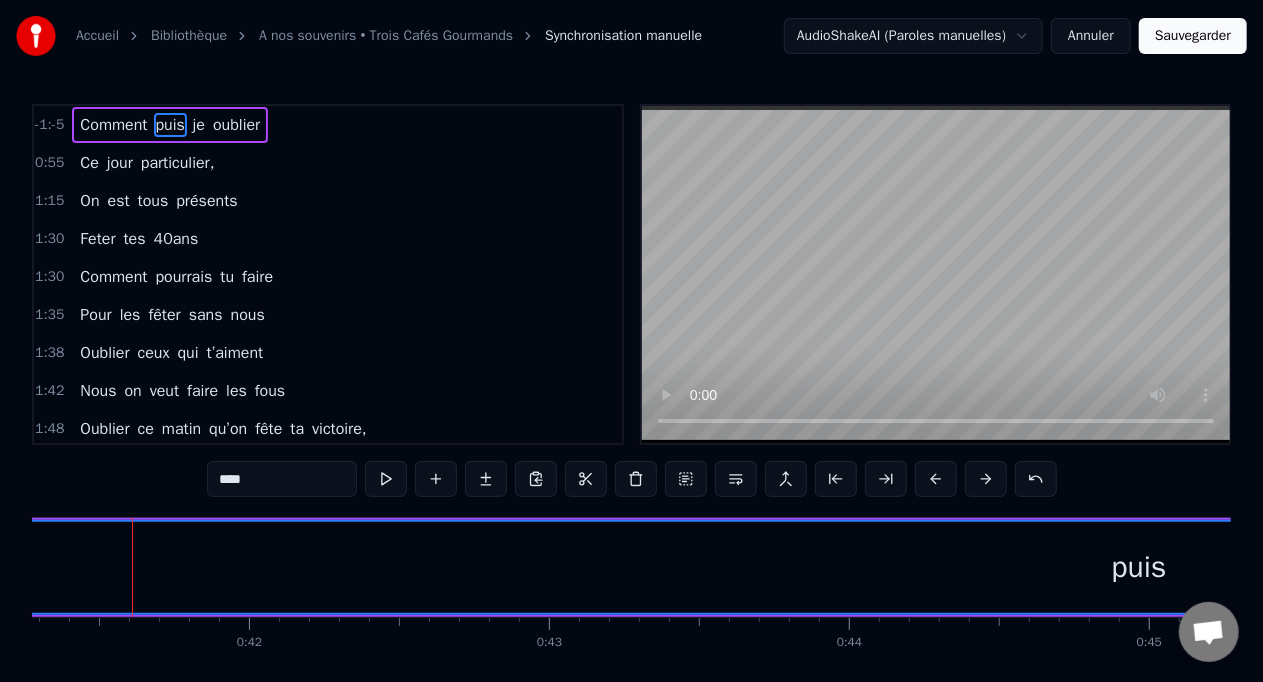 click at bounding box center (936, 479) 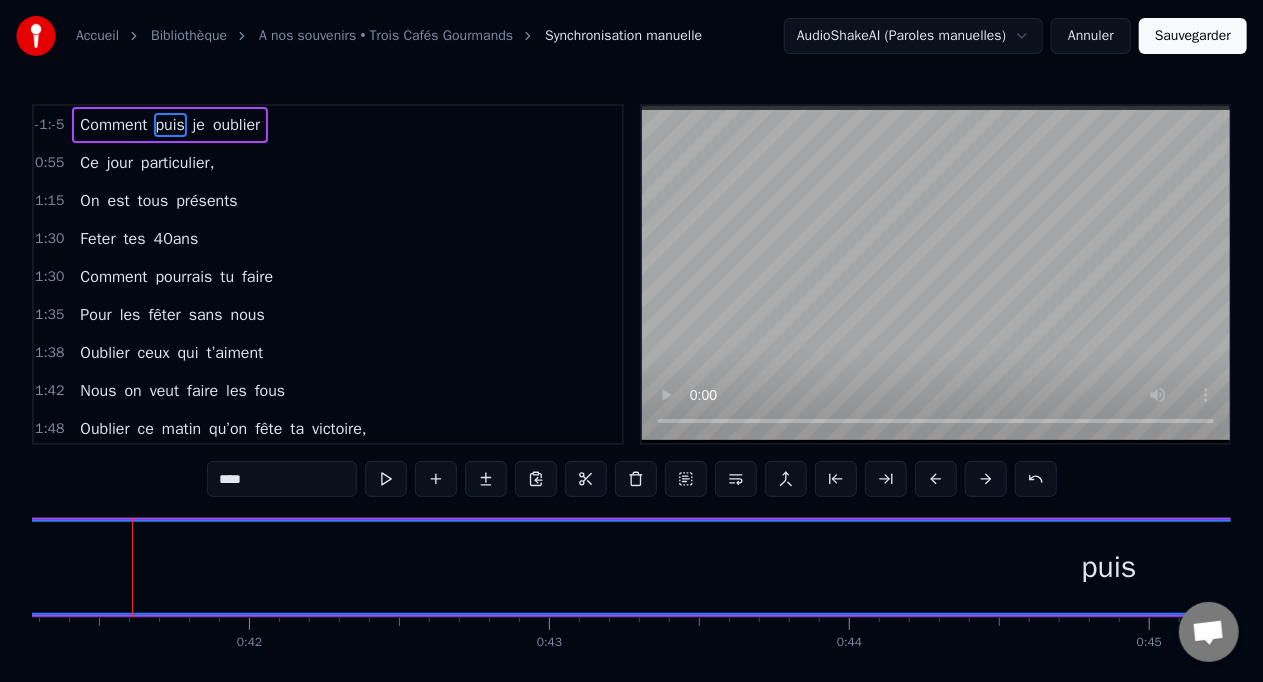 click at bounding box center [936, 479] 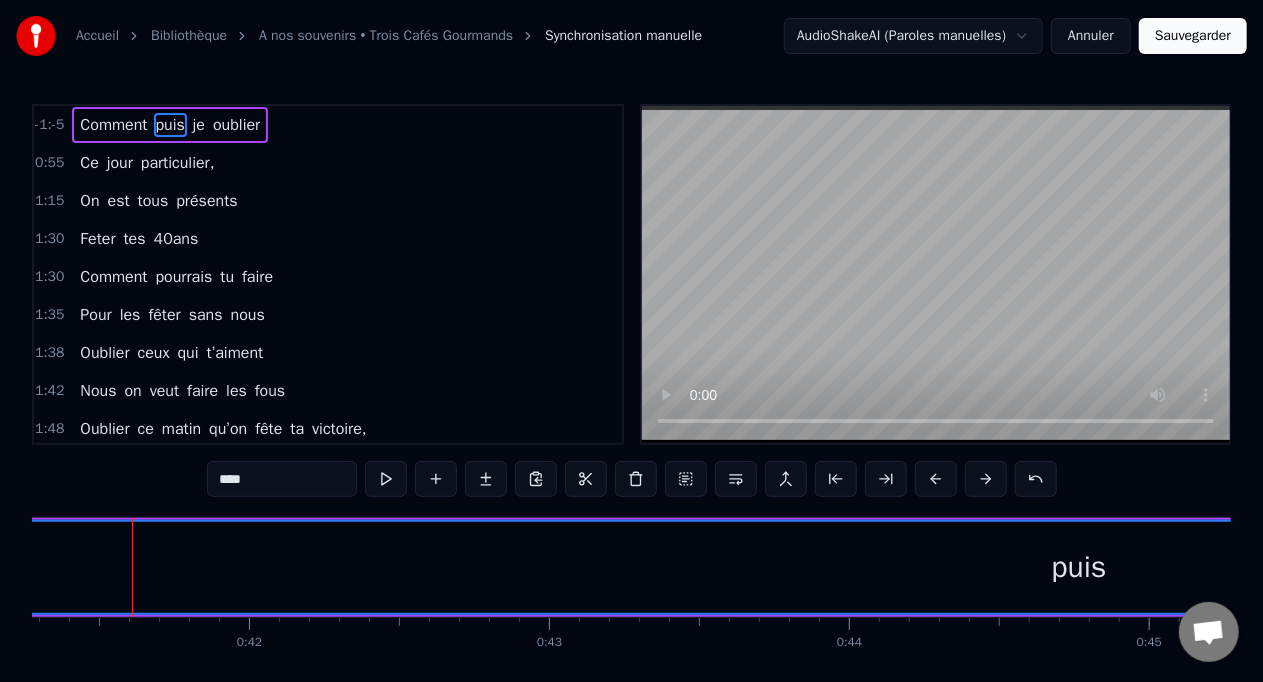 click at bounding box center (936, 479) 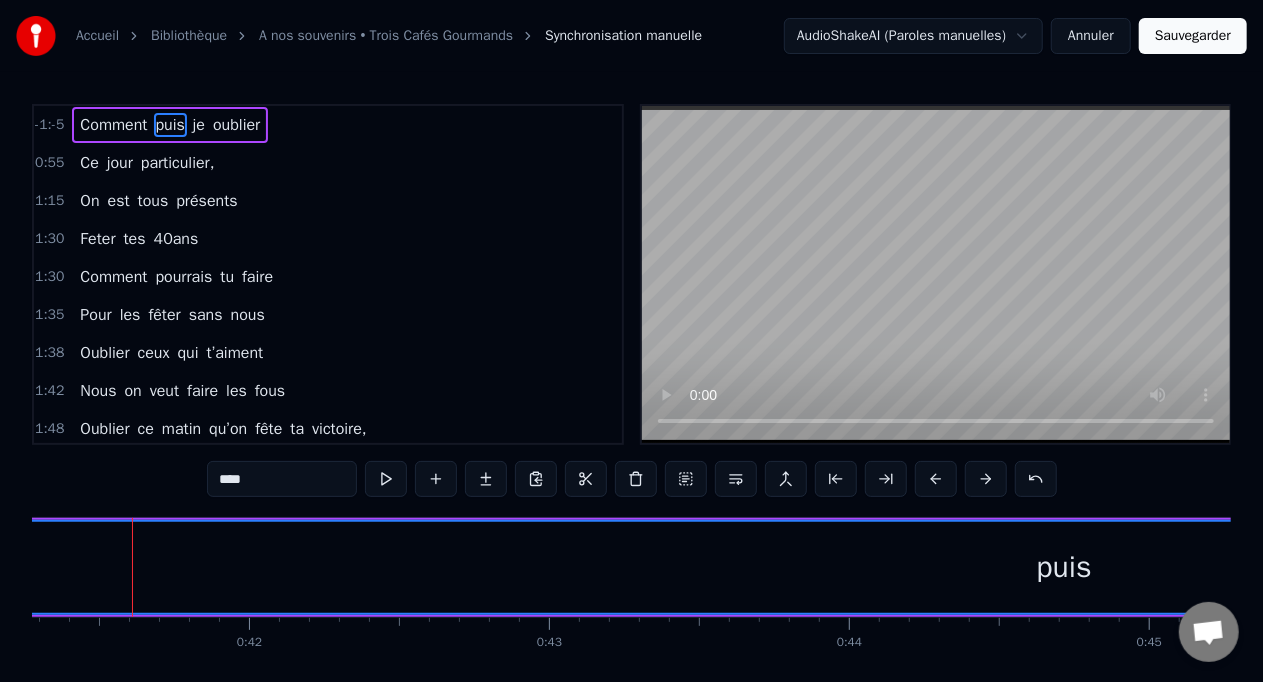 click at bounding box center [936, 479] 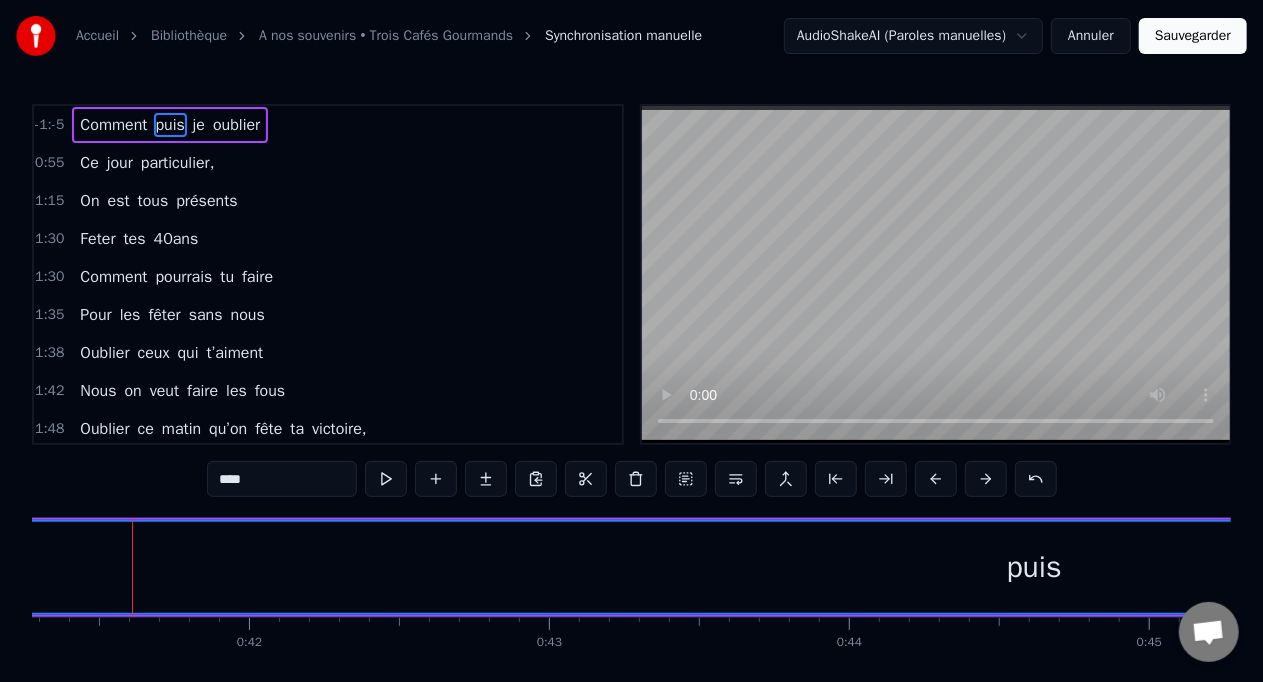 click at bounding box center [936, 479] 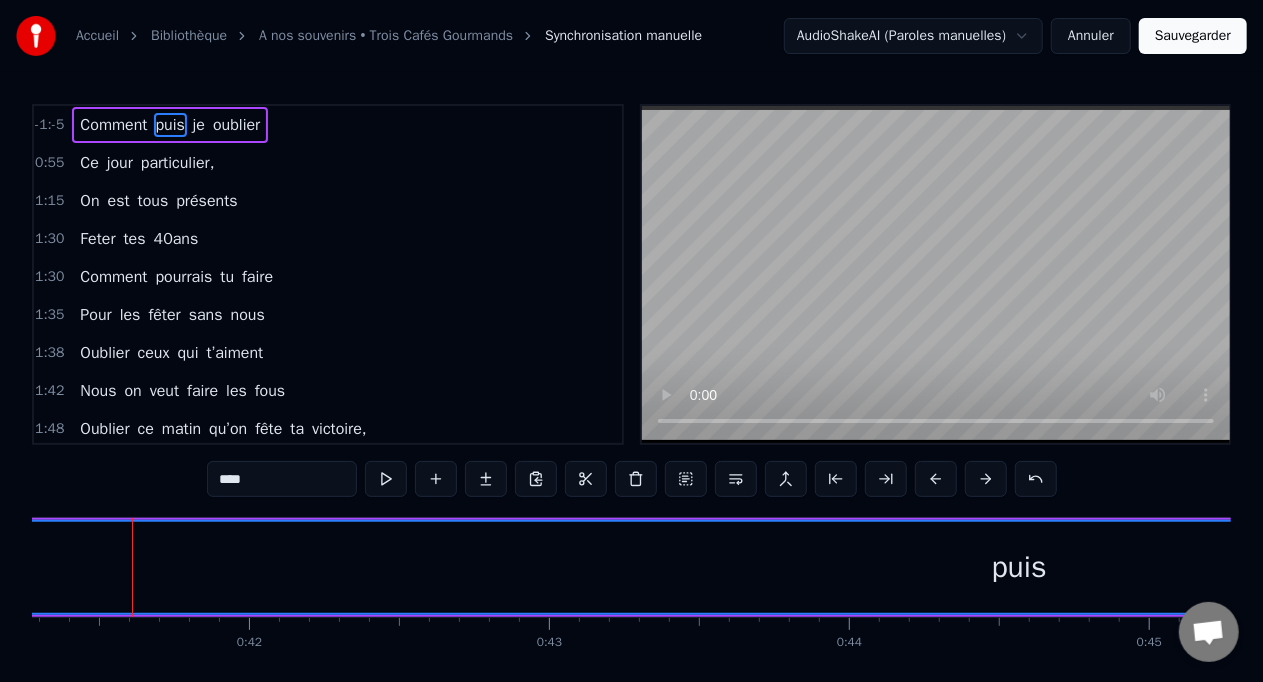 click at bounding box center [936, 479] 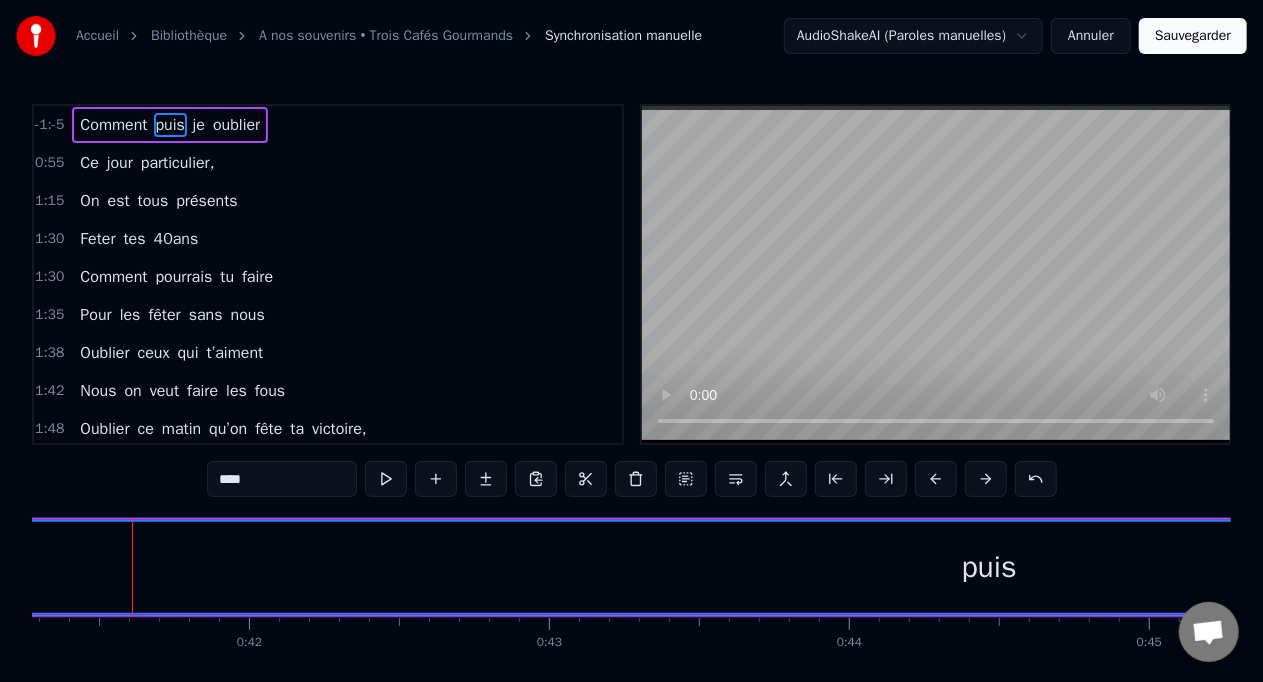 click at bounding box center [936, 479] 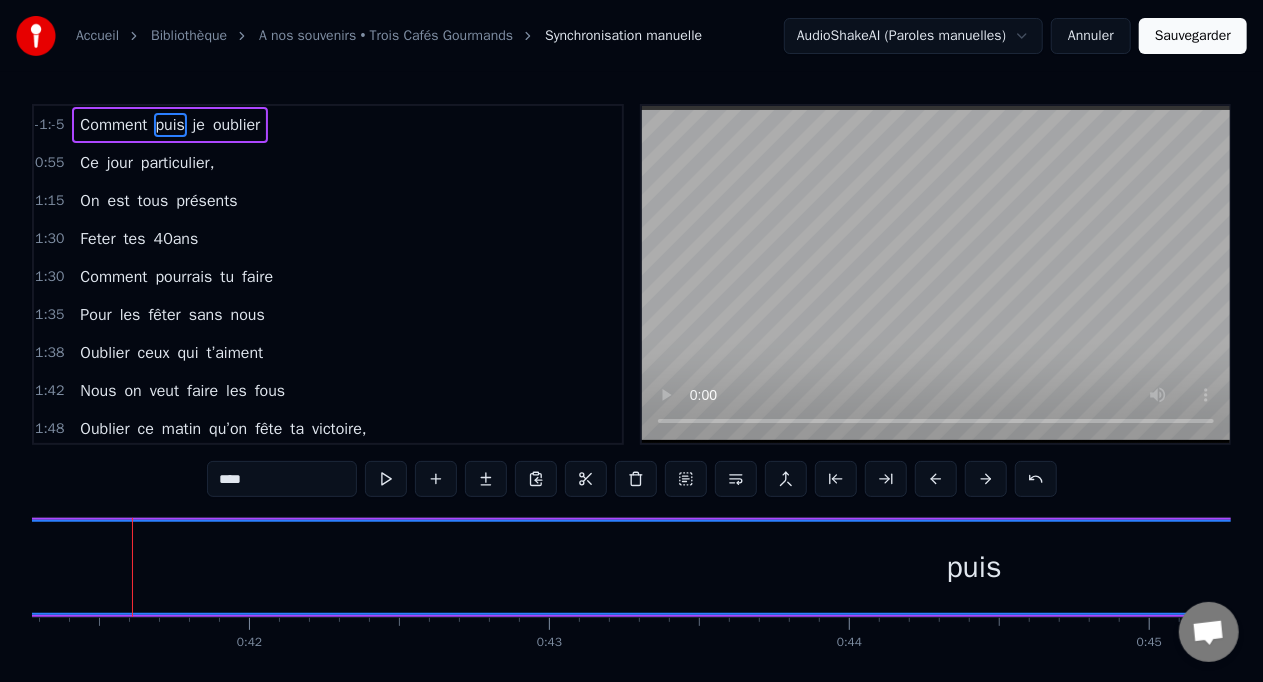 click at bounding box center (936, 479) 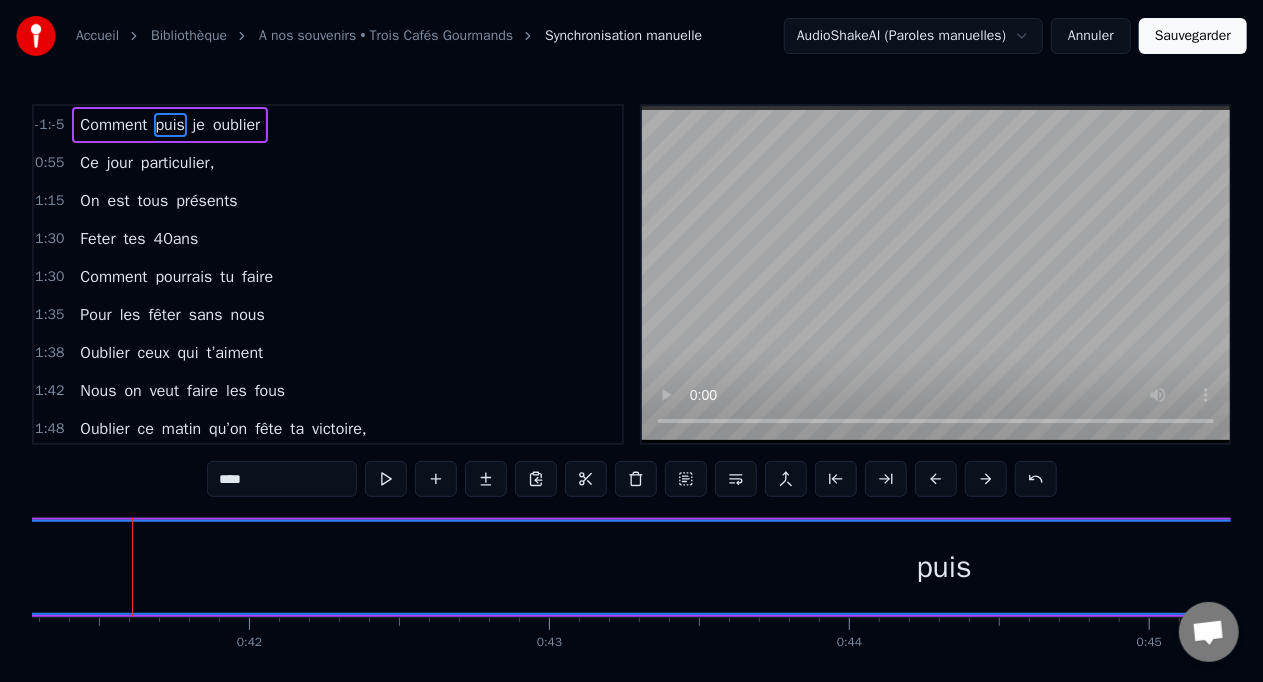 click at bounding box center [936, 479] 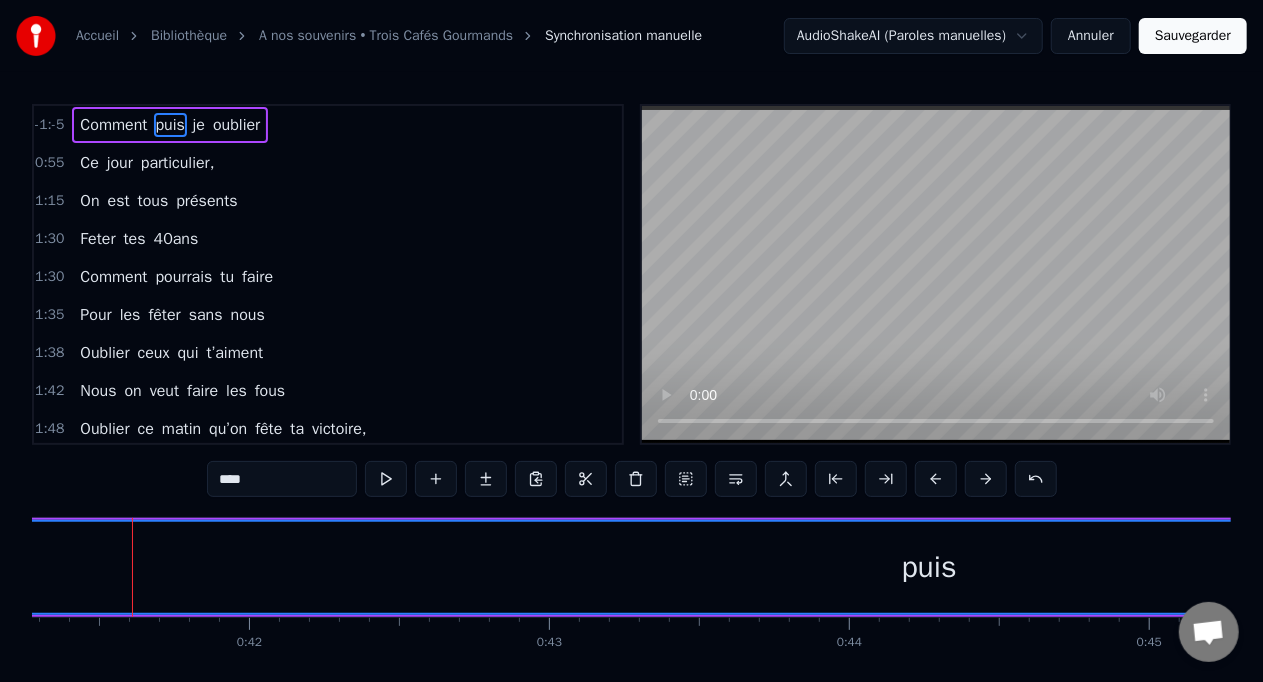 click at bounding box center (936, 479) 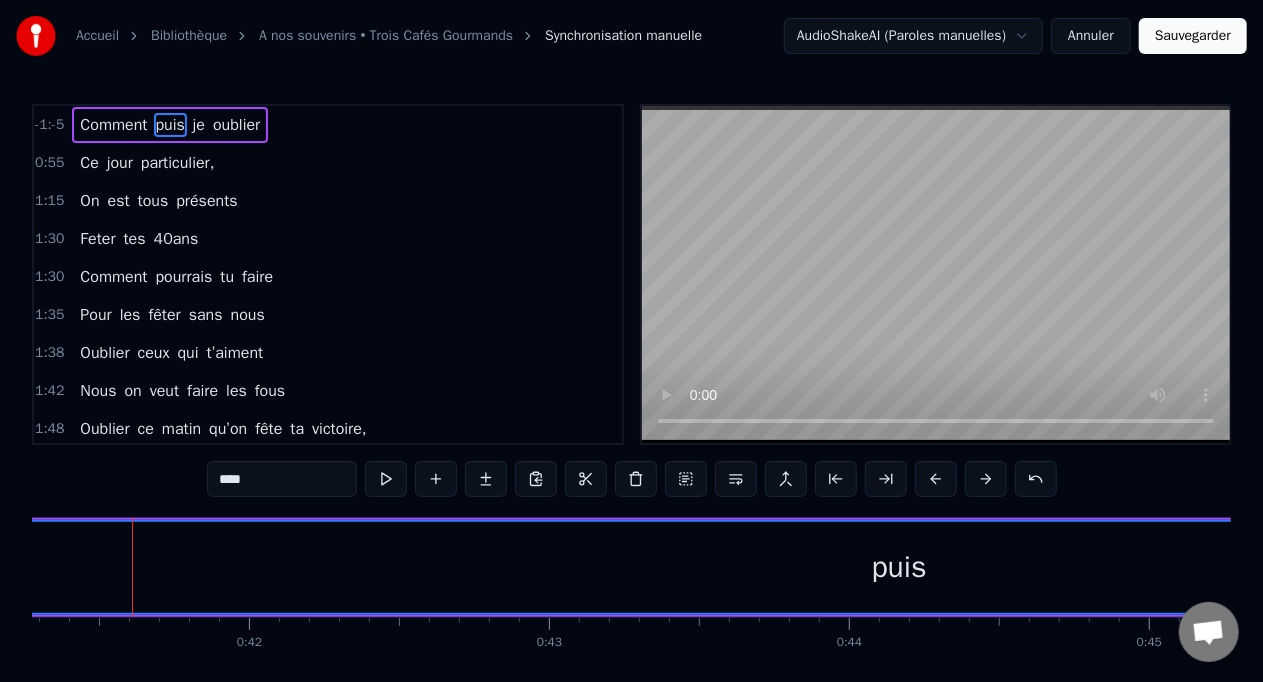 click at bounding box center (936, 479) 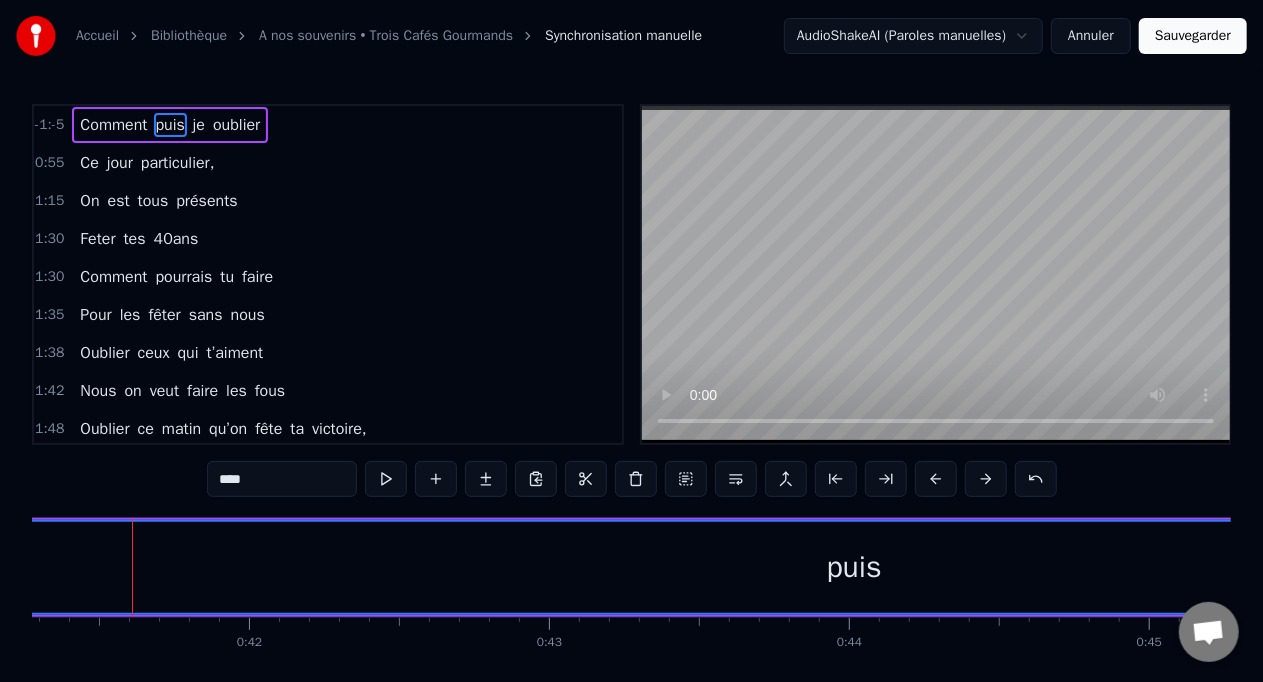 click at bounding box center (936, 479) 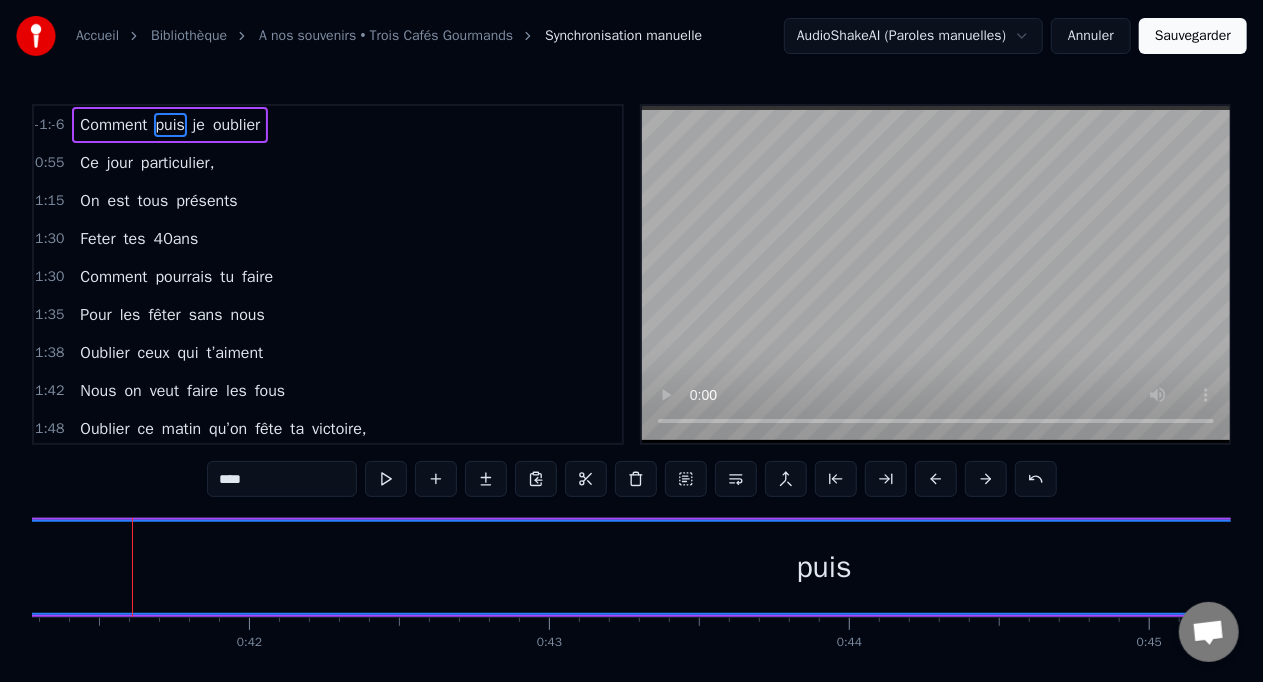 click at bounding box center [936, 479] 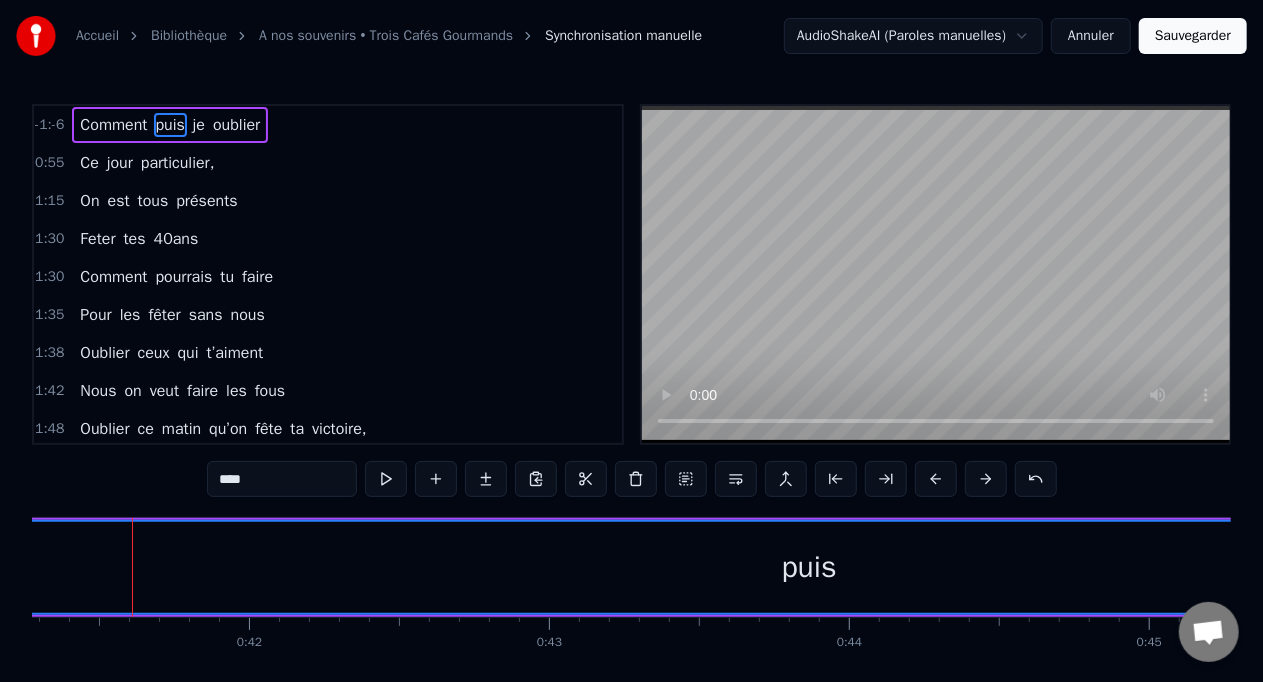 click at bounding box center (936, 479) 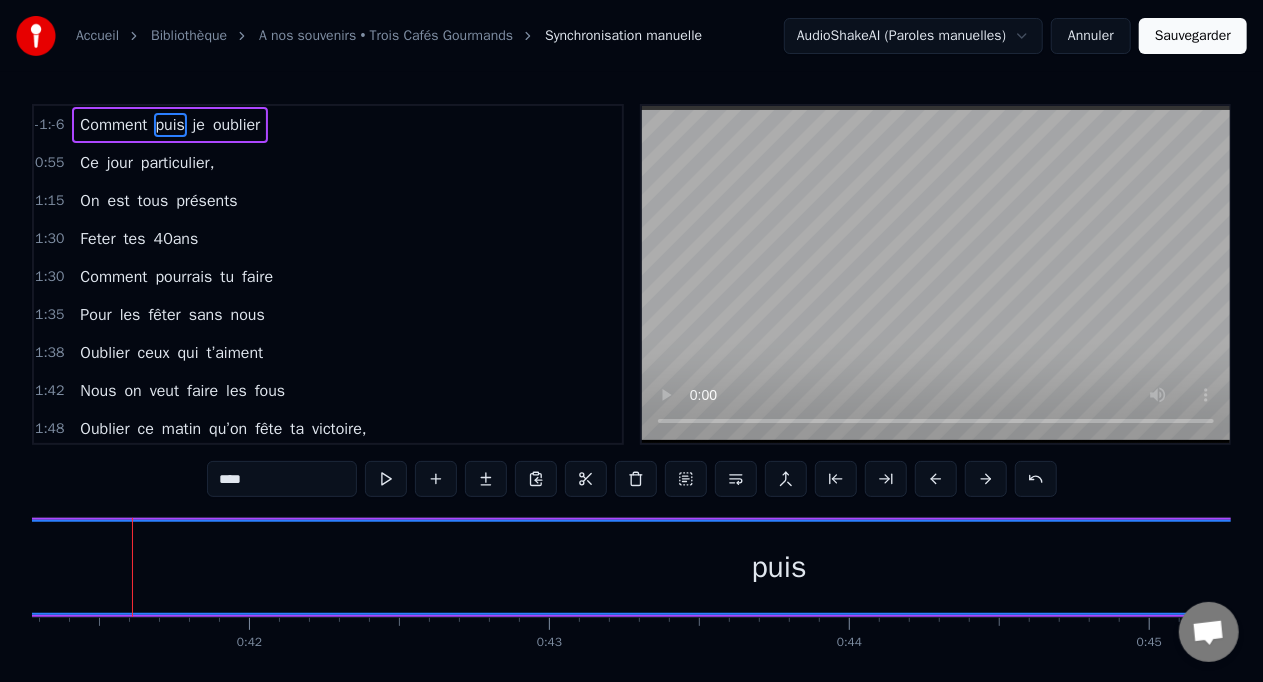 click at bounding box center (936, 479) 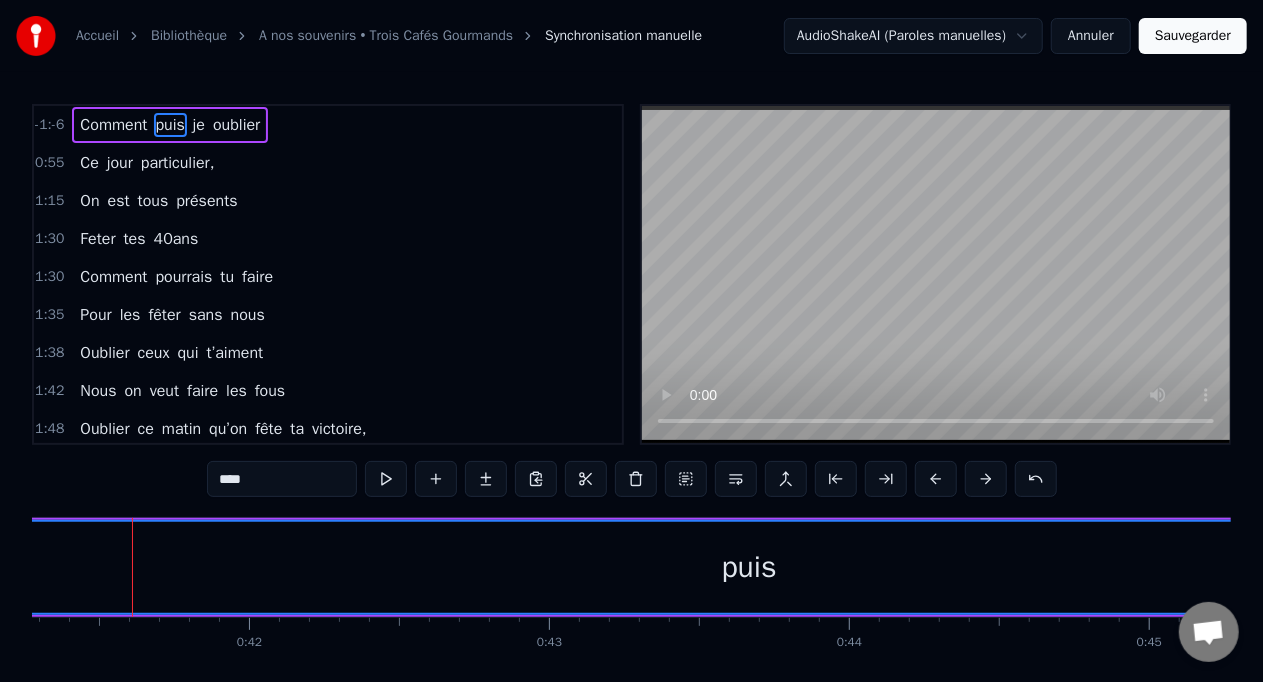 click at bounding box center (936, 479) 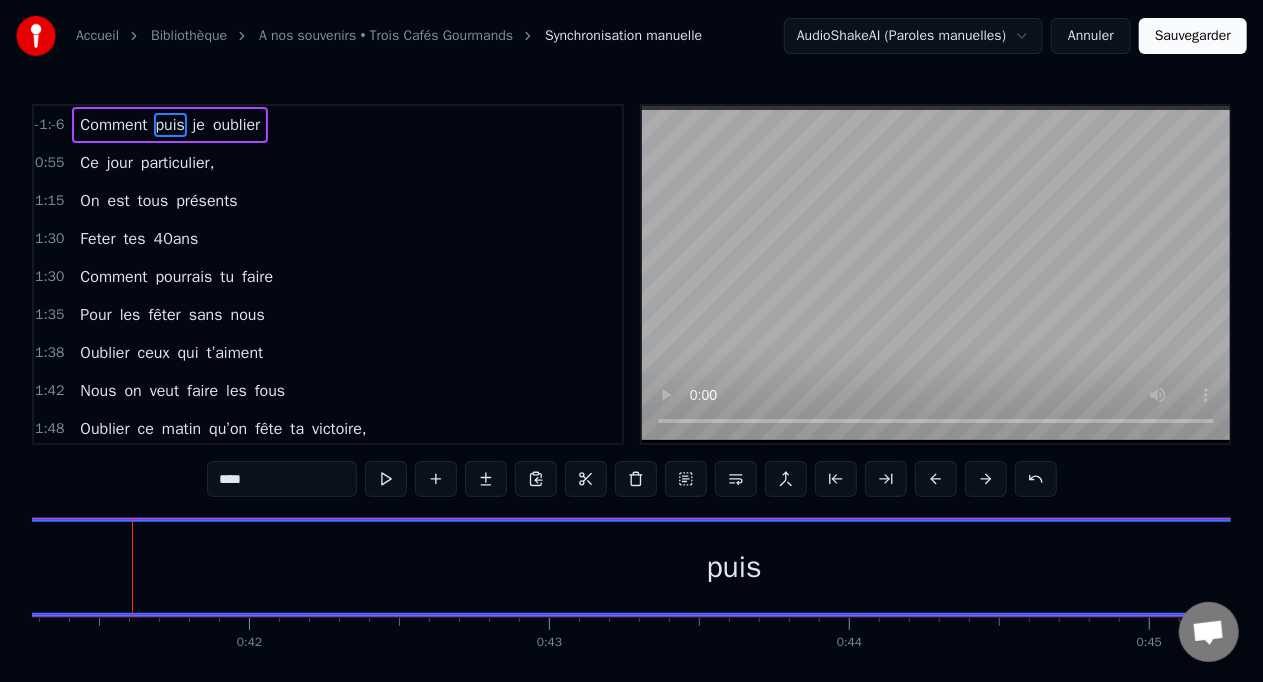 click at bounding box center [936, 479] 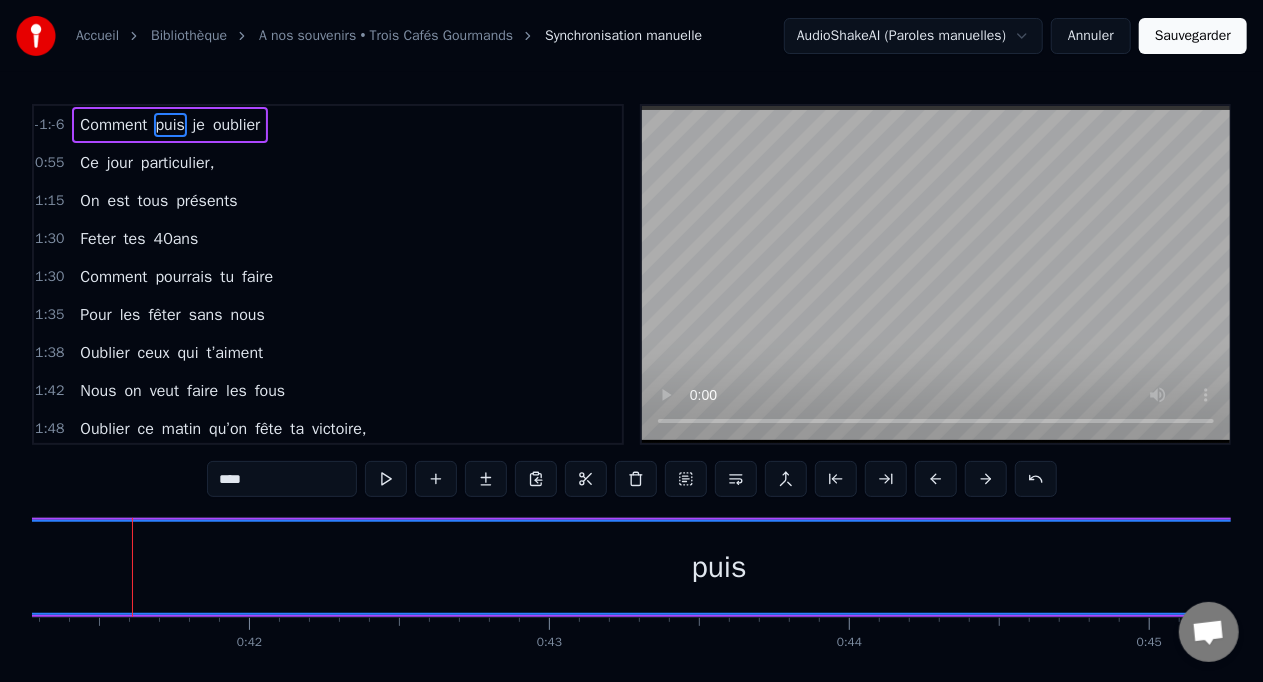 click at bounding box center (936, 479) 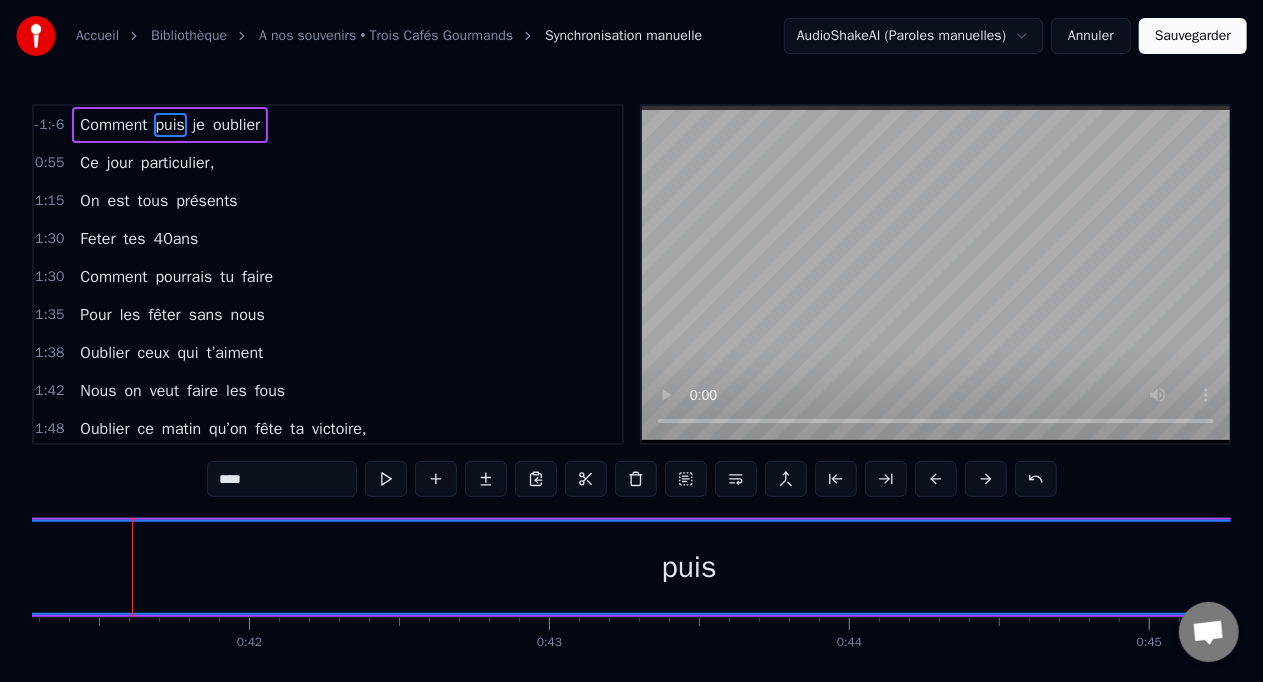 click at bounding box center [936, 479] 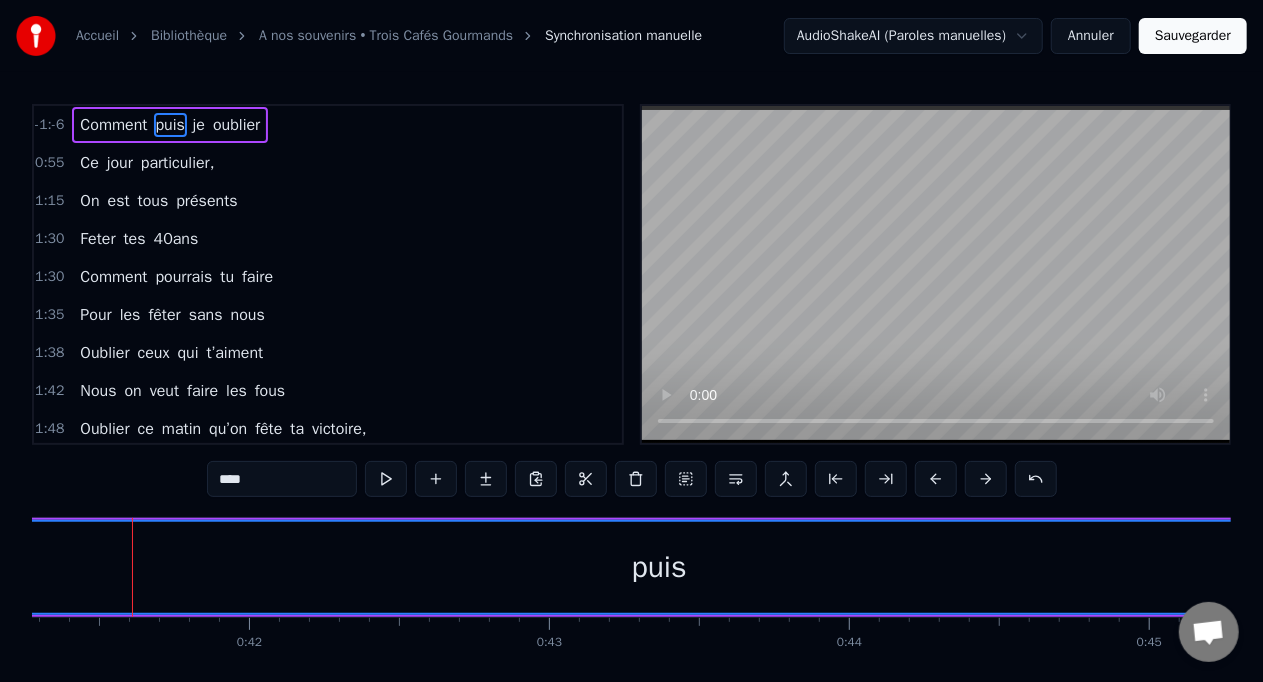 click at bounding box center [936, 479] 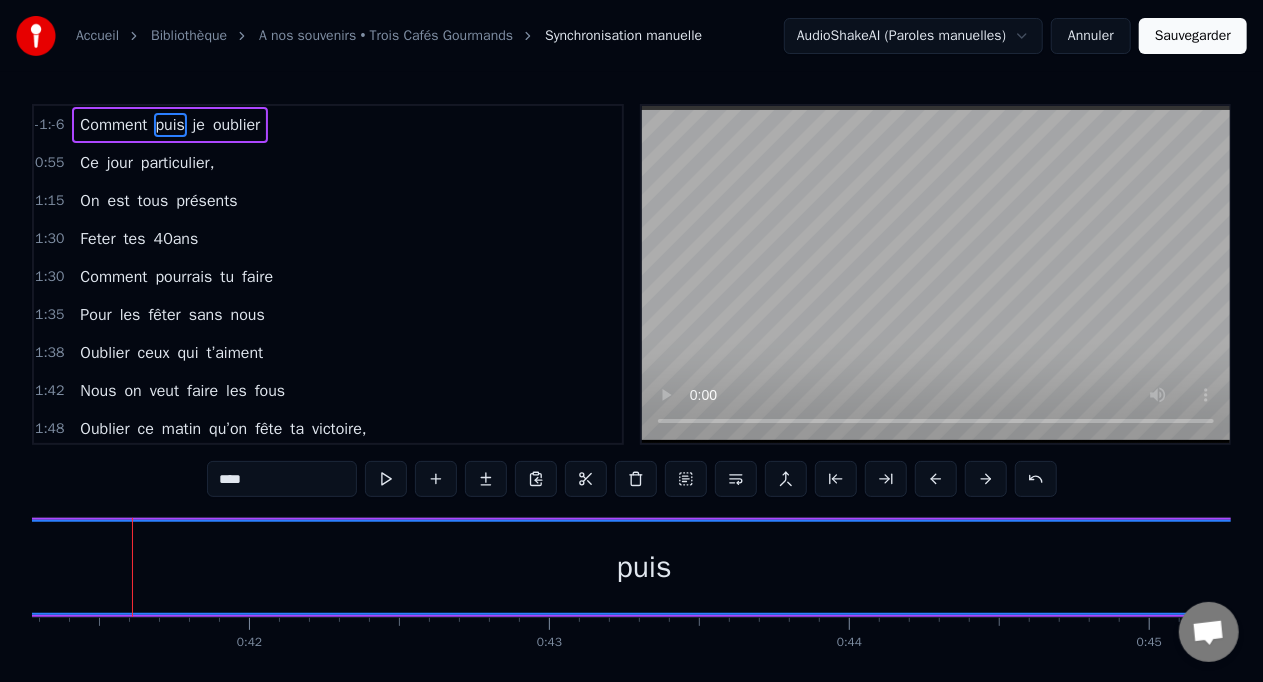 click at bounding box center [936, 479] 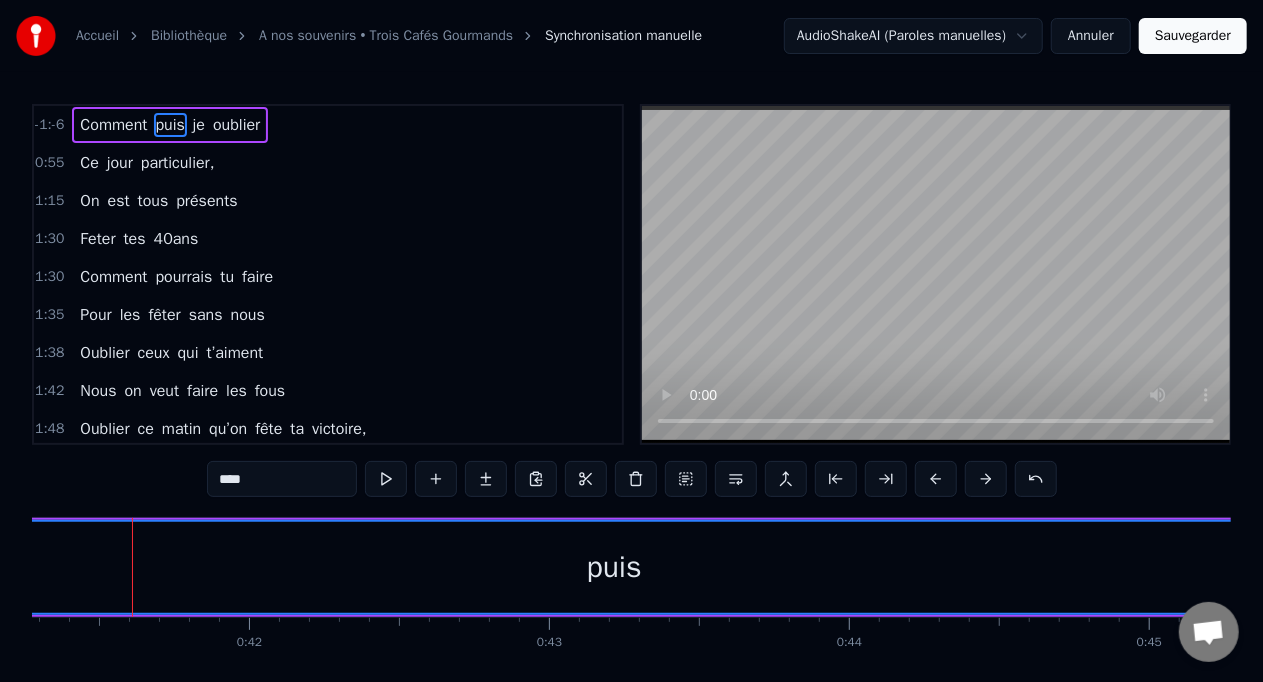 click at bounding box center (936, 479) 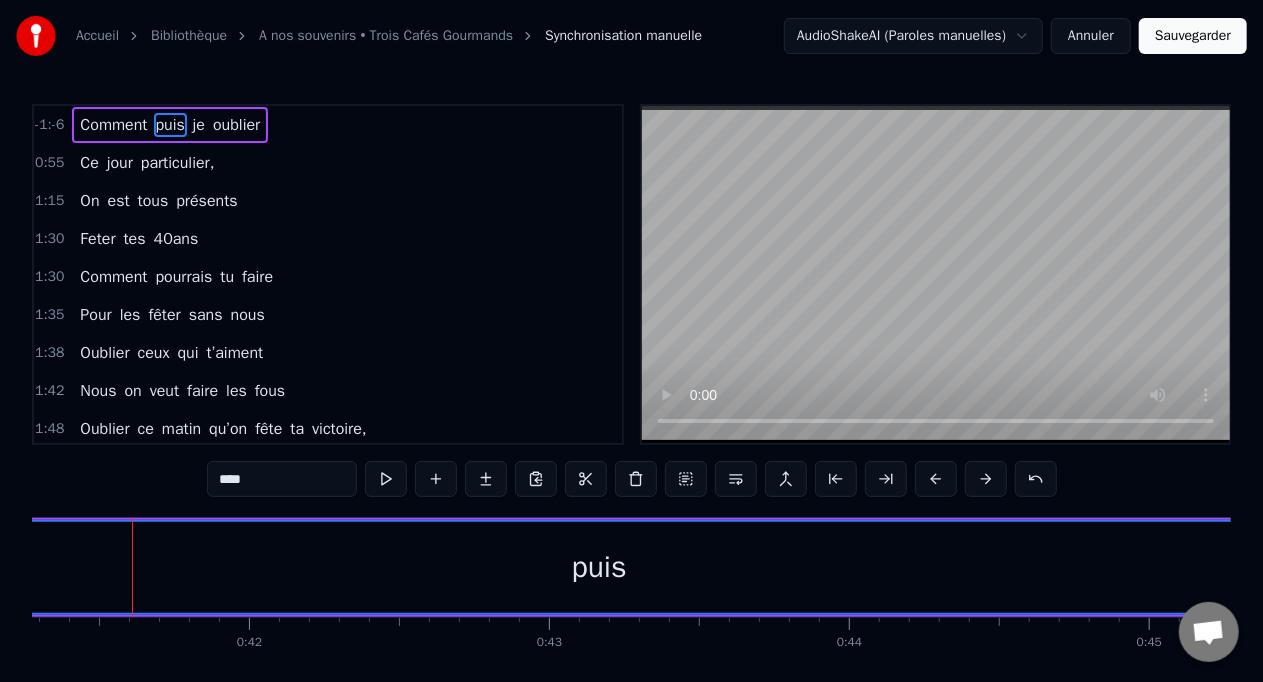 click at bounding box center [936, 479] 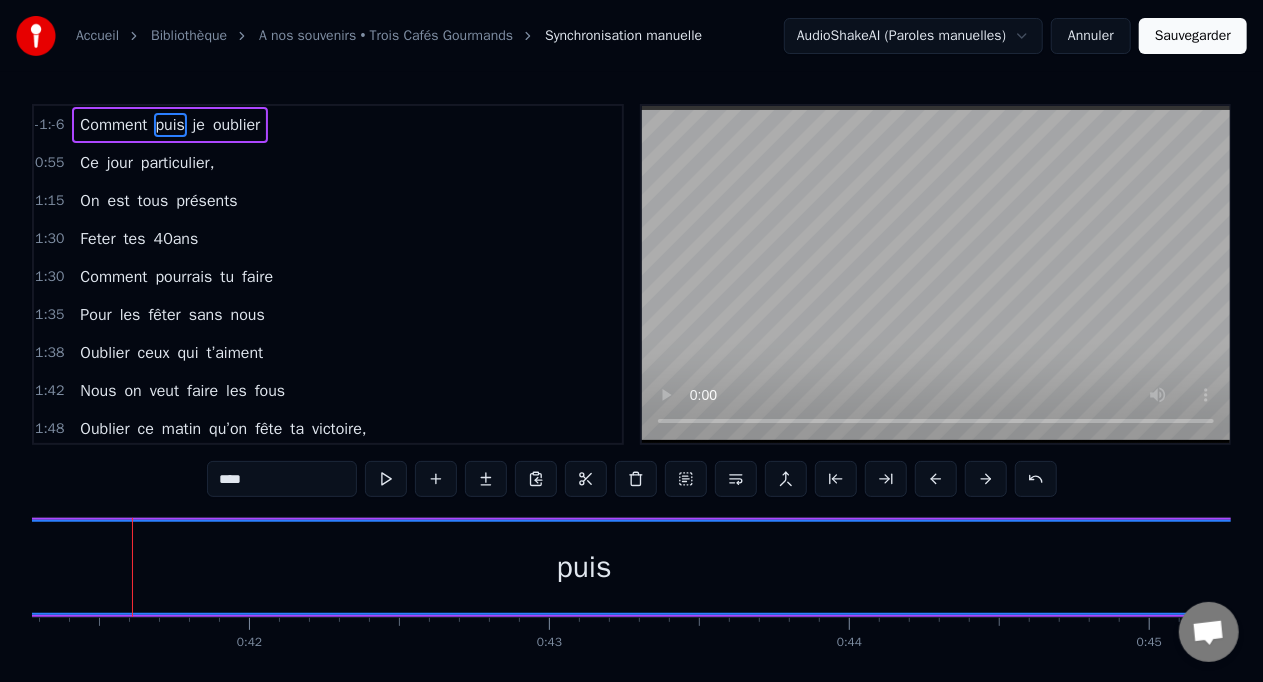 click at bounding box center [936, 479] 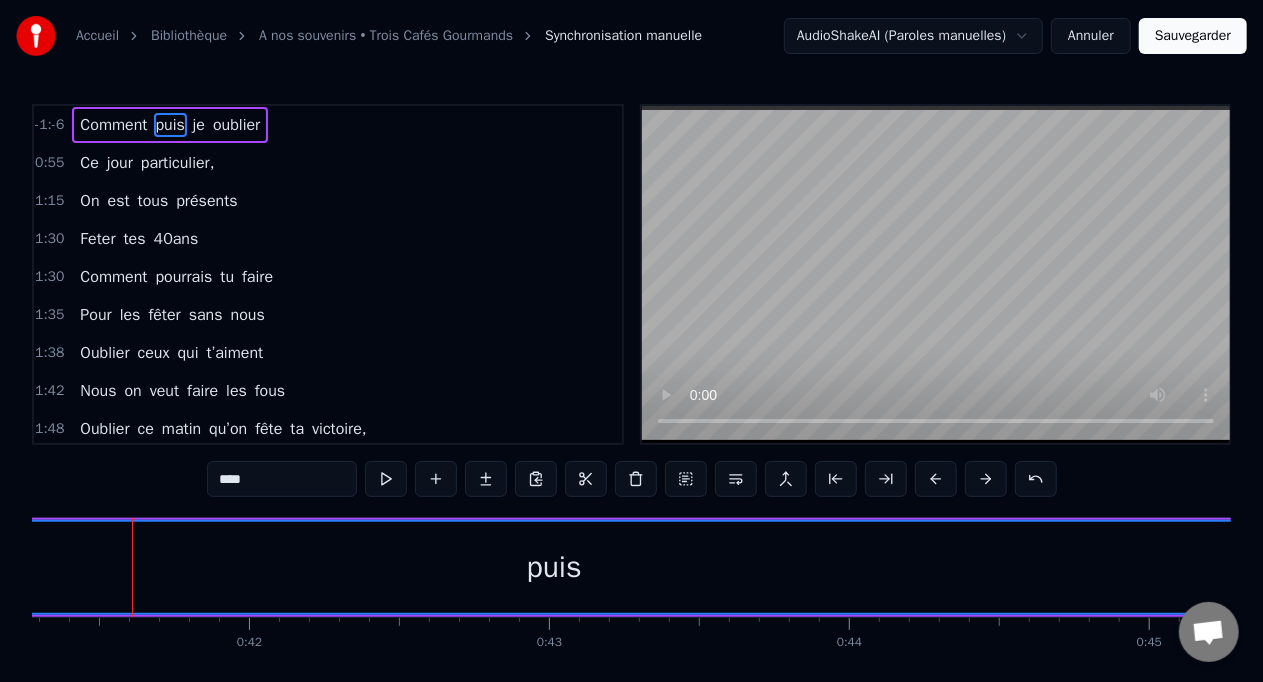 click at bounding box center [936, 479] 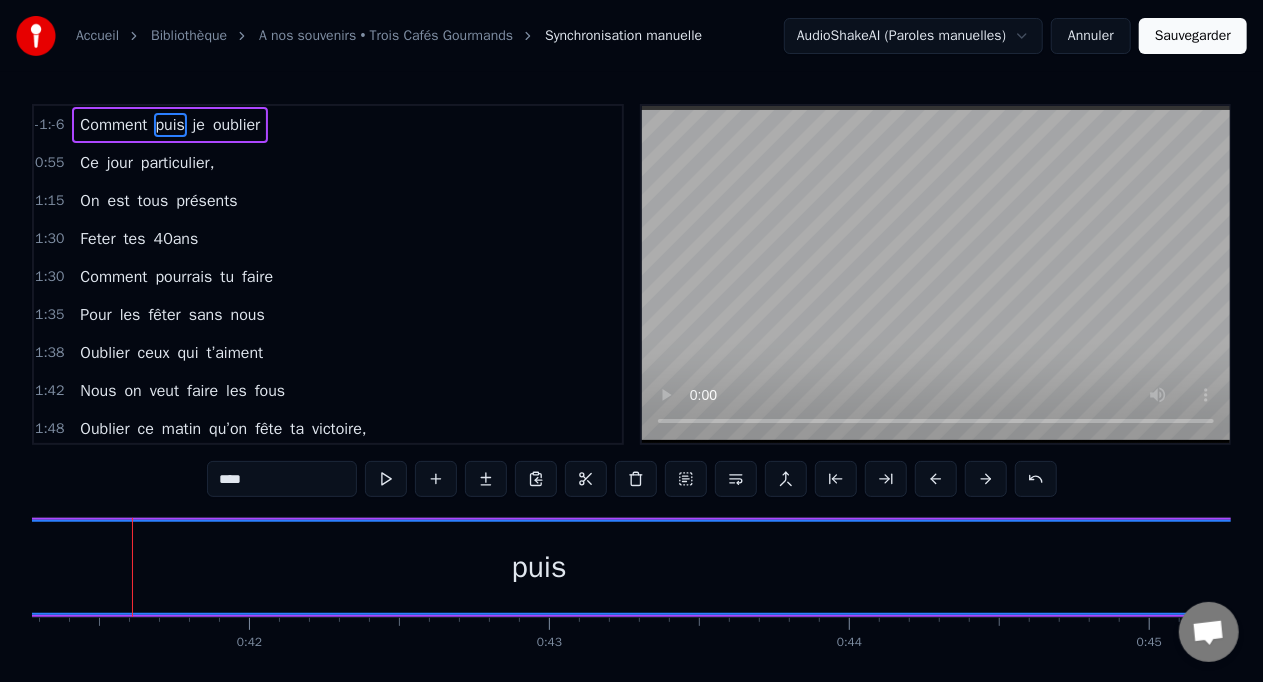 click at bounding box center (936, 479) 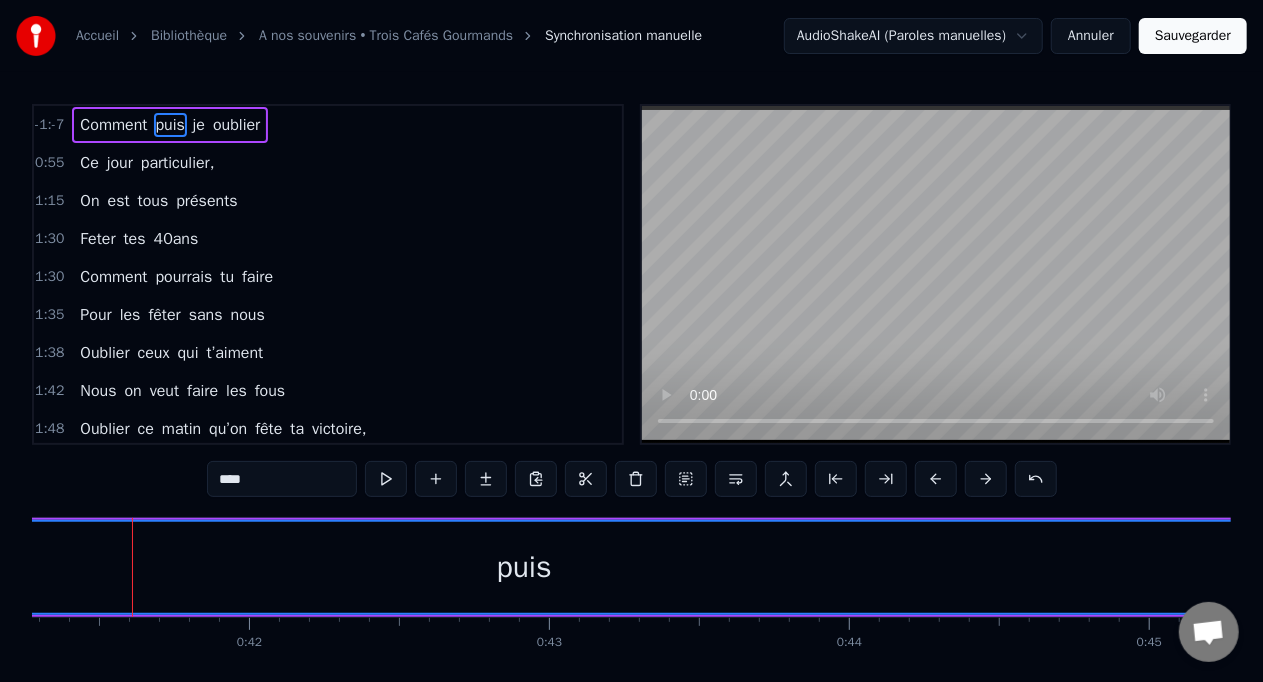 click at bounding box center [936, 479] 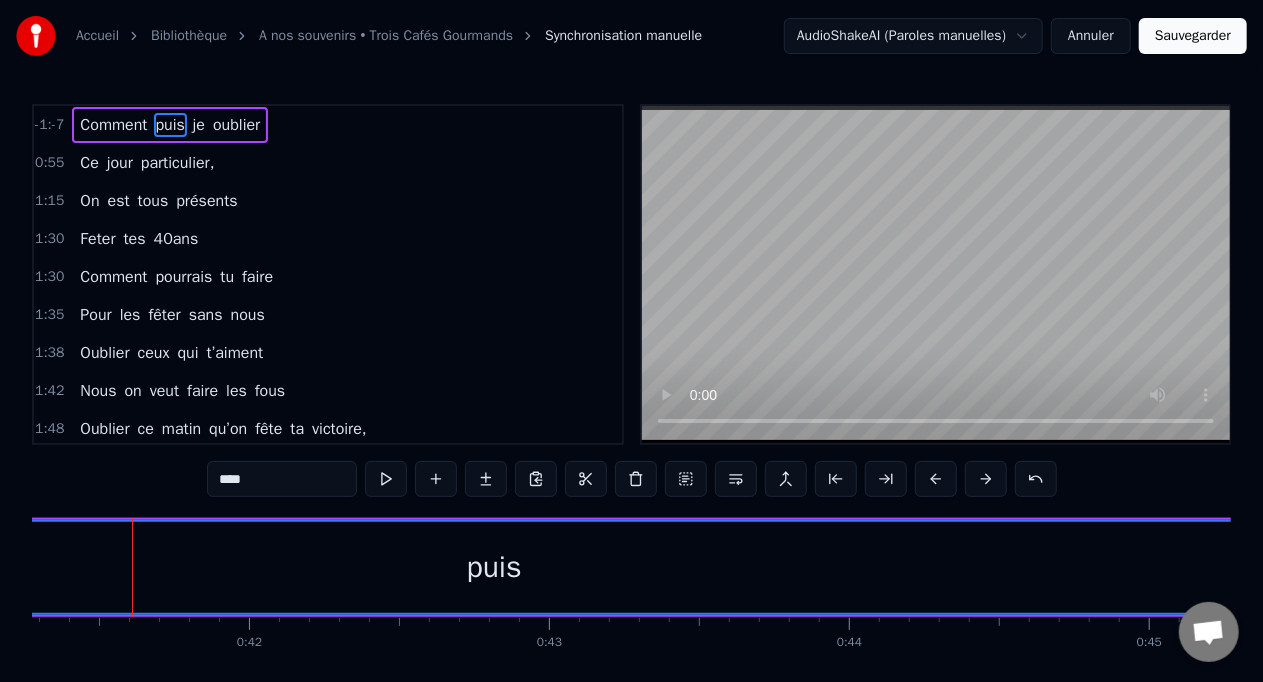 click at bounding box center [936, 479] 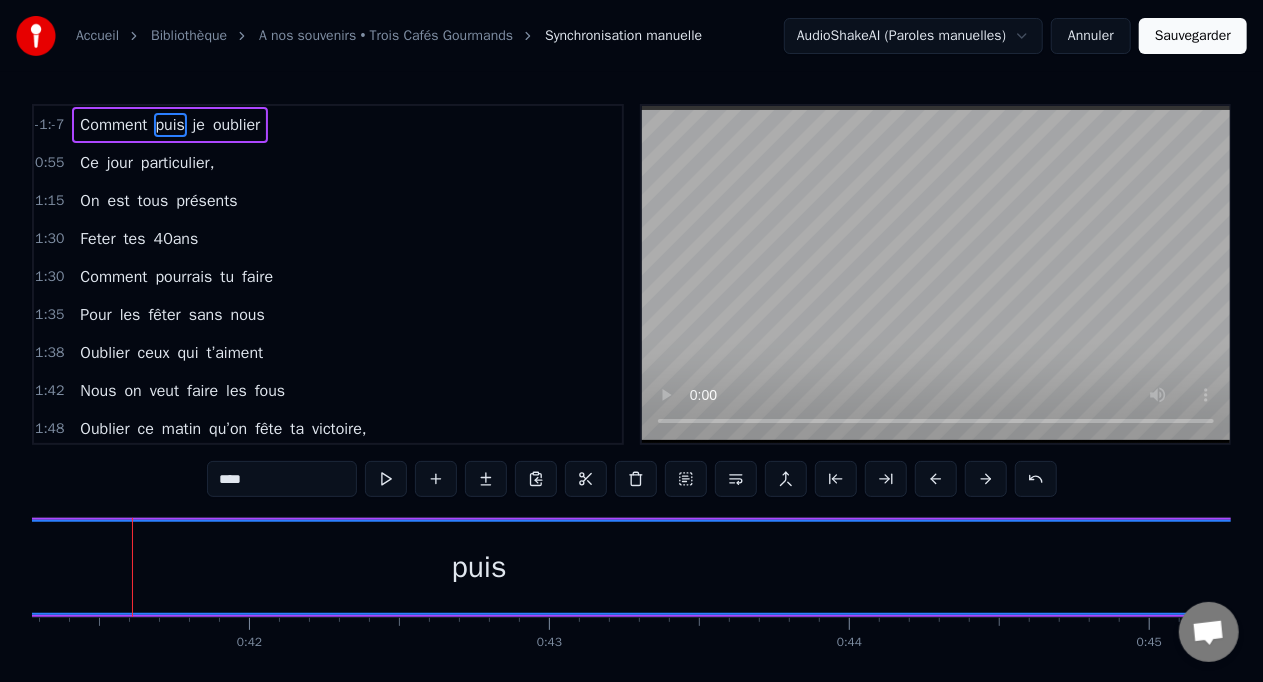 click at bounding box center (936, 479) 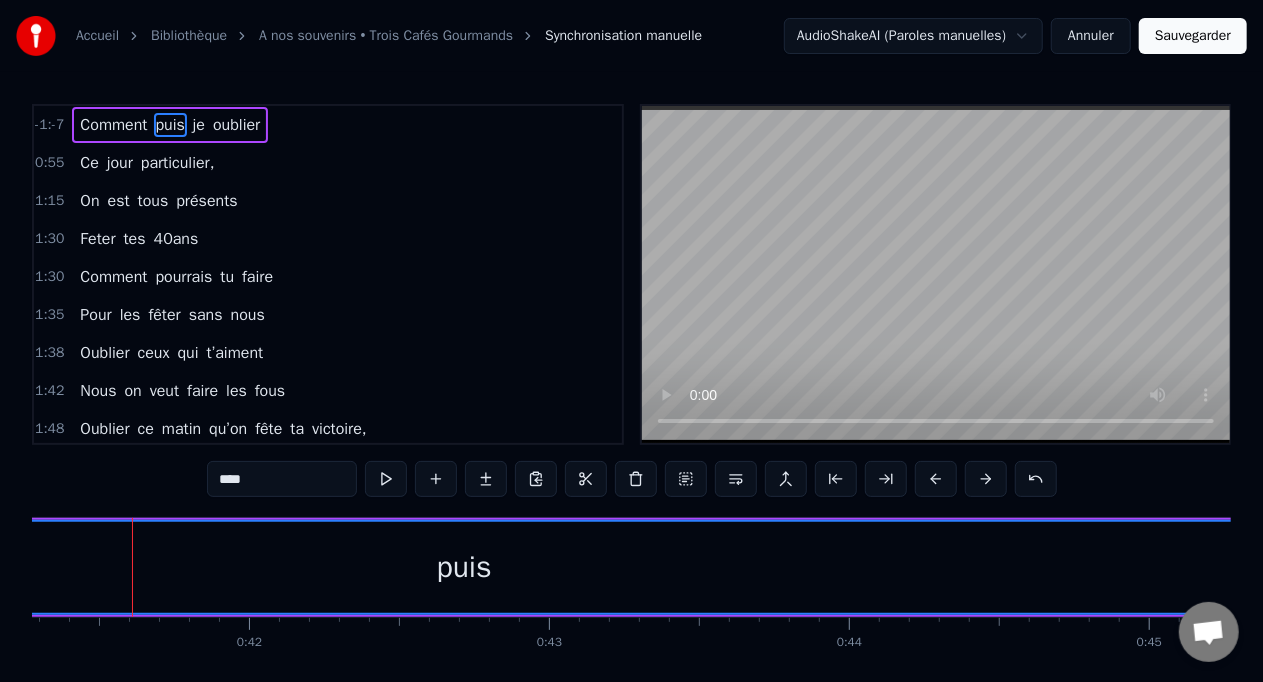 click at bounding box center [936, 479] 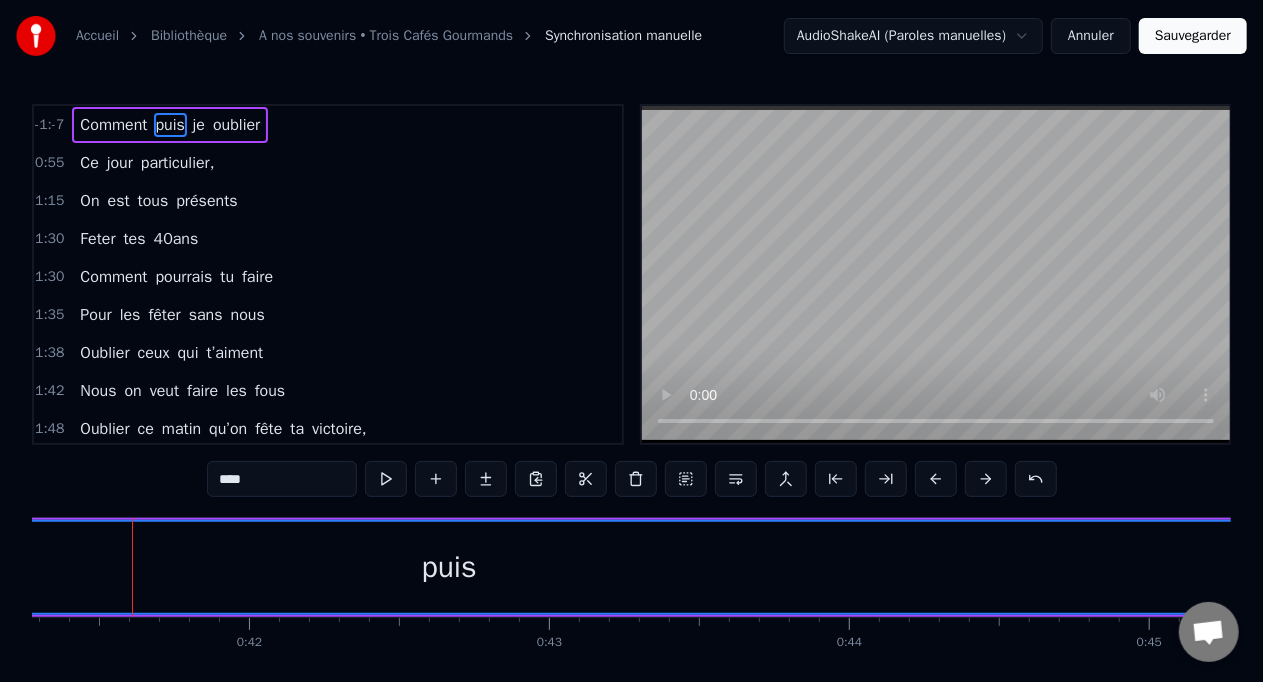 click at bounding box center (936, 479) 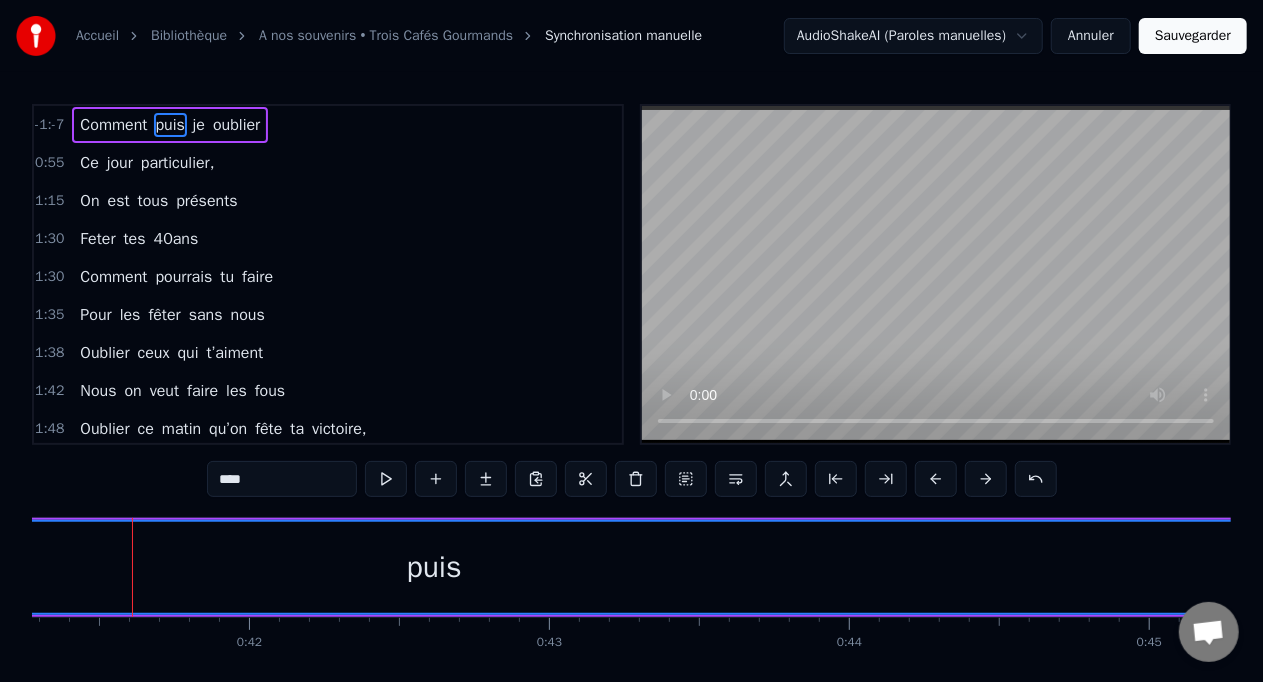 click at bounding box center [936, 479] 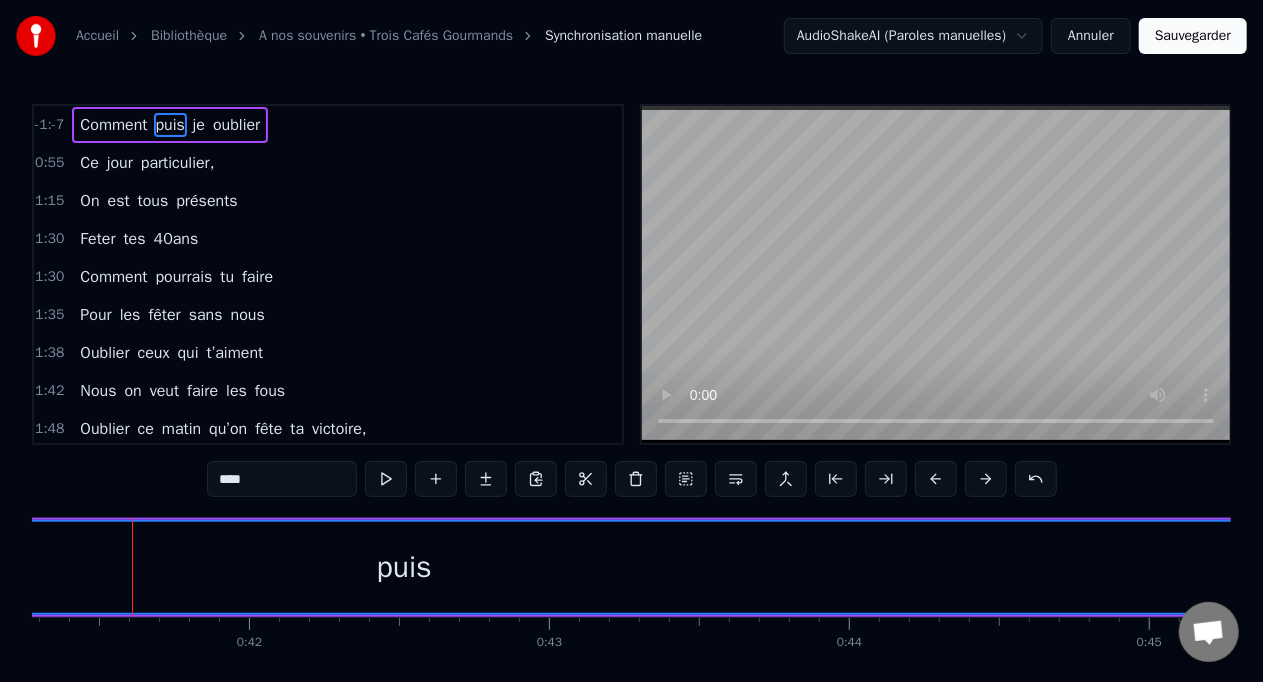 click at bounding box center [936, 479] 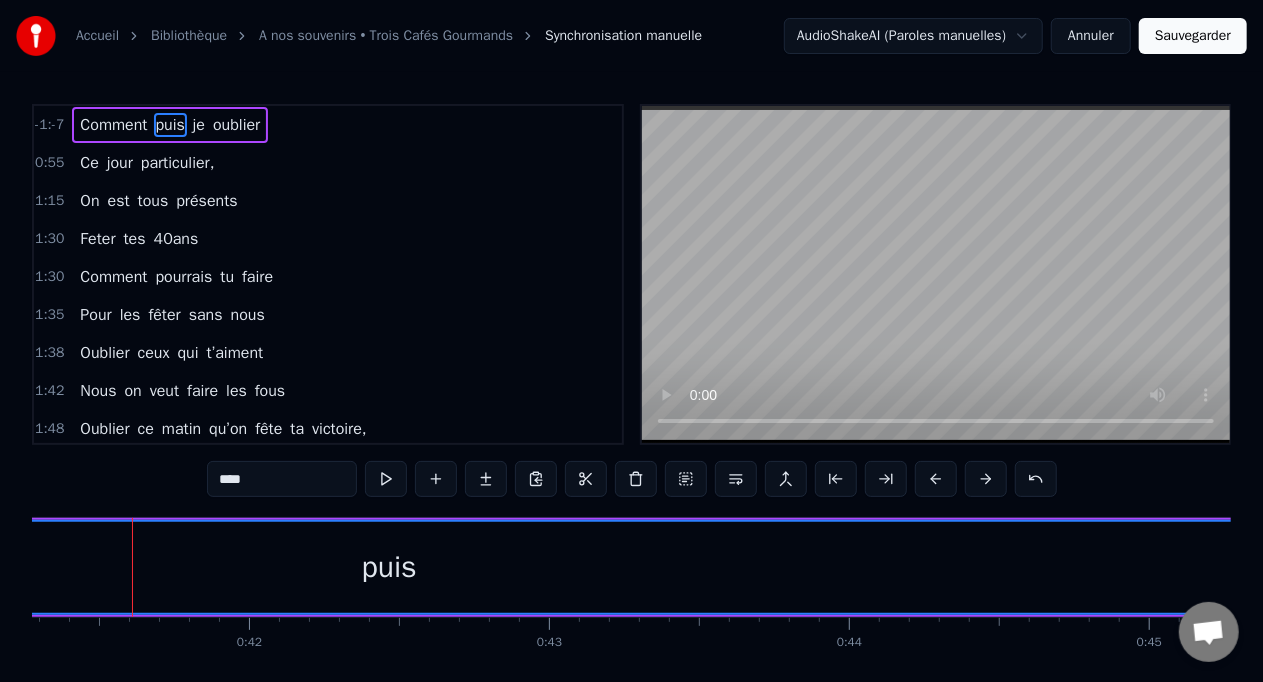 click at bounding box center (936, 479) 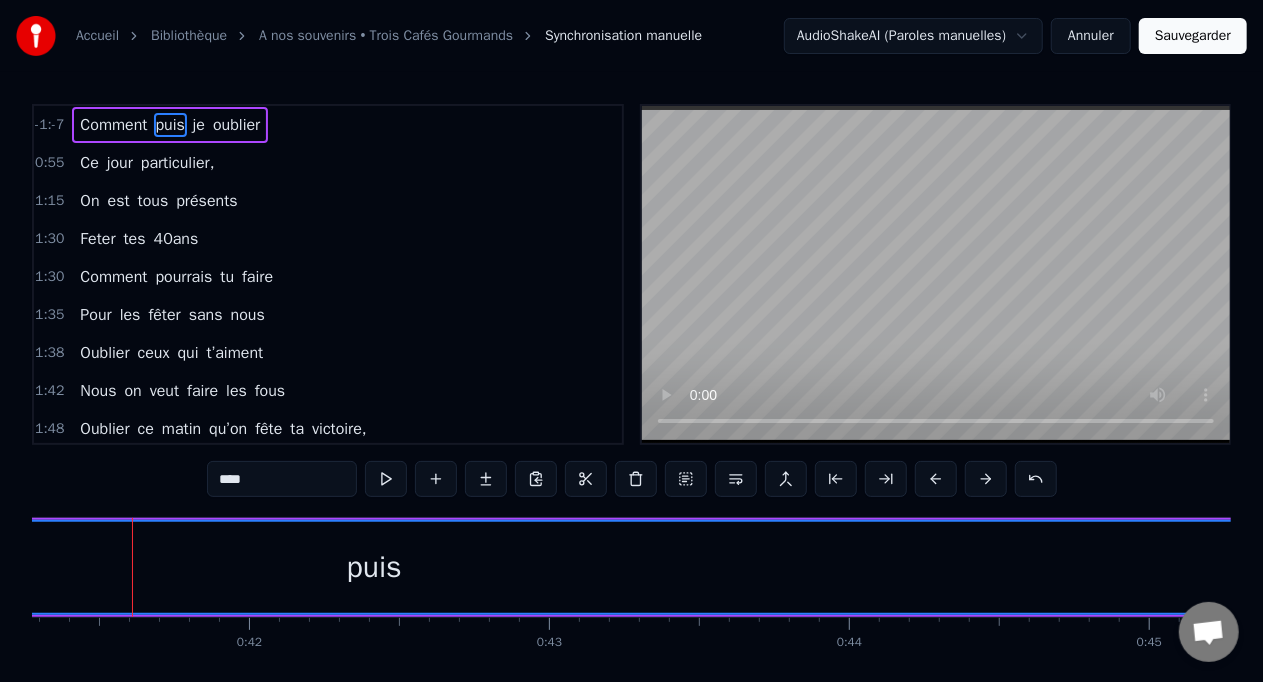 click at bounding box center (936, 479) 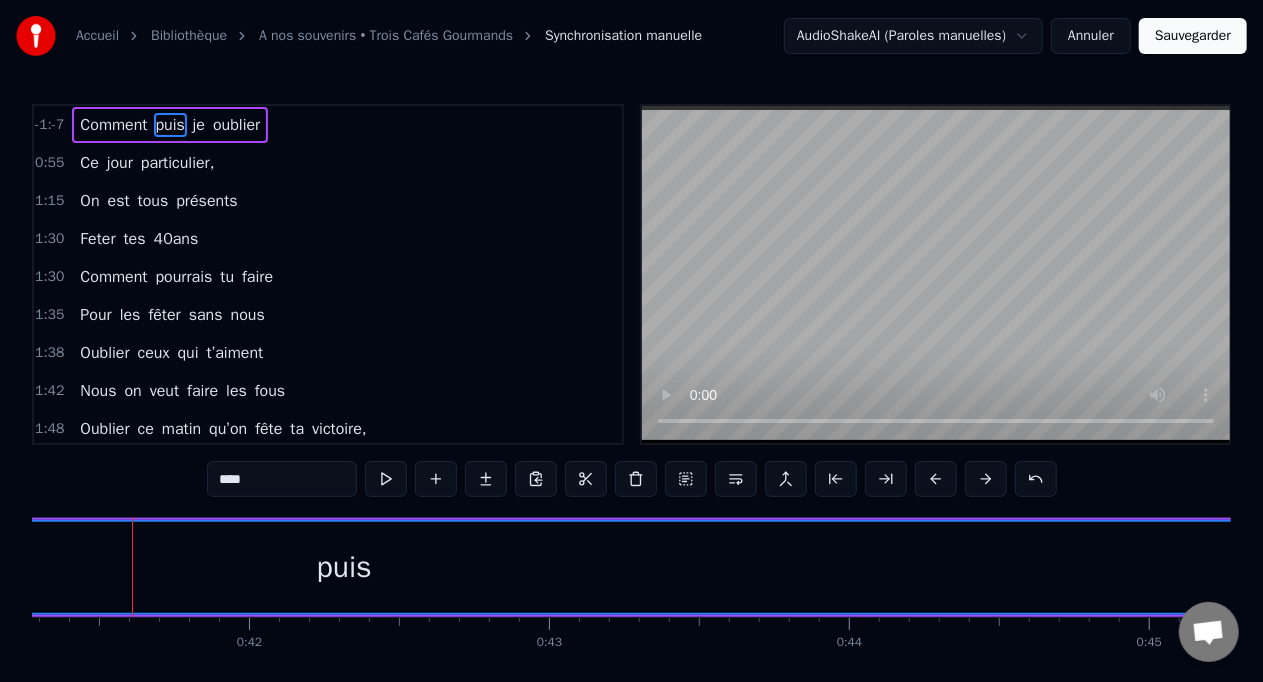 click at bounding box center [936, 479] 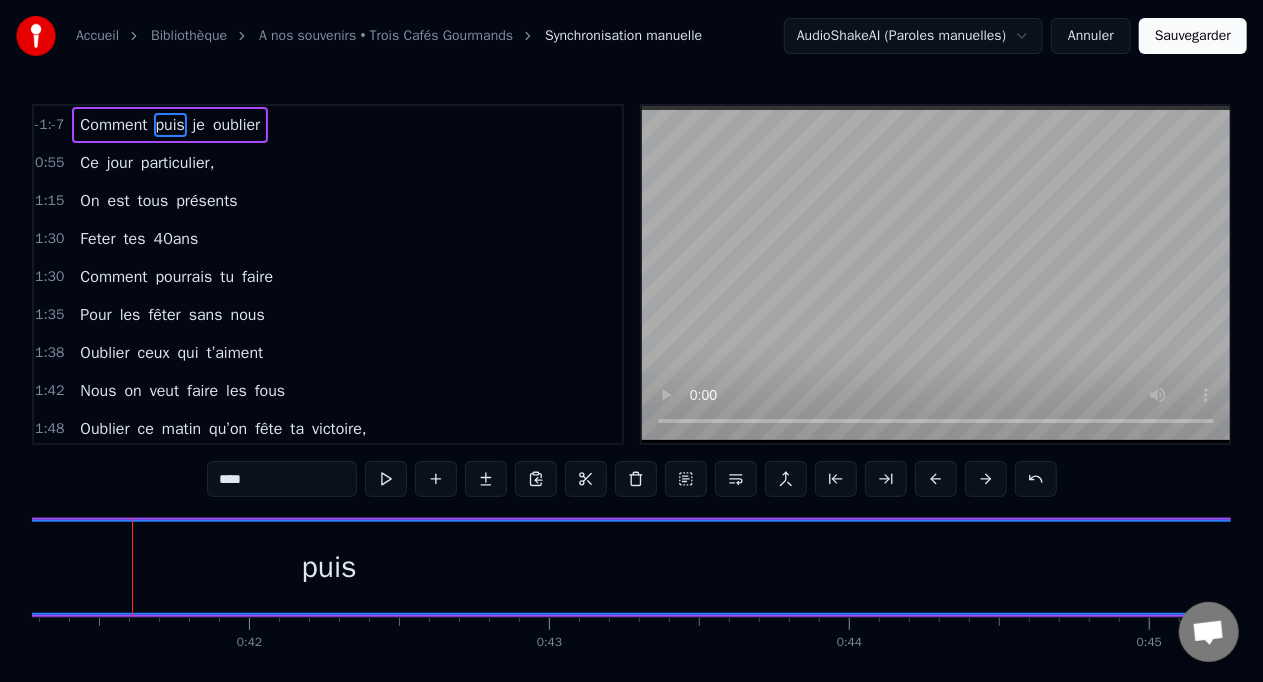 click at bounding box center (936, 479) 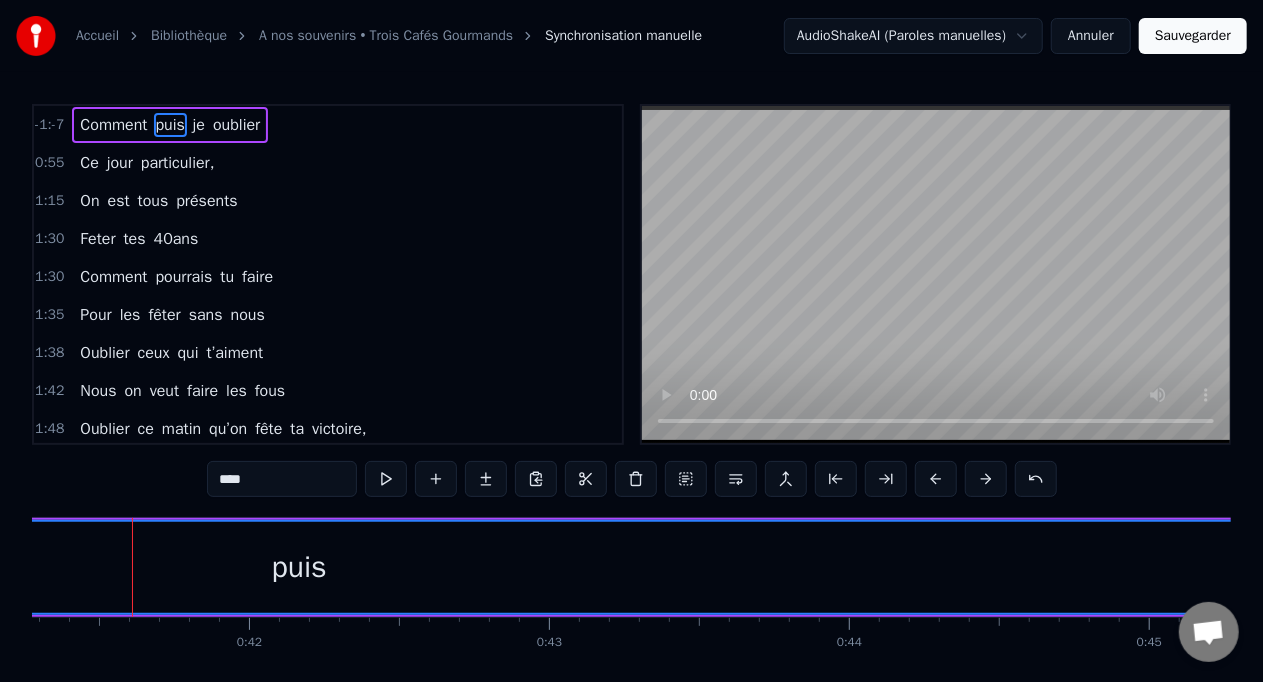 click at bounding box center [936, 479] 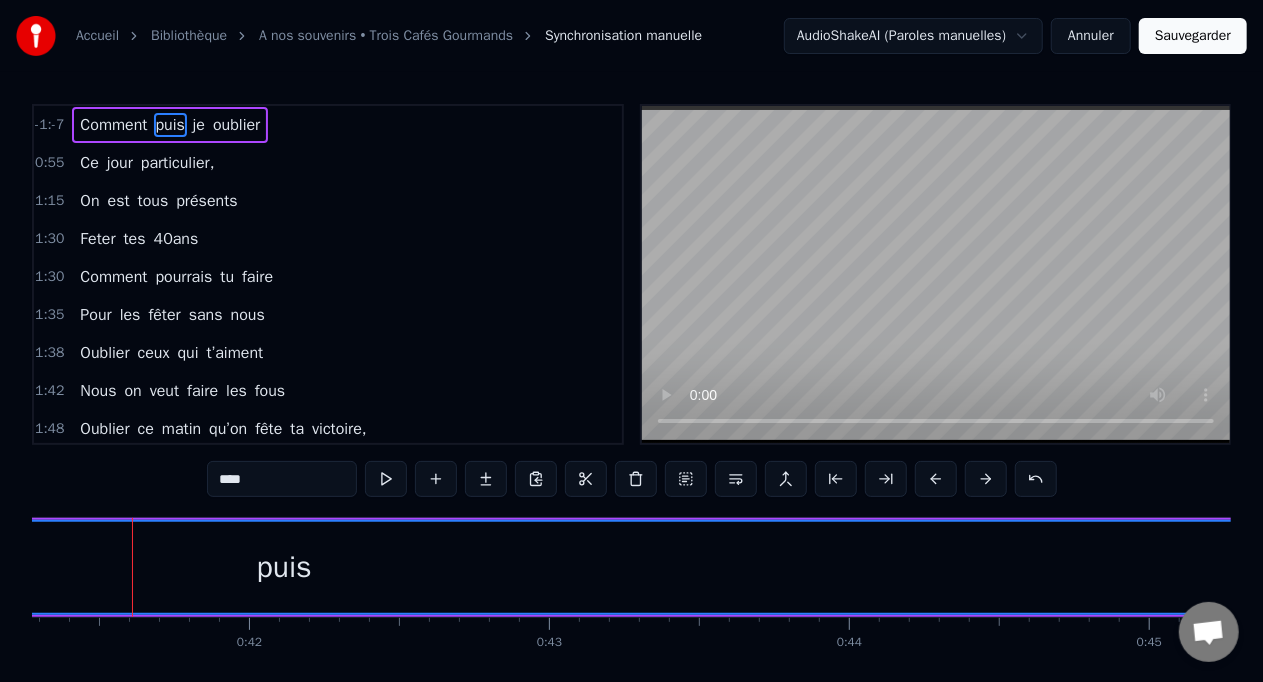 click at bounding box center (936, 479) 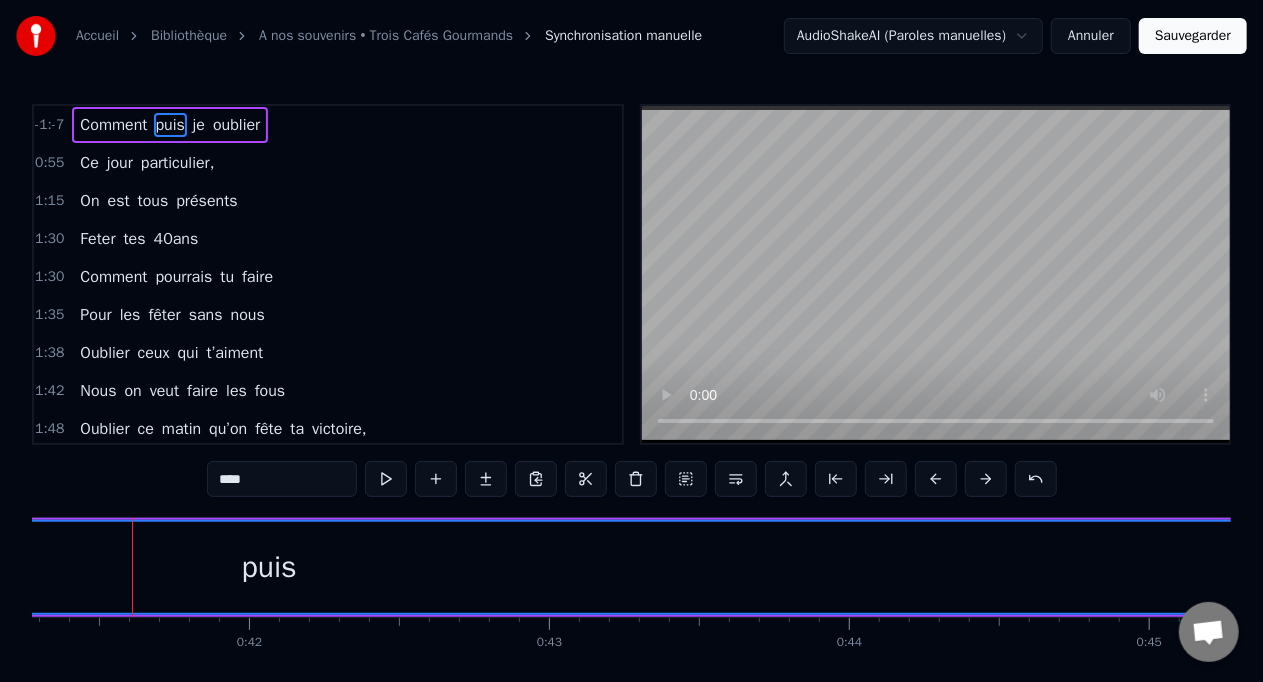 click at bounding box center [936, 479] 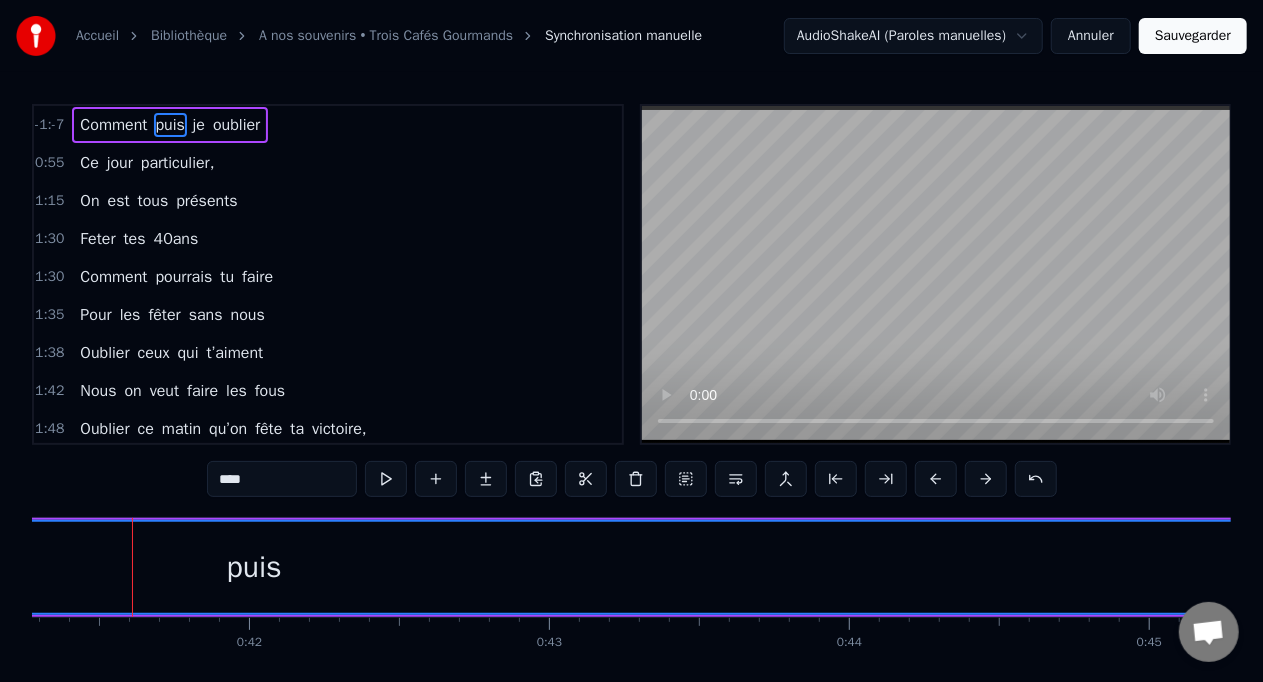 click at bounding box center [936, 479] 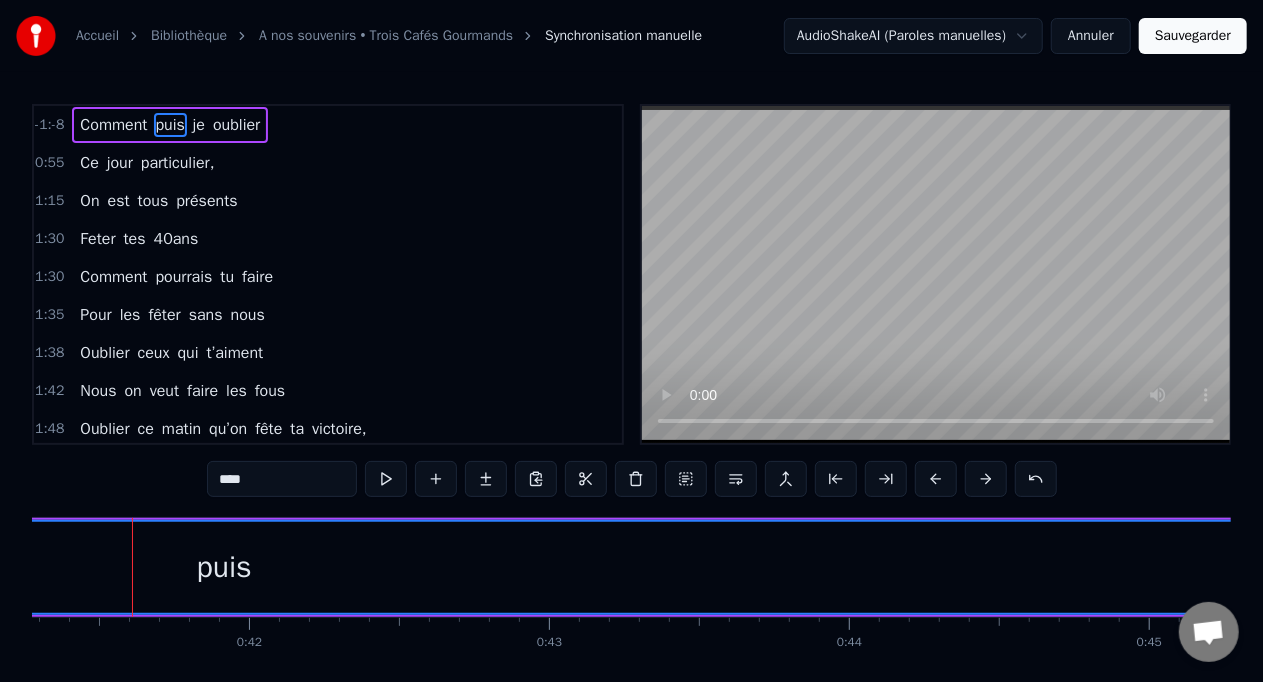 click at bounding box center [936, 479] 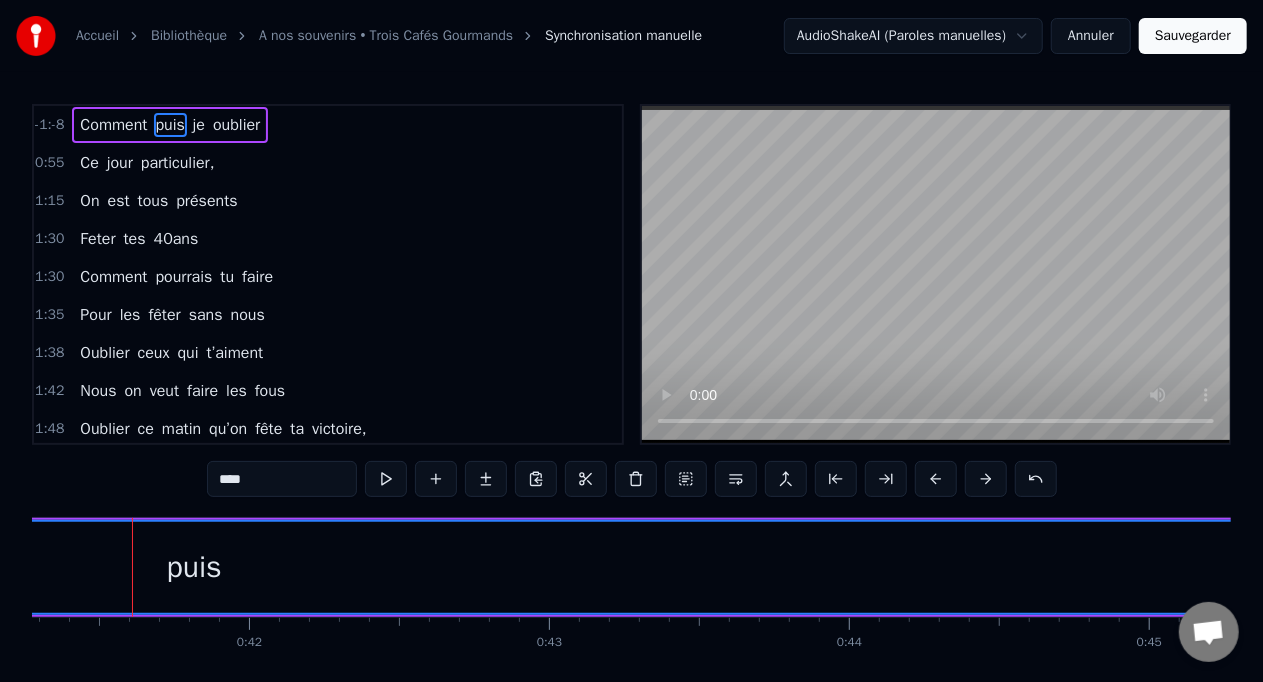 click at bounding box center (936, 479) 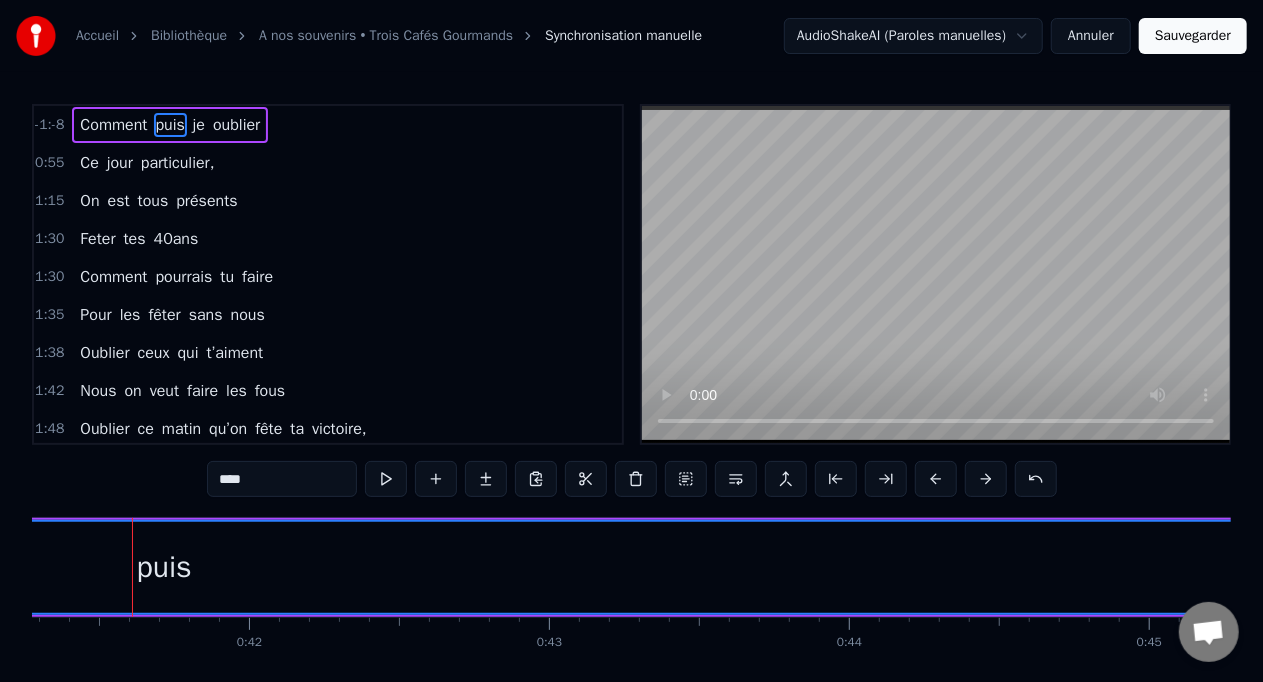 click at bounding box center (936, 479) 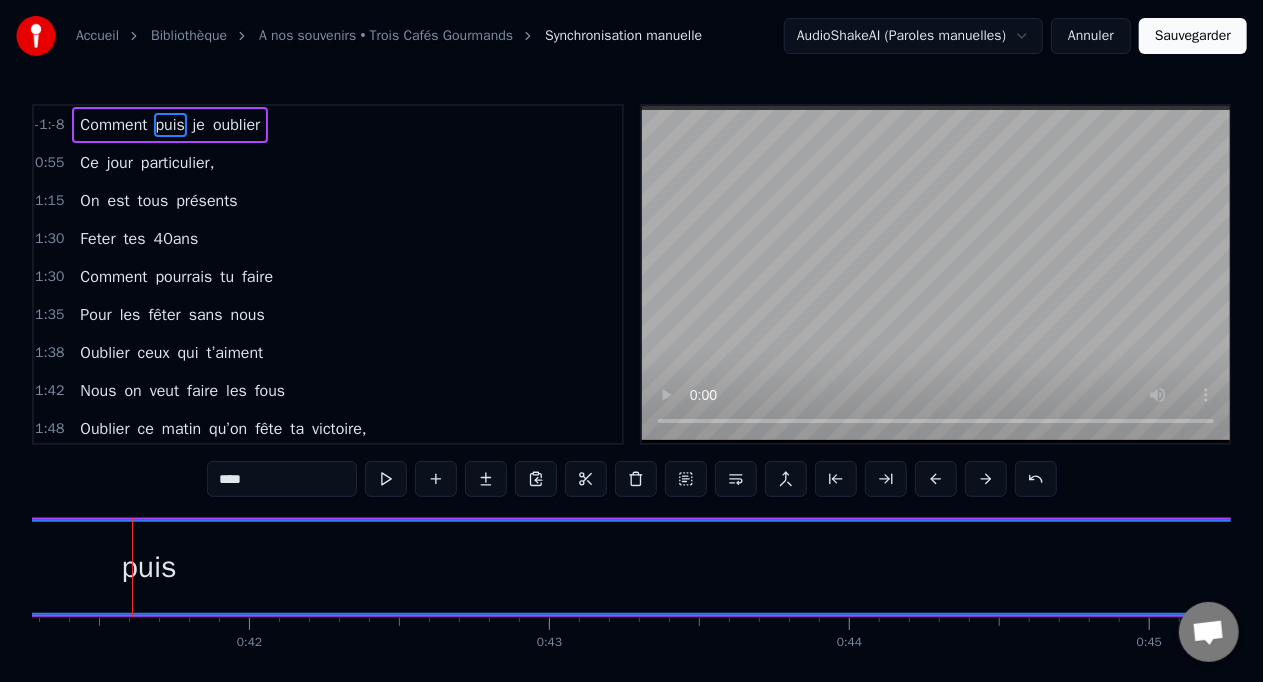 click at bounding box center [936, 479] 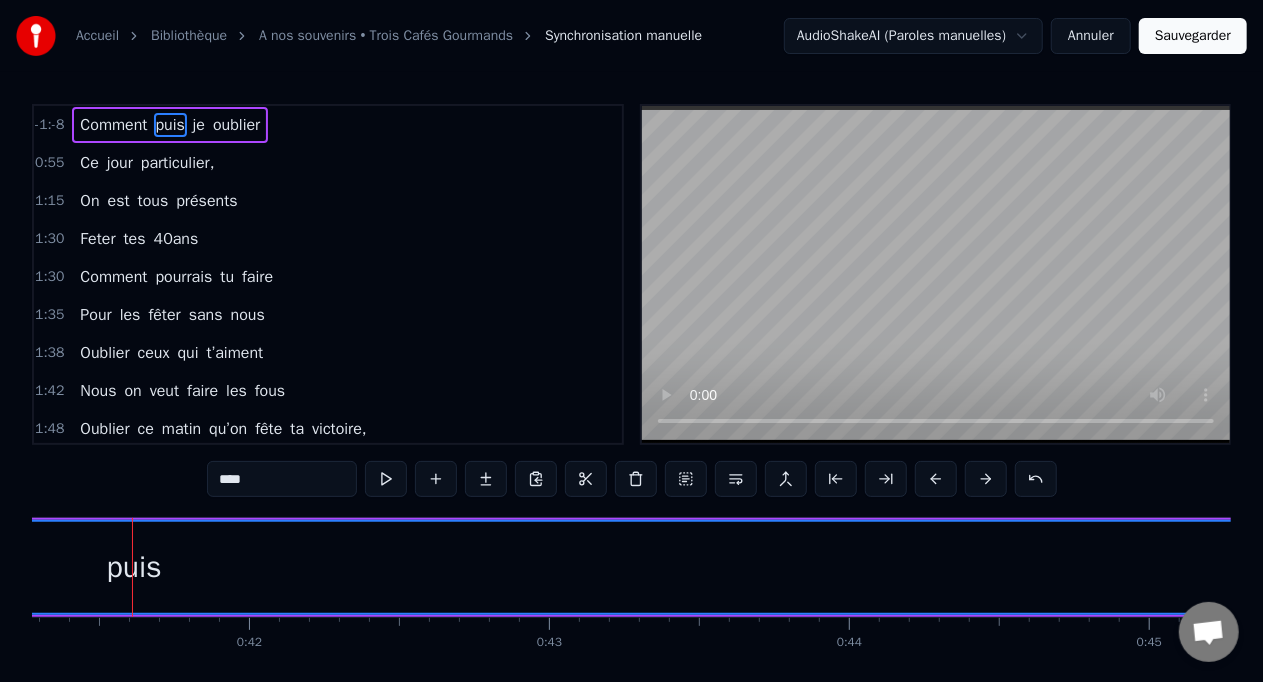 click at bounding box center [936, 479] 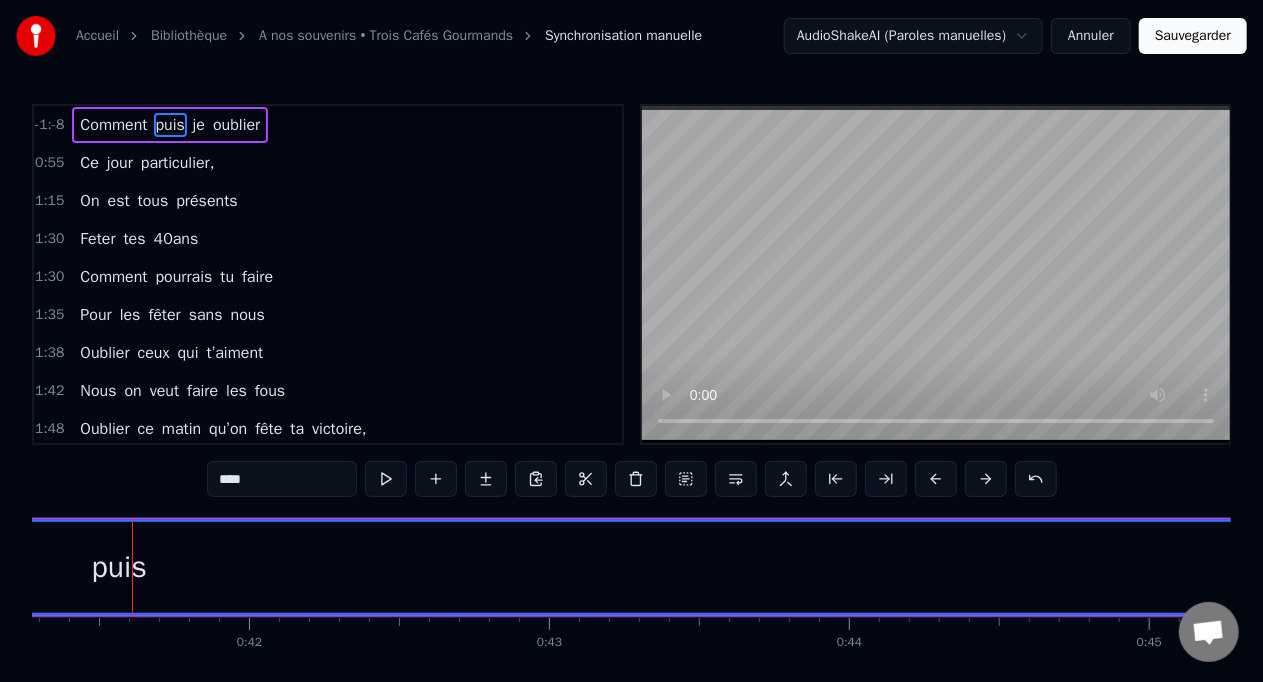 click at bounding box center [936, 479] 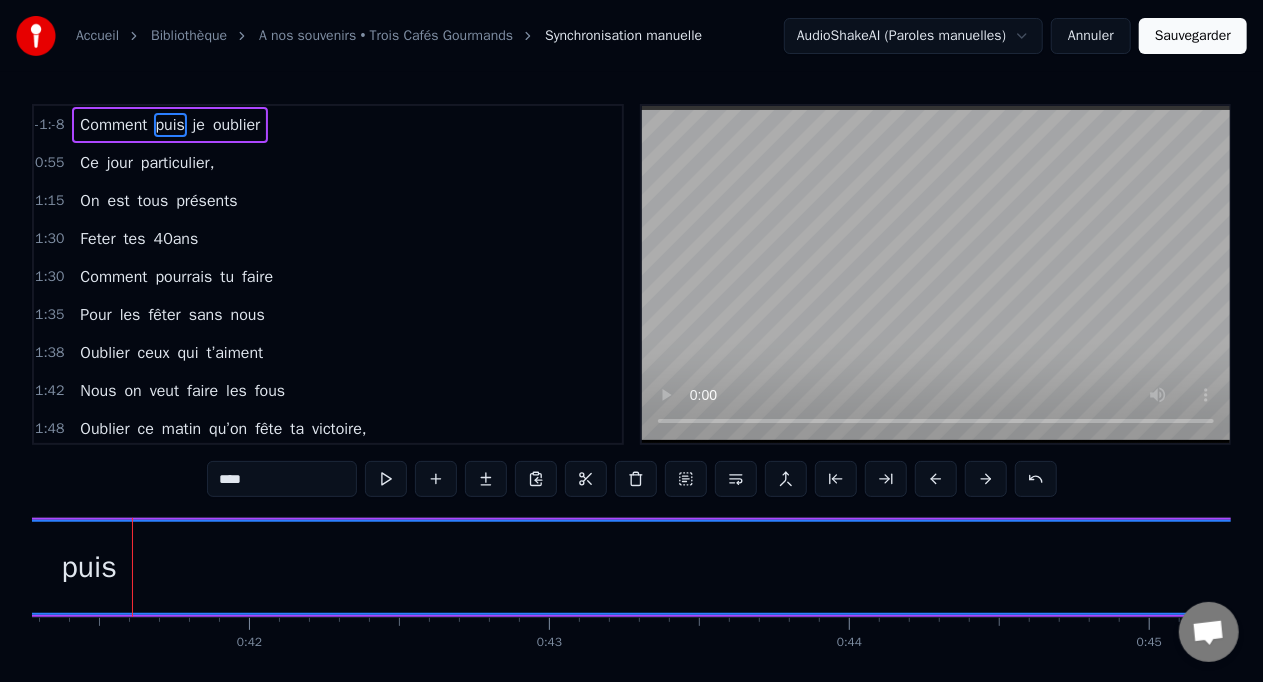 click at bounding box center (936, 479) 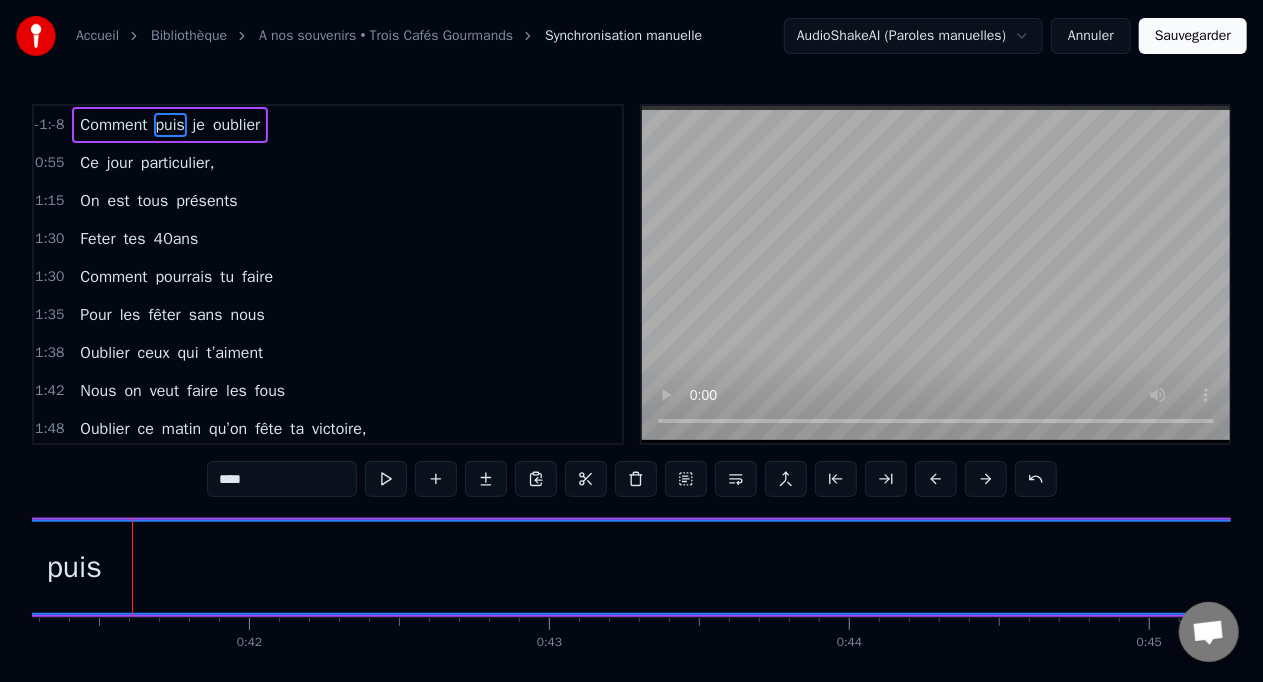 click at bounding box center (936, 479) 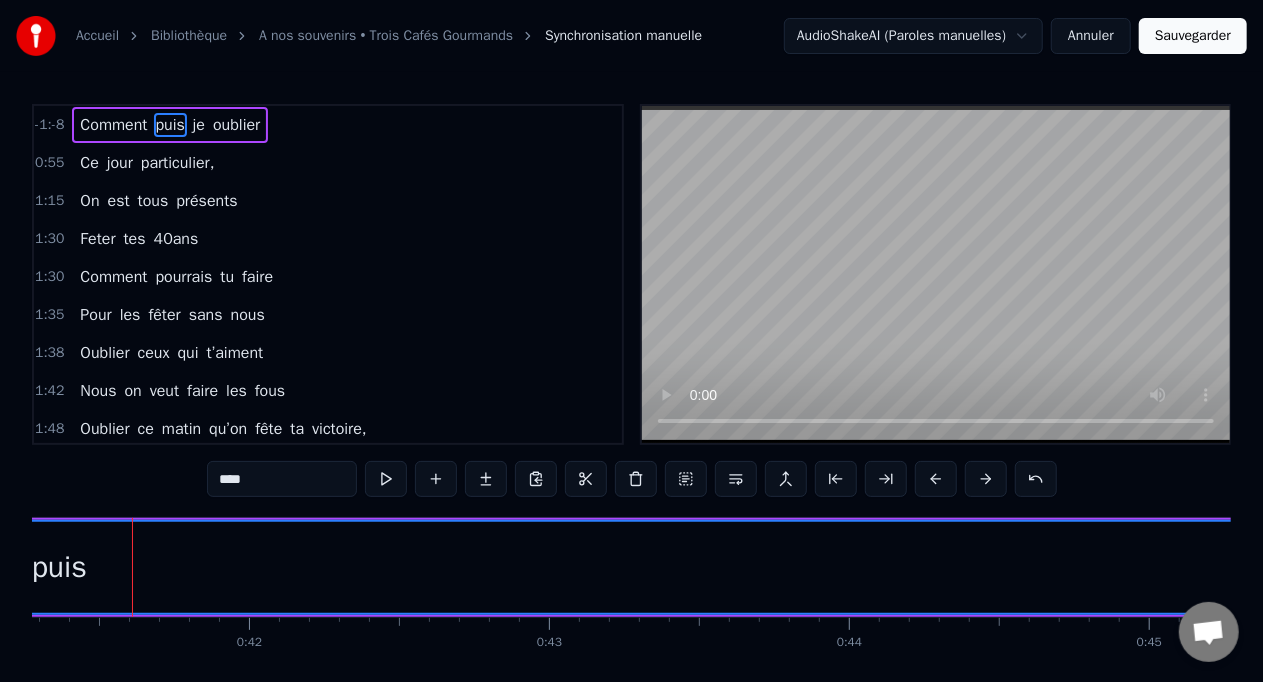 click at bounding box center (936, 479) 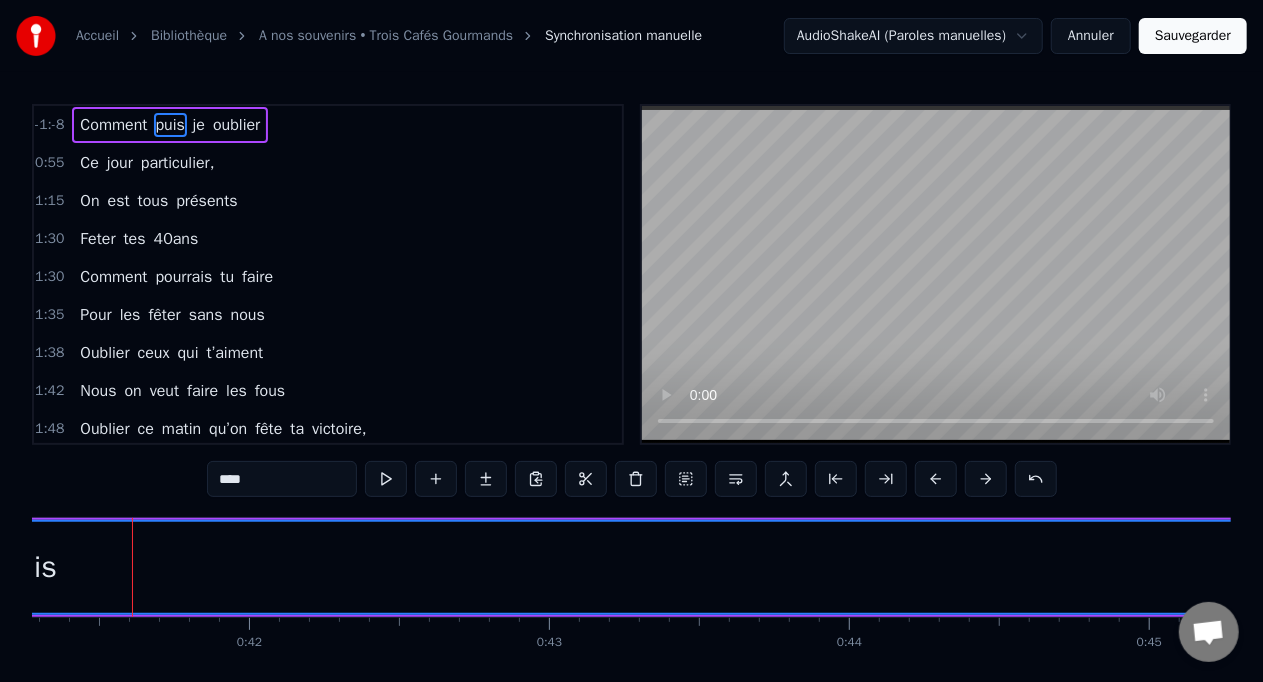 click at bounding box center [936, 479] 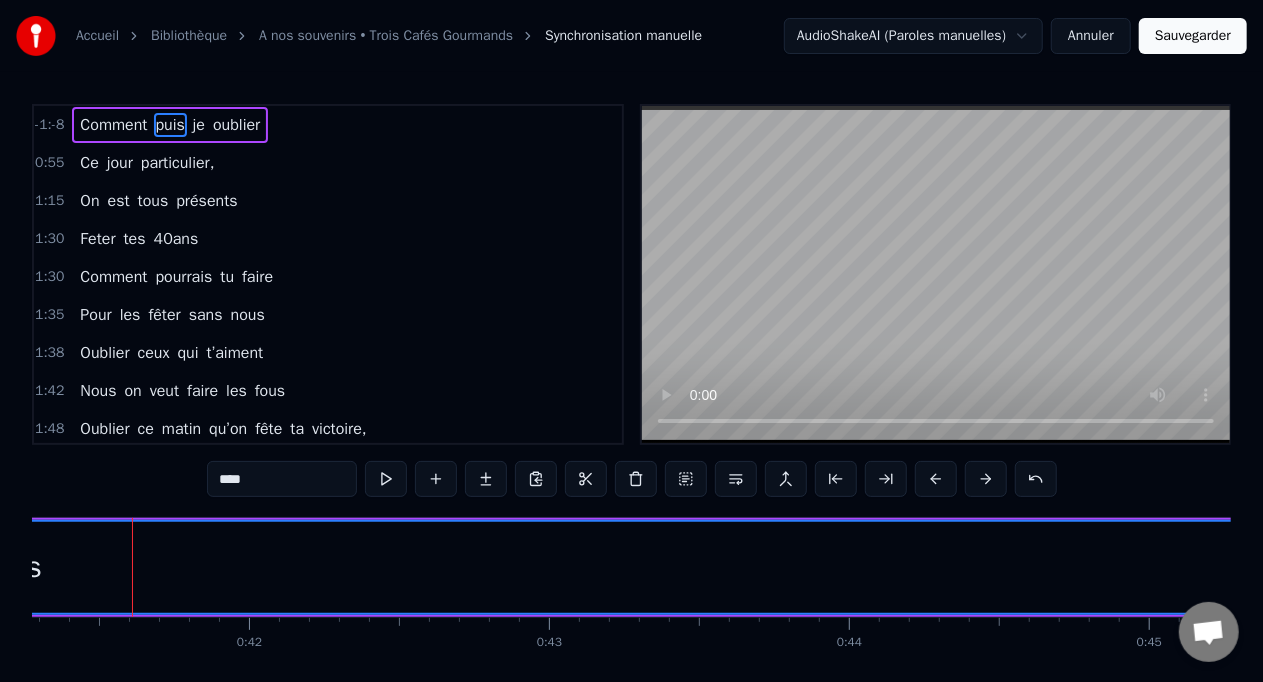 click at bounding box center (936, 479) 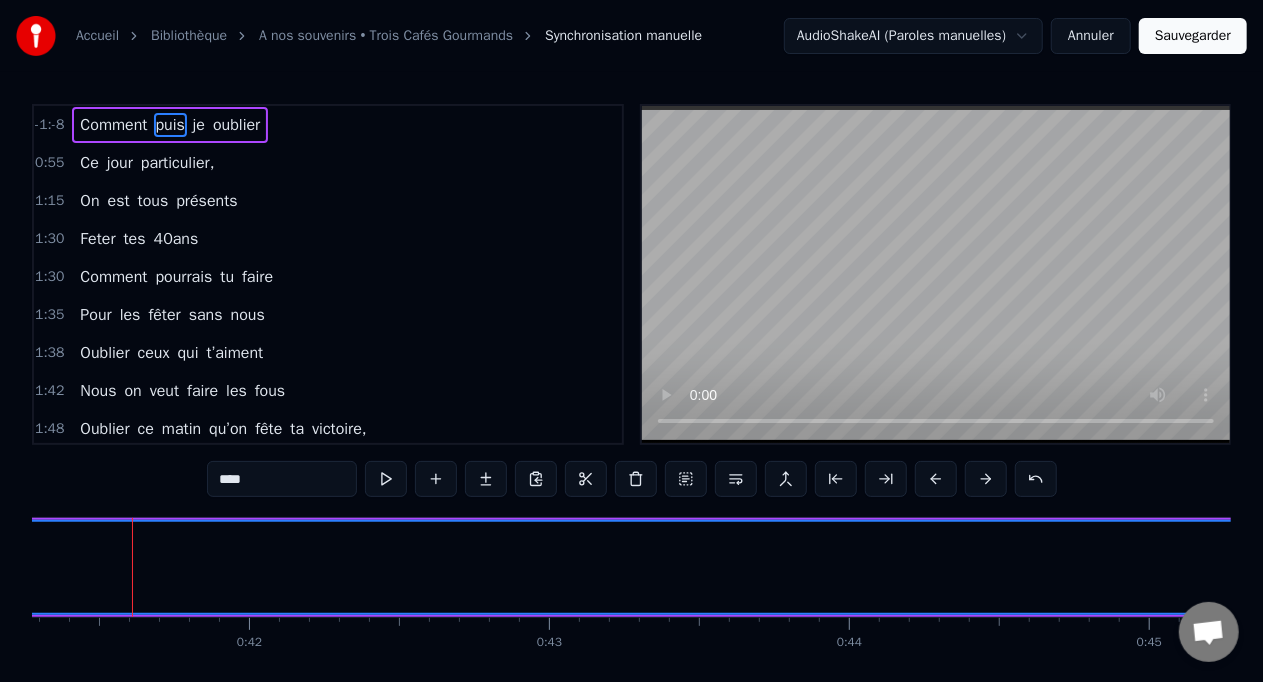 click at bounding box center (936, 479) 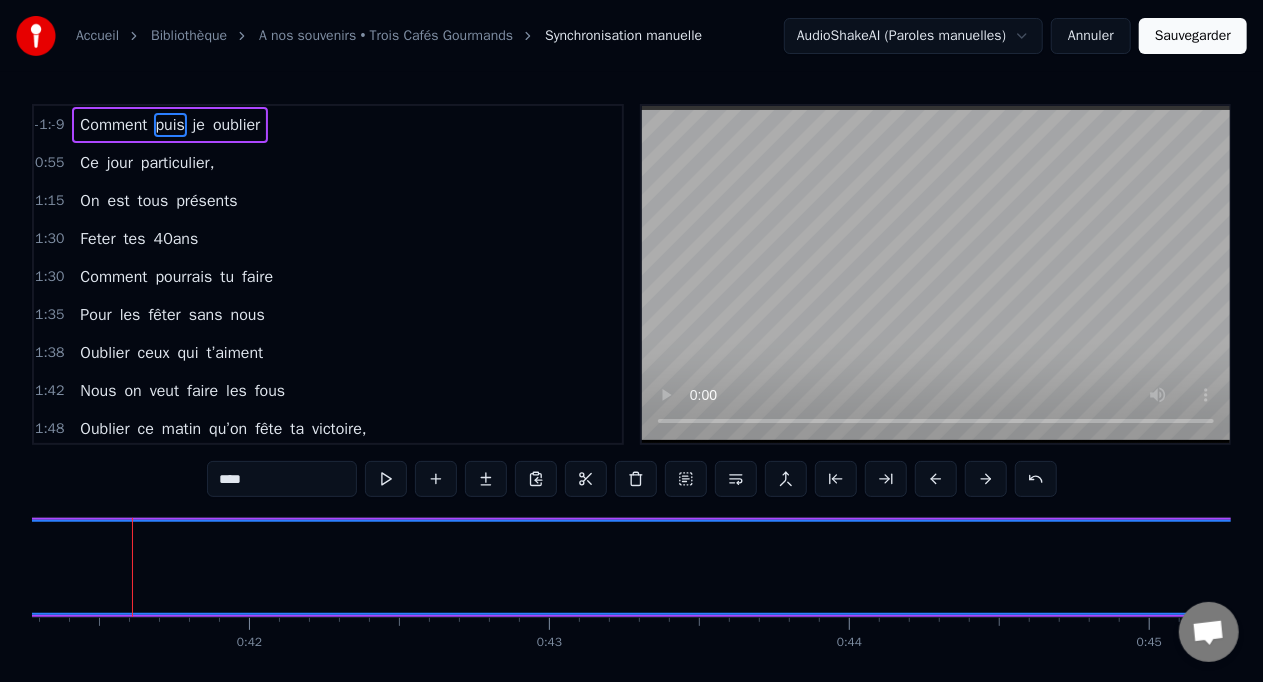 click at bounding box center (936, 479) 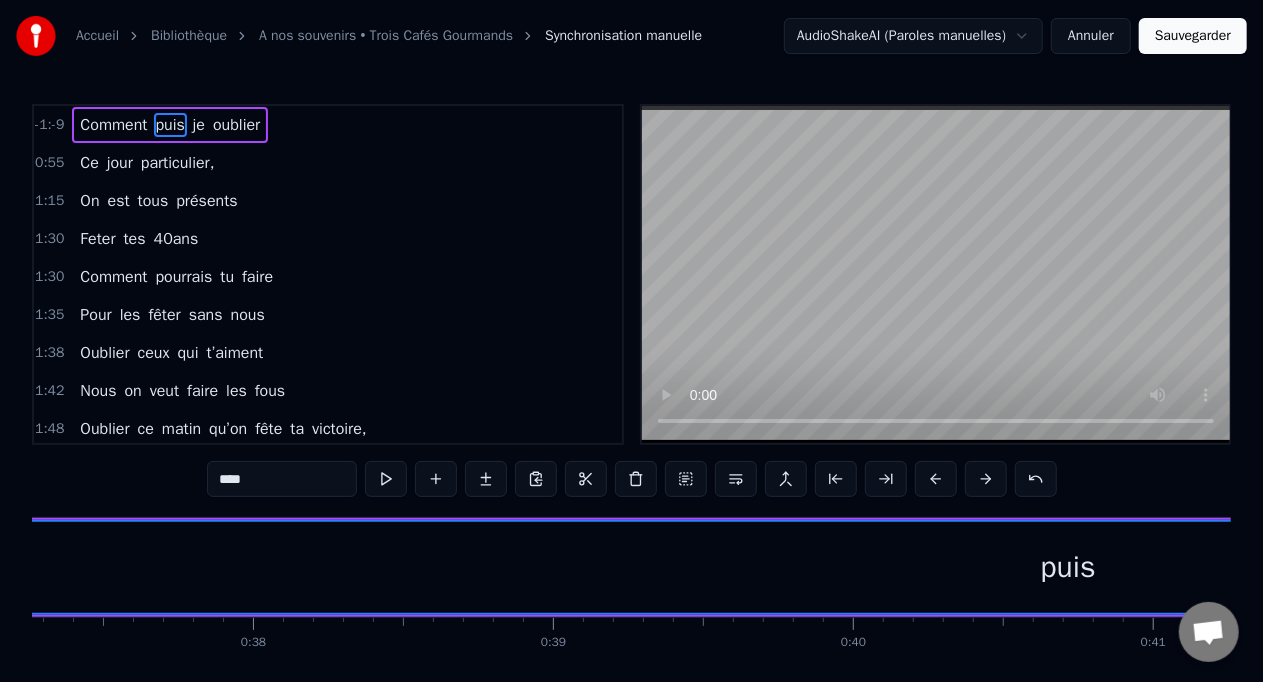 scroll, scrollTop: 0, scrollLeft: 10844, axis: horizontal 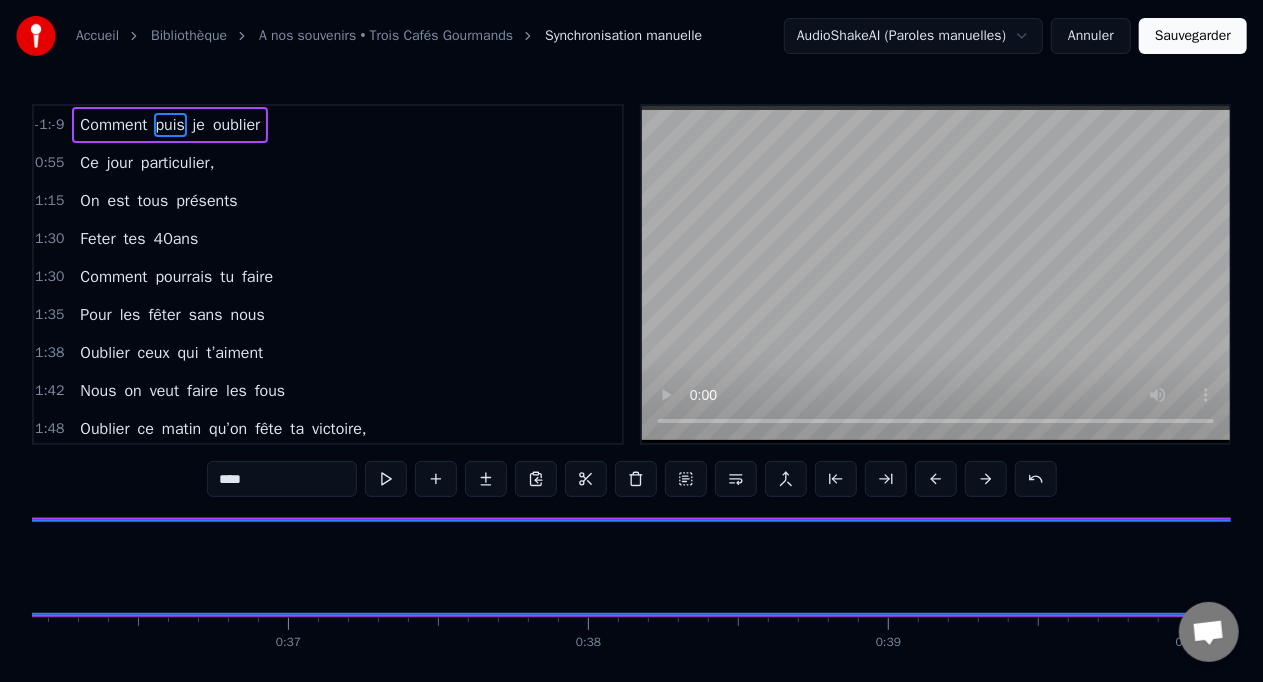 click on "0:55 Ce jour particulier," at bounding box center (328, 163) 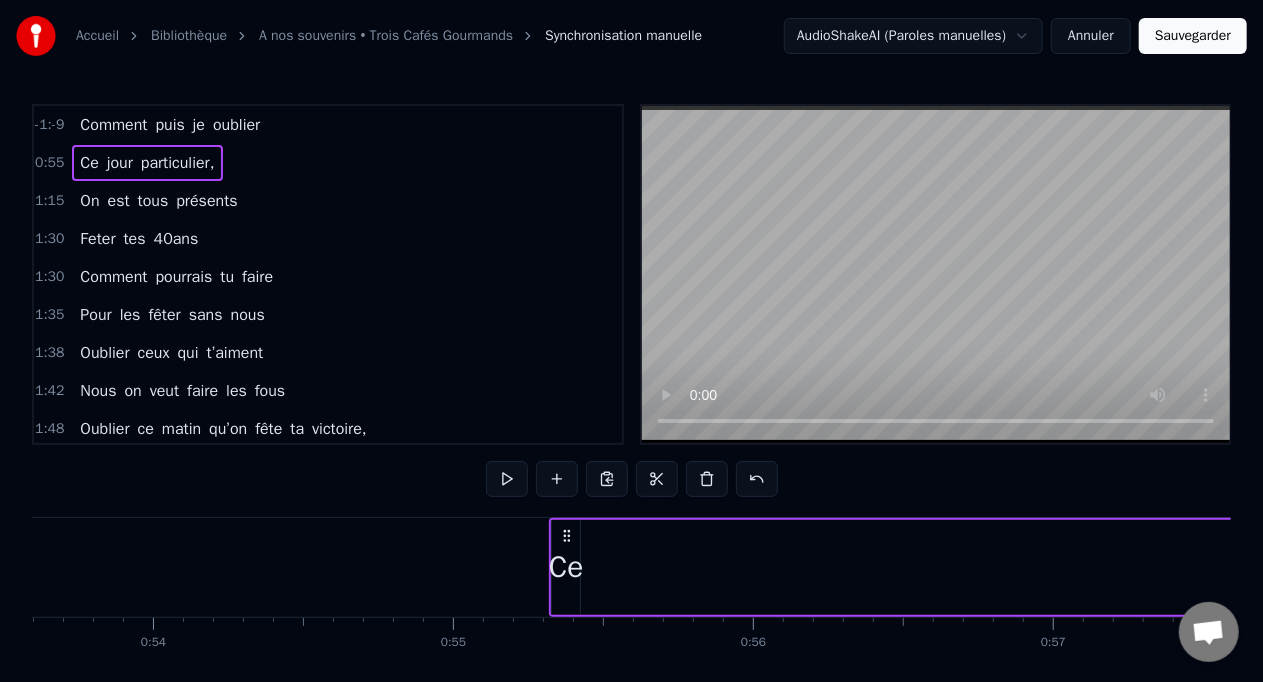 click on "0:55" at bounding box center (49, 163) 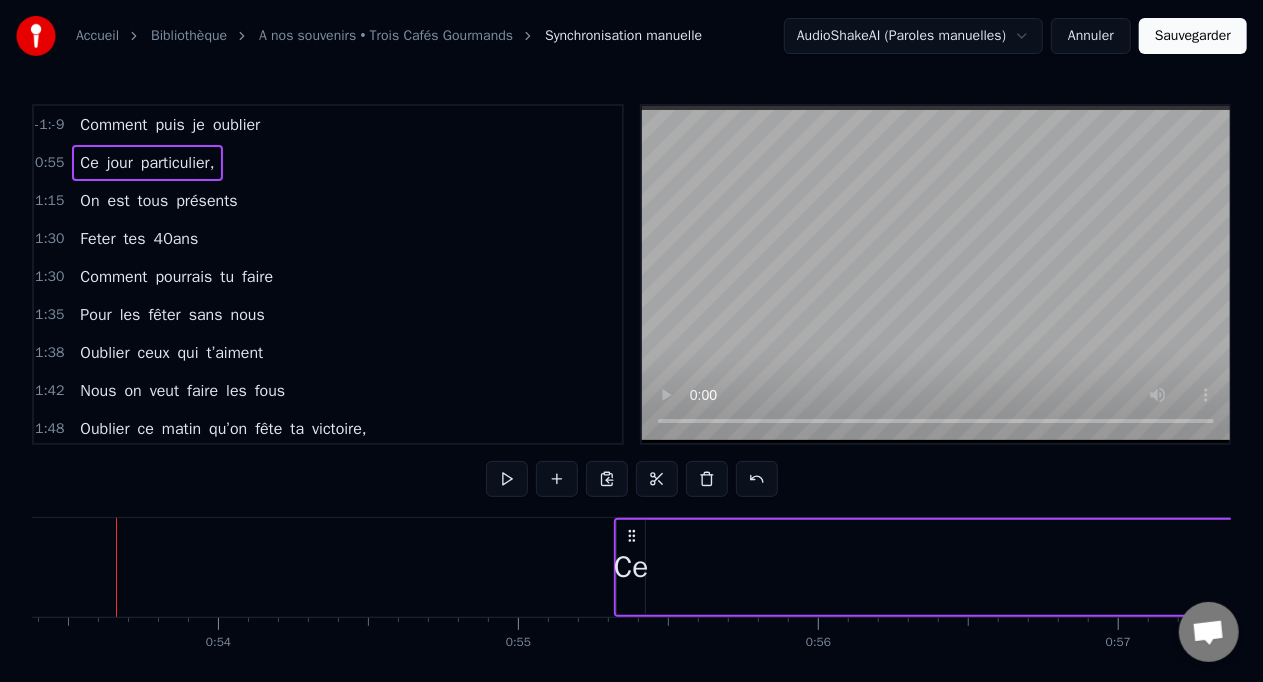 scroll, scrollTop: 0, scrollLeft: 15998, axis: horizontal 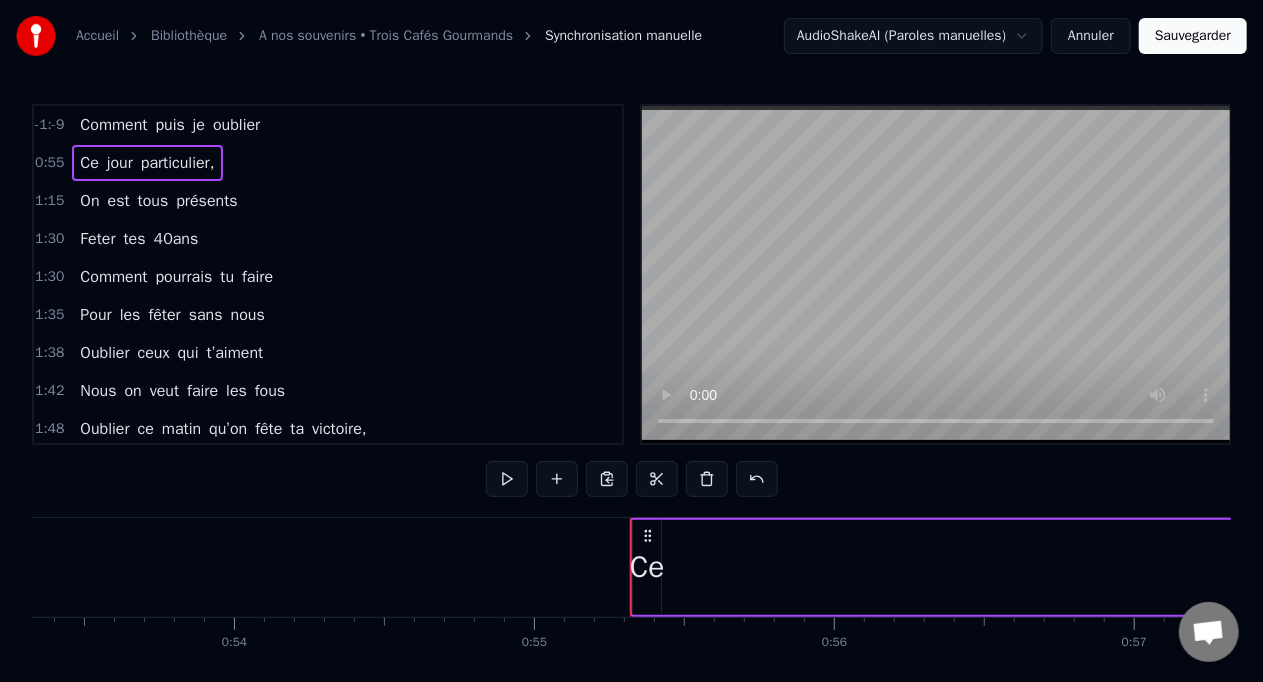 click on "Annuler" at bounding box center (1091, 36) 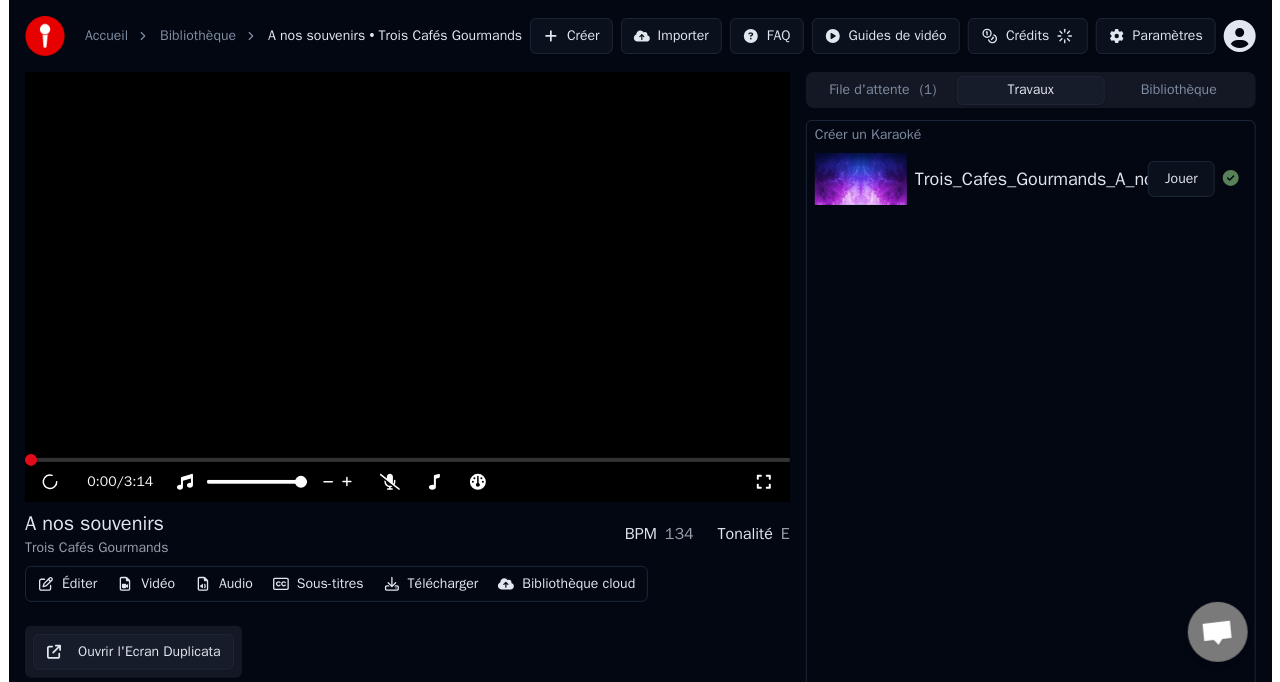 scroll, scrollTop: 28, scrollLeft: 0, axis: vertical 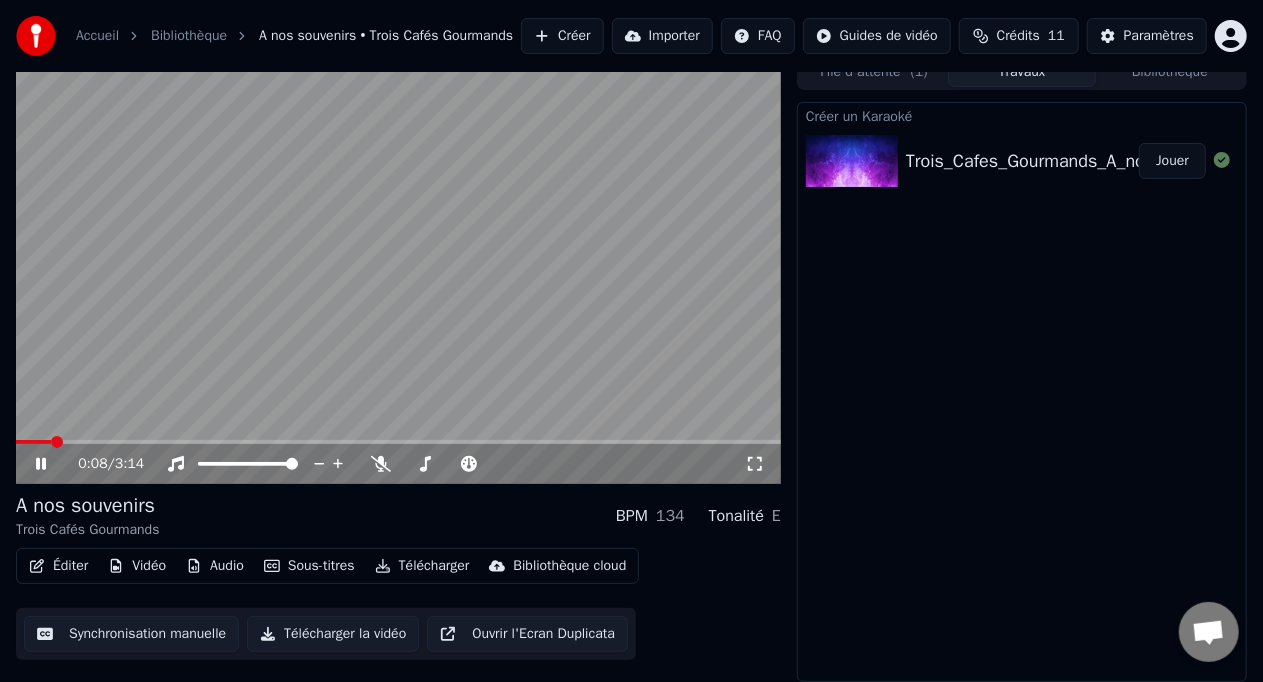 click on "Créer" at bounding box center [562, 36] 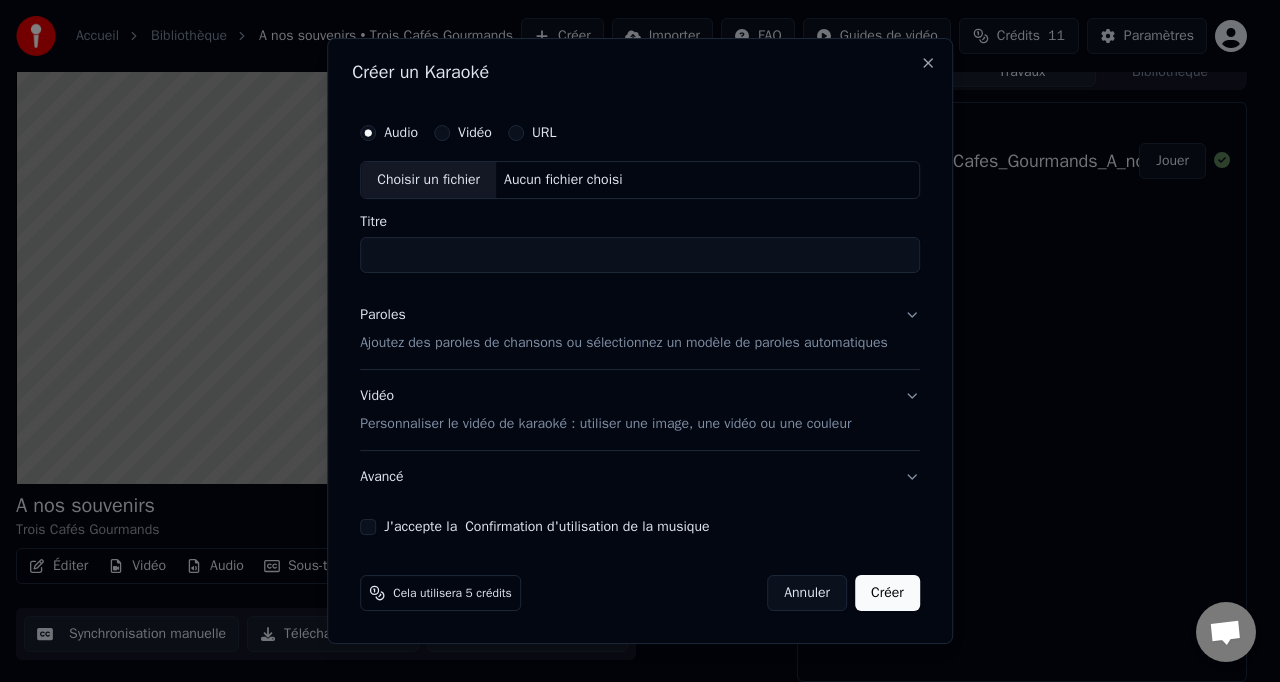click on "Choisir un fichier" at bounding box center [428, 180] 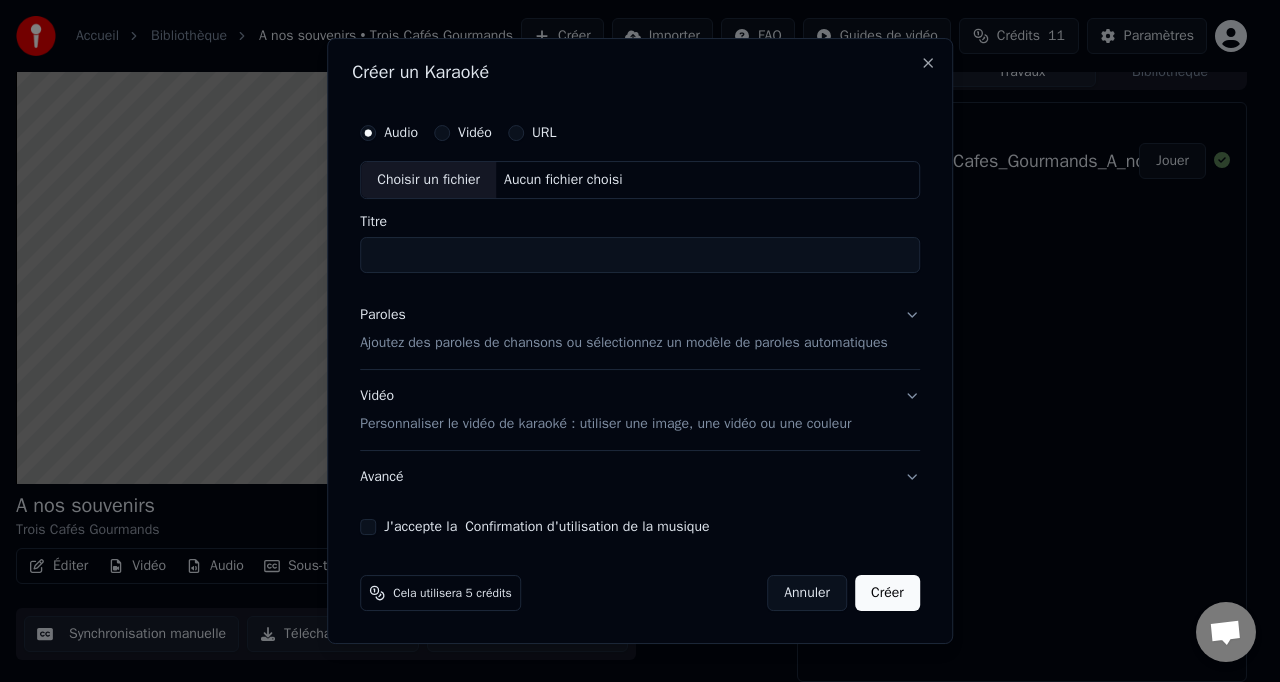 type on "**********" 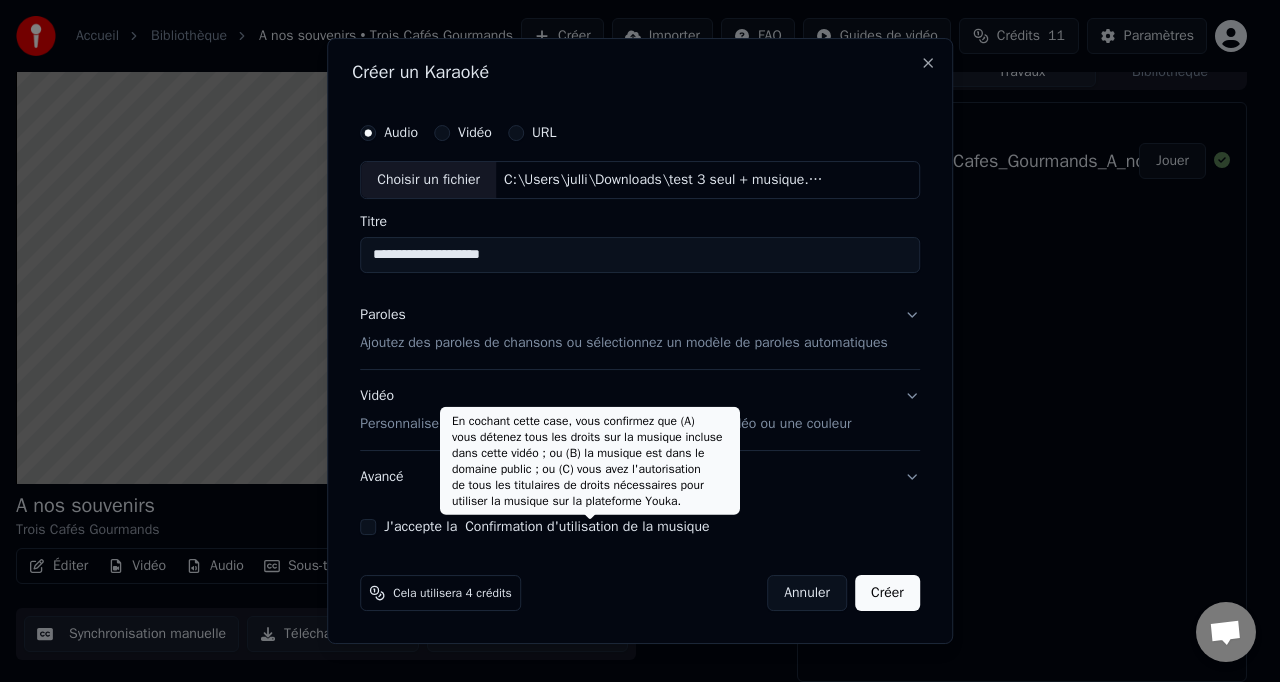 scroll, scrollTop: 10, scrollLeft: 0, axis: vertical 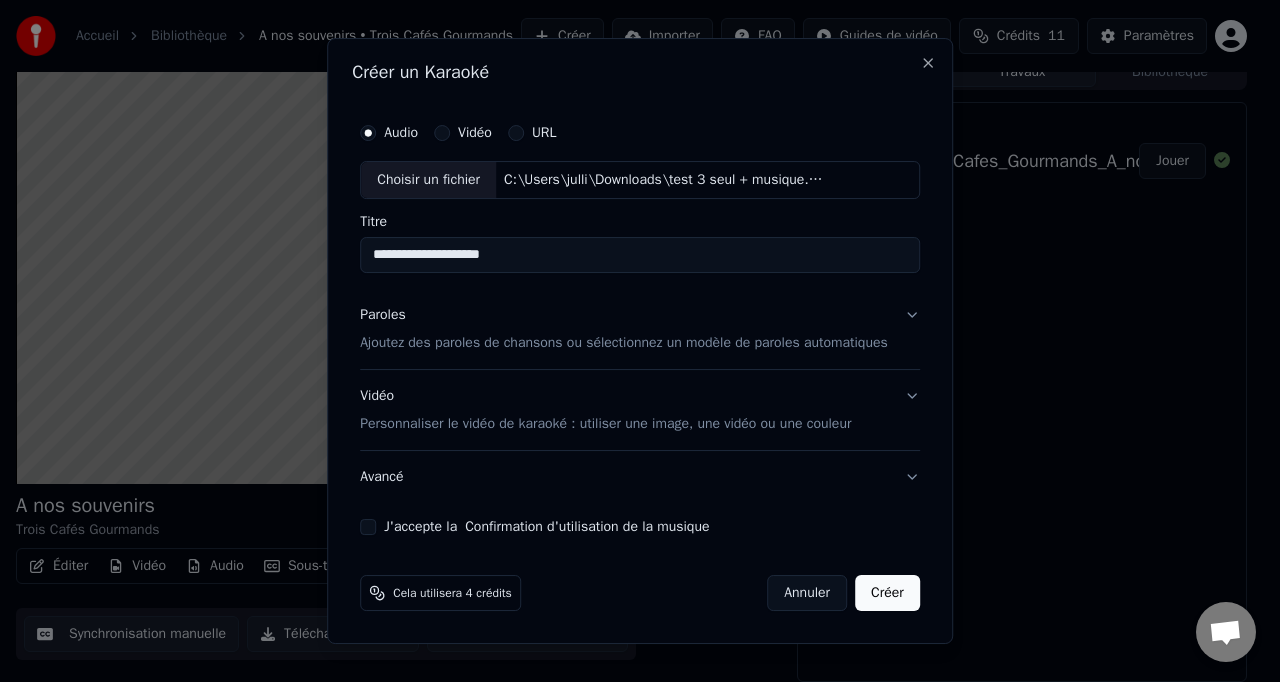 click on "Ajoutez des paroles de chansons ou sélectionnez un modèle de paroles automatiques" at bounding box center (624, 343) 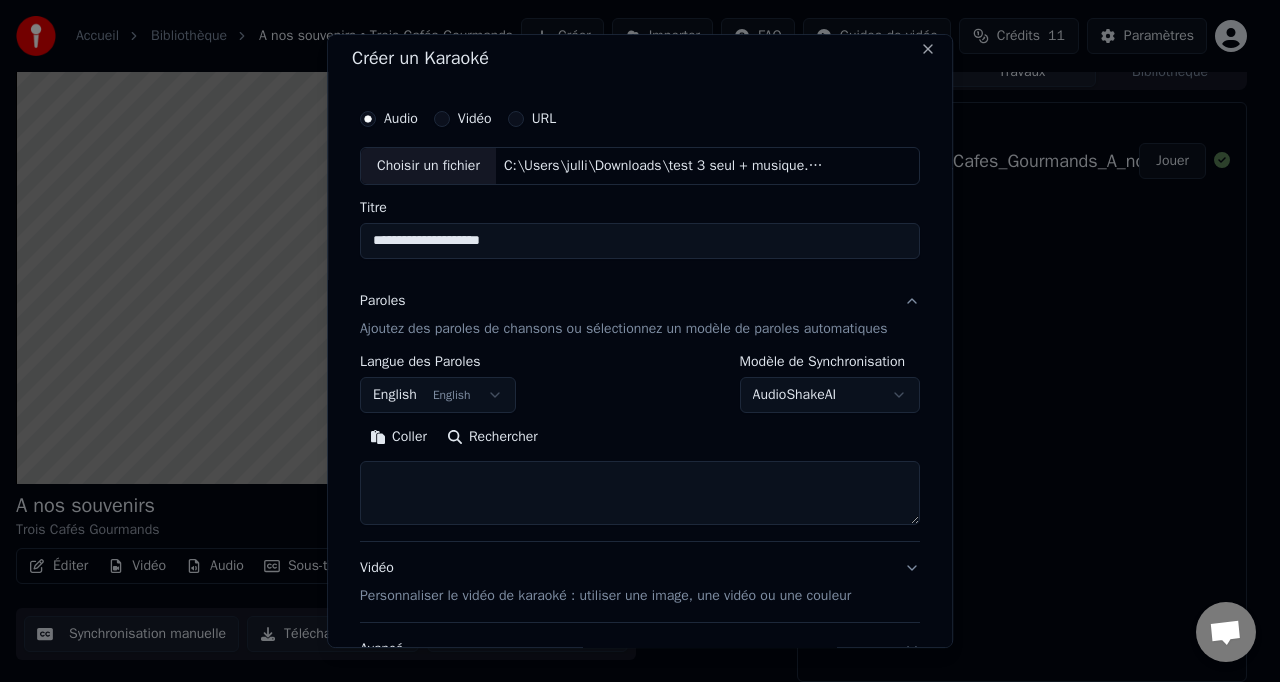click on "Coller" at bounding box center (398, 437) 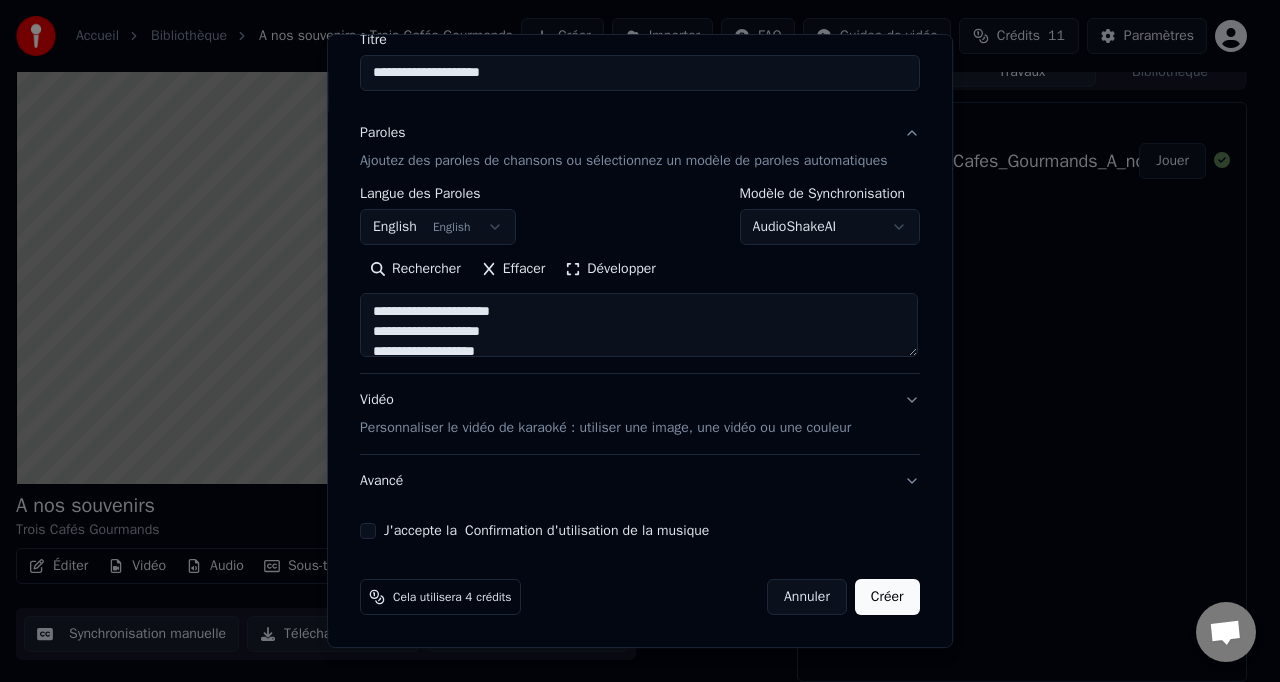 scroll, scrollTop: 196, scrollLeft: 0, axis: vertical 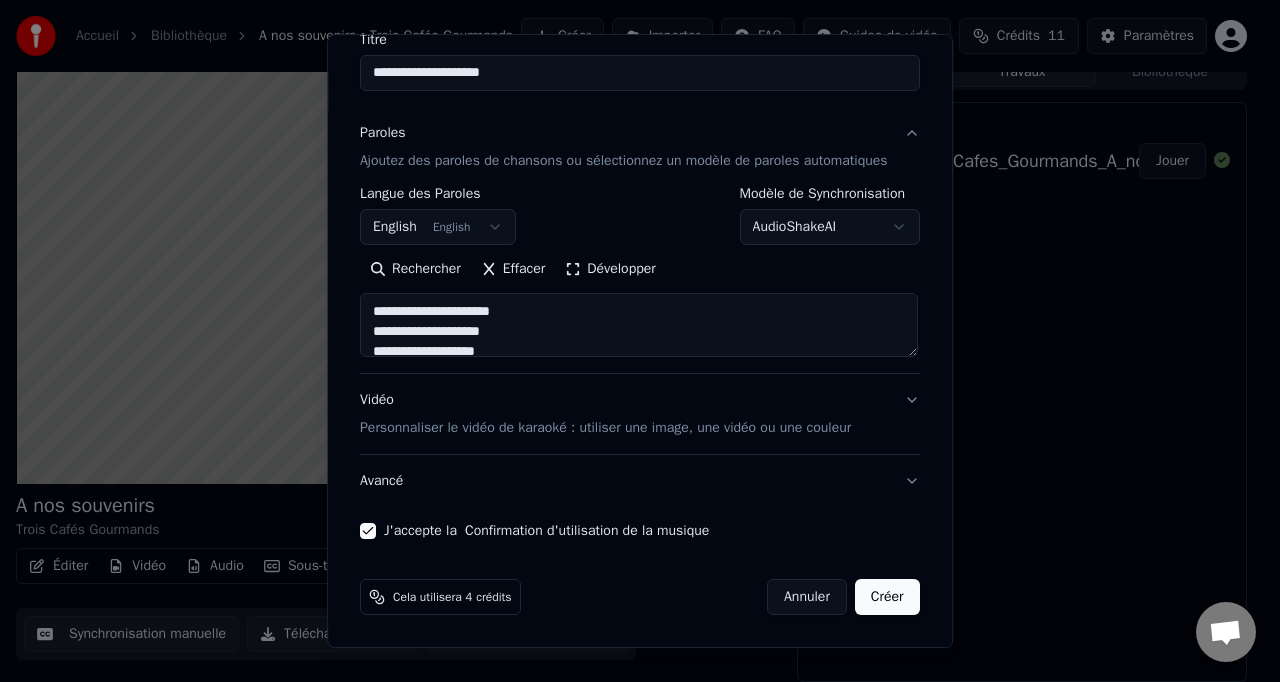 click on "Personnaliser le vidéo de karaoké : utiliser une image, une vidéo ou une couleur" at bounding box center (605, 428) 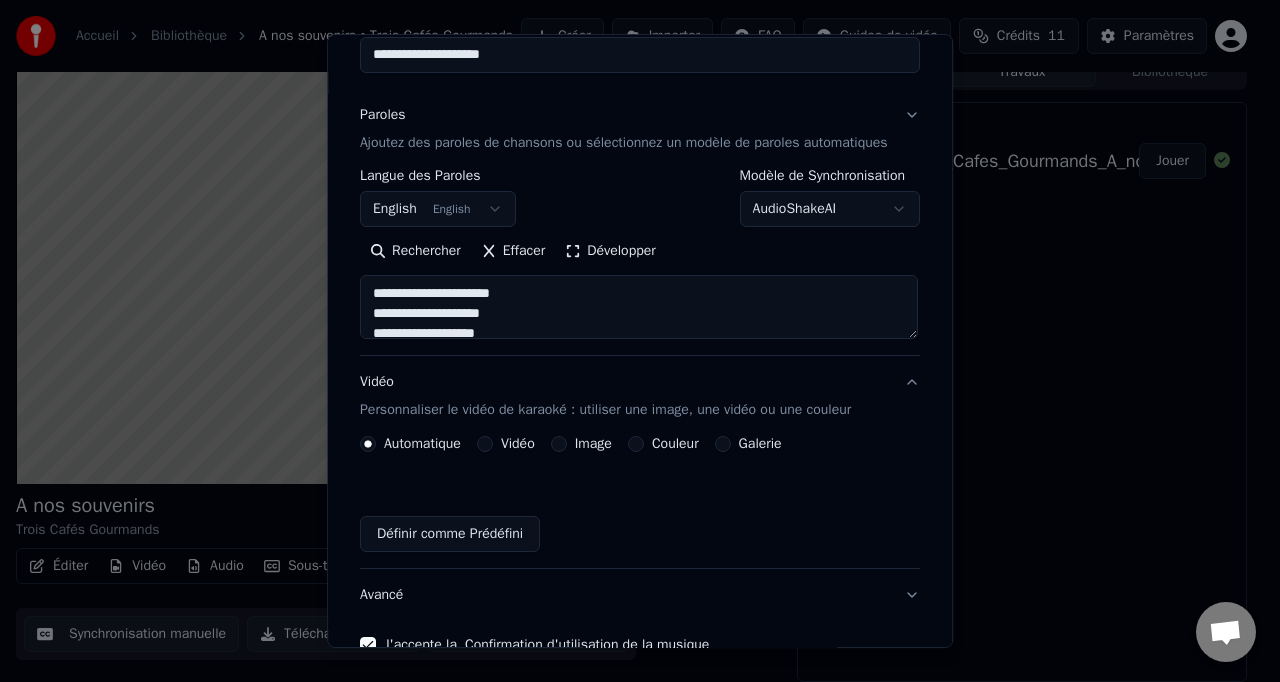 type on "**********" 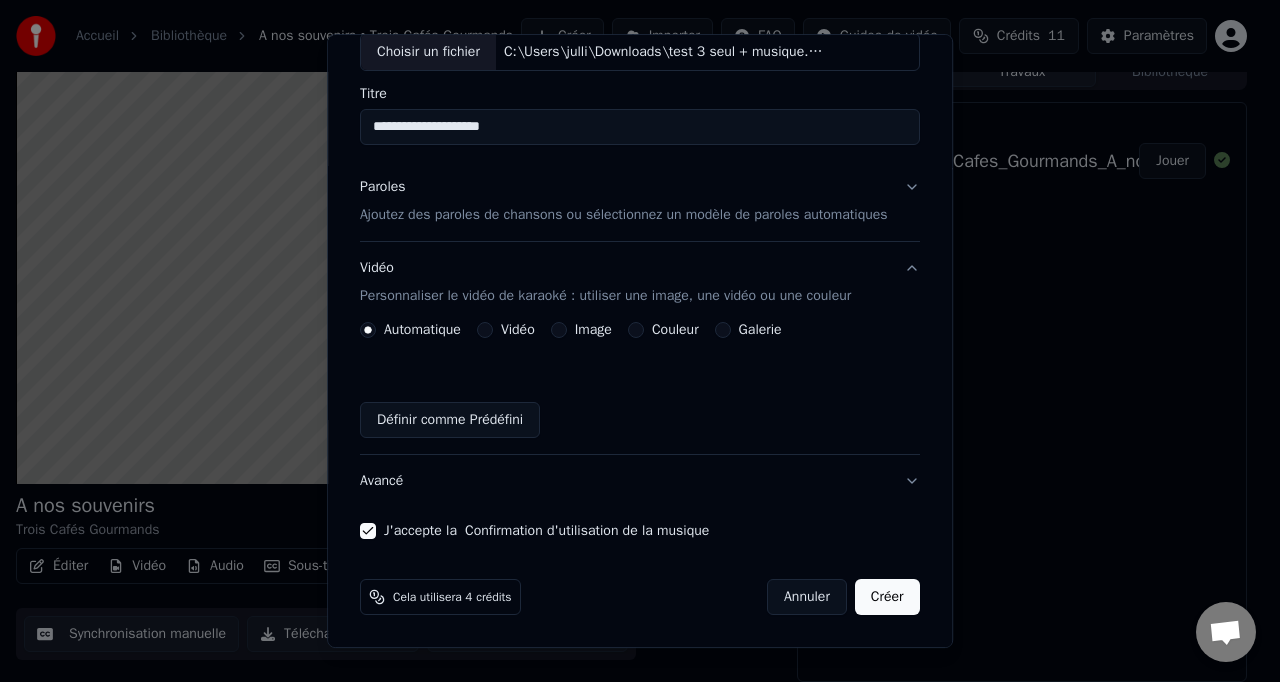 click on "Vidéo" at bounding box center [518, 330] 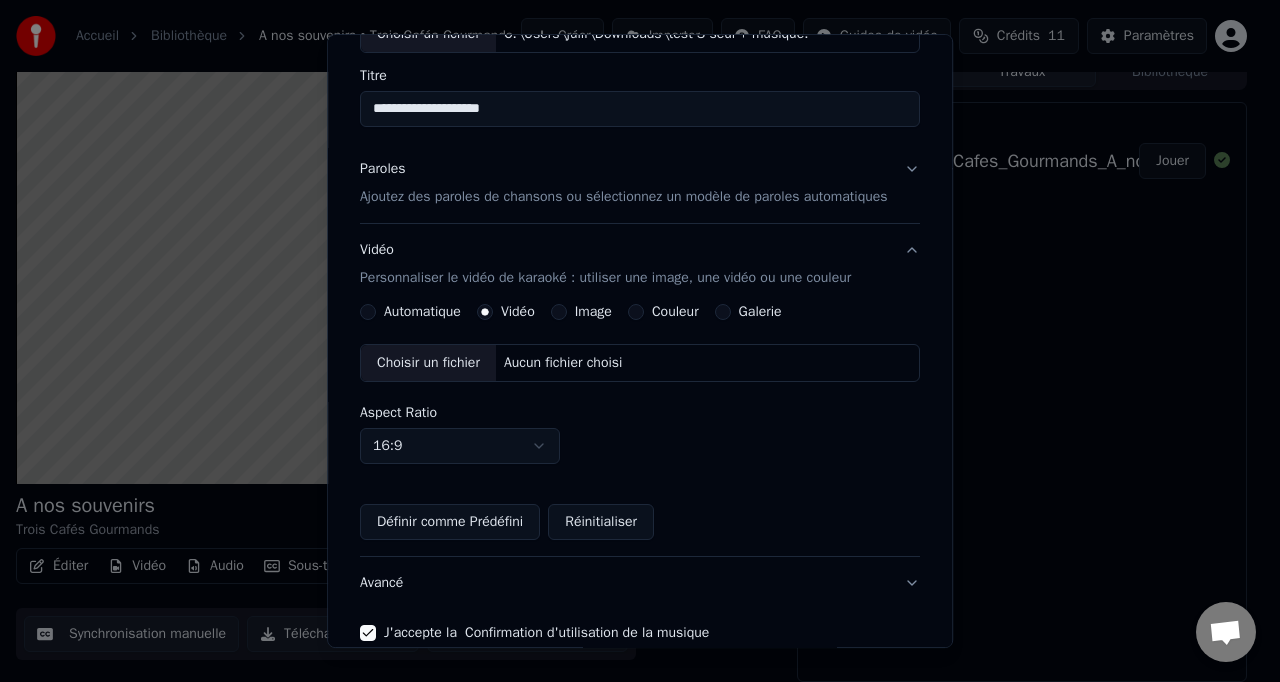 click on "Image" at bounding box center (593, 312) 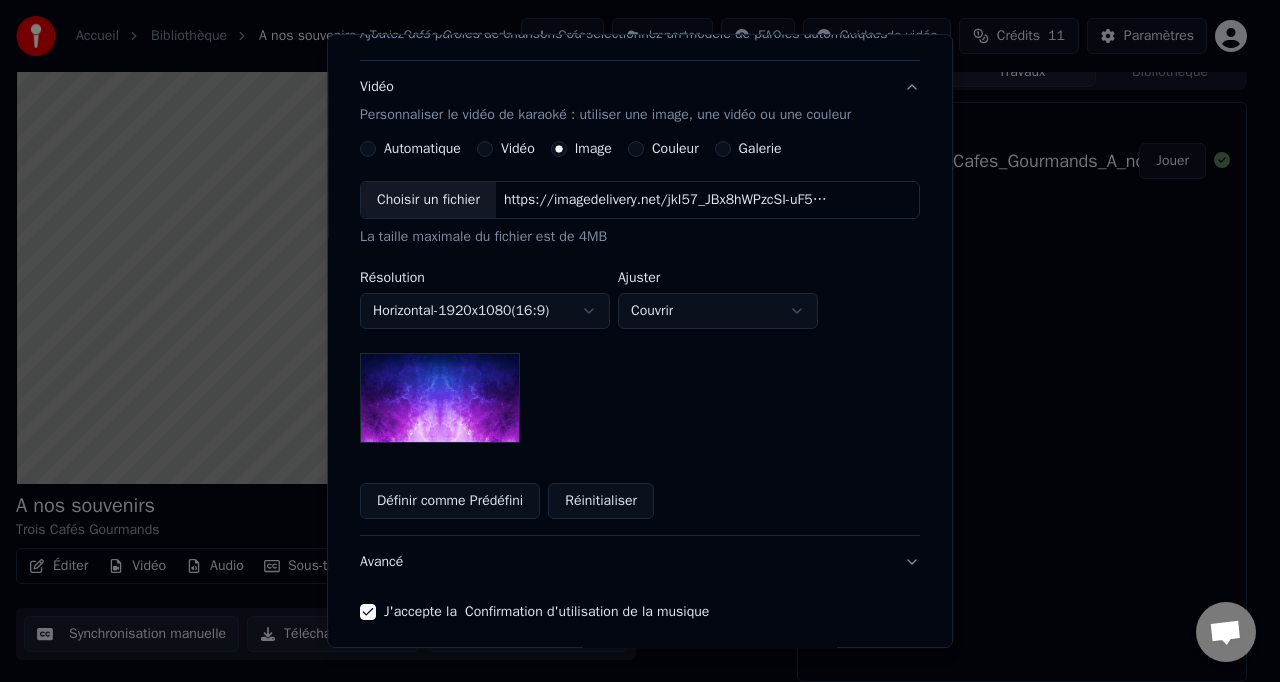 scroll, scrollTop: 306, scrollLeft: 0, axis: vertical 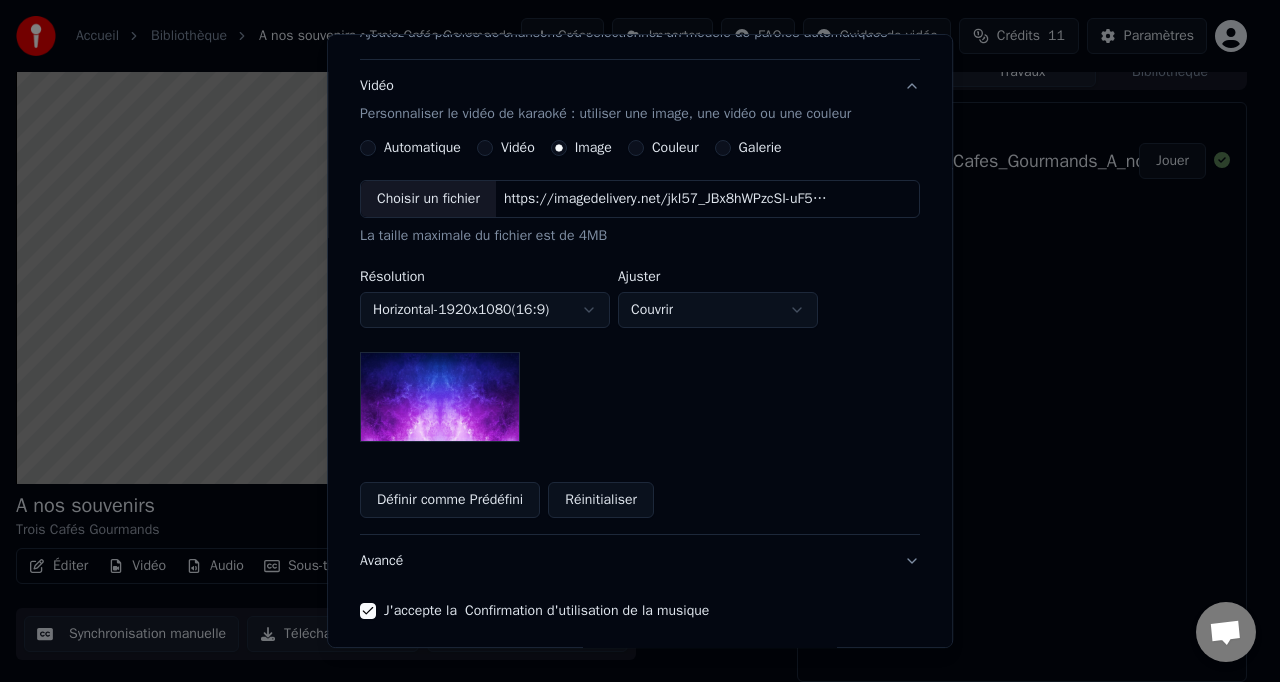click on "Couleur" at bounding box center [675, 148] 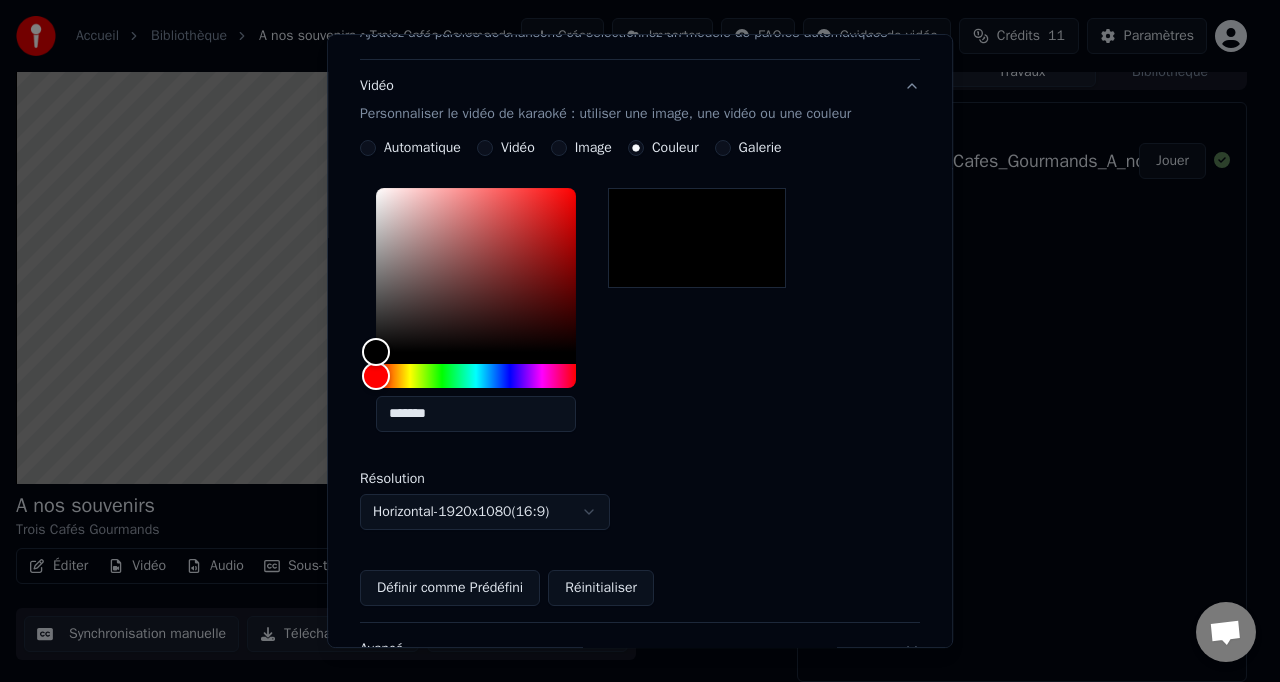 click on "Galerie" at bounding box center [760, 148] 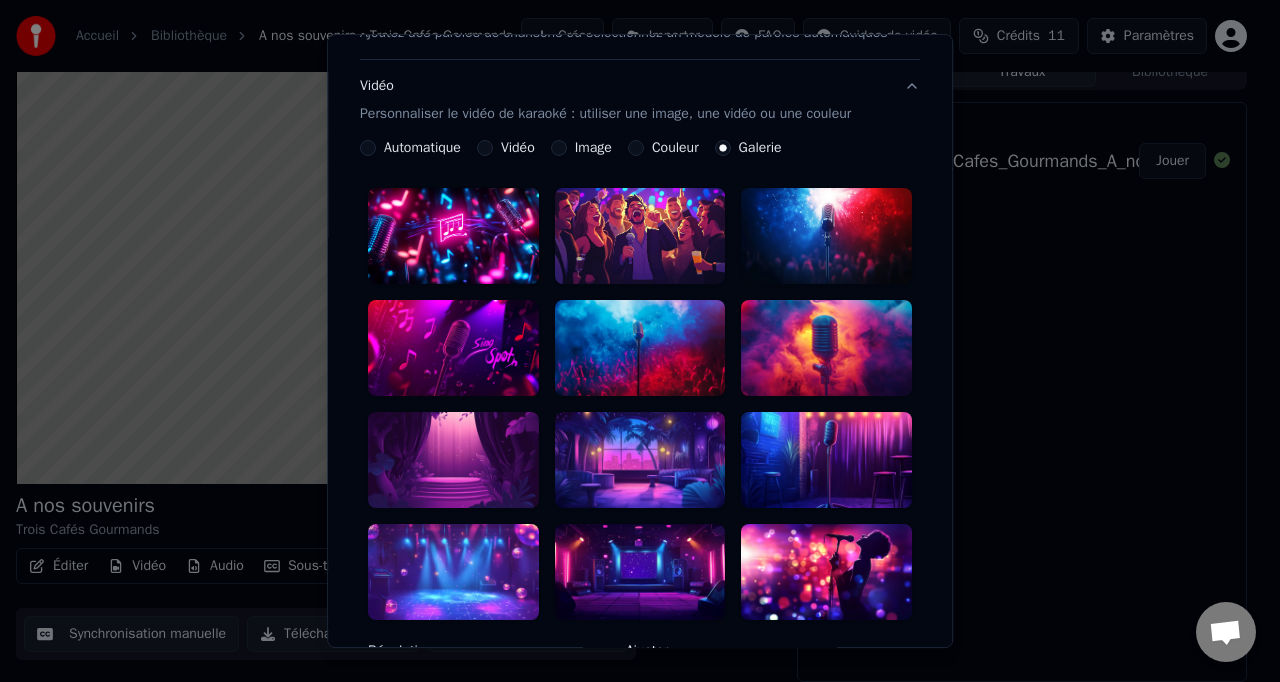 click at bounding box center (826, 348) 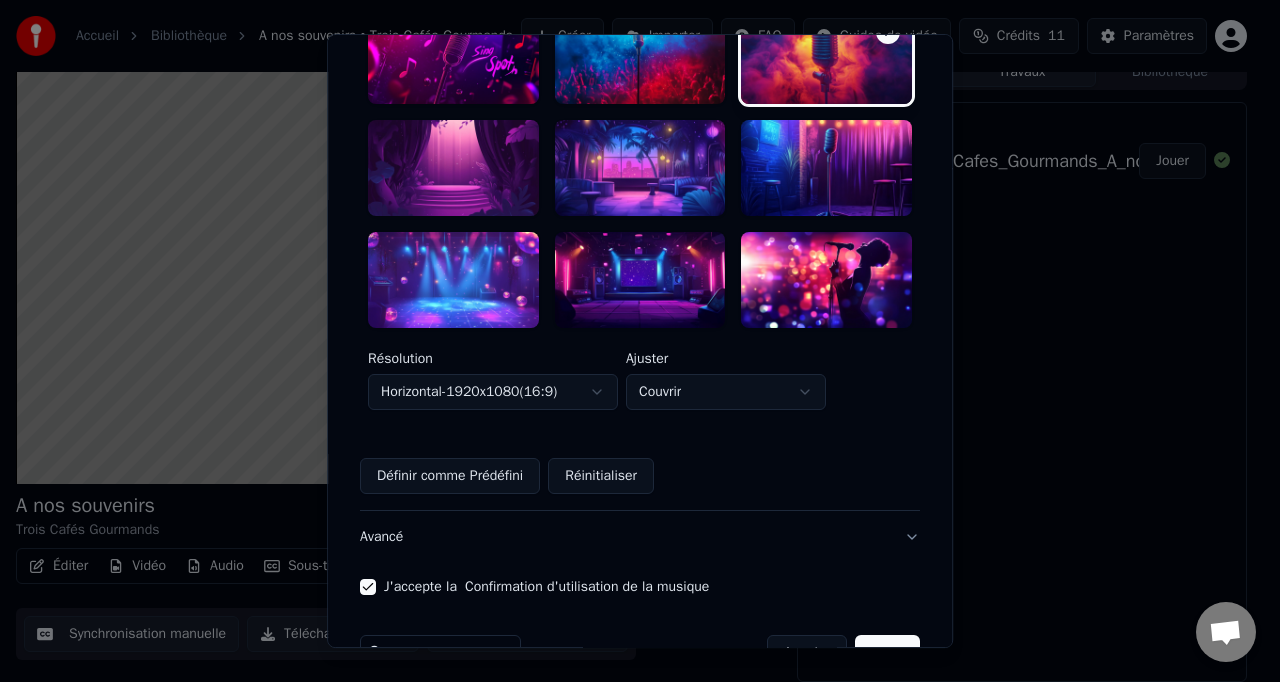 scroll, scrollTop: 623, scrollLeft: 0, axis: vertical 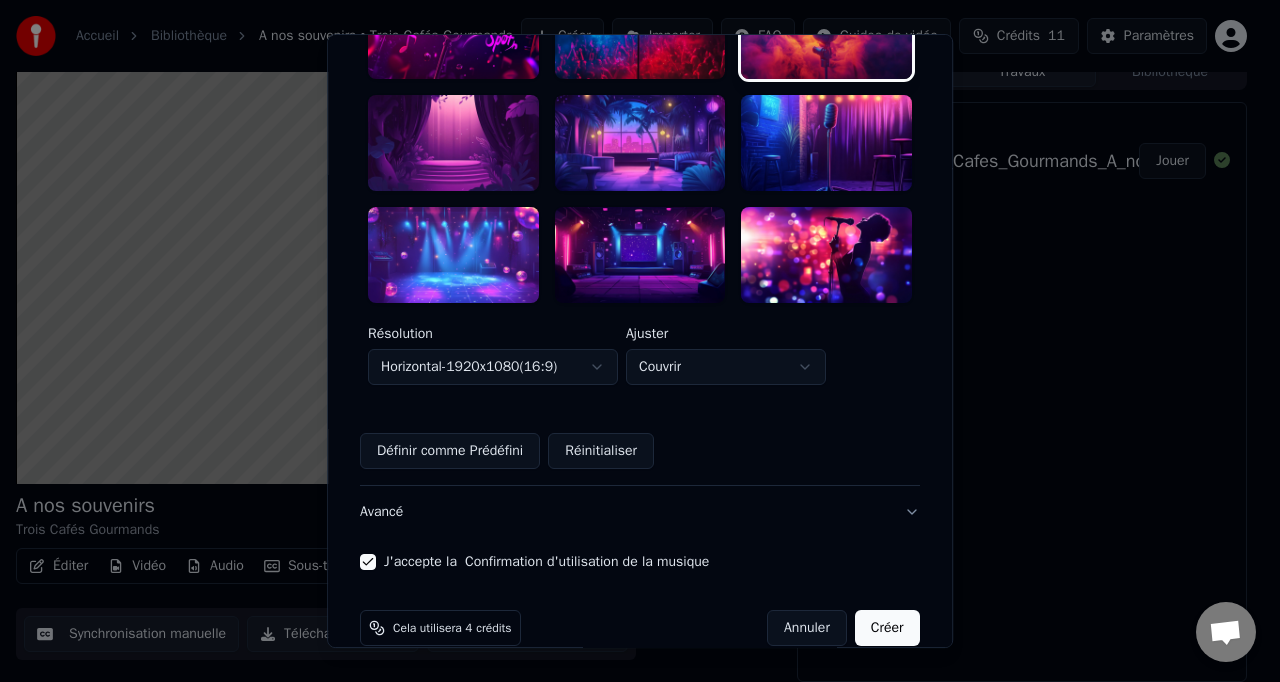 click on "Créer" at bounding box center [887, 628] 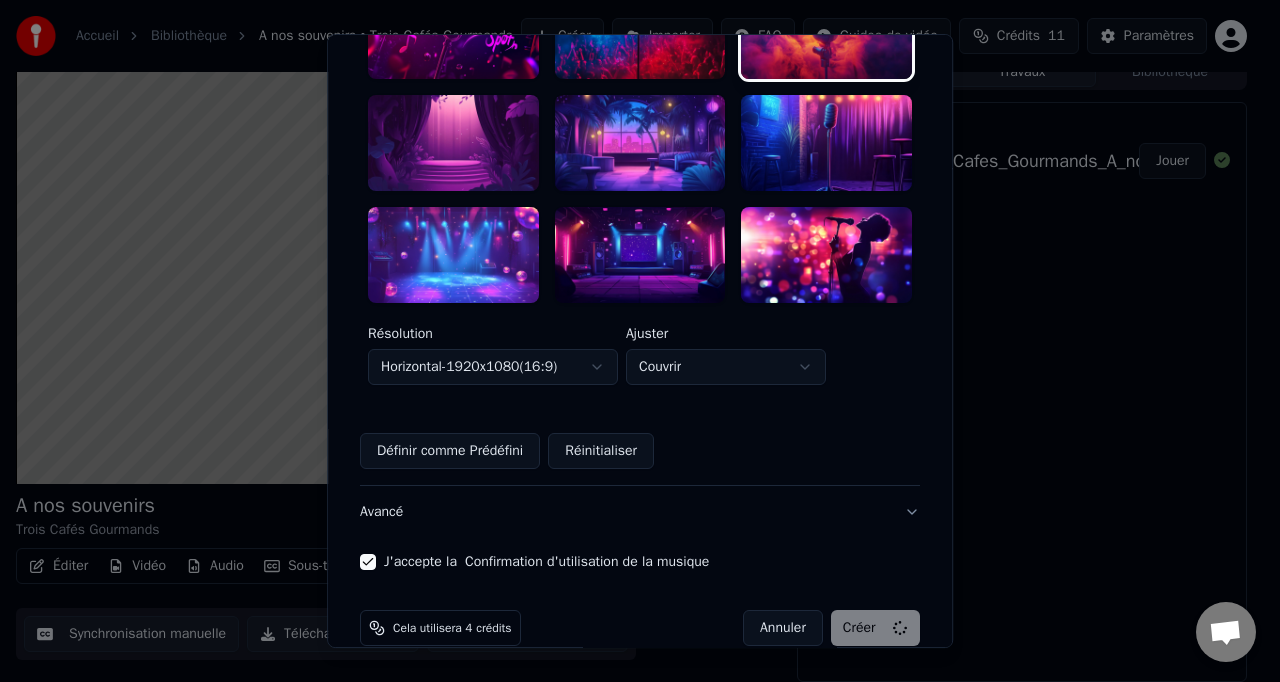 type 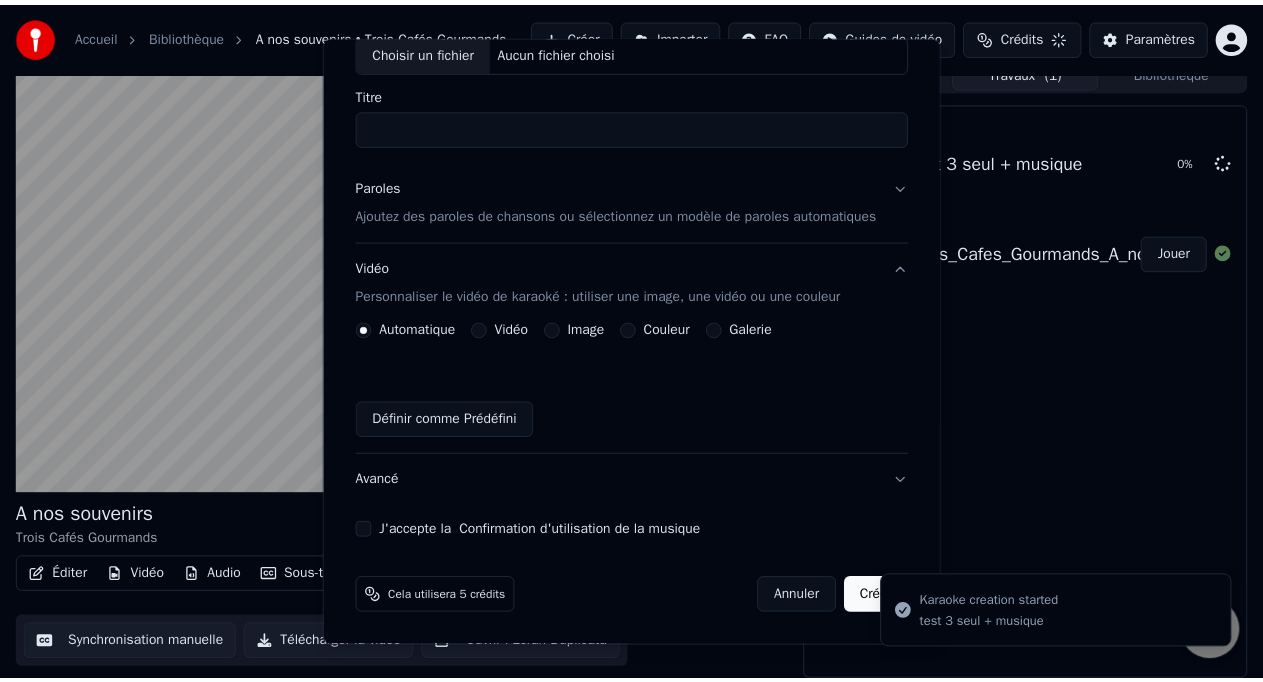 scroll, scrollTop: 18, scrollLeft: 0, axis: vertical 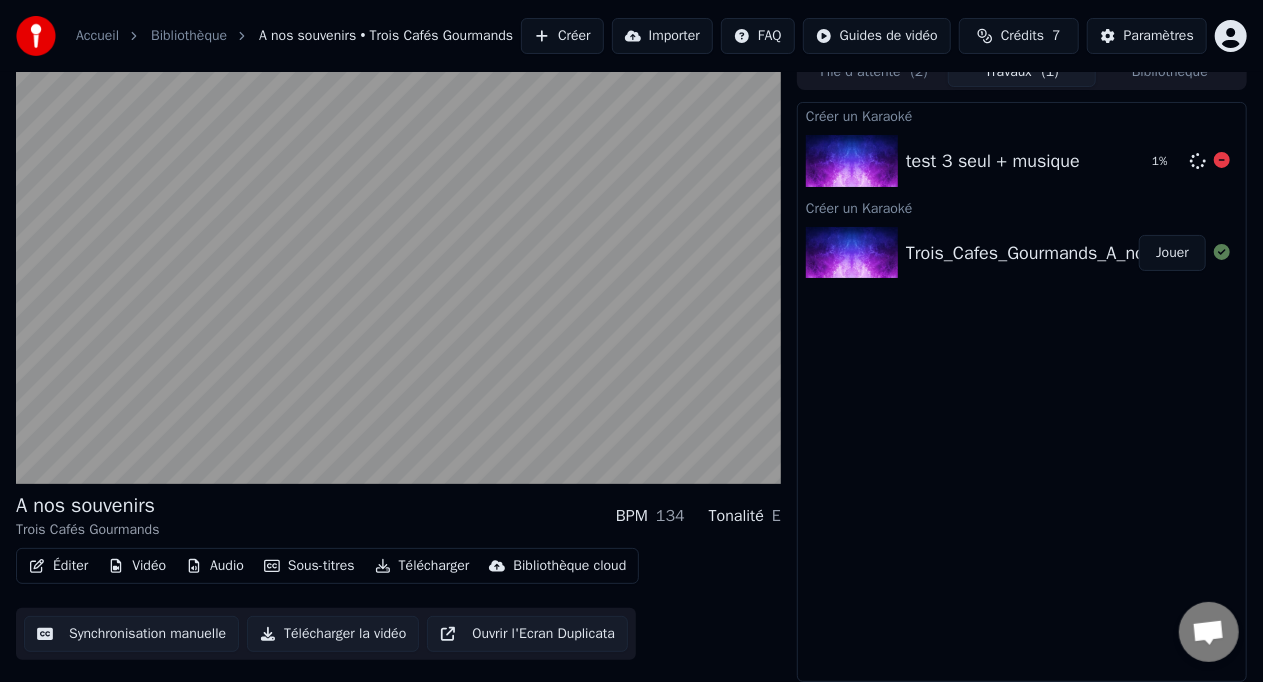 click on "test 3 seul + musique" at bounding box center [993, 161] 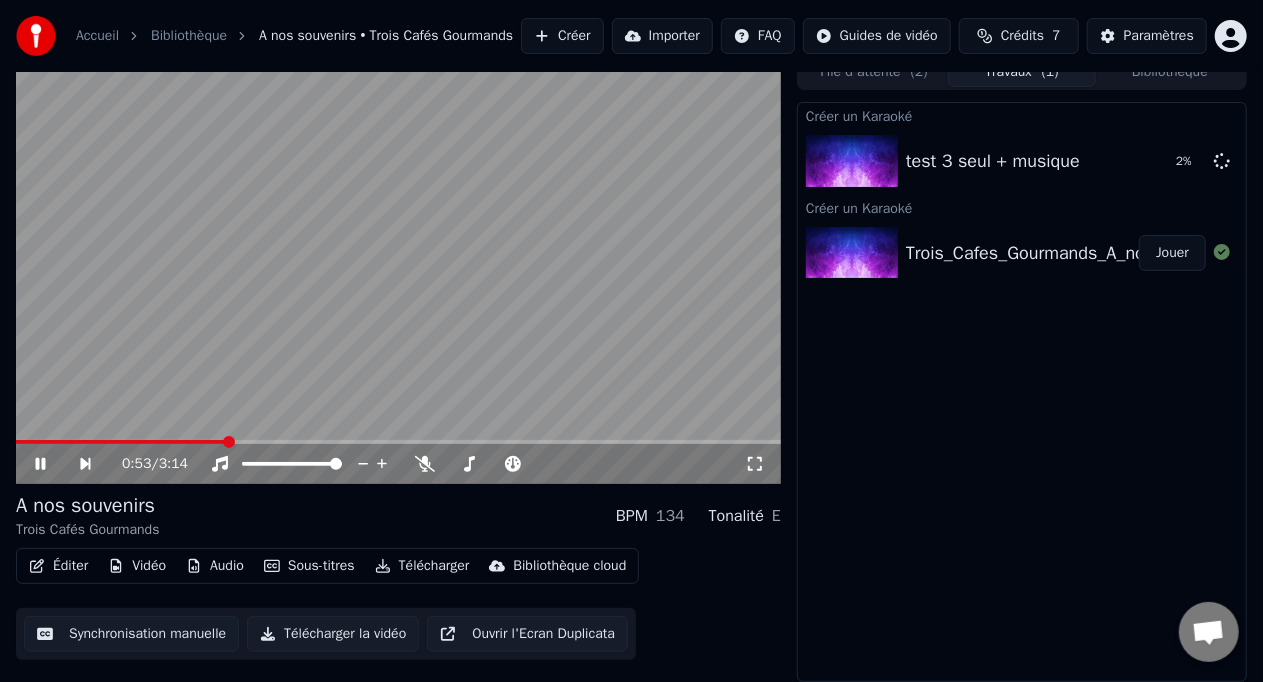 click 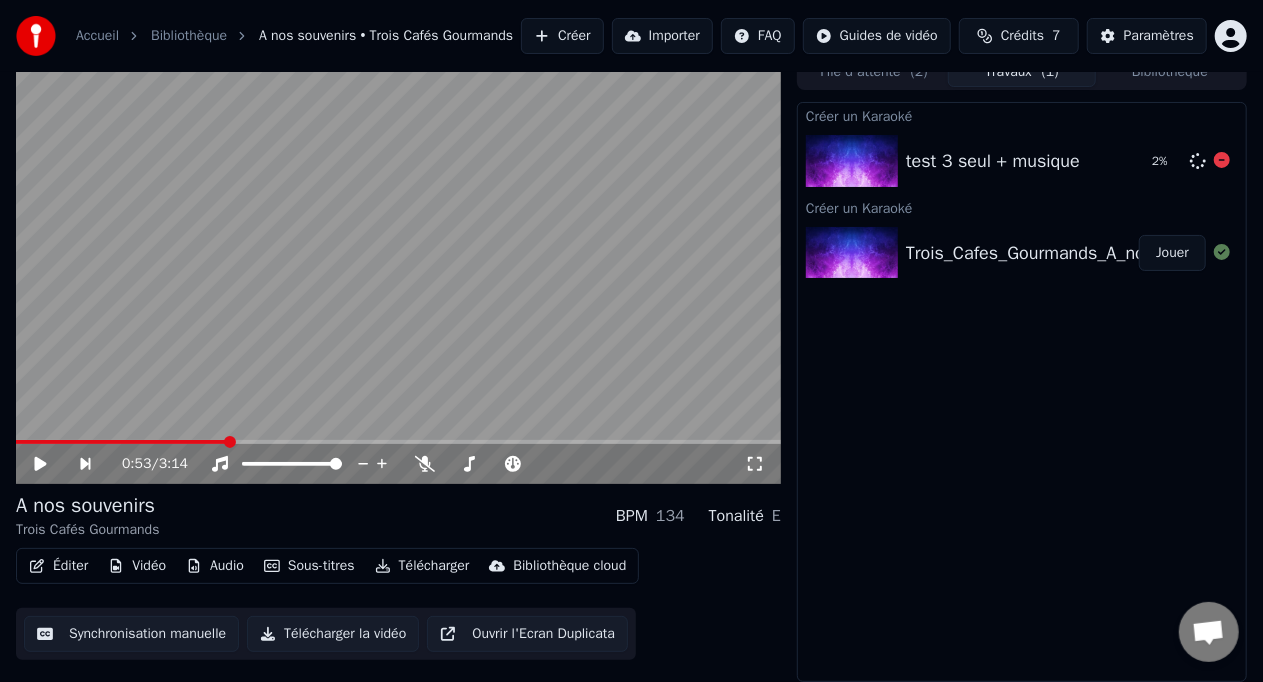 click on "test 3 seul + musique" at bounding box center [993, 161] 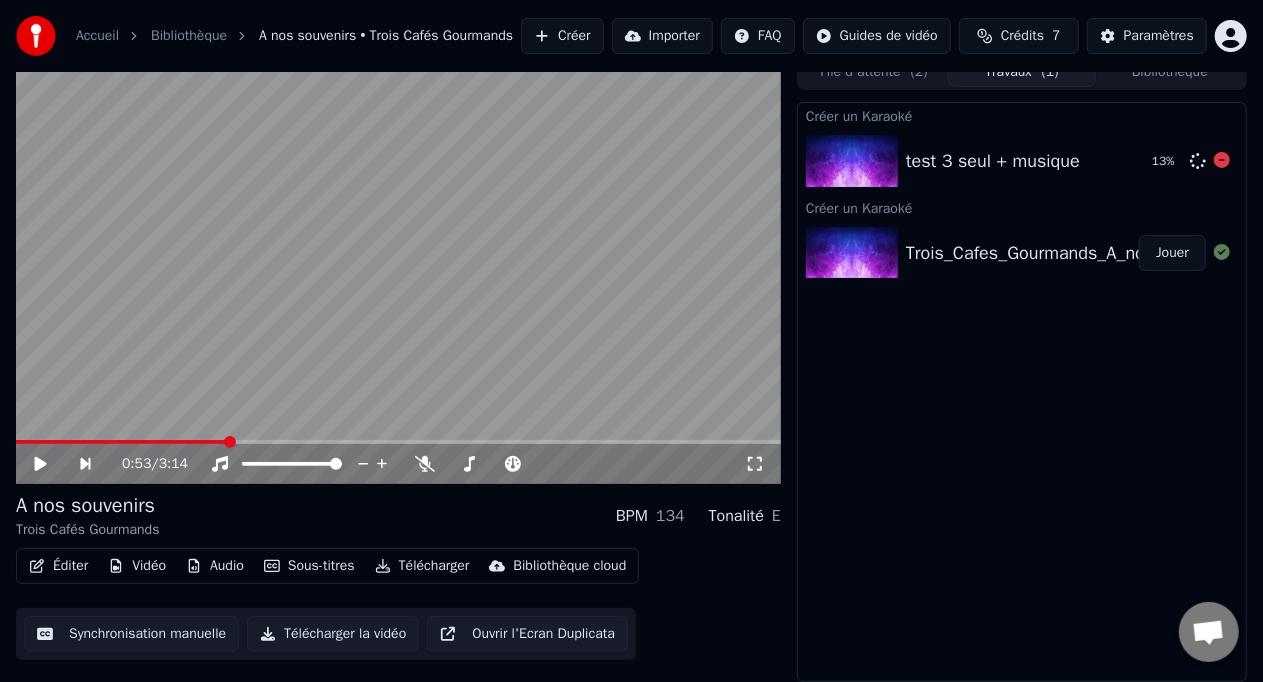 click on "test 3 seul + musique" at bounding box center (993, 161) 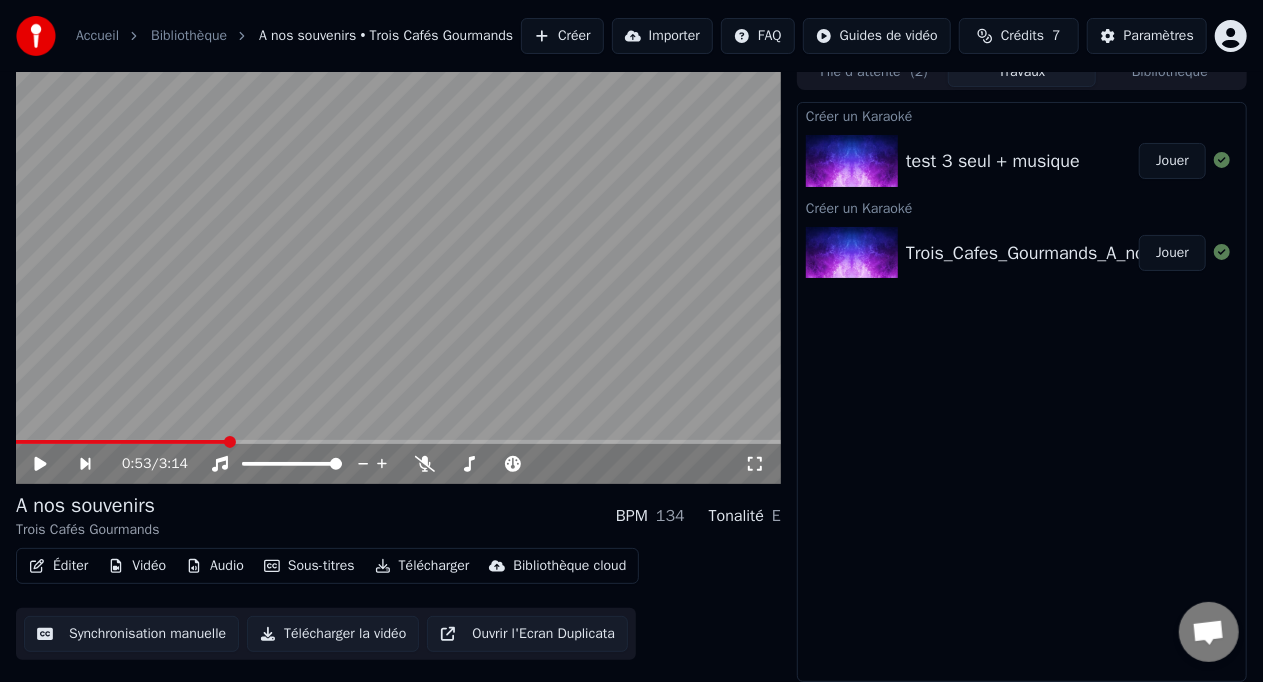 click on "Jouer" at bounding box center [1172, 161] 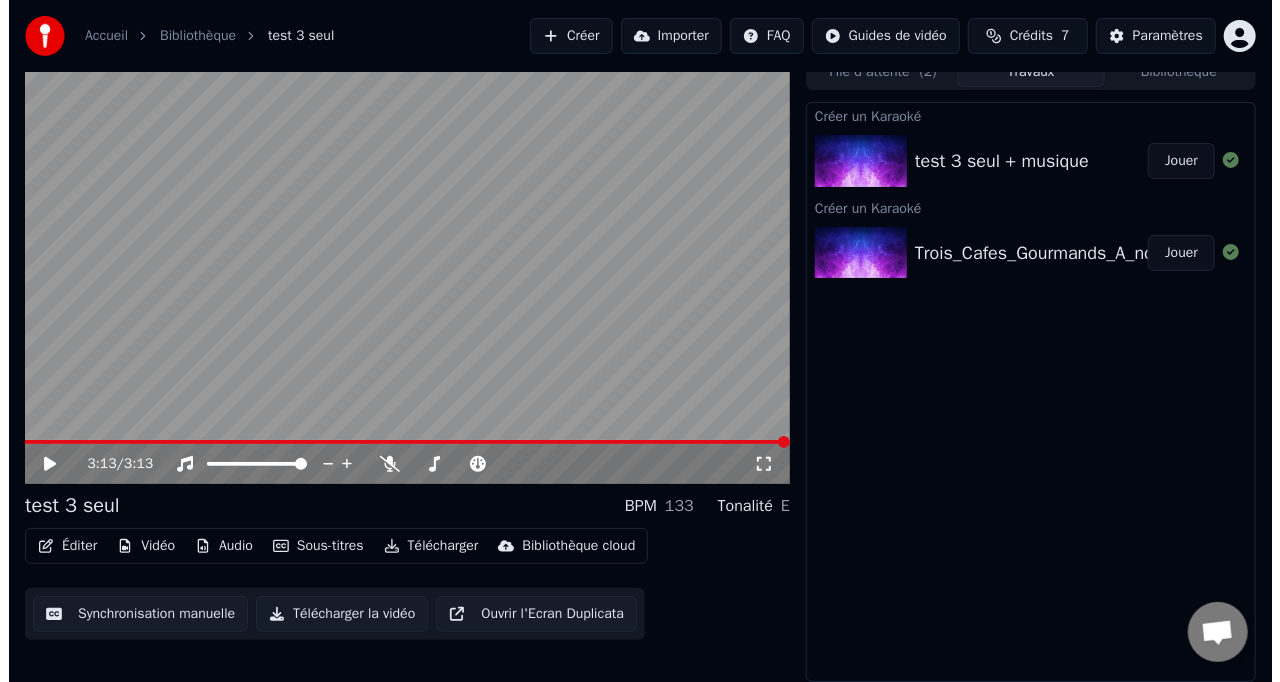 scroll, scrollTop: 4, scrollLeft: 0, axis: vertical 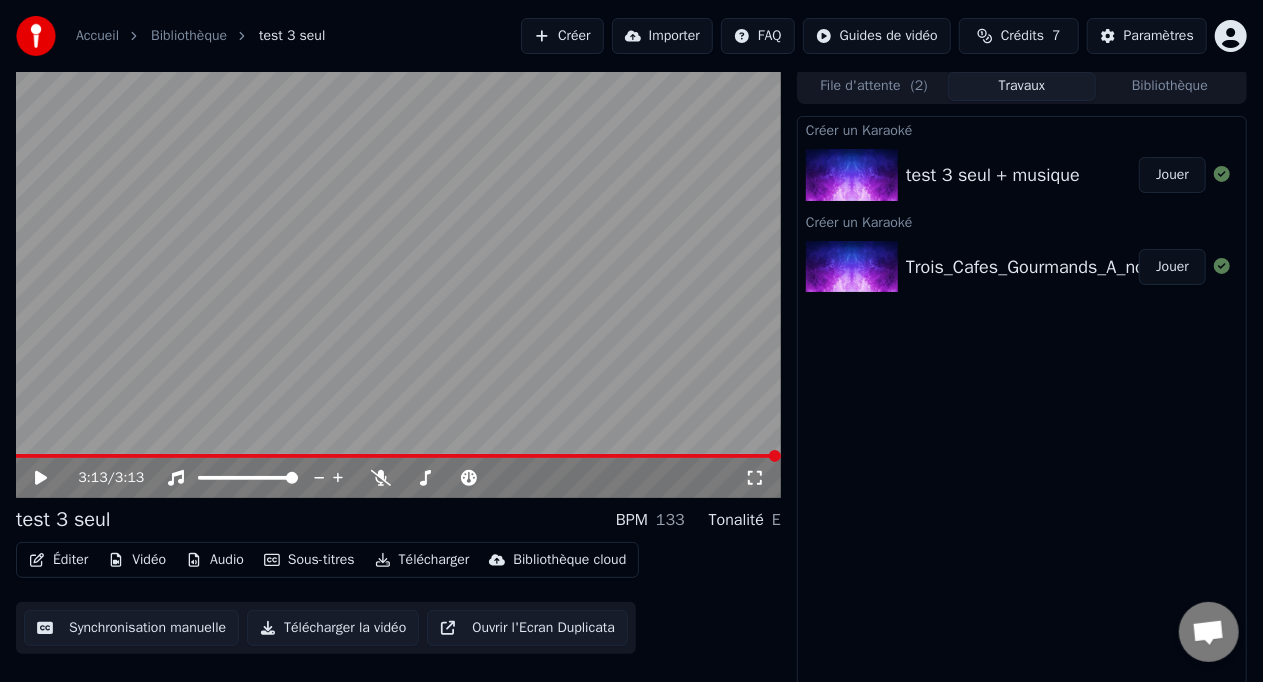 click on "3:13  /  3:13" at bounding box center [398, 478] 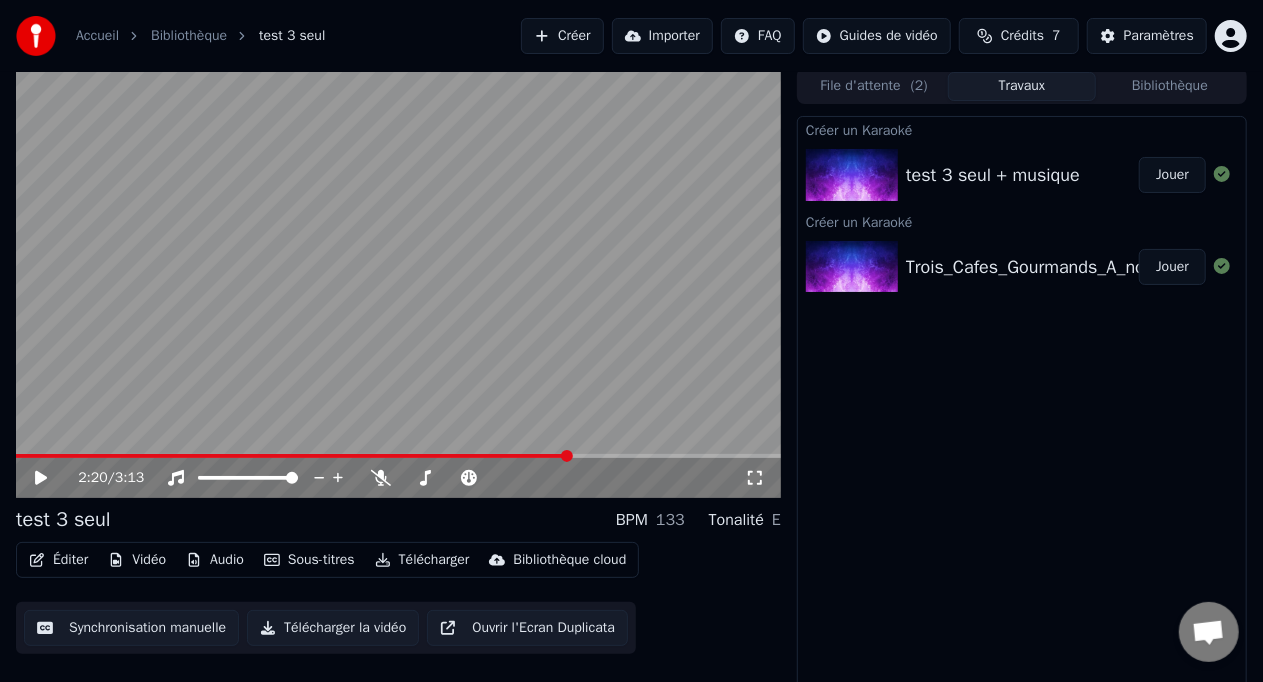 click at bounding box center (567, 456) 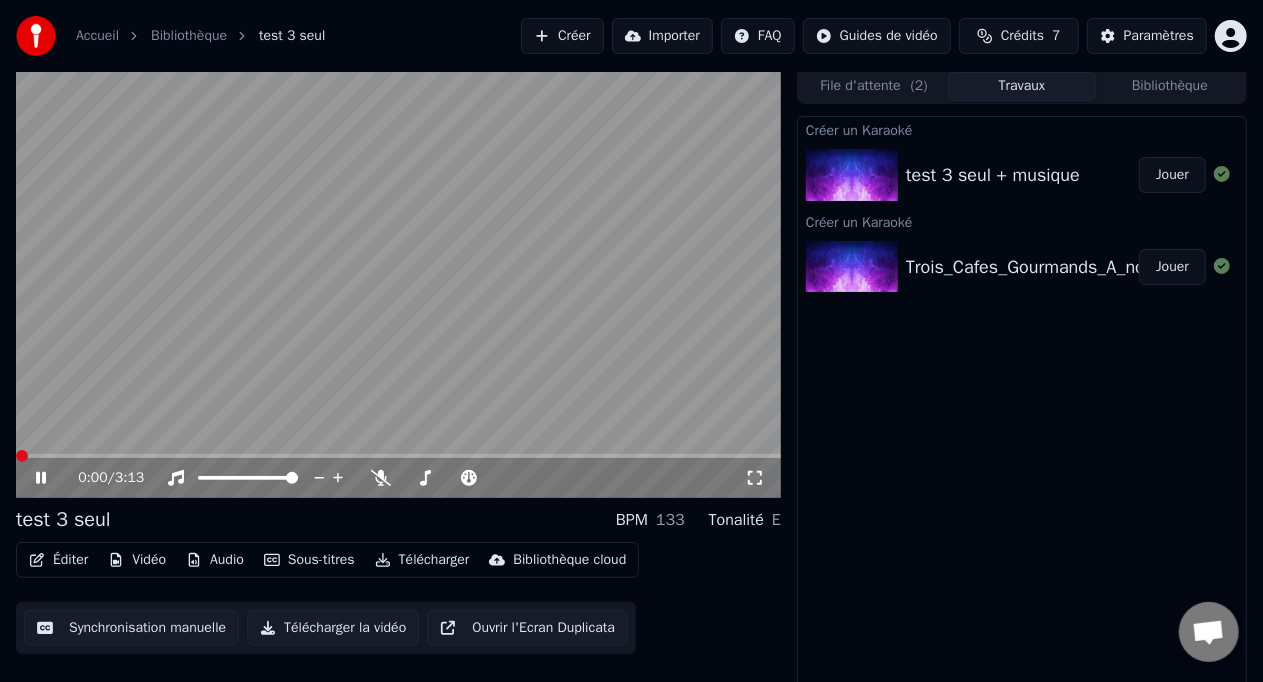 click at bounding box center (22, 456) 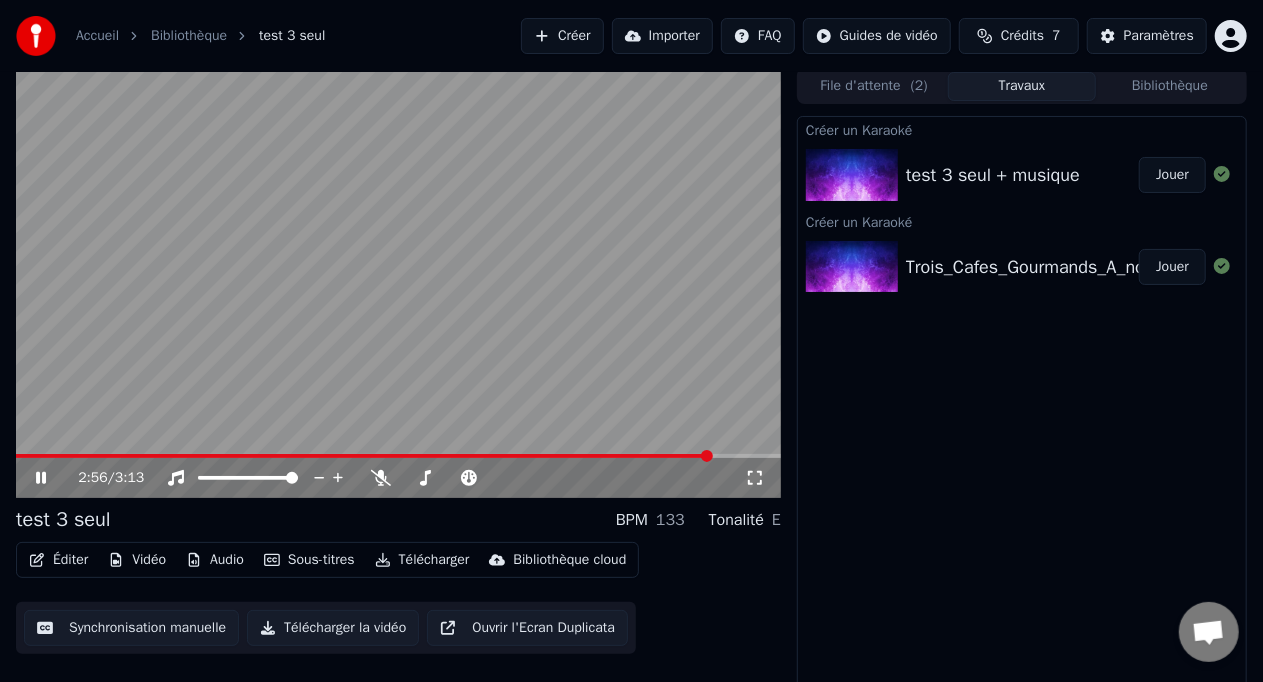 click on "2:56  /  3:13" at bounding box center [398, 478] 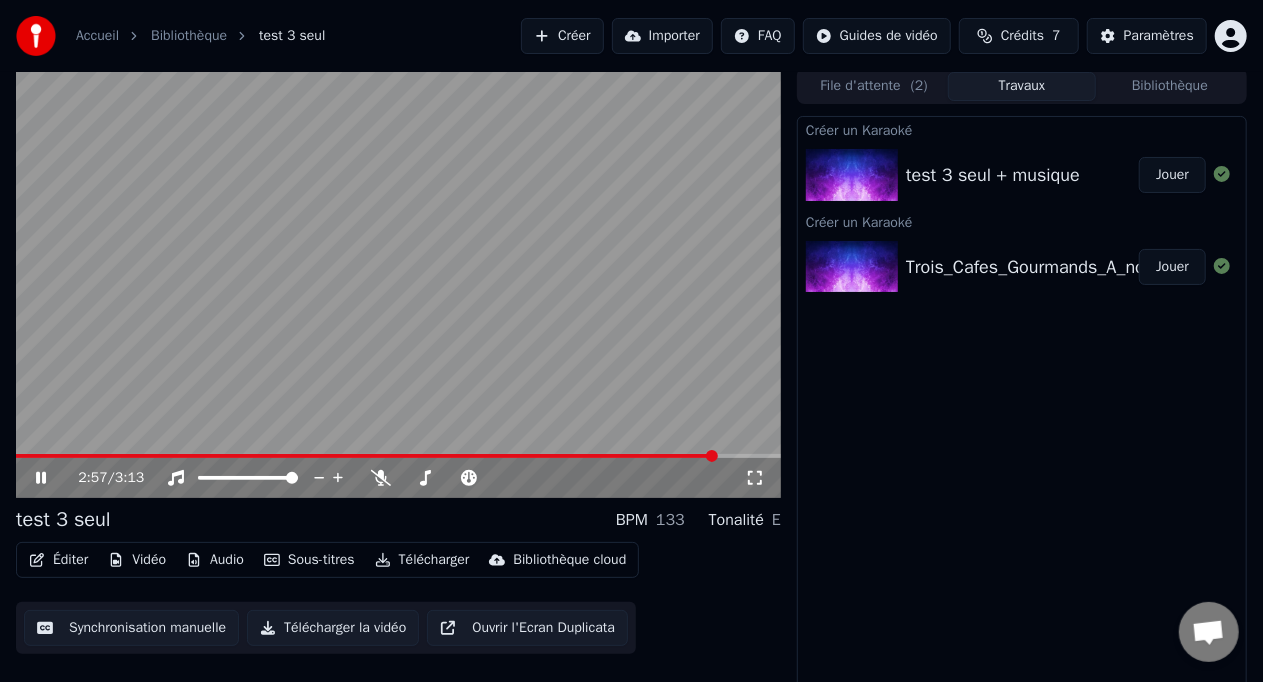 click 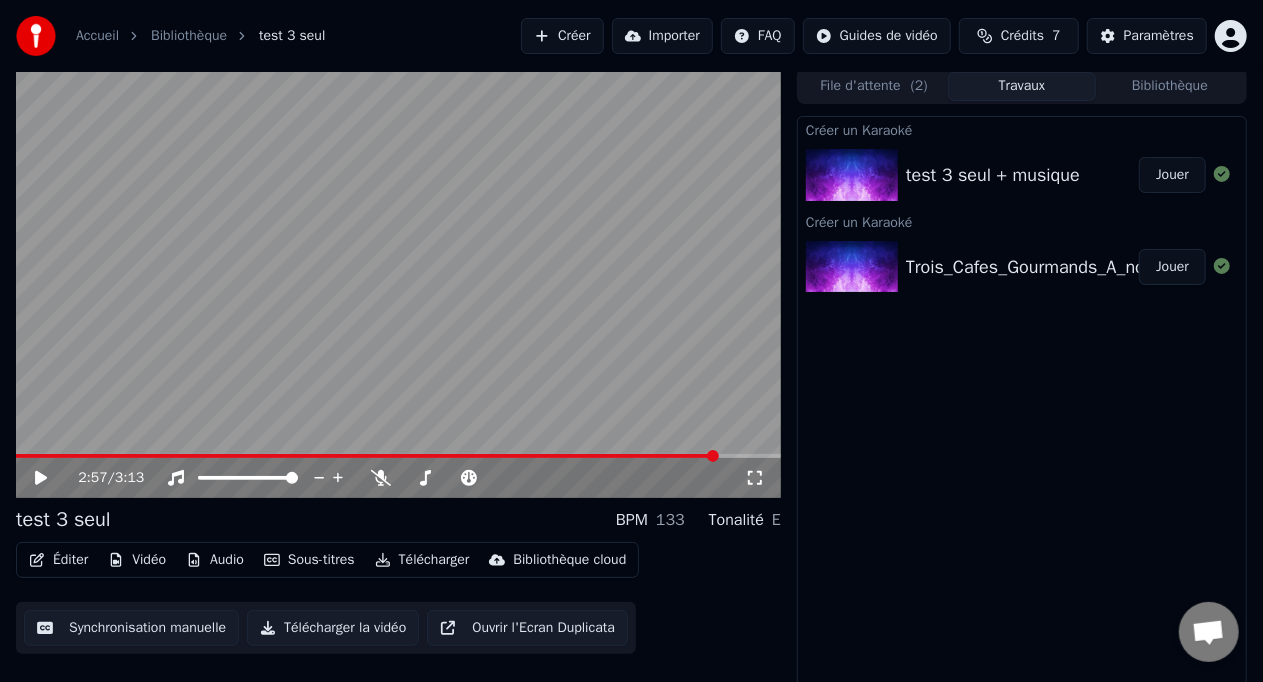 click on "Créer" at bounding box center (562, 36) 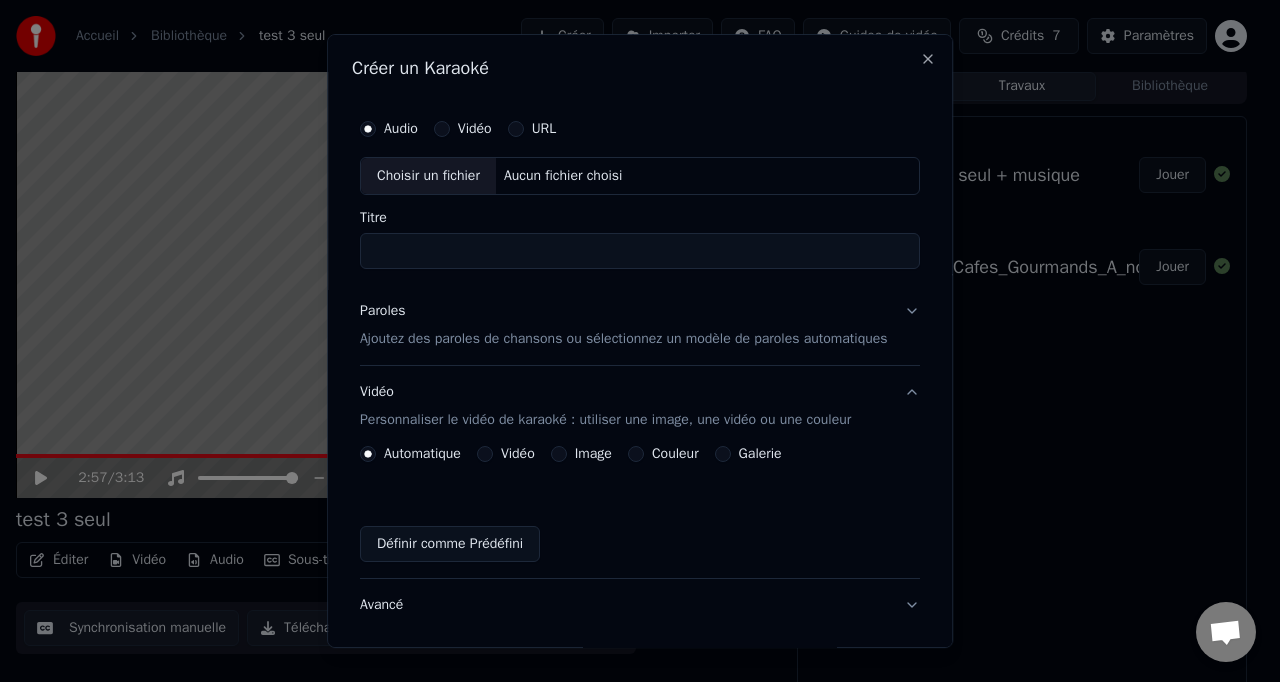 click on "Audio Vidéo URL" at bounding box center (640, 129) 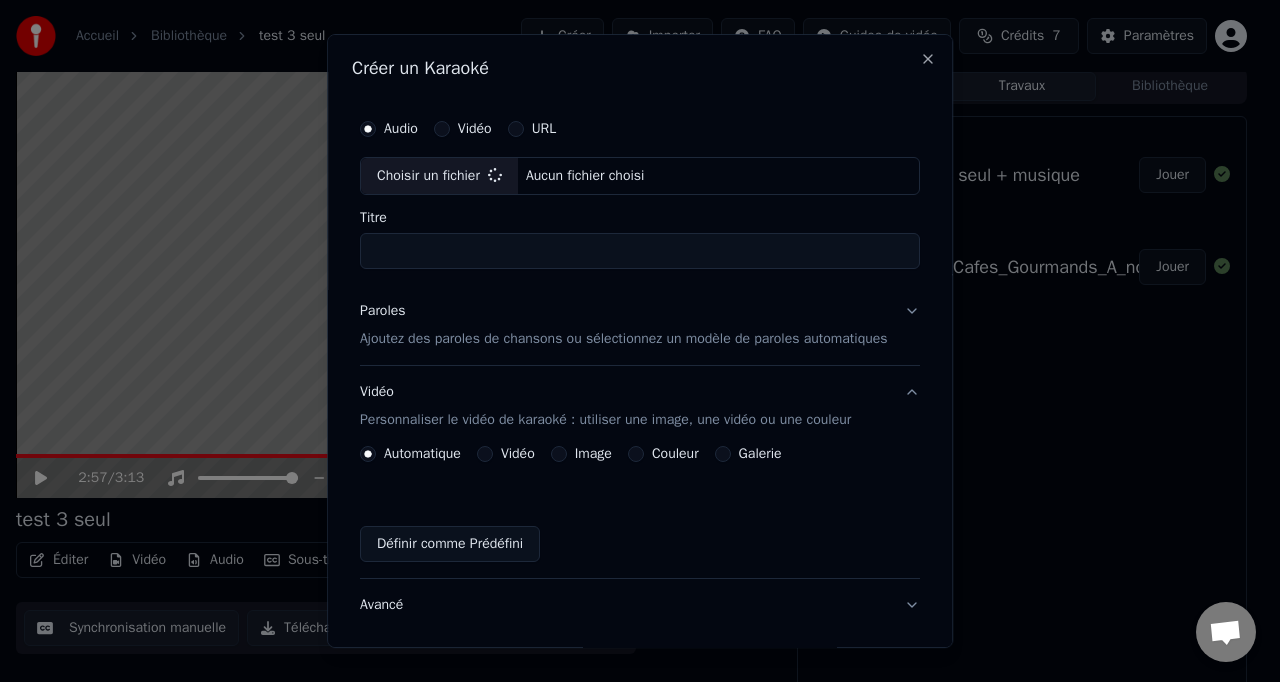 type on "**********" 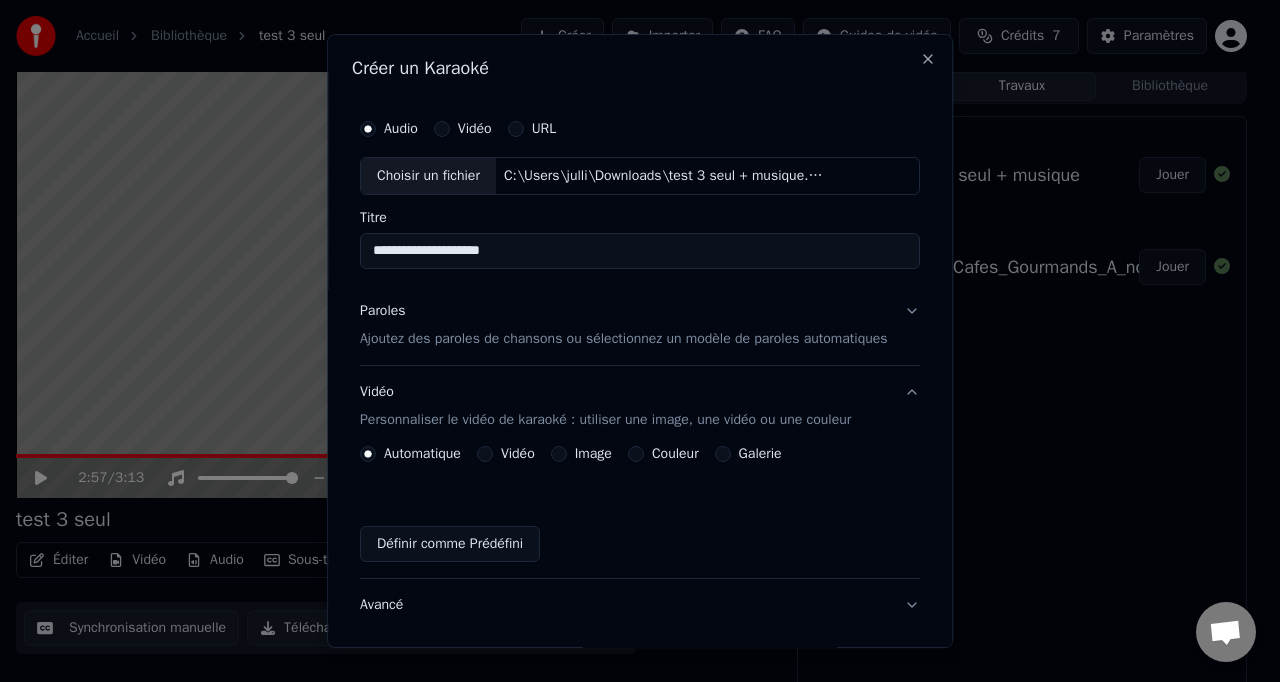 click on "Ajoutez des paroles de chansons ou sélectionnez un modèle de paroles automatiques" at bounding box center [624, 339] 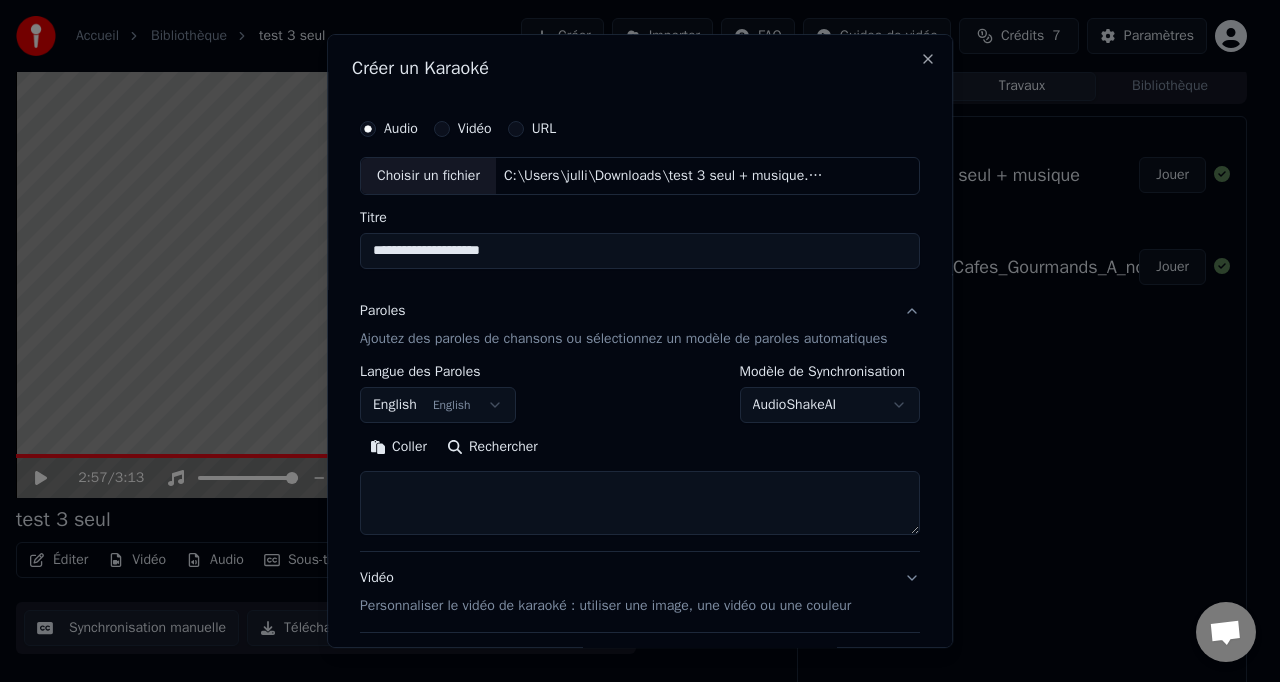 click on "Rechercher" at bounding box center [492, 447] 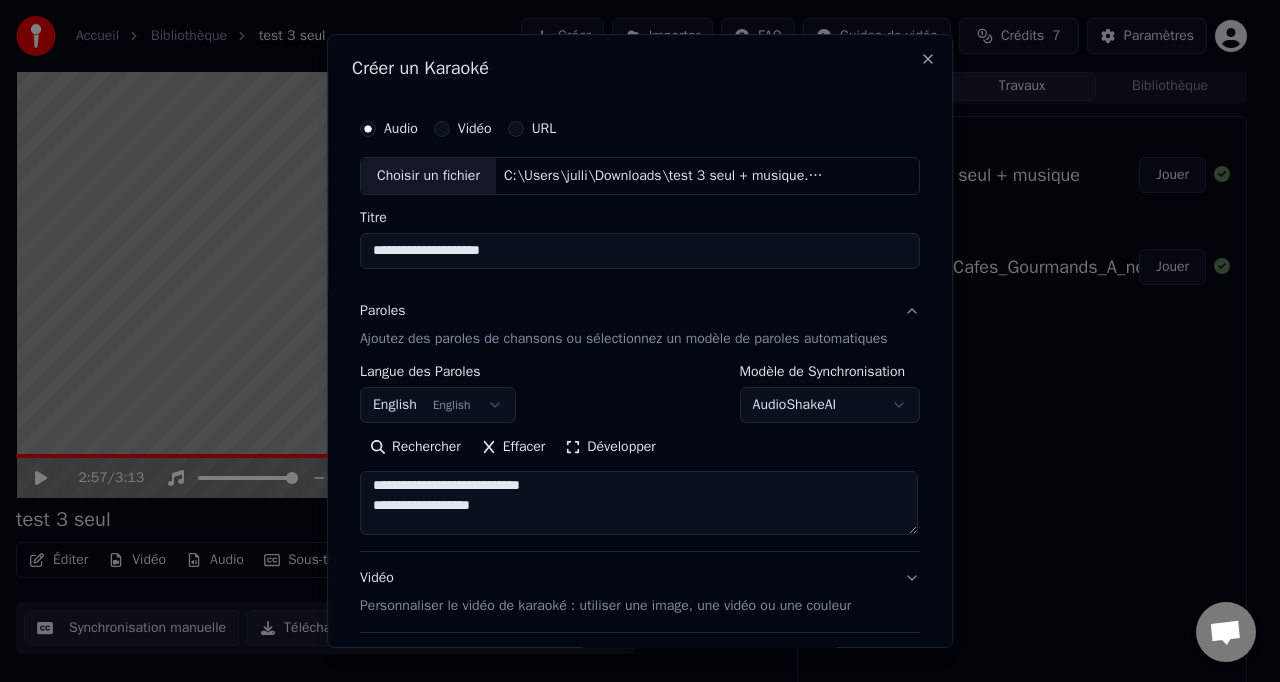 type on "**********" 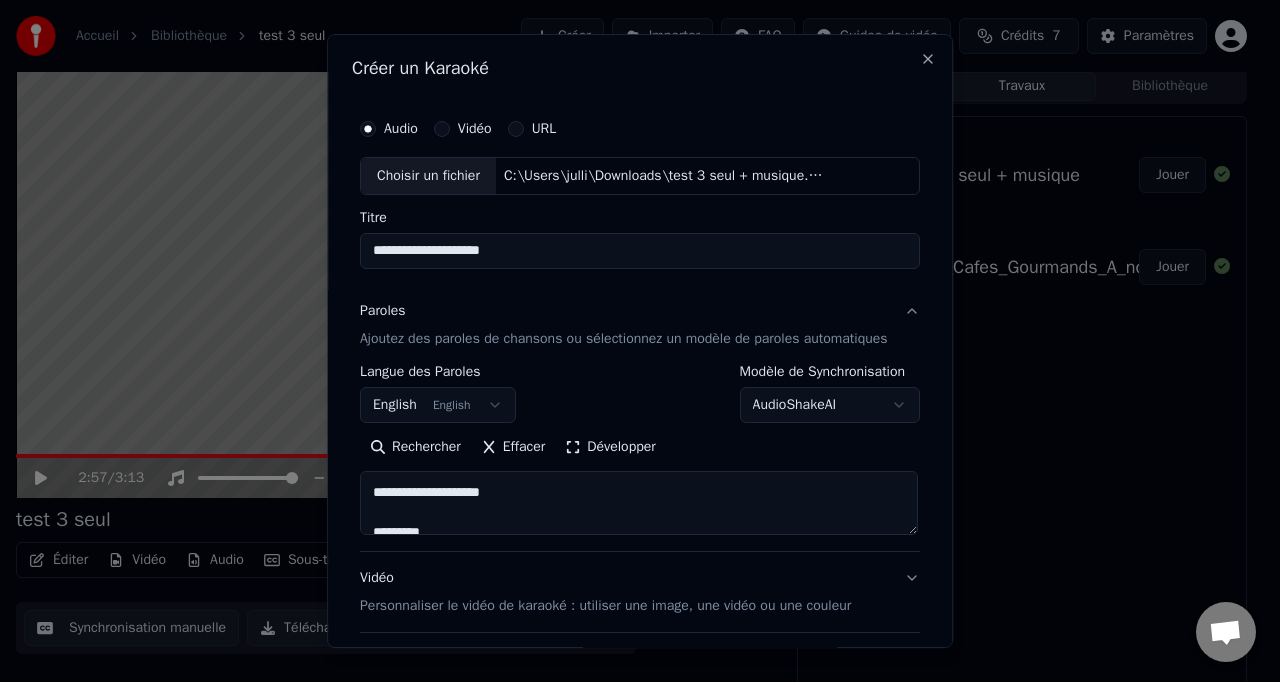 scroll, scrollTop: 2612, scrollLeft: 0, axis: vertical 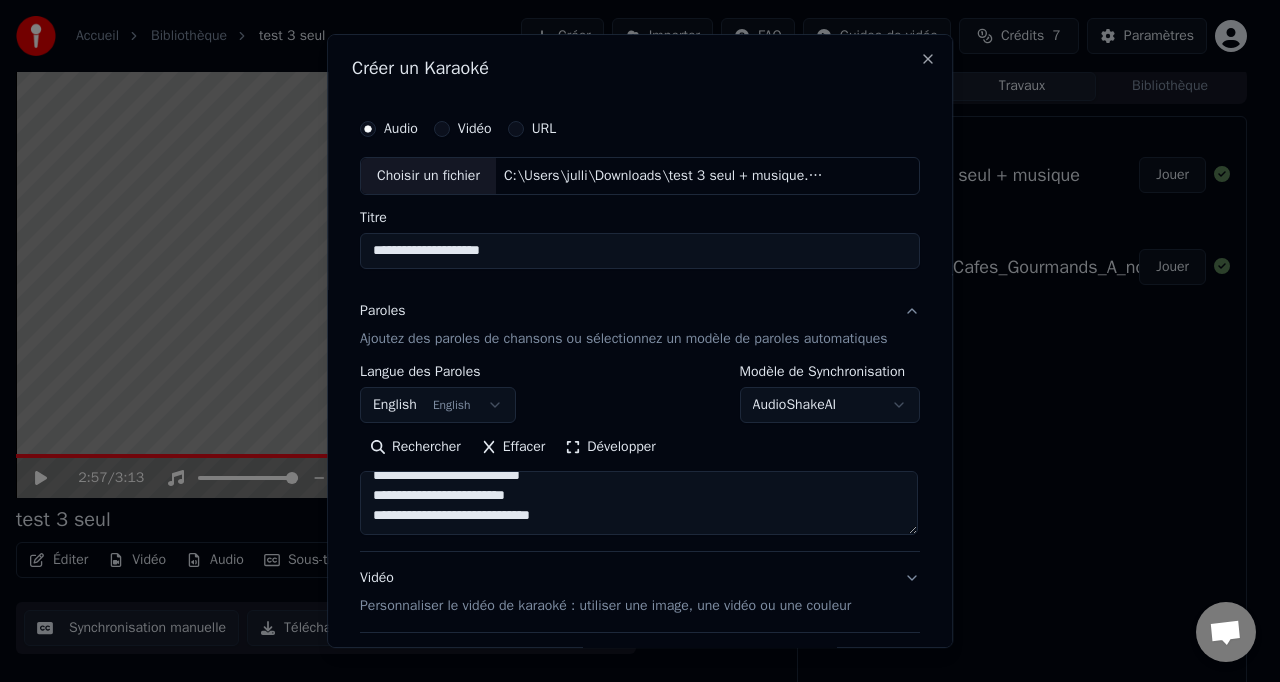 click on "English English" at bounding box center [438, 405] 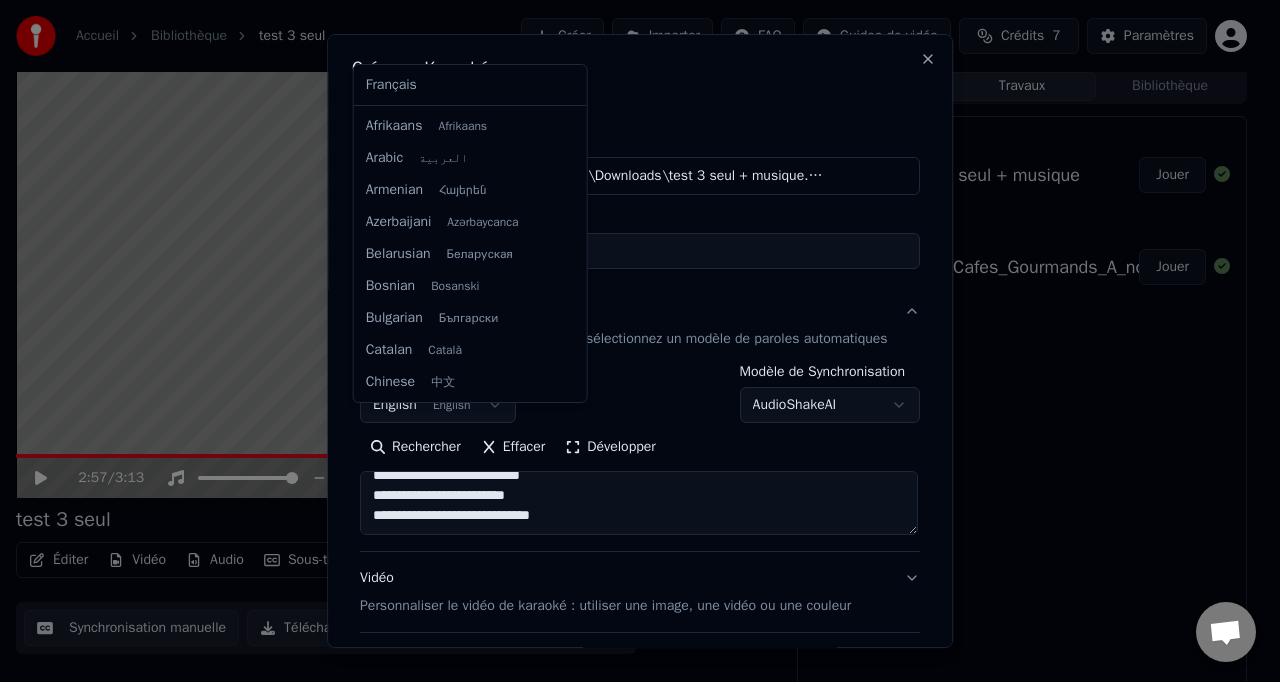 scroll, scrollTop: 160, scrollLeft: 0, axis: vertical 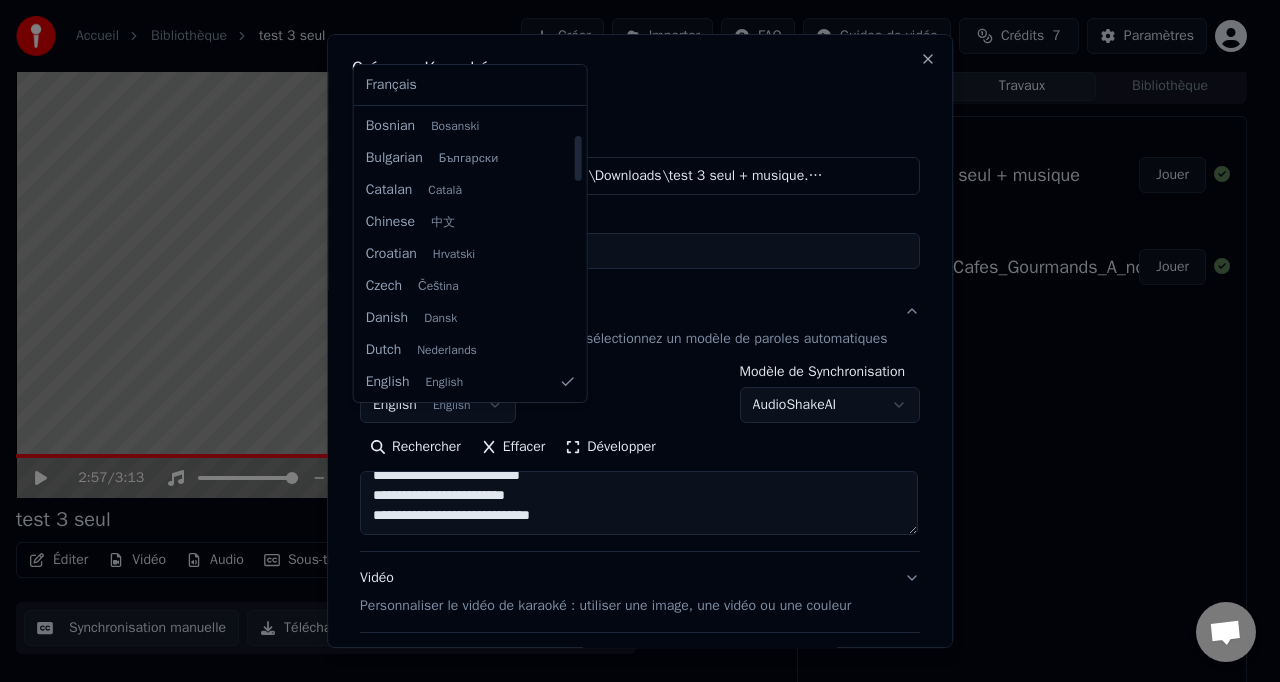 select on "**" 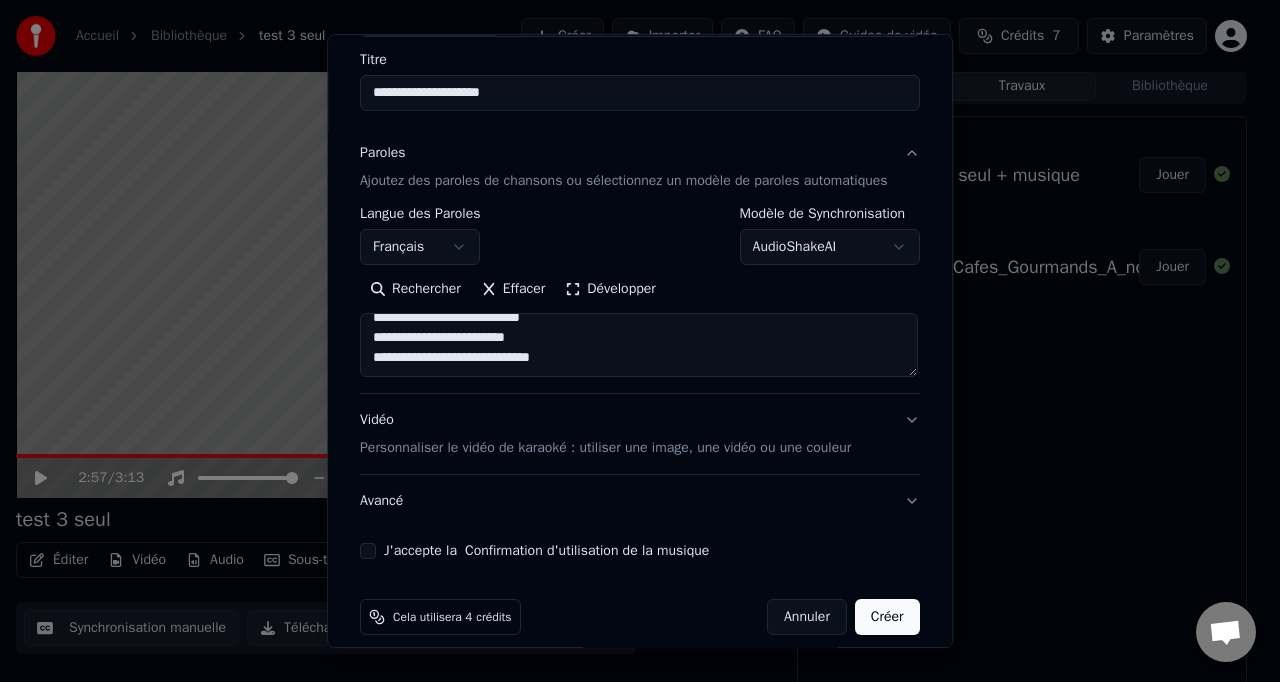 scroll, scrollTop: 196, scrollLeft: 0, axis: vertical 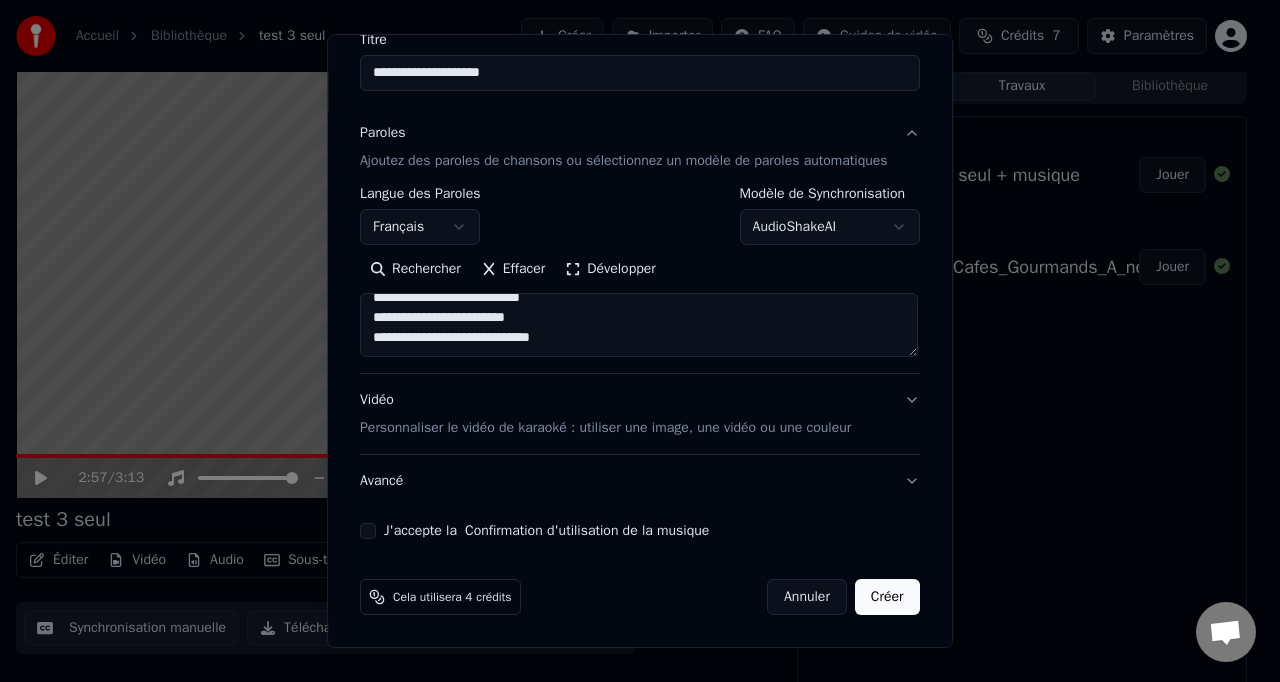 click on "Personnaliser le vidéo de karaoké : utiliser une image, une vidéo ou une couleur" at bounding box center [605, 428] 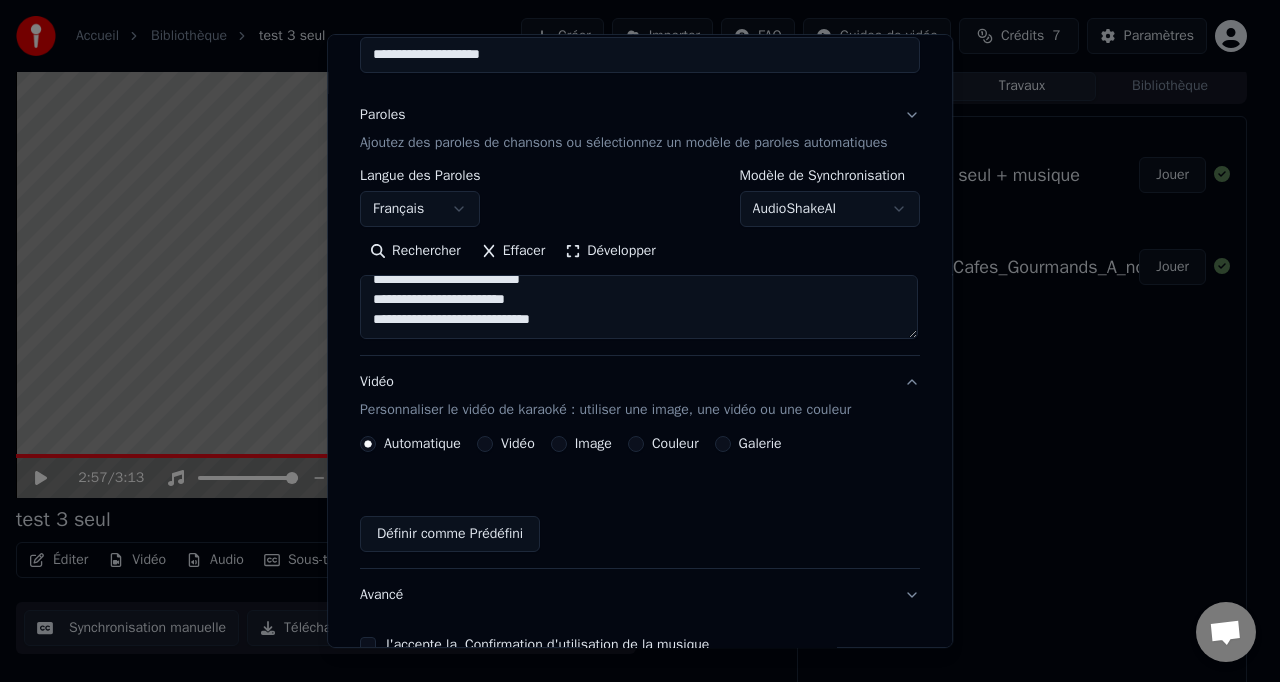scroll, scrollTop: 142, scrollLeft: 0, axis: vertical 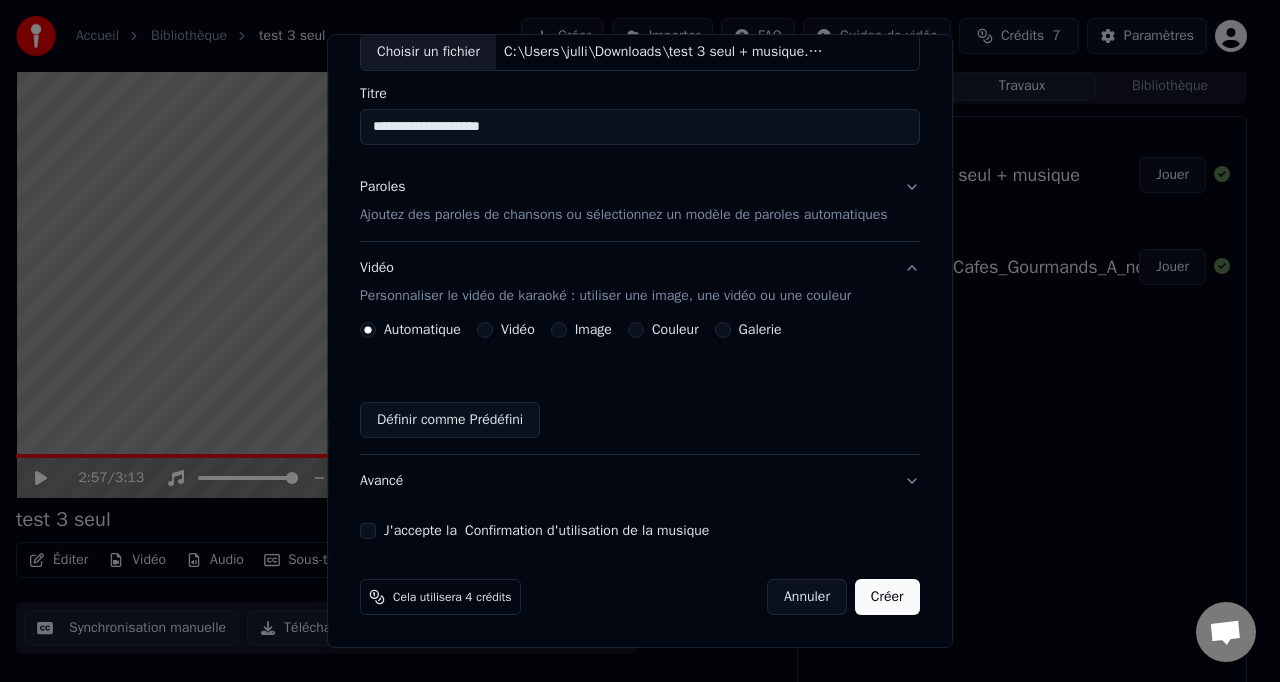 click on "Image" at bounding box center (593, 330) 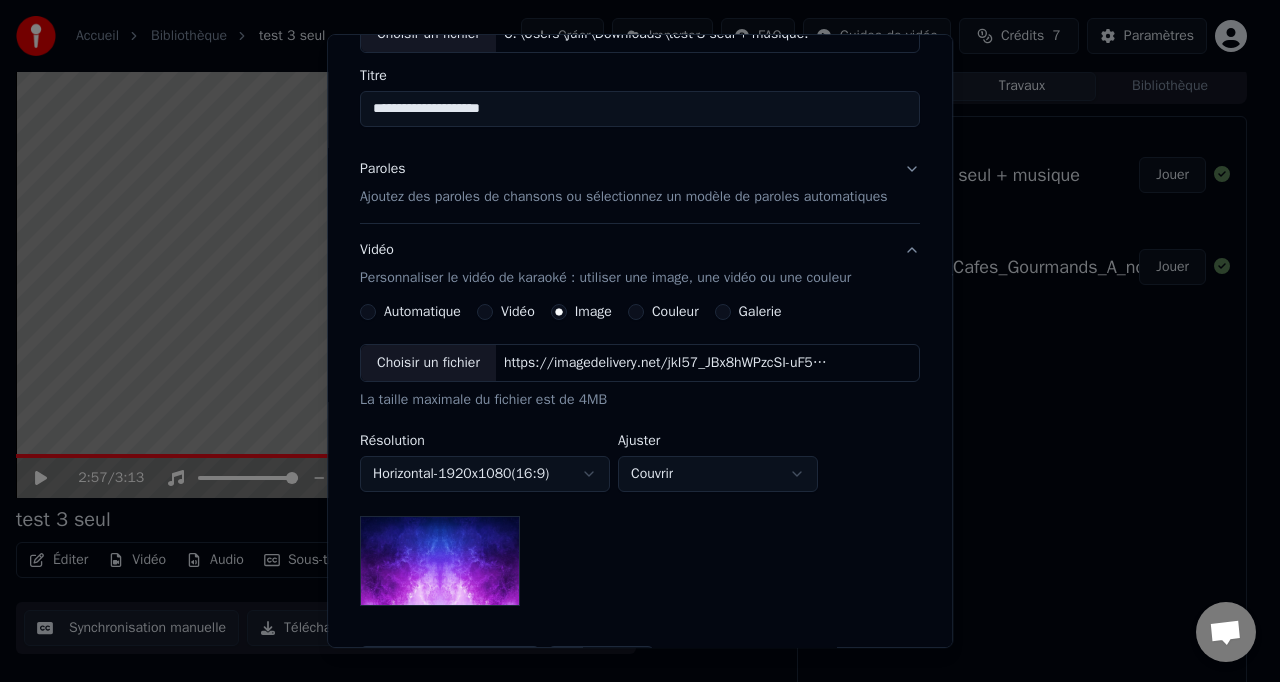 click on "Vidéo" at bounding box center [518, 312] 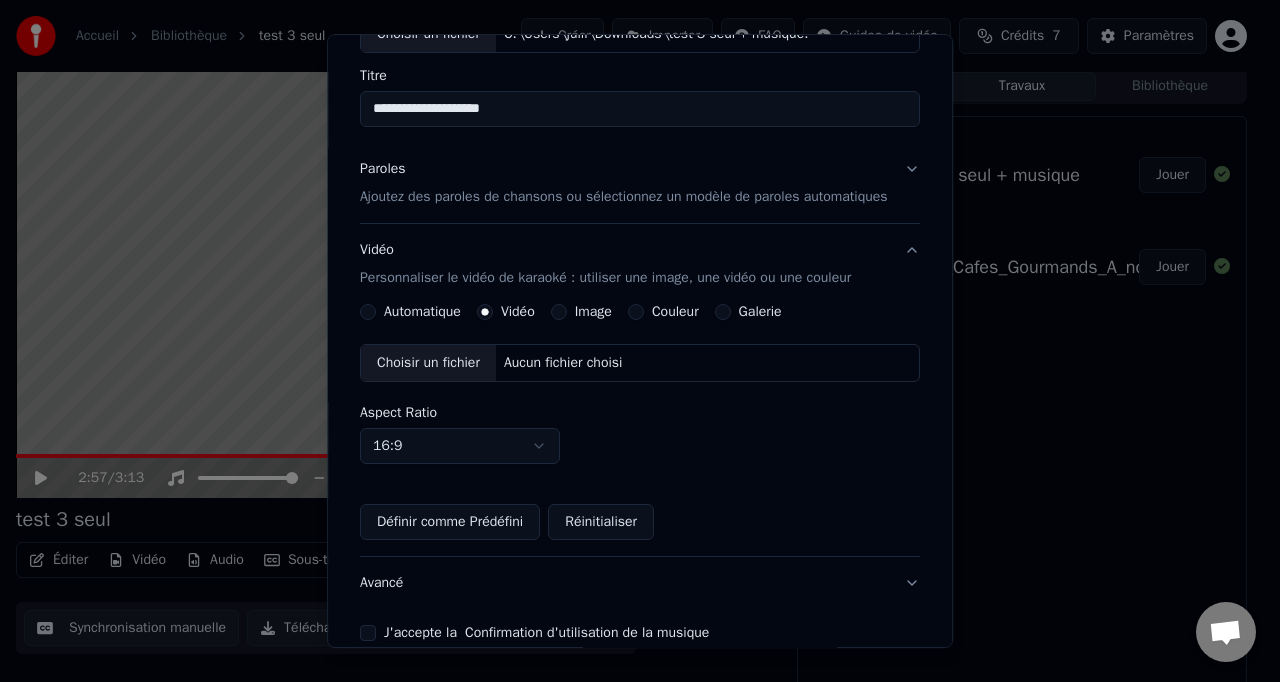 click on "Automatique Vidéo Image Couleur Galerie Choisir un fichier Aucun fichier choisi Aspect Ratio 16:9 **** **** *** *** *** Définir comme Prédéfini Réinitialiser" at bounding box center [640, 422] 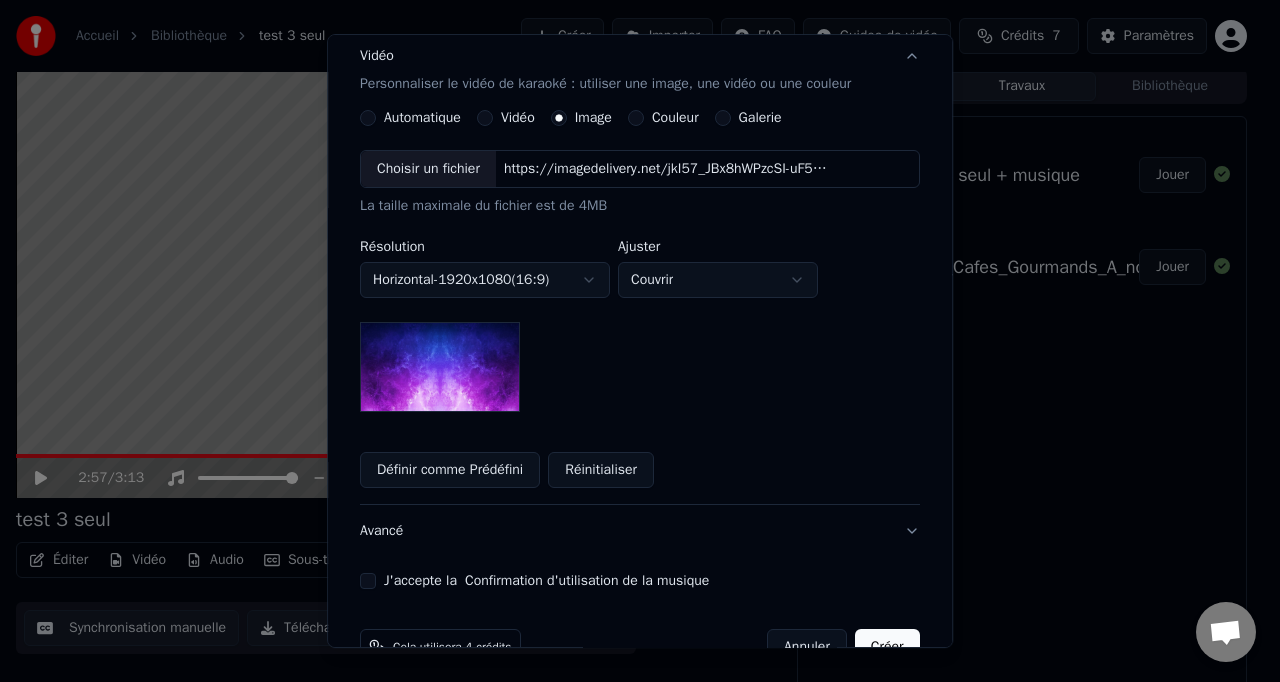 scroll, scrollTop: 335, scrollLeft: 0, axis: vertical 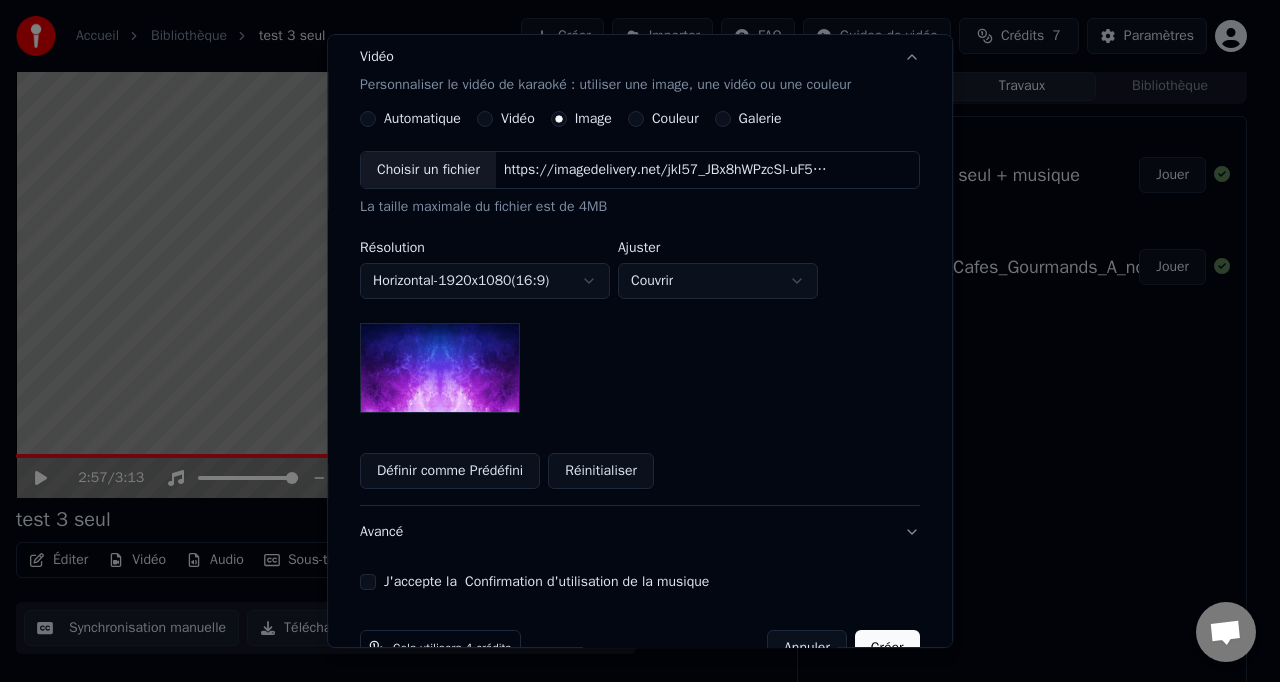 click on "Vidéo Personnaliser le vidéo de karaoké : utiliser une image, une vidéo ou une couleur" at bounding box center (640, 71) 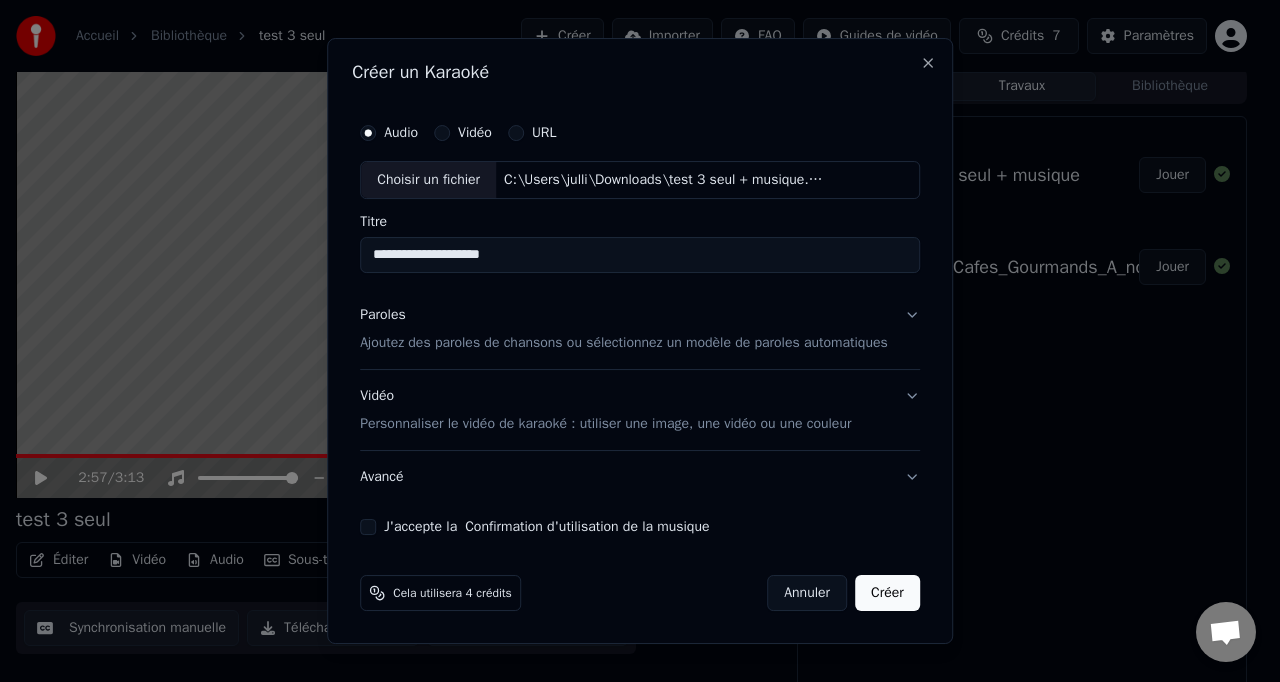 scroll, scrollTop: 10, scrollLeft: 0, axis: vertical 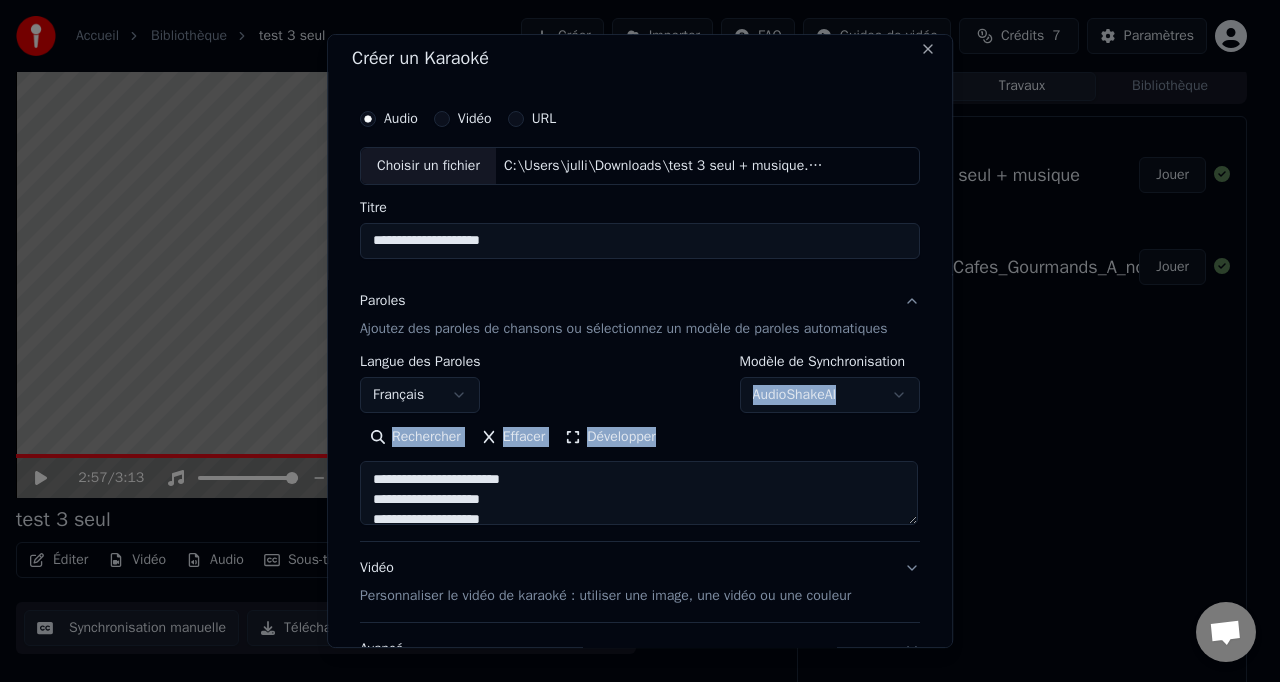 drag, startPoint x: 938, startPoint y: 430, endPoint x: 952, endPoint y: 508, distance: 79.24645 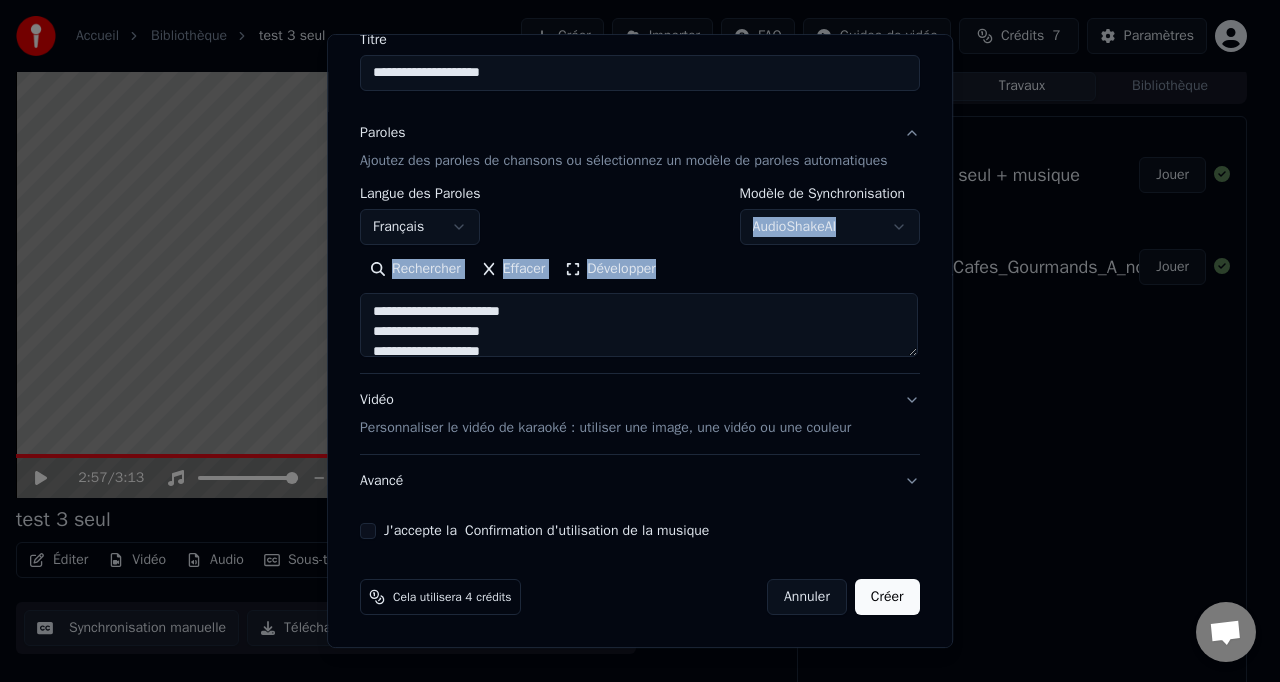 scroll, scrollTop: 196, scrollLeft: 0, axis: vertical 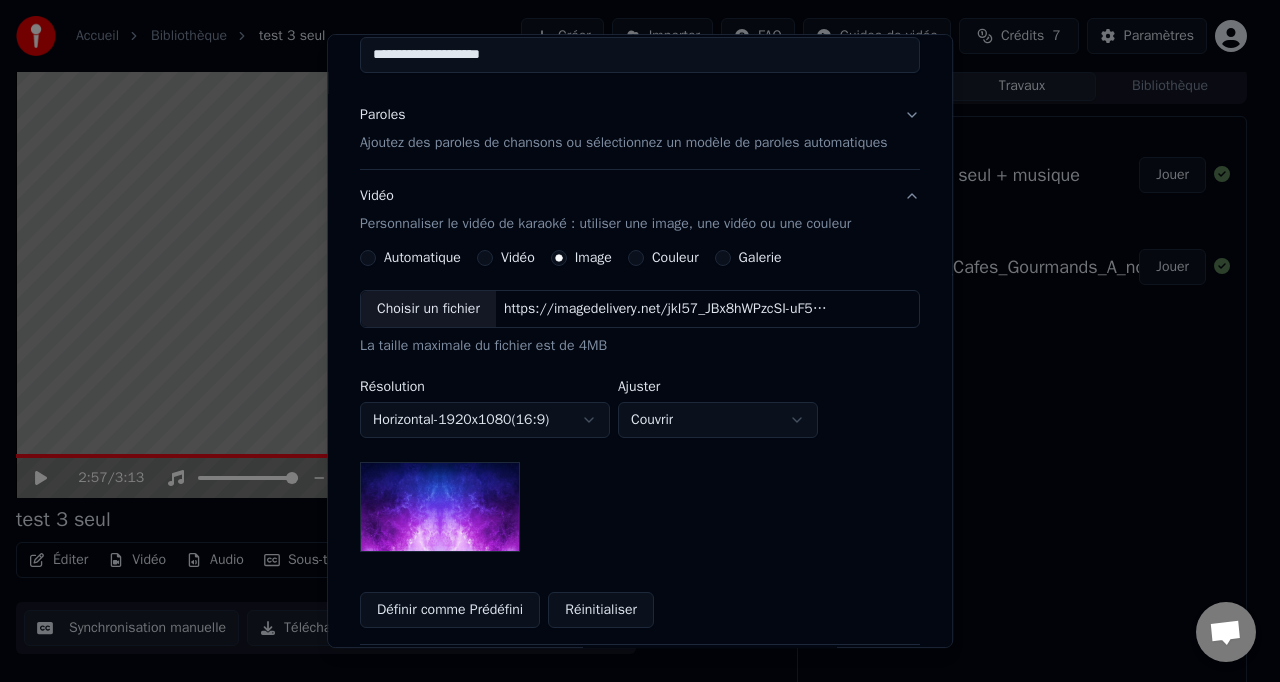 click on "Vidéo" at bounding box center (518, 258) 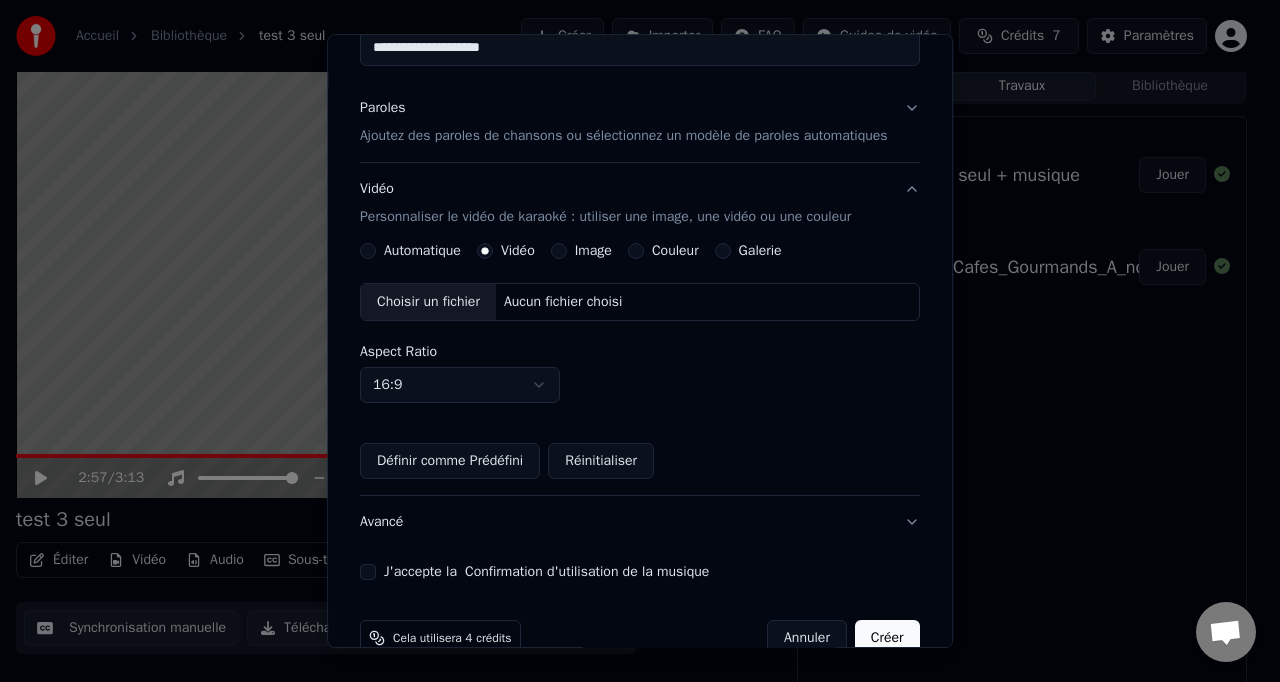 scroll, scrollTop: 199, scrollLeft: 0, axis: vertical 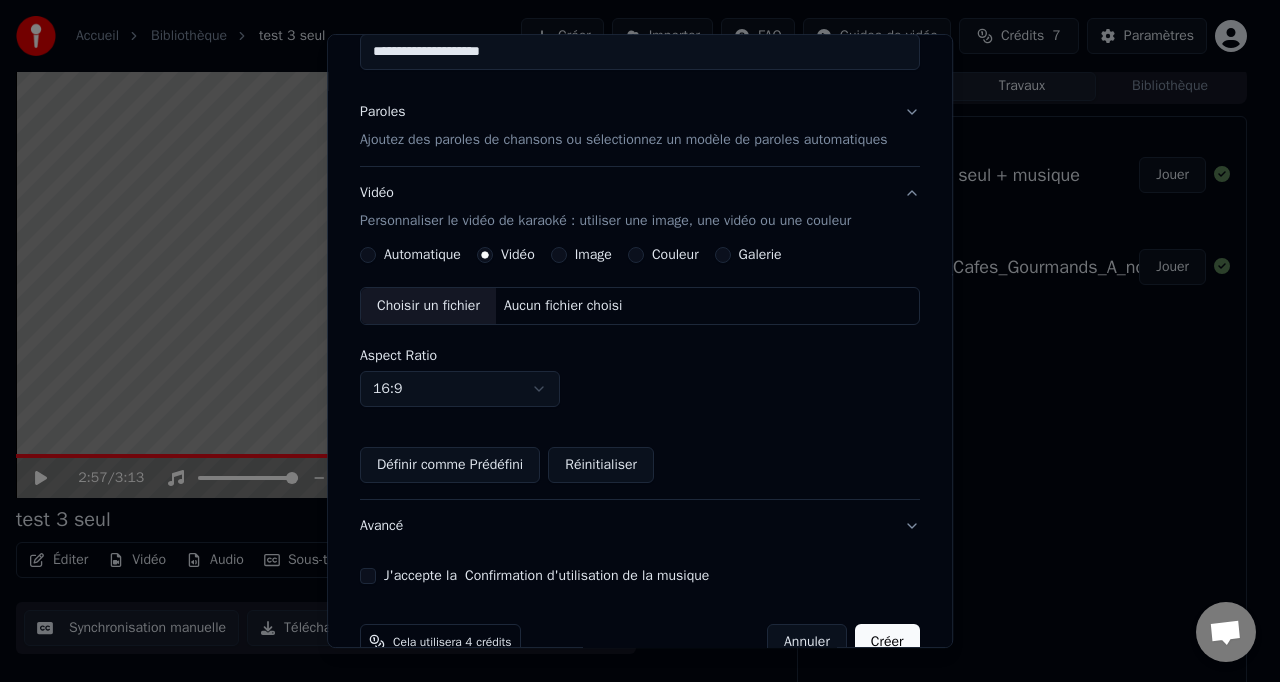 click on "Image" at bounding box center (593, 255) 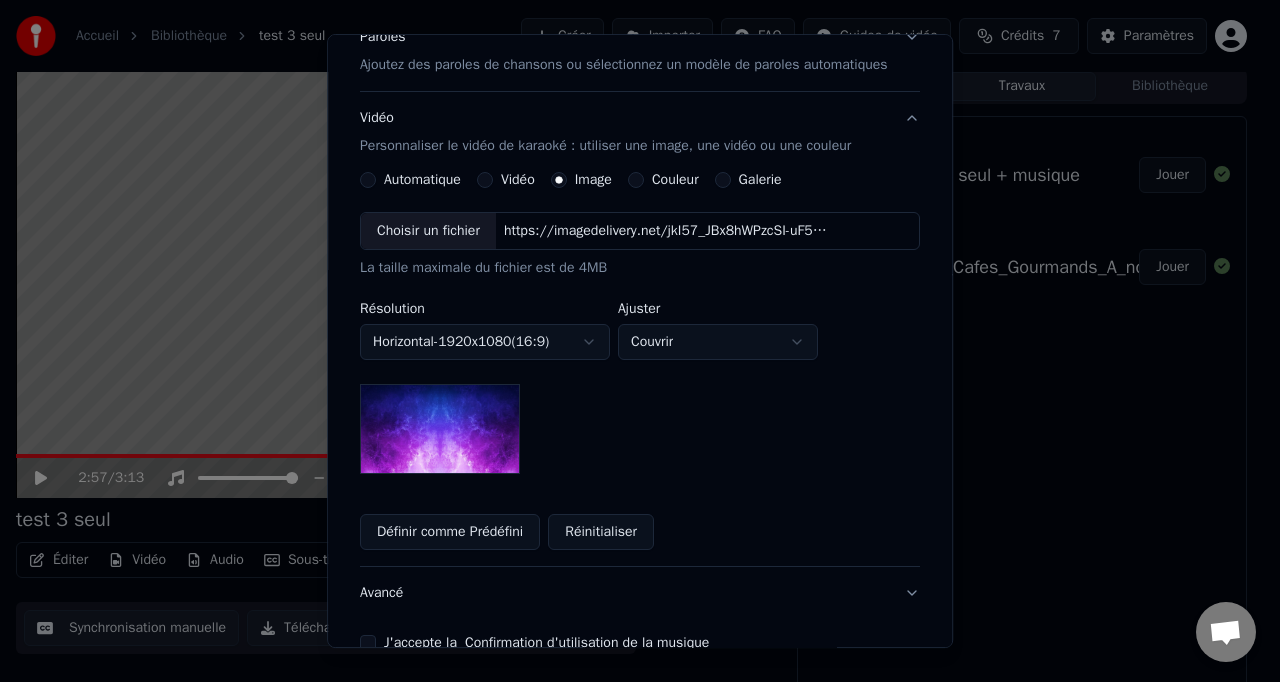 scroll, scrollTop: 264, scrollLeft: 0, axis: vertical 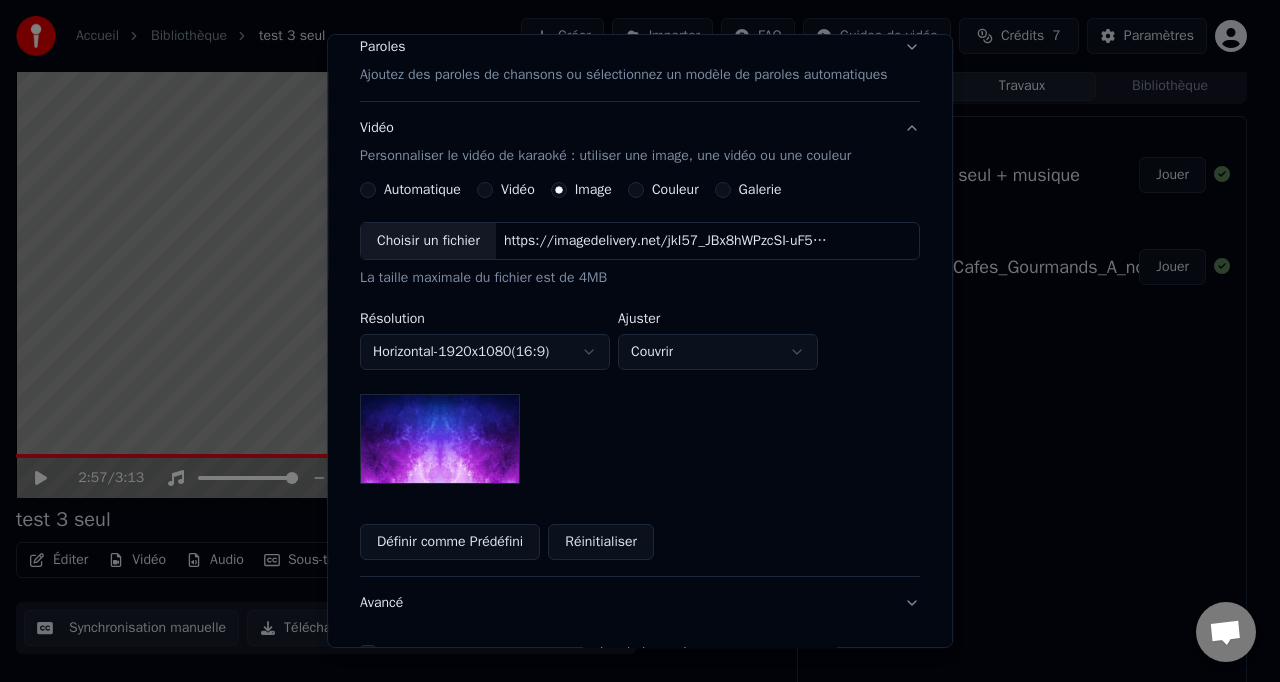 click on "Automatique" at bounding box center (422, 190) 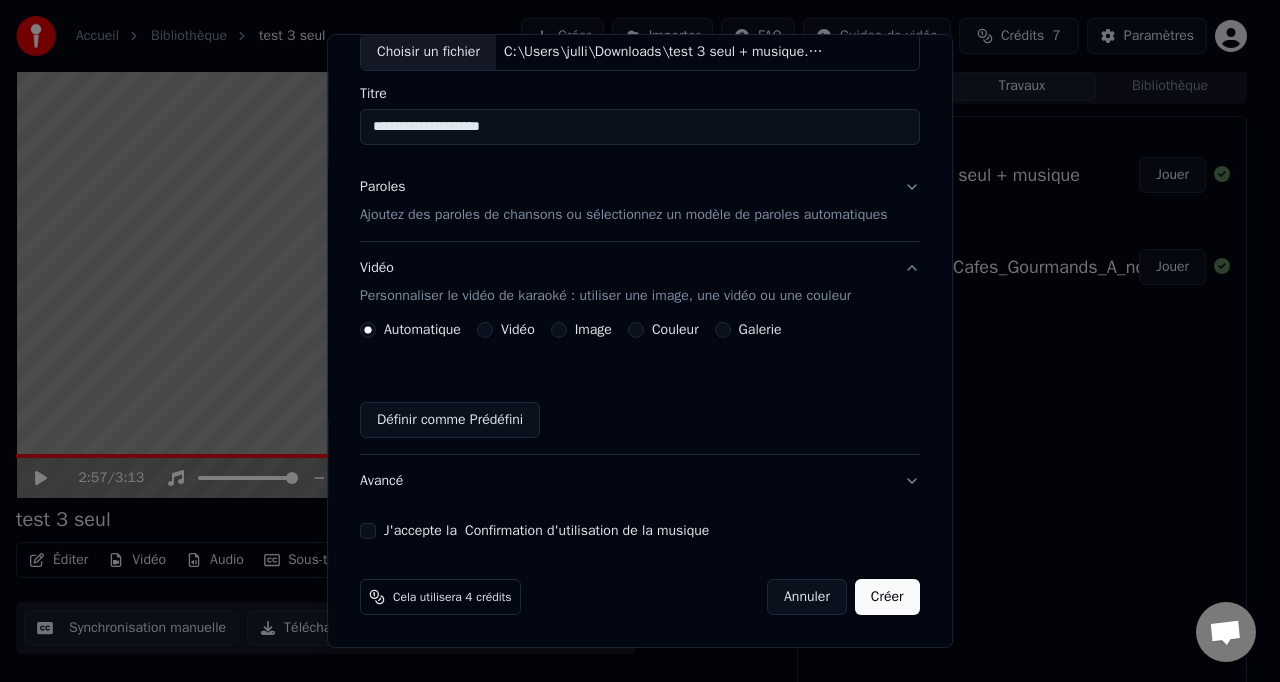scroll, scrollTop: 142, scrollLeft: 0, axis: vertical 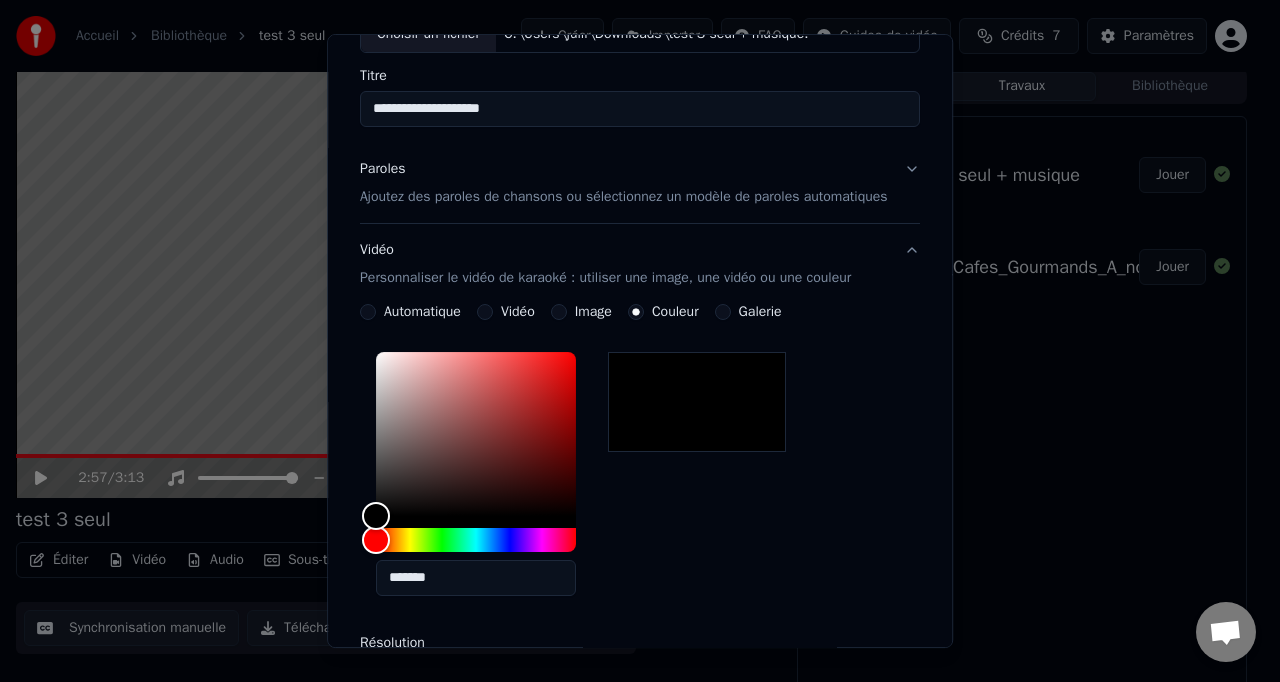 click on "Galerie" at bounding box center (760, 312) 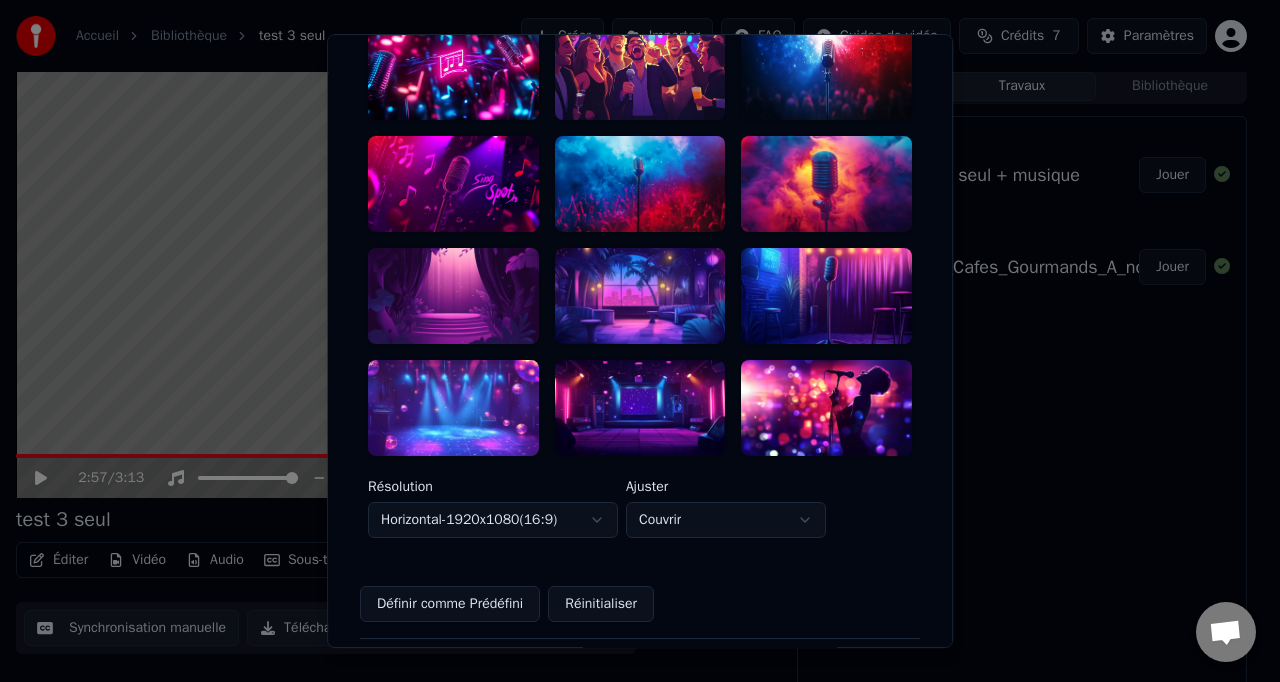 scroll, scrollTop: 458, scrollLeft: 0, axis: vertical 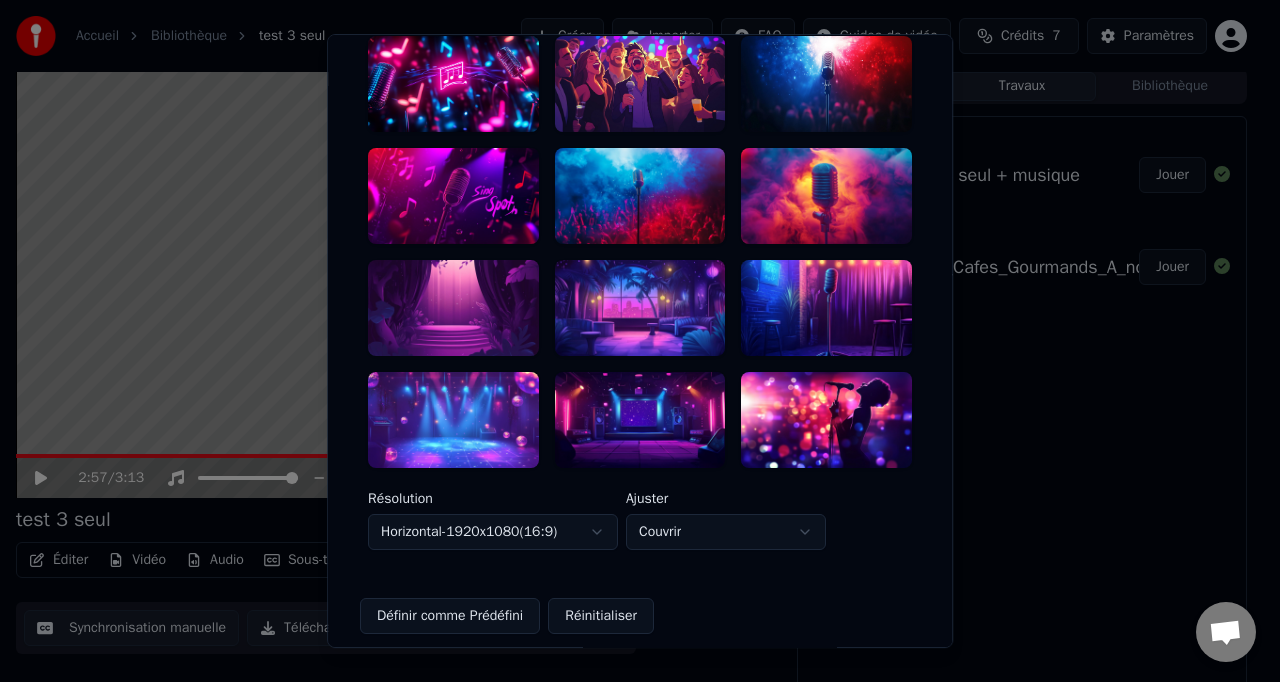 click at bounding box center [453, 420] 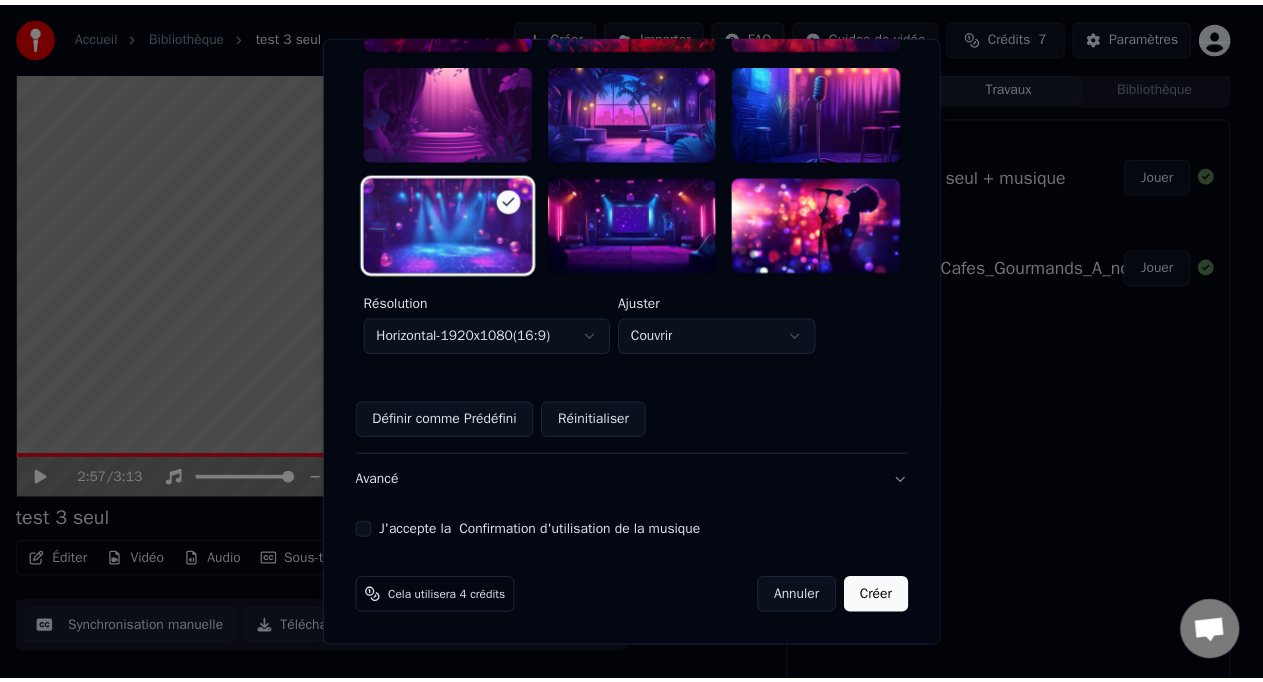 scroll, scrollTop: 670, scrollLeft: 0, axis: vertical 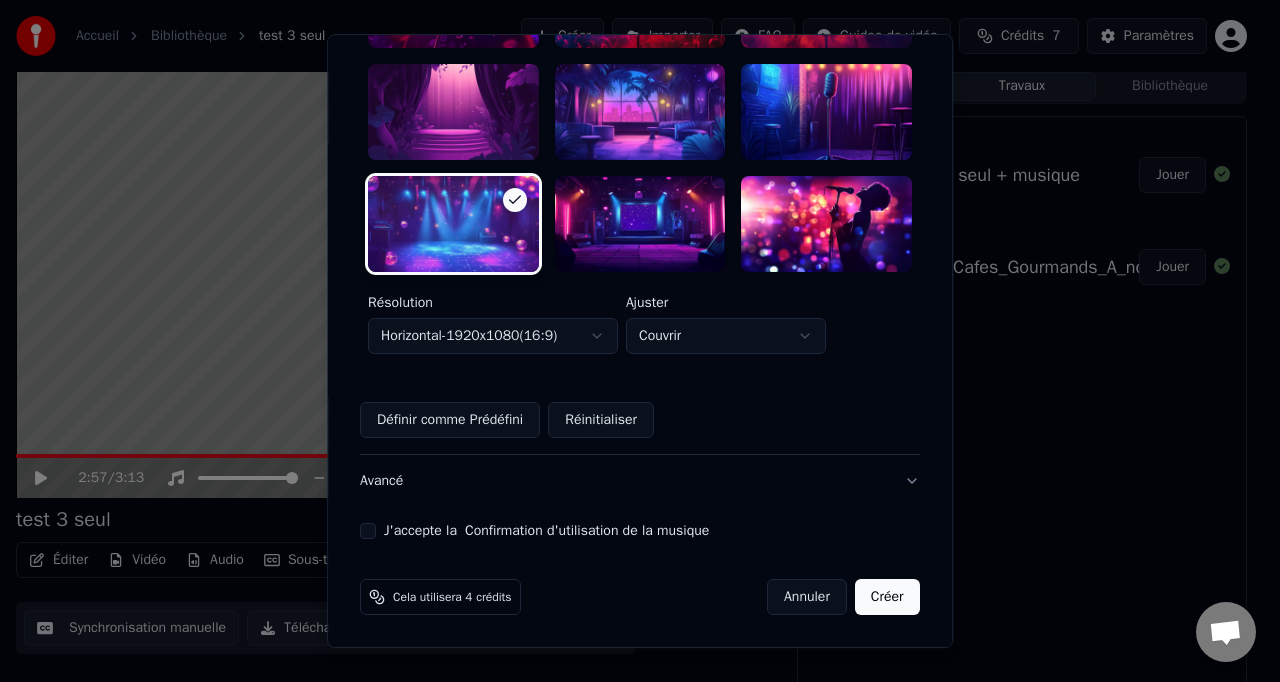 click on "Créer" at bounding box center [887, 597] 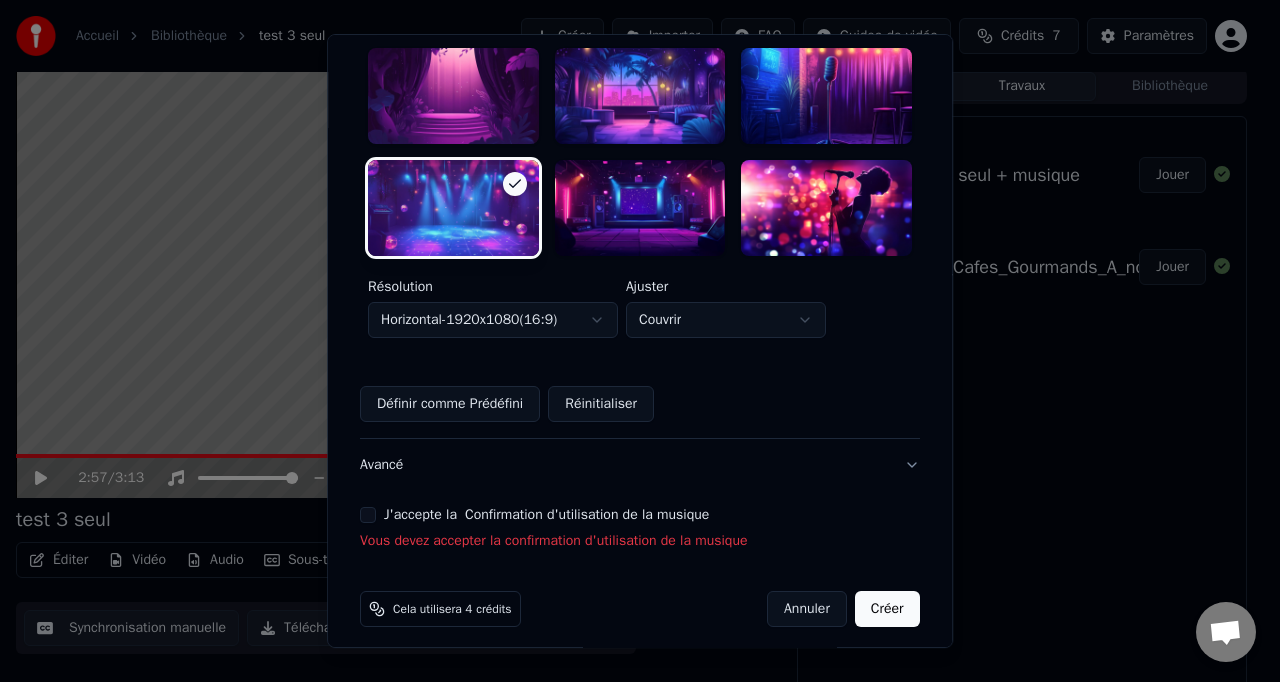 click on "J'accepte la   Confirmation d'utilisation de la musique" at bounding box center (368, 515) 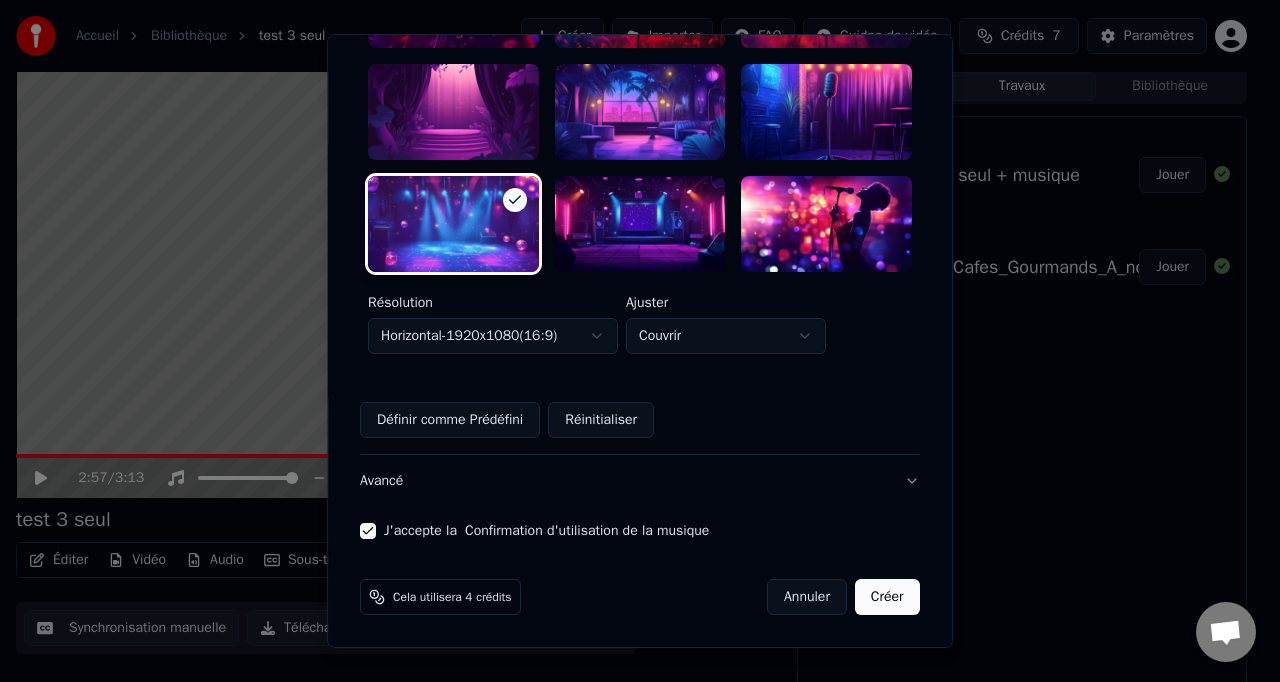 click on "Créer" at bounding box center (887, 597) 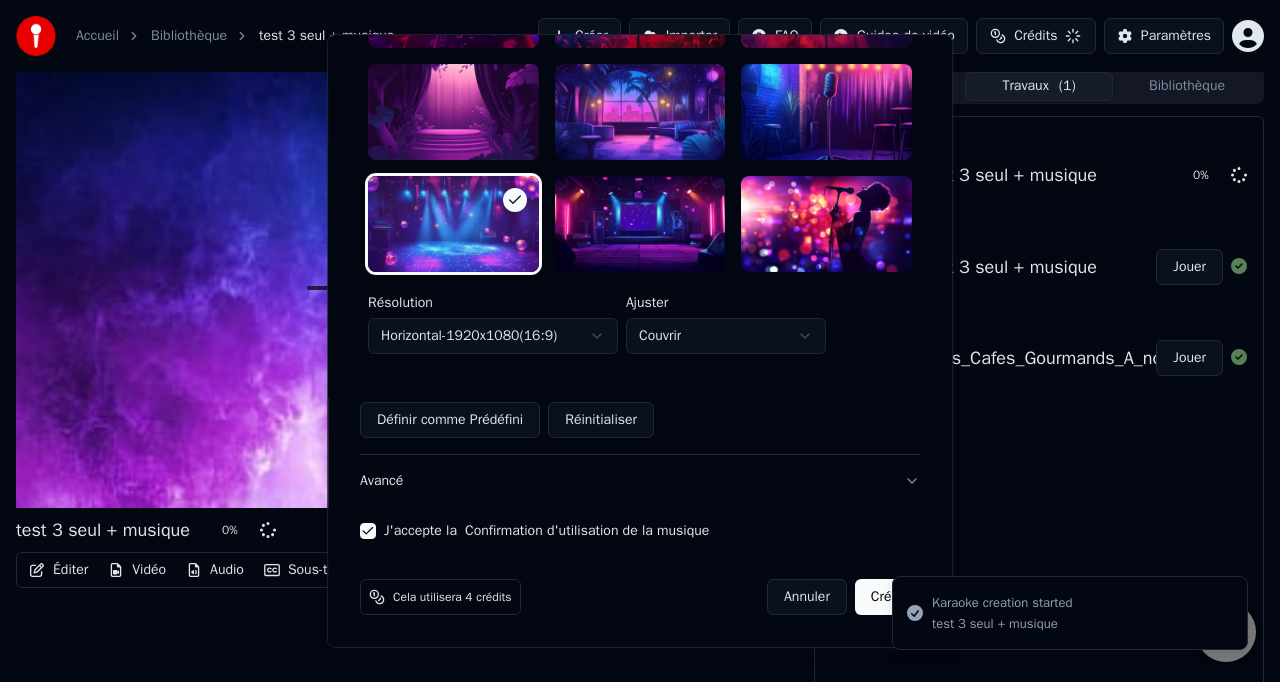 type 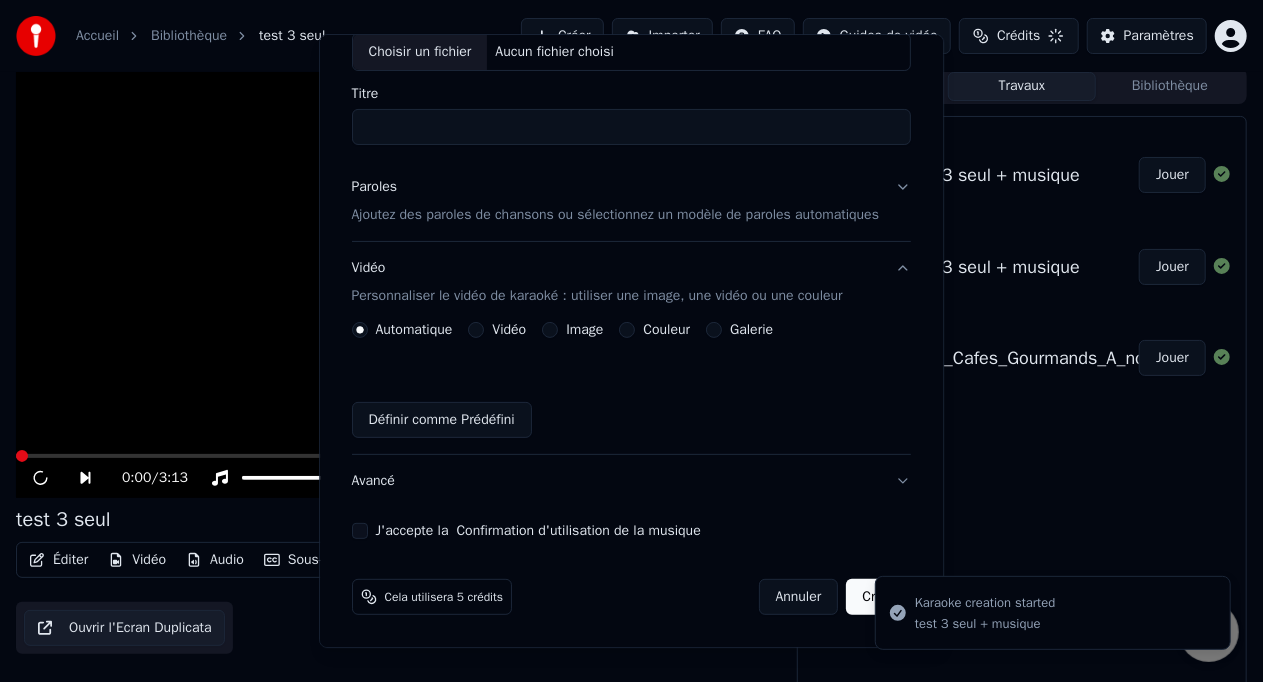 scroll, scrollTop: 142, scrollLeft: 0, axis: vertical 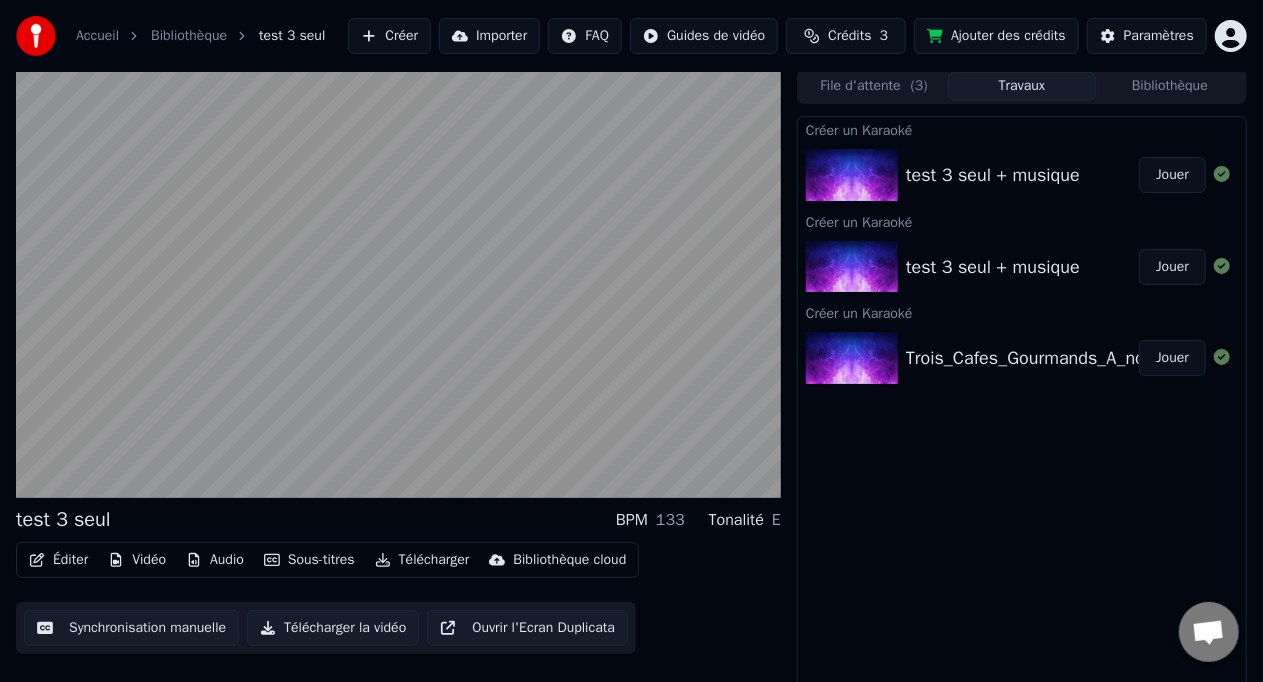 click on "Jouer" at bounding box center [1172, 175] 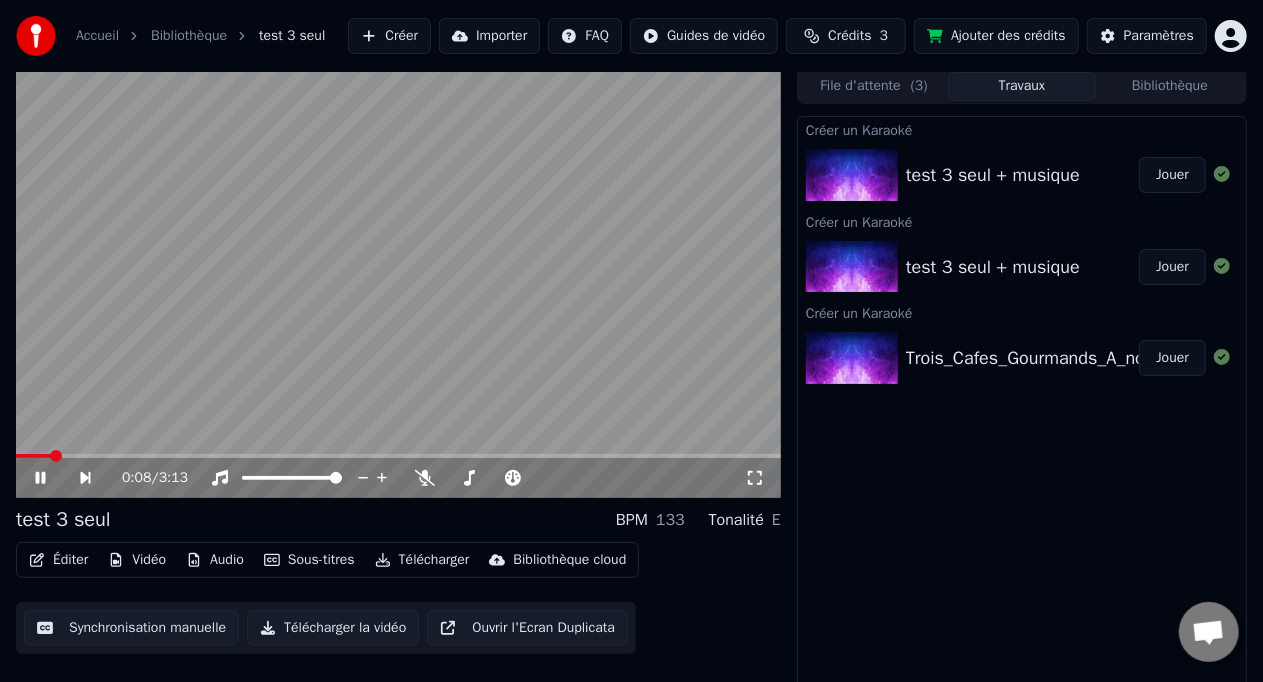 click at bounding box center [398, 283] 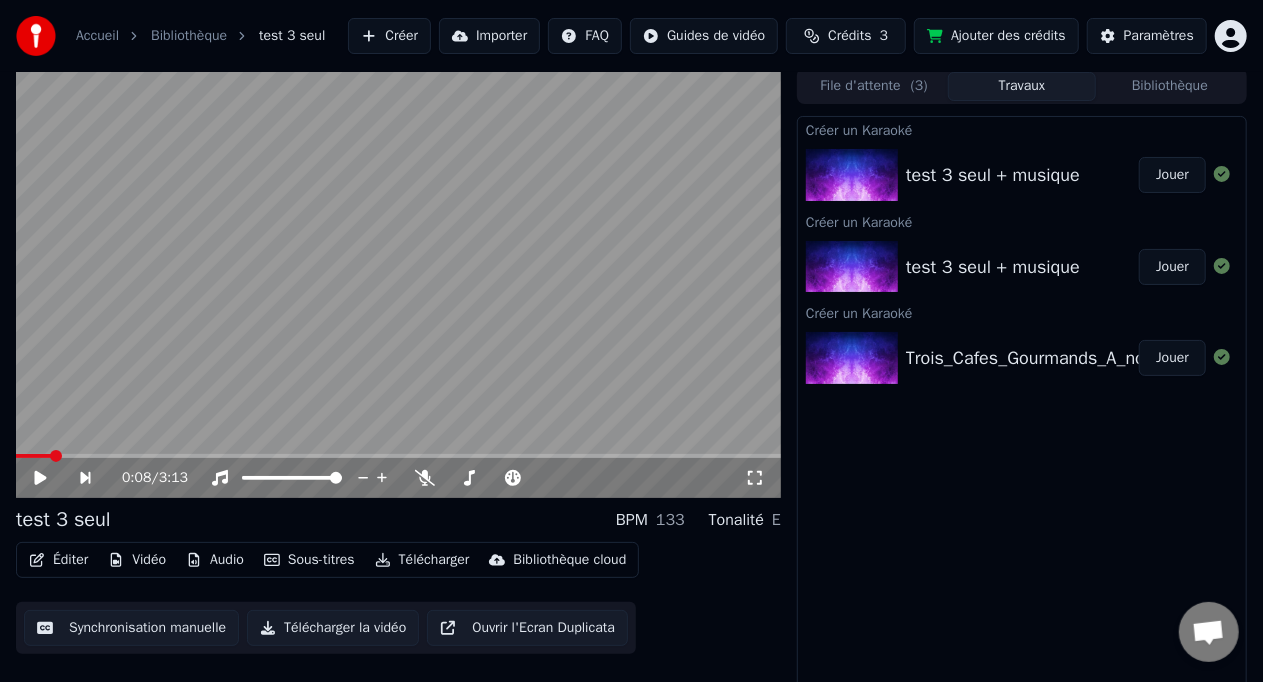 click on "File d'attente ( 3 )" at bounding box center (874, 86) 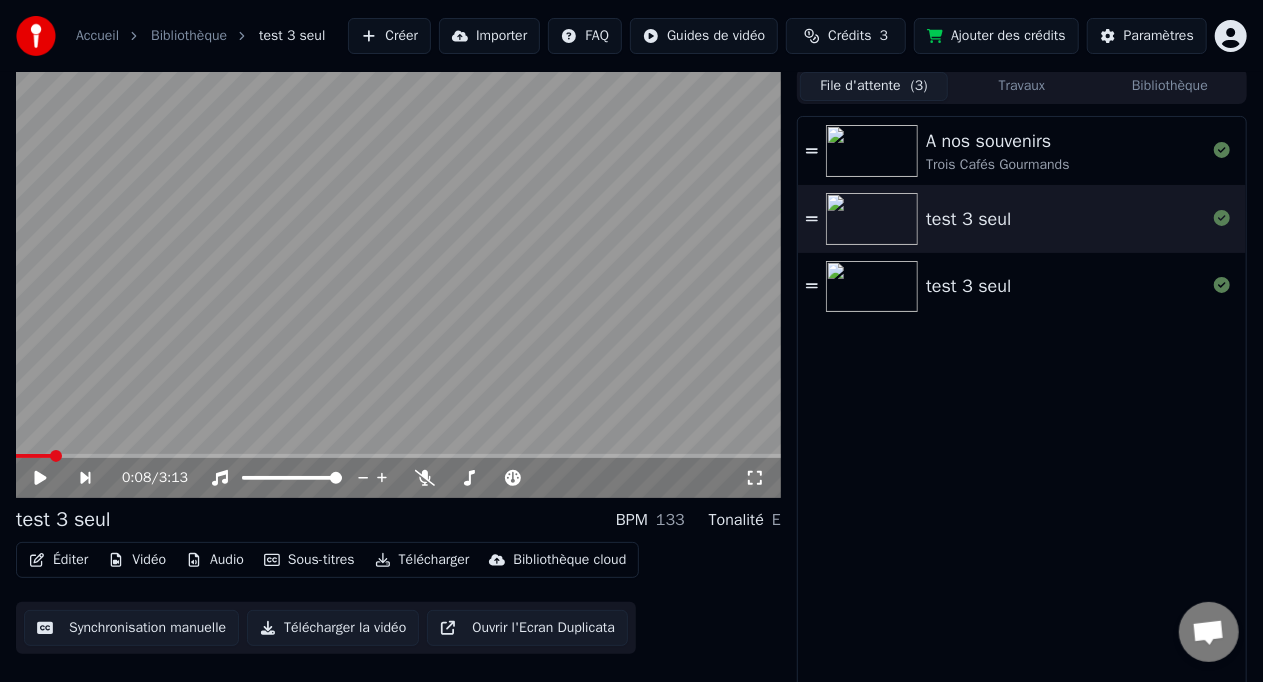 click on "test 3 seul" at bounding box center (968, 286) 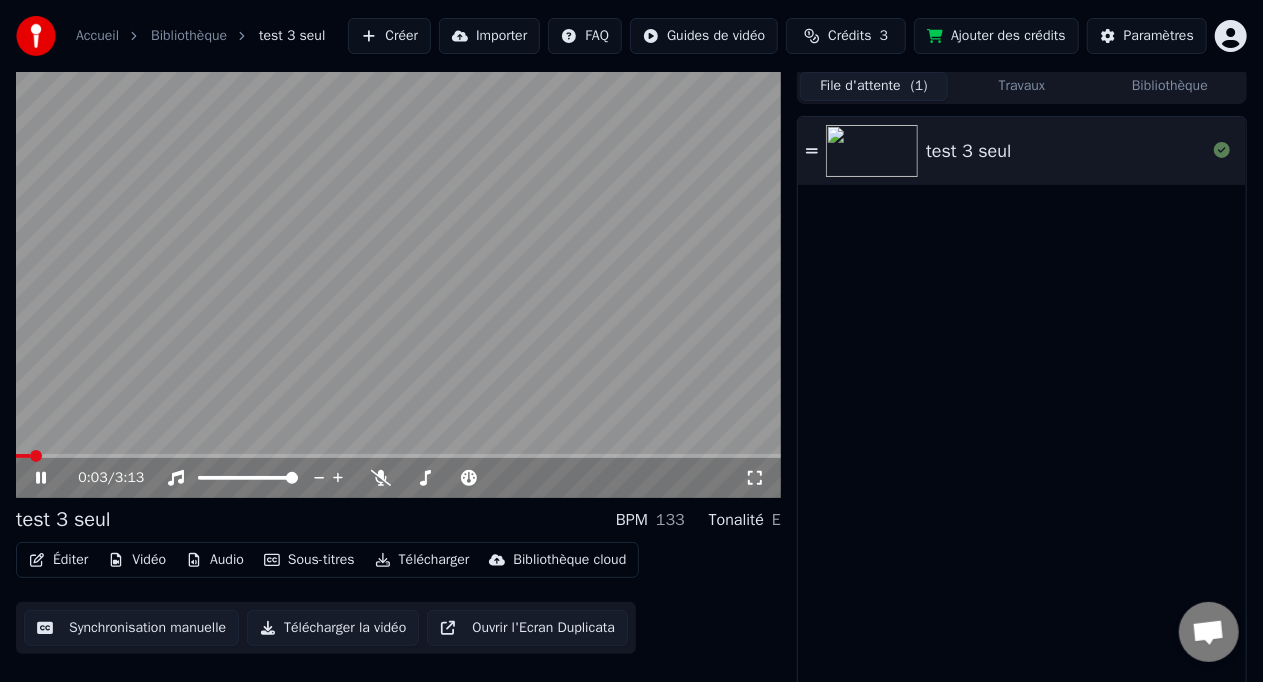 click 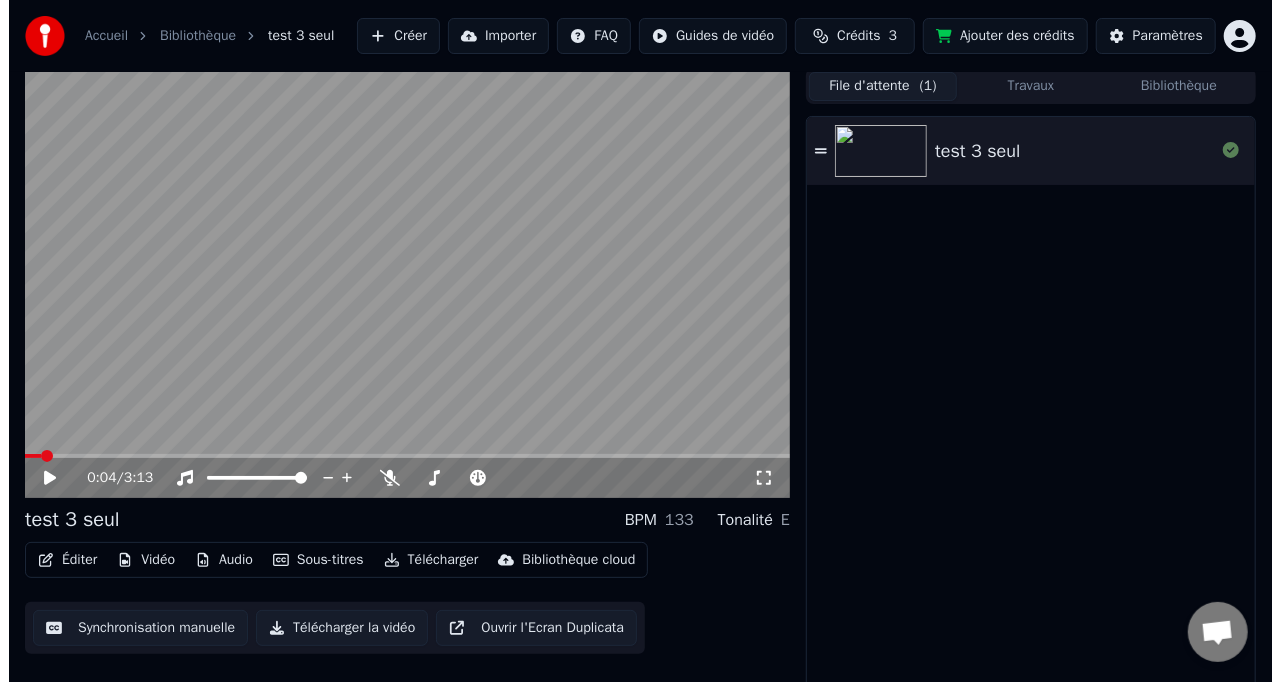 scroll, scrollTop: 18, scrollLeft: 0, axis: vertical 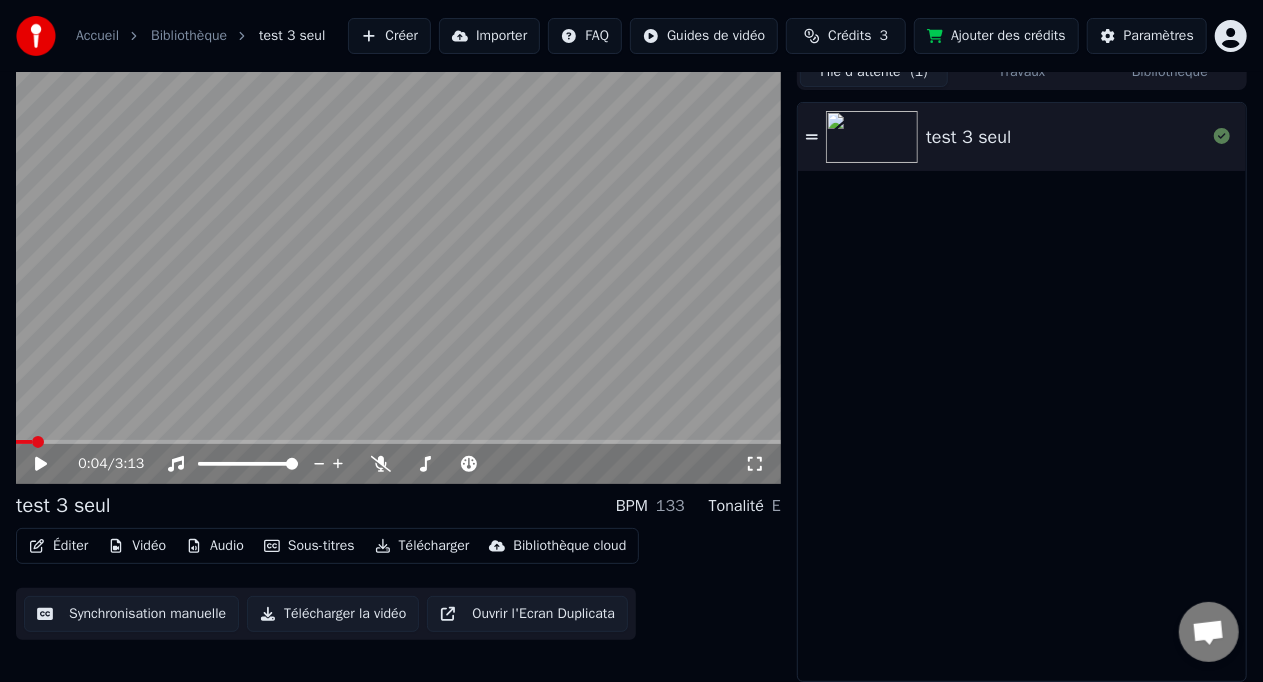 click on "test 3 seul" at bounding box center [1066, 137] 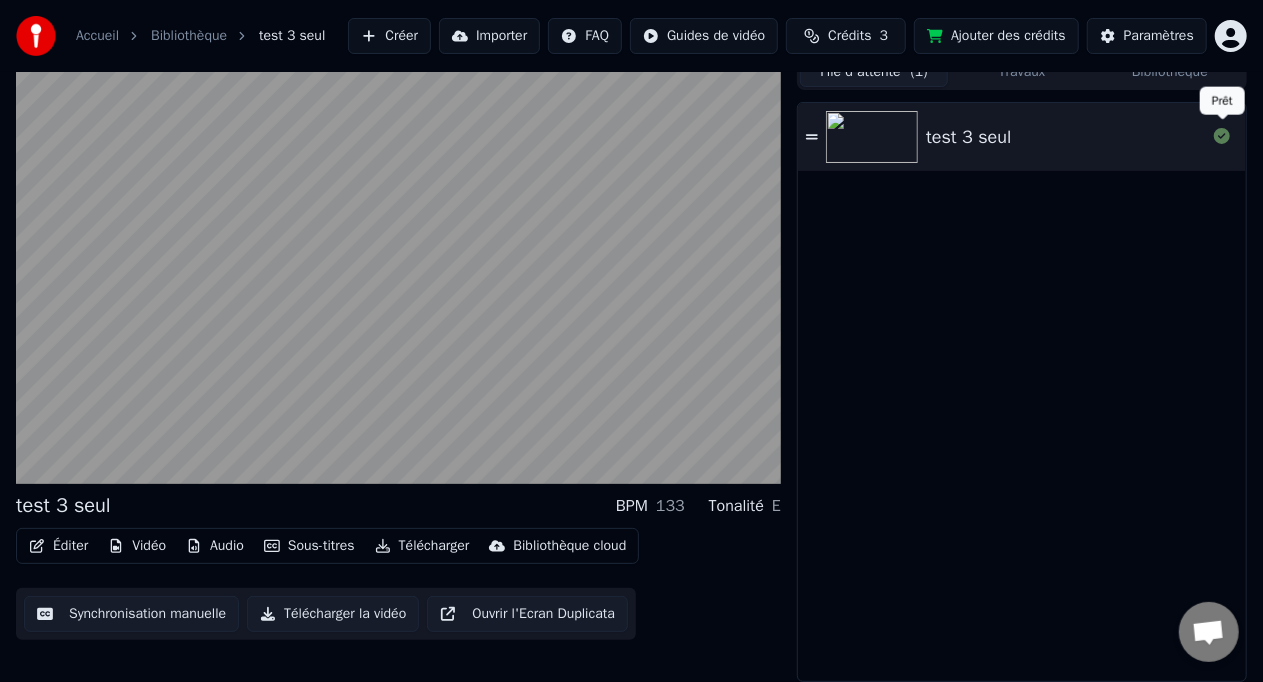 click 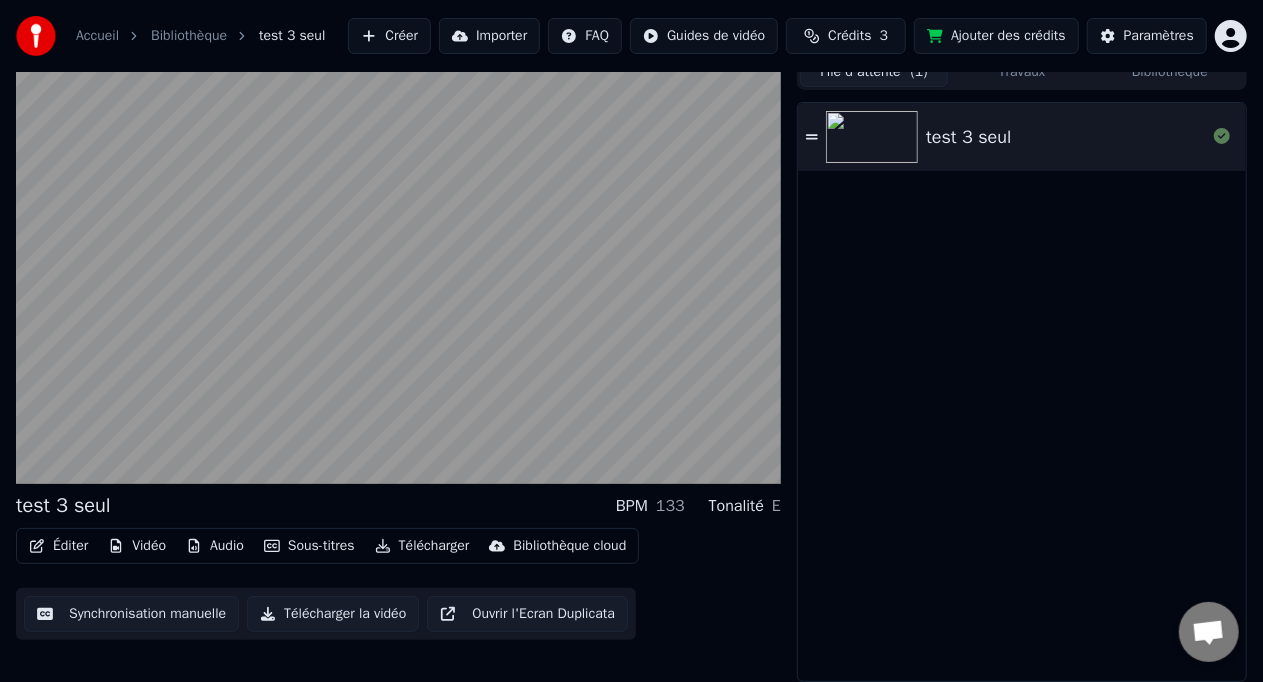 click on "test 3 seul" at bounding box center [1022, 137] 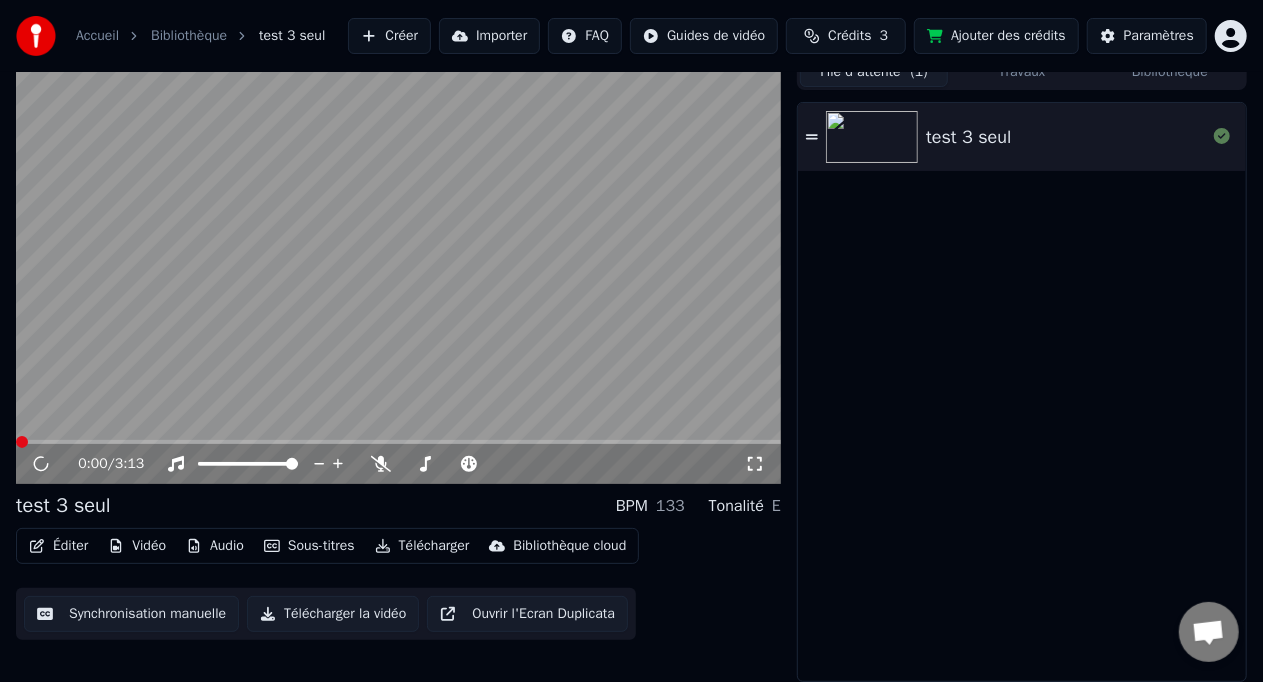 click 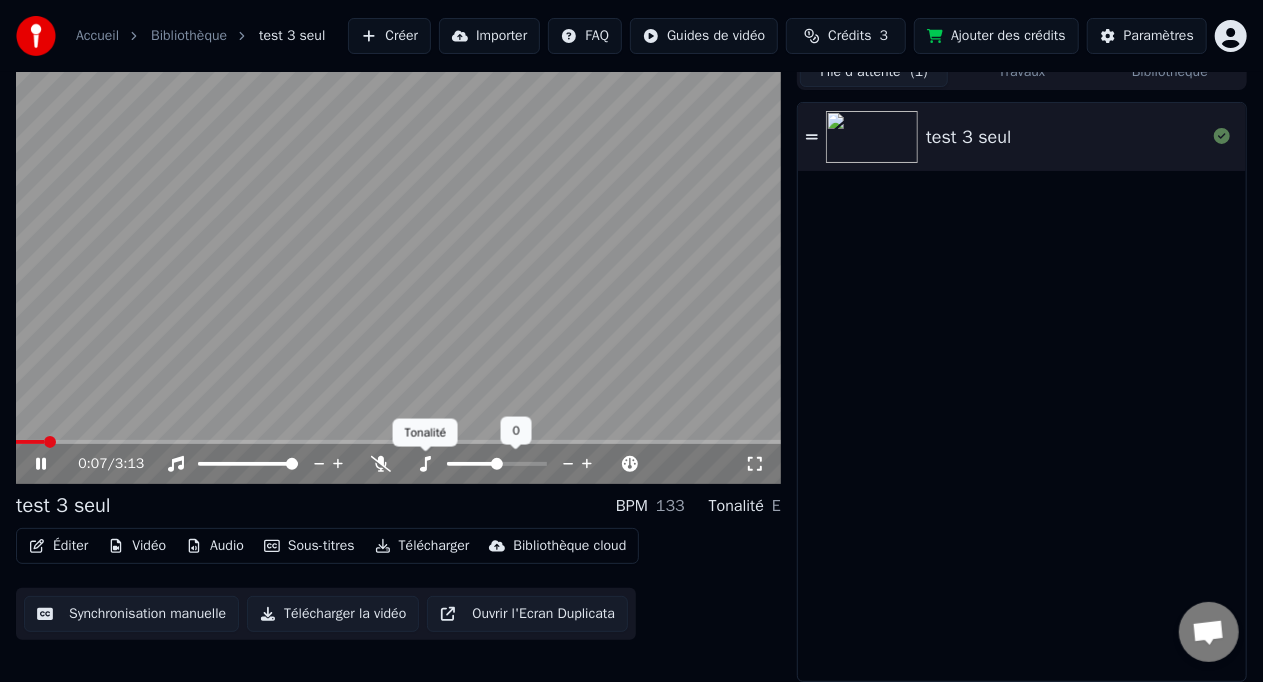 click on "Tonalité Tonalité" at bounding box center [425, 433] 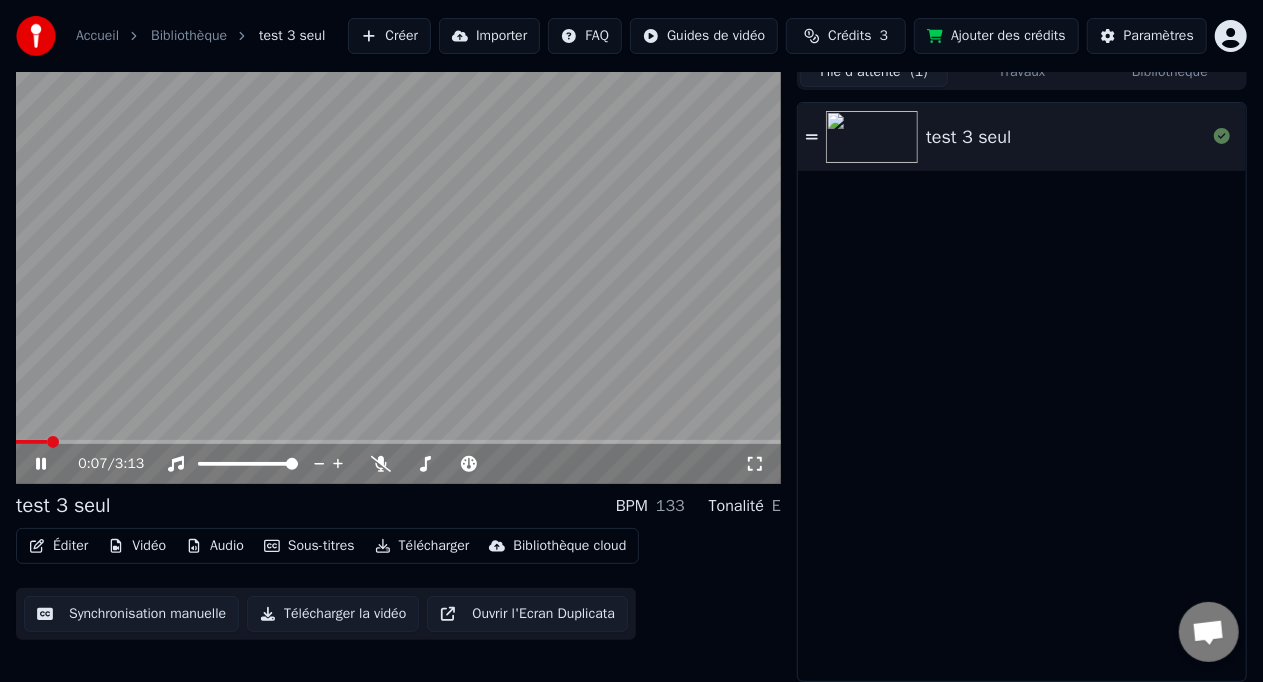 click at bounding box center (398, 442) 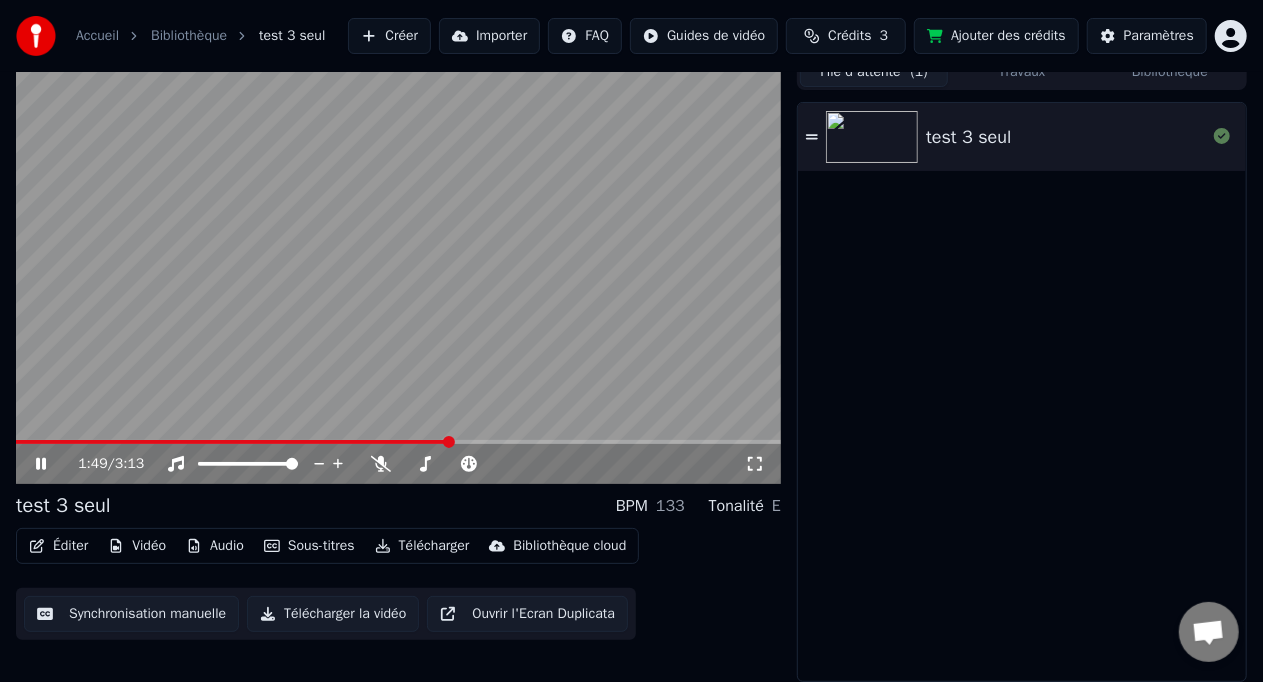 click 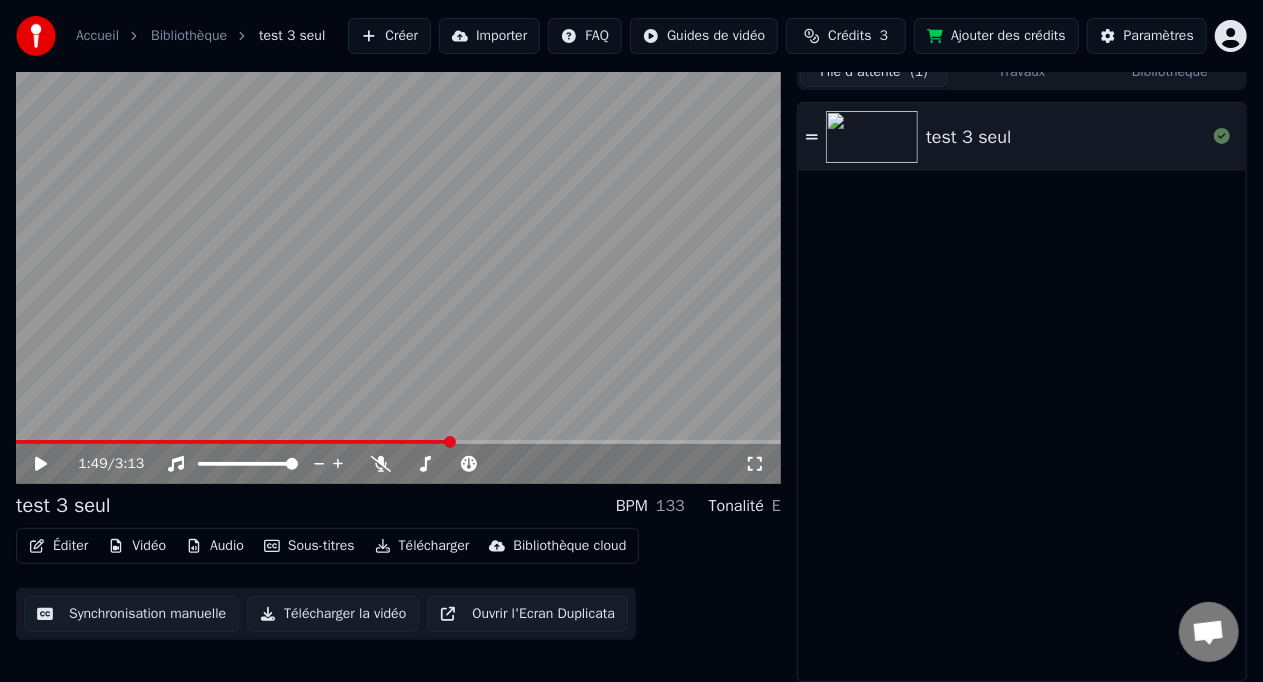 click 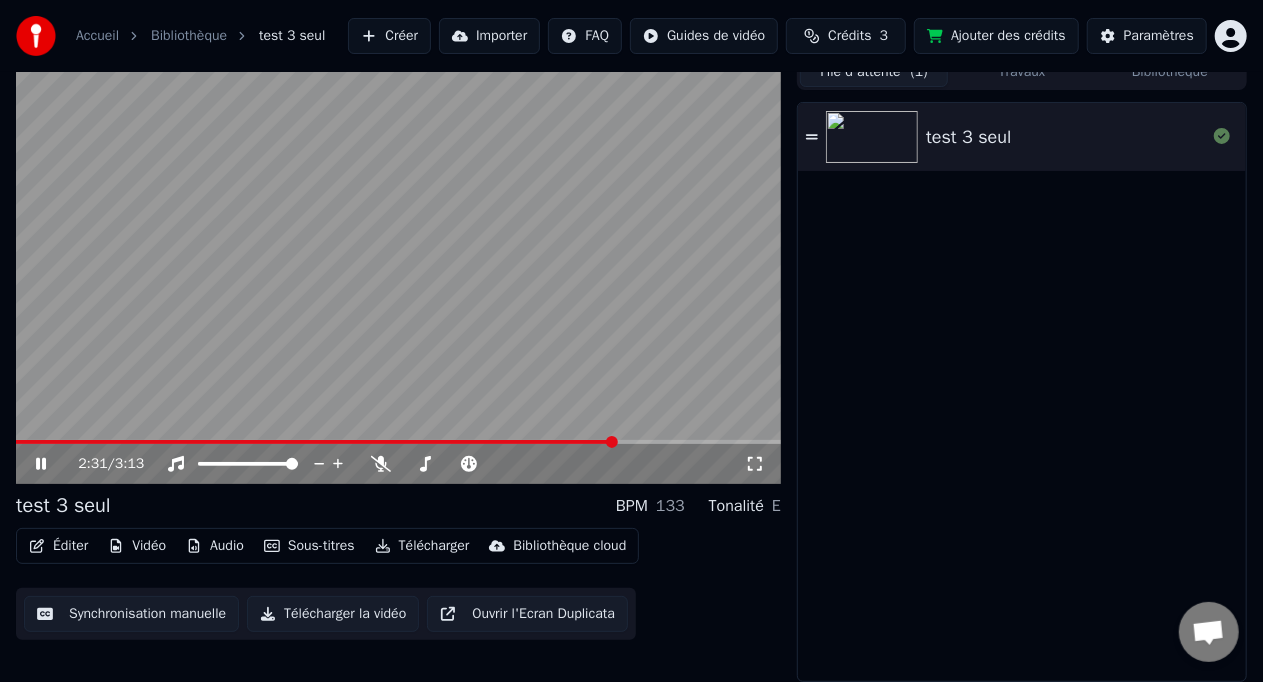 click on "2:31  /  3:13" at bounding box center [398, 464] 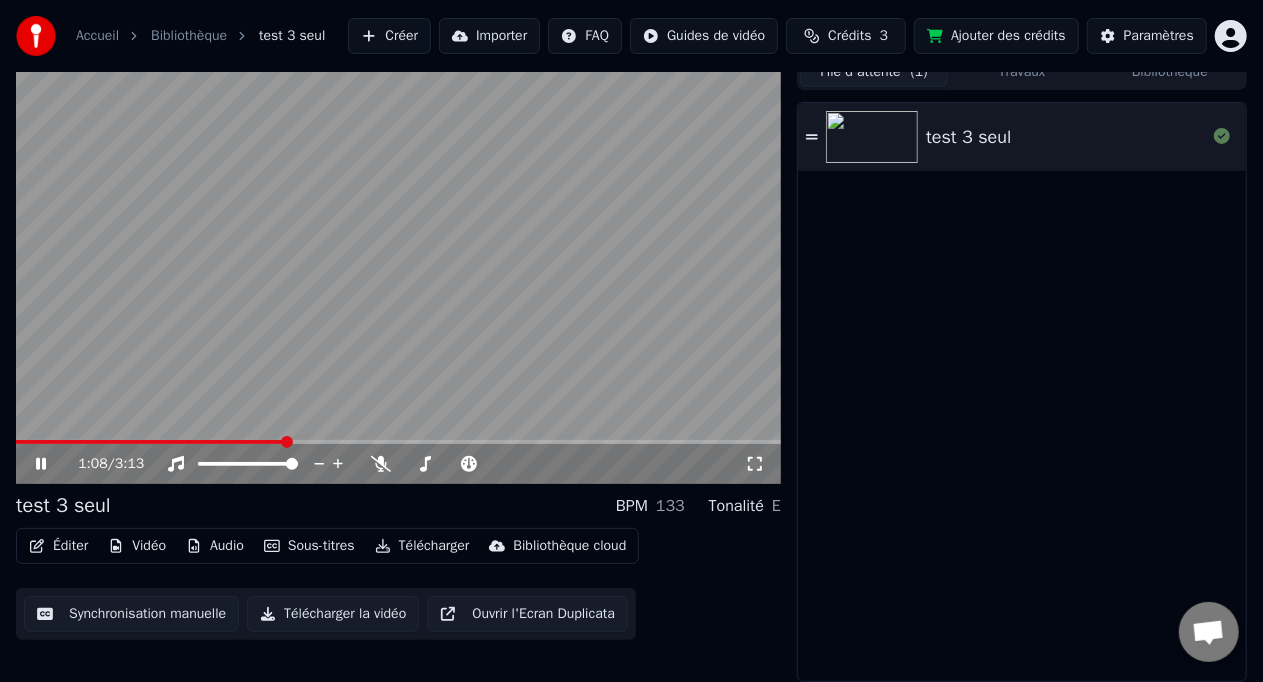 click at bounding box center (150, 442) 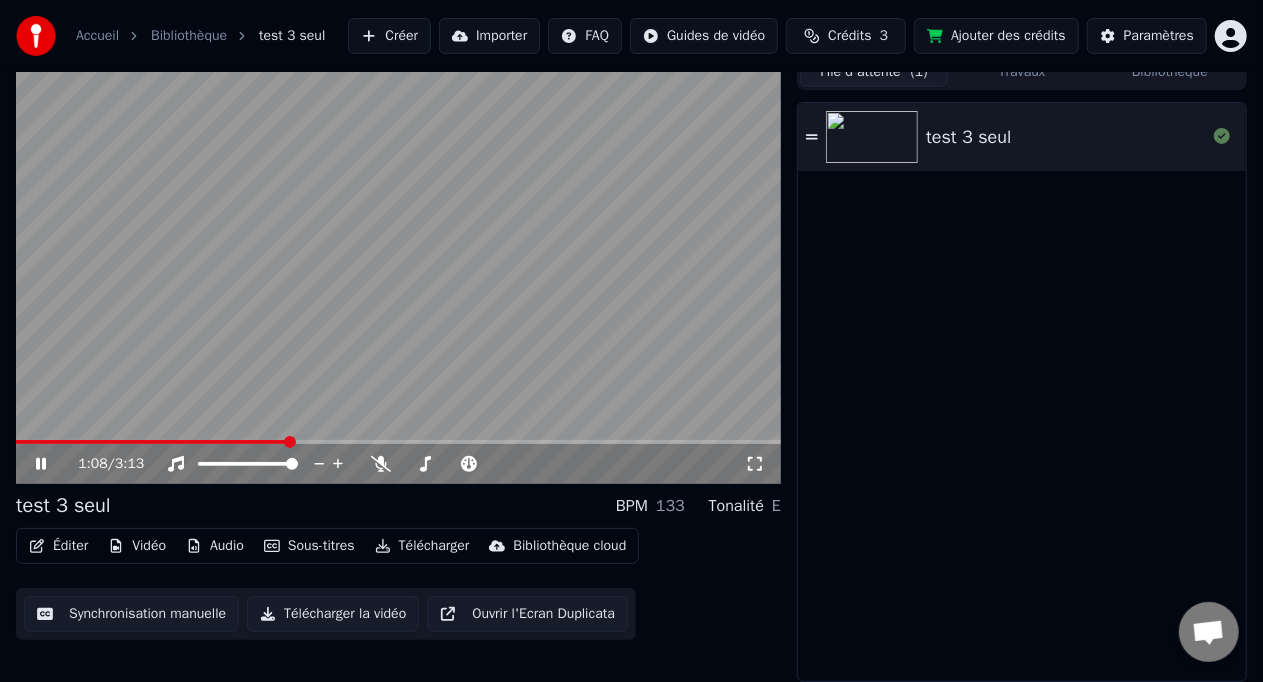 click at bounding box center [152, 442] 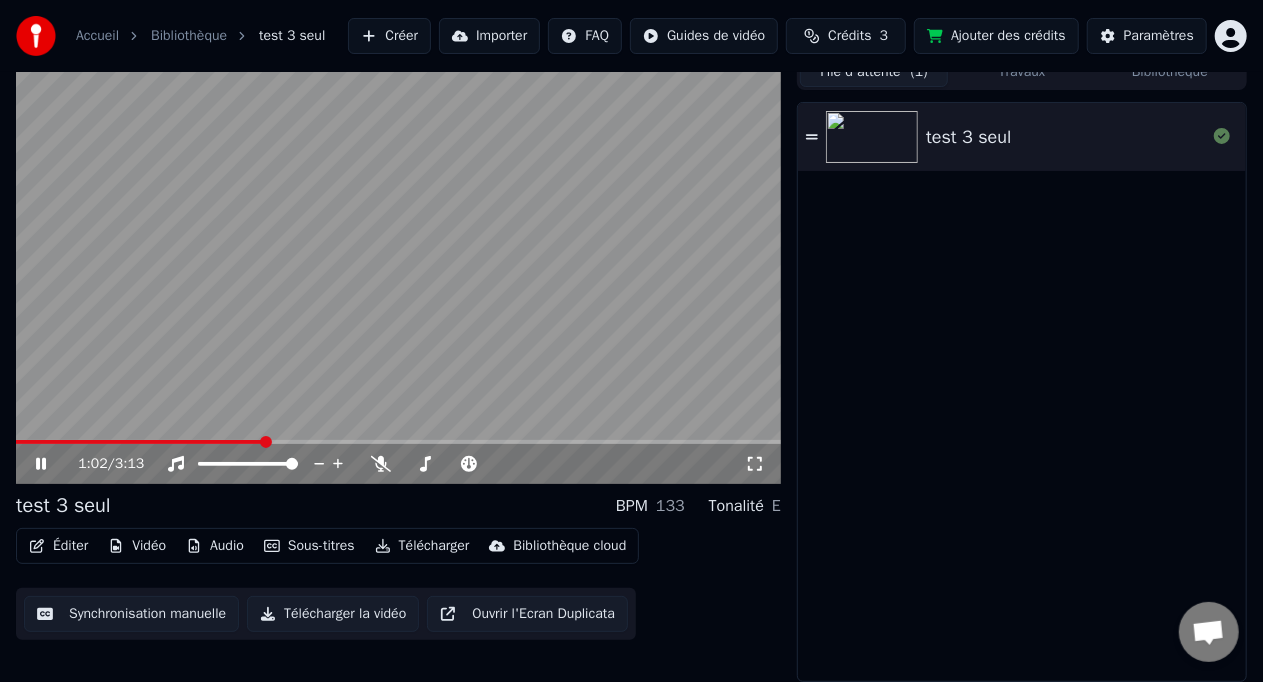 click on "1:02  /  3:13" at bounding box center (398, 464) 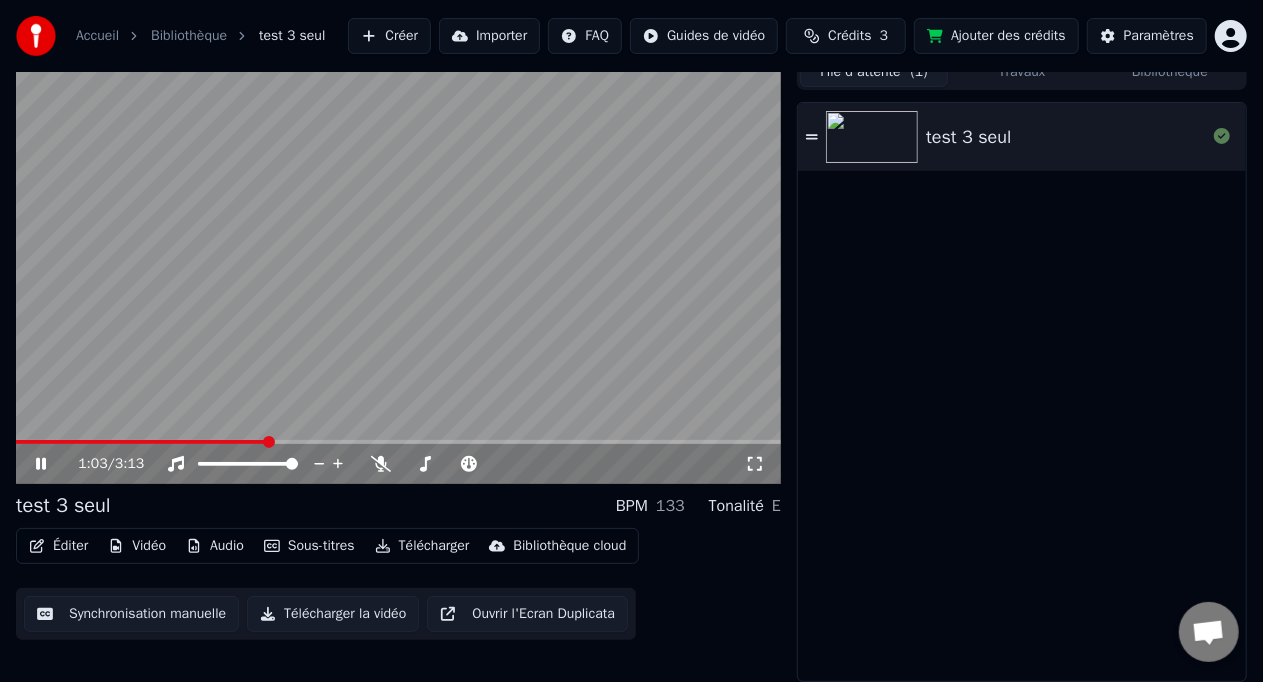 click 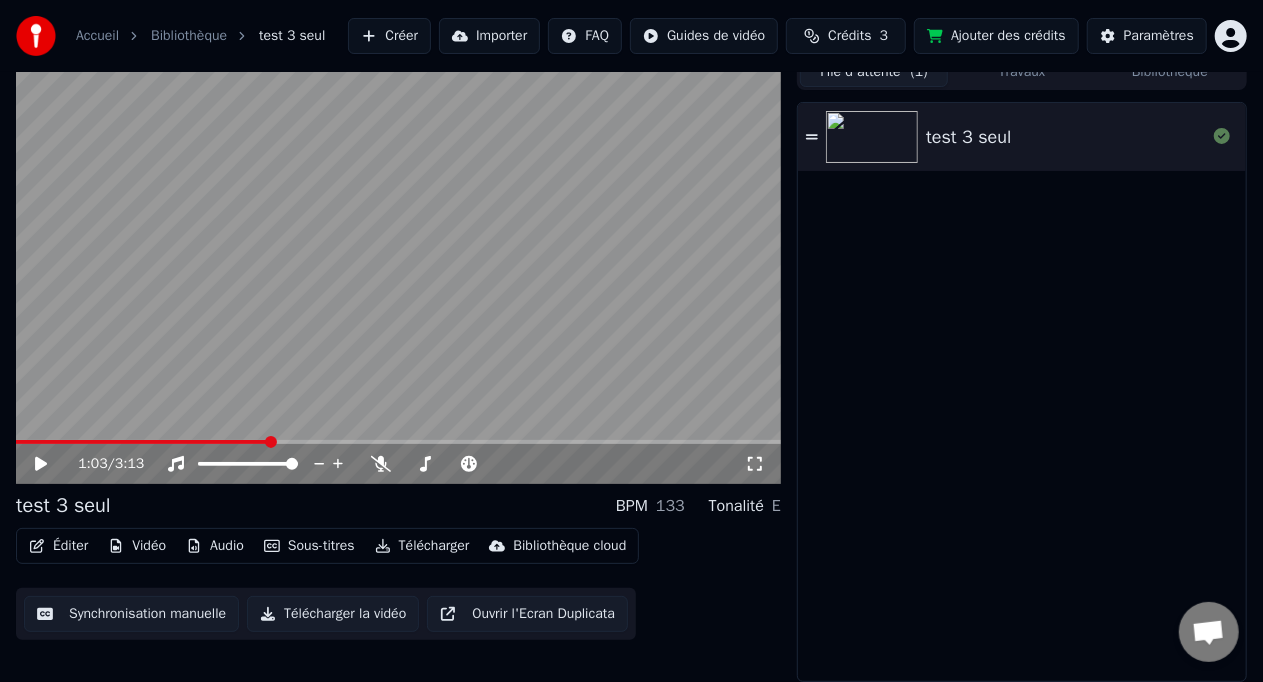 click on "Créer" at bounding box center [389, 36] 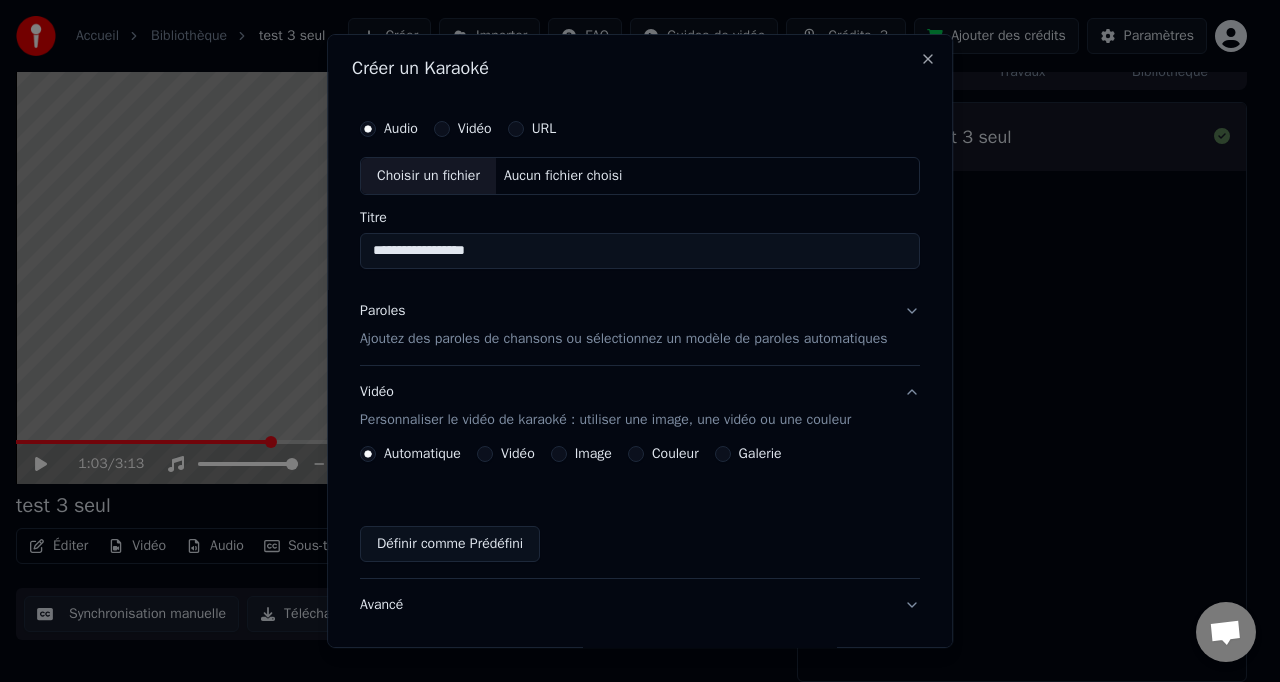 click on "Choisir un fichier" at bounding box center (428, 176) 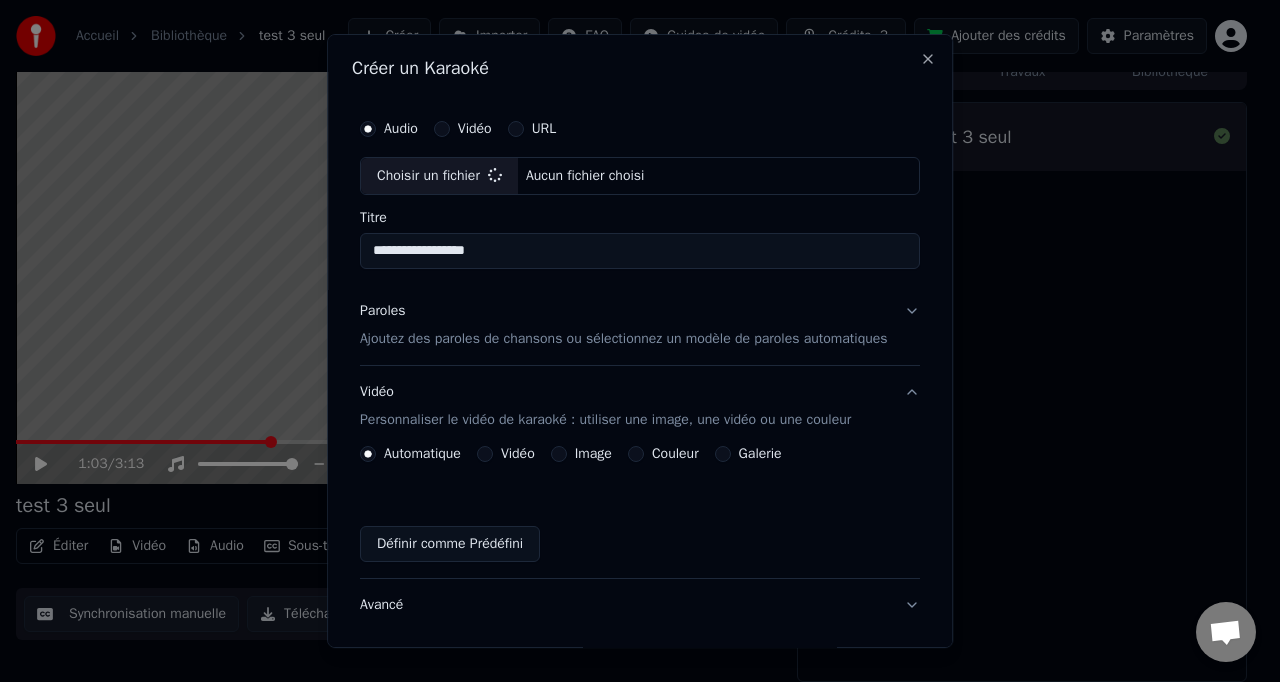 type on "**********" 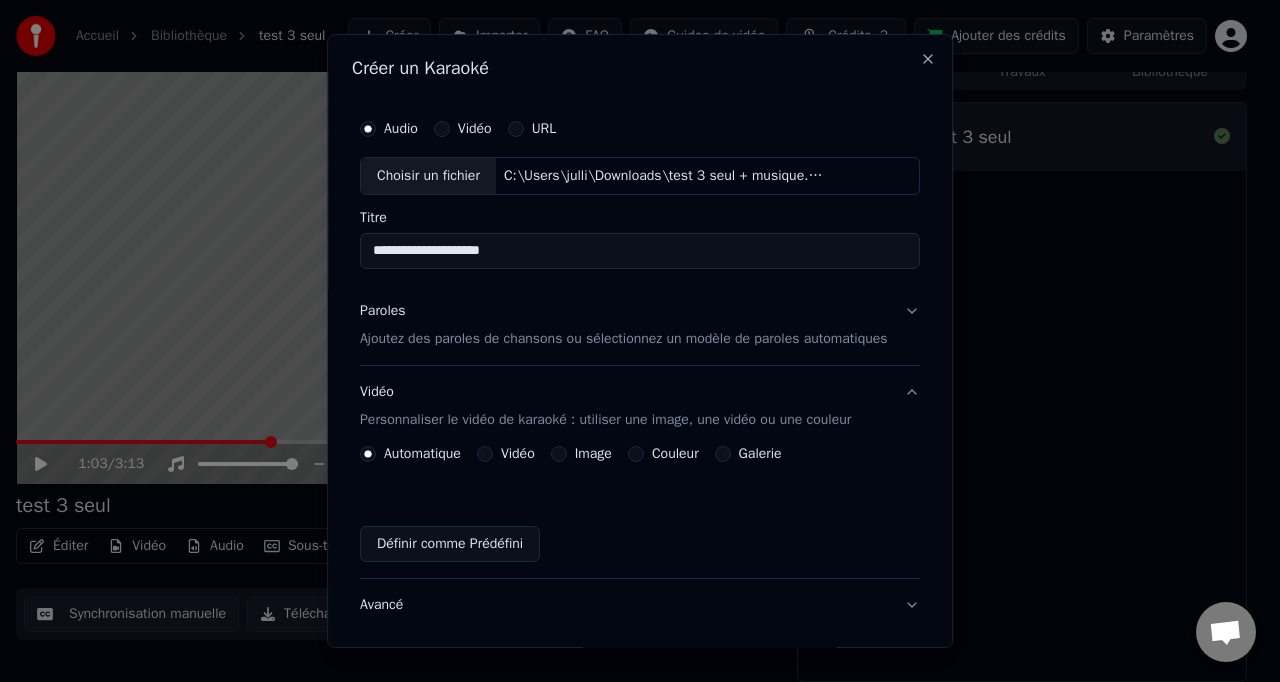 click on "Paroles Ajoutez des paroles de chansons ou sélectionnez un modèle de paroles automatiques" at bounding box center (640, 325) 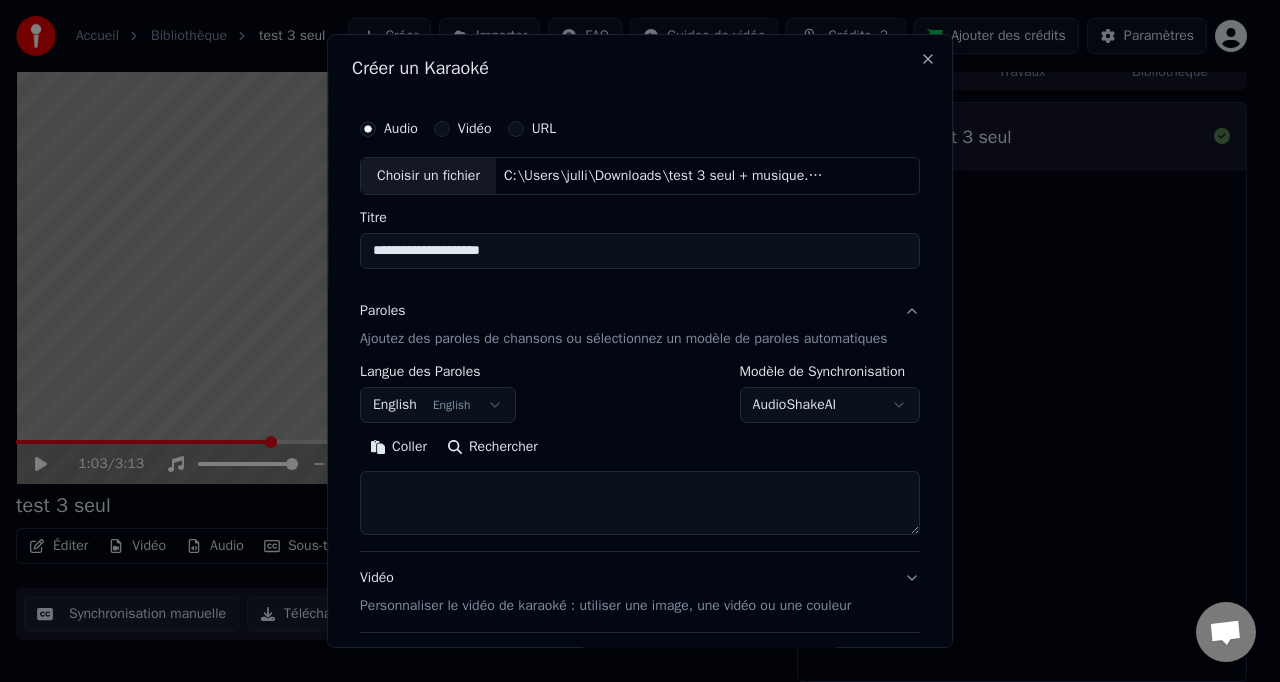 click on "Coller Rechercher" at bounding box center (640, 483) 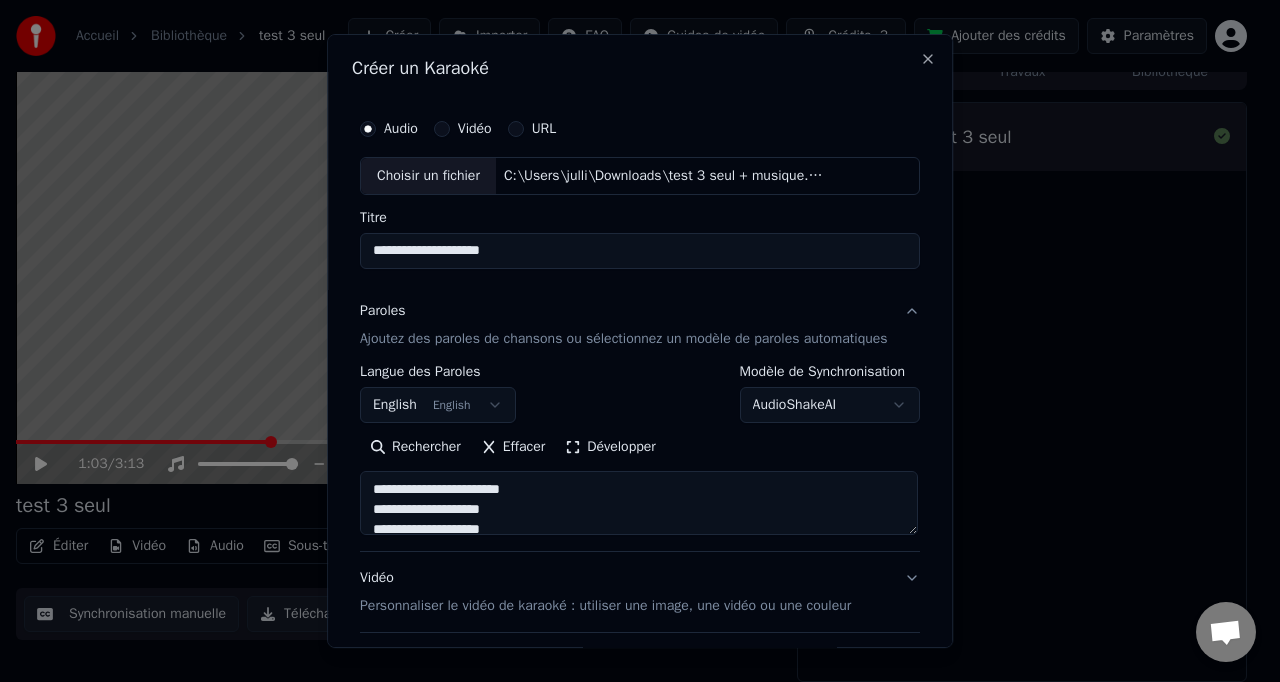type on "**********" 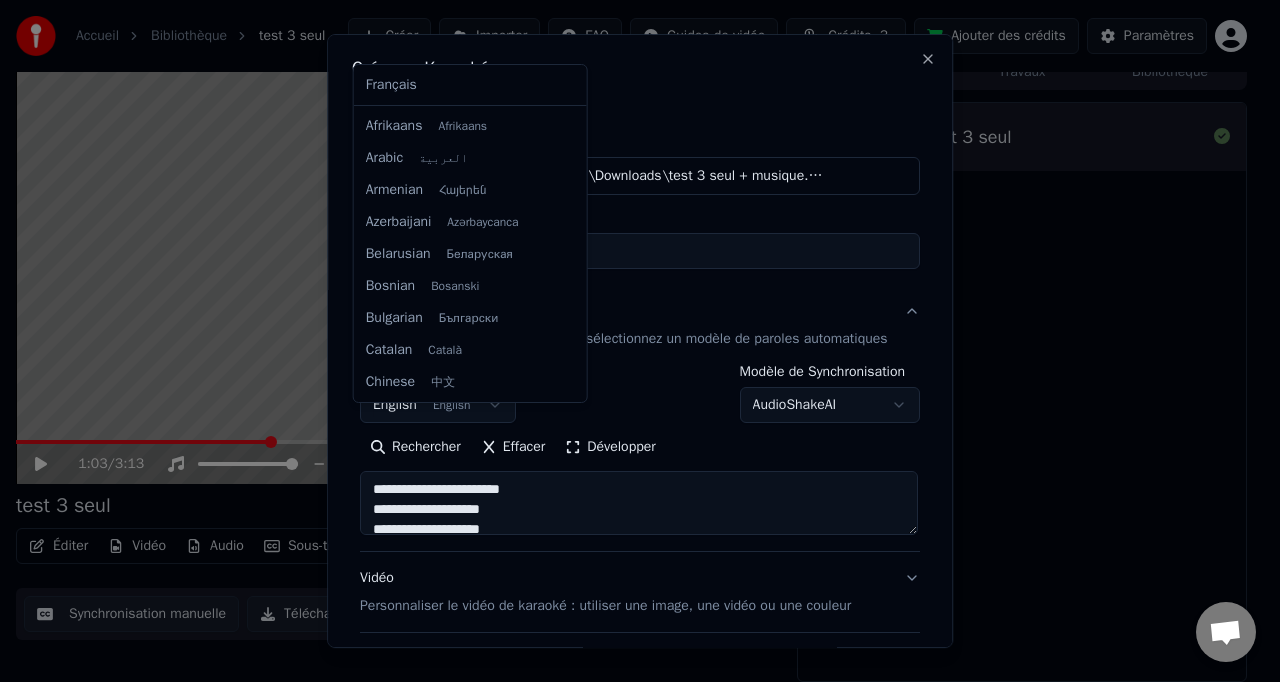 scroll, scrollTop: 160, scrollLeft: 0, axis: vertical 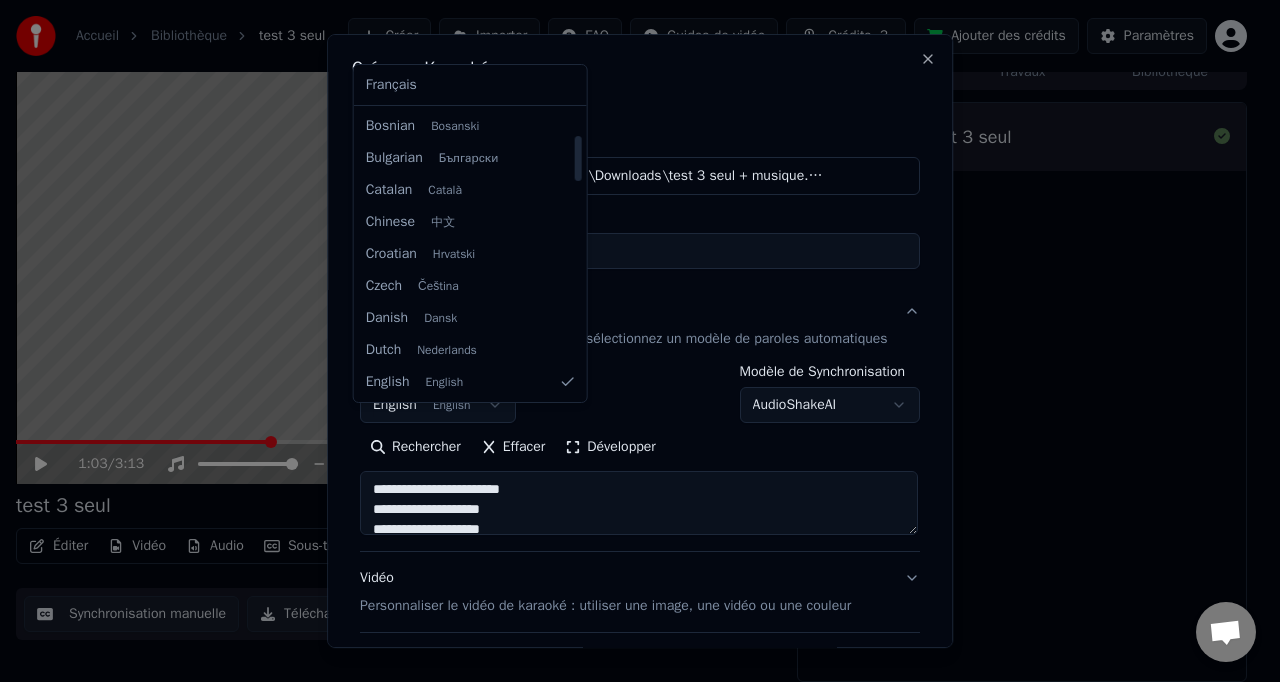 select on "**" 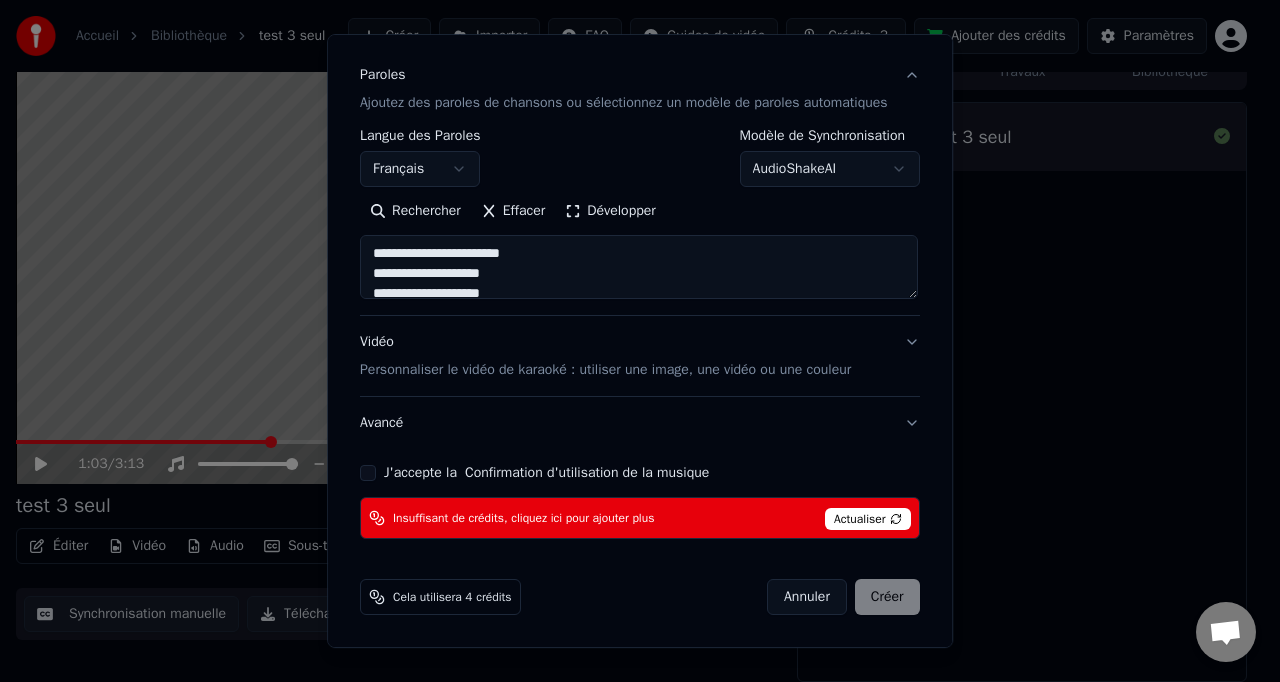 scroll, scrollTop: 250, scrollLeft: 0, axis: vertical 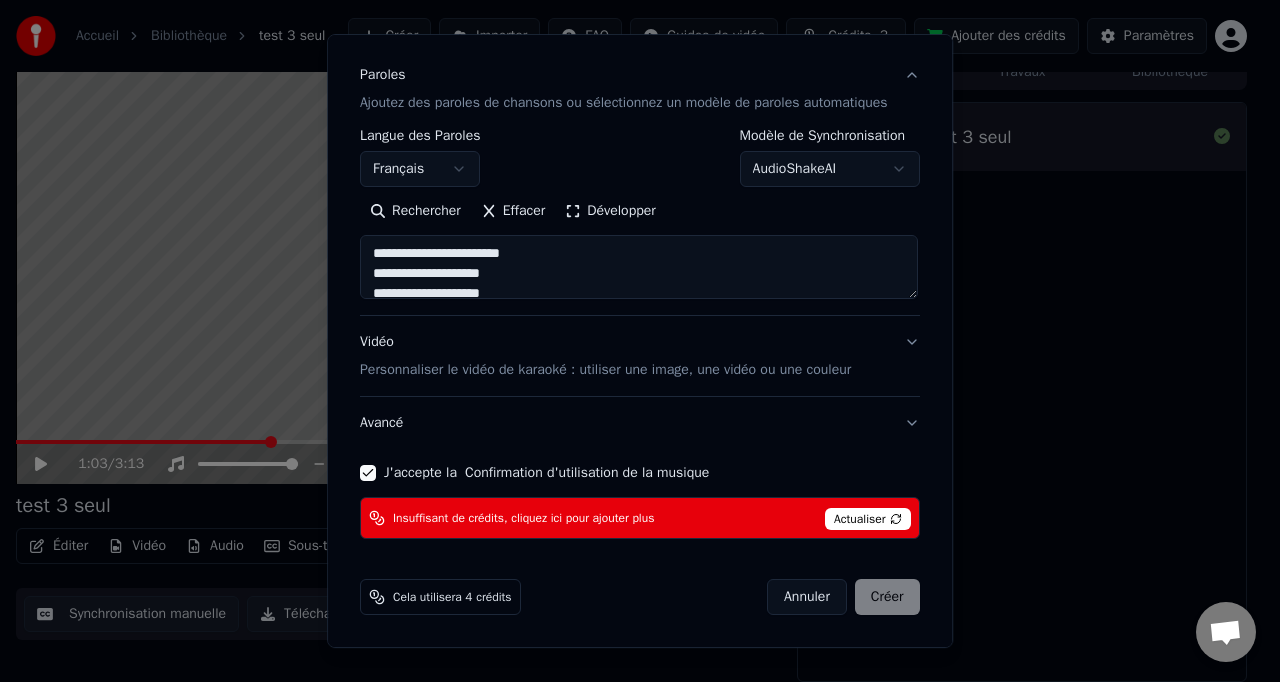 click on "Personnaliser le vidéo de karaoké : utiliser une image, une vidéo ou une couleur" at bounding box center [605, 370] 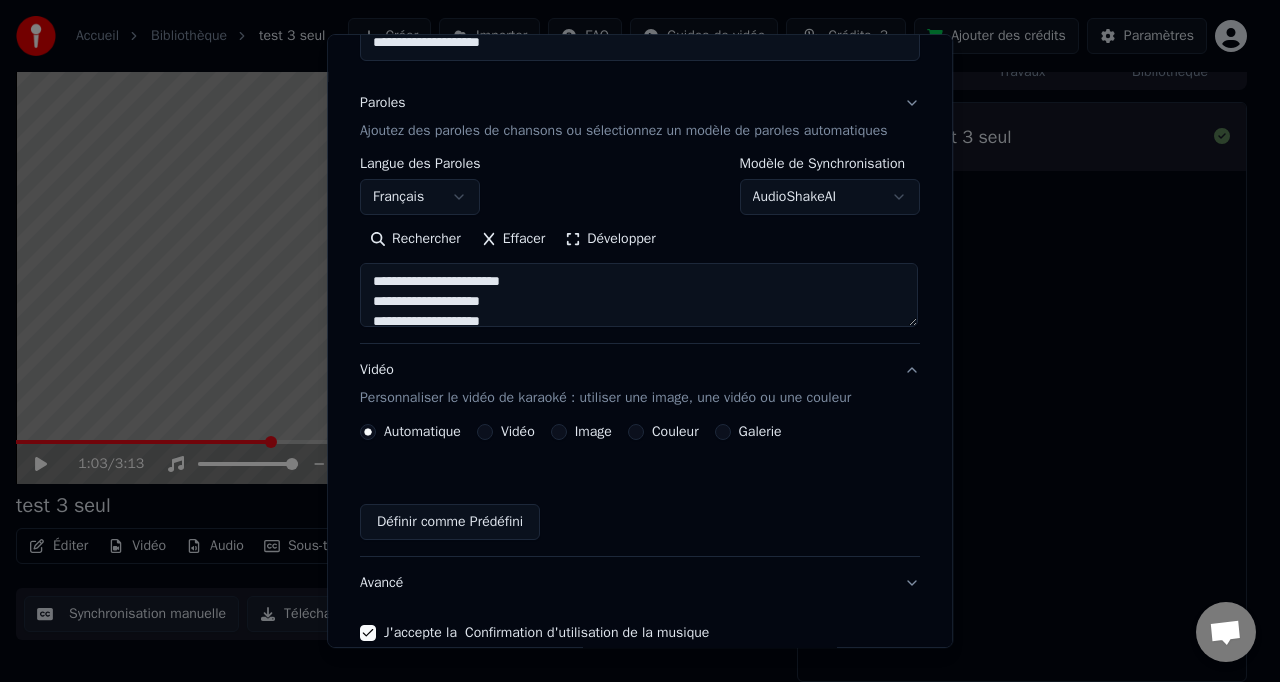 scroll, scrollTop: 200, scrollLeft: 0, axis: vertical 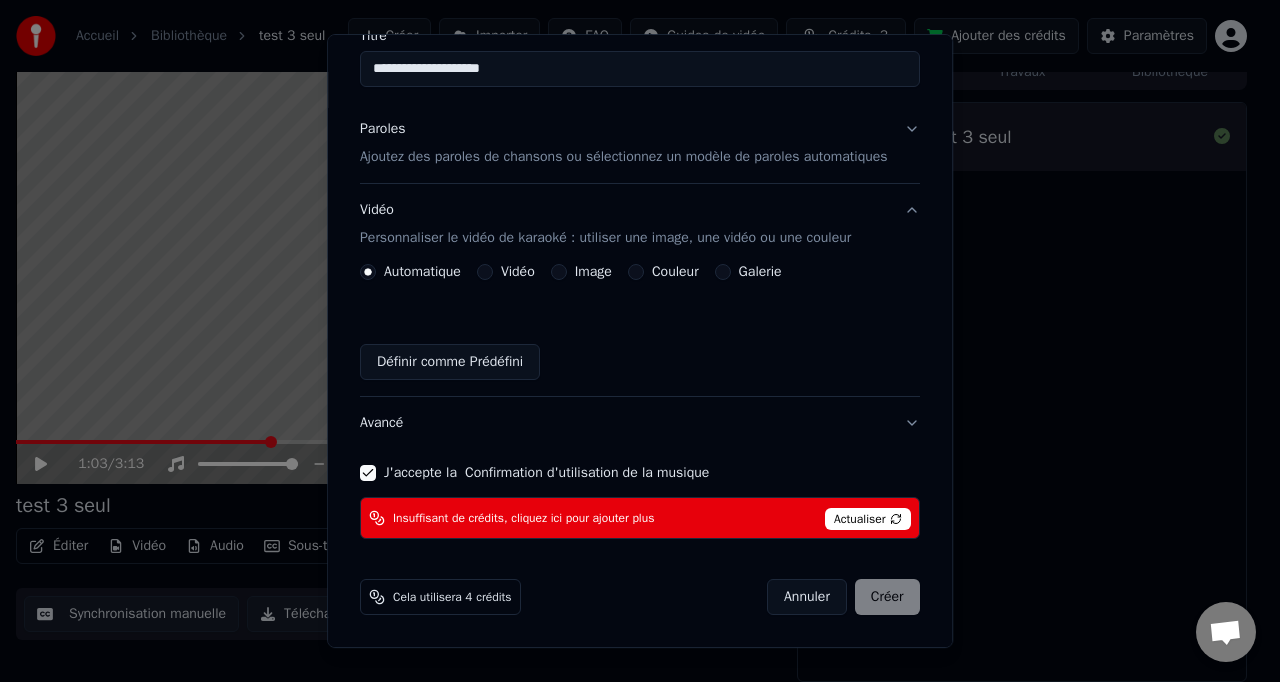 click on "Vidéo" at bounding box center [518, 272] 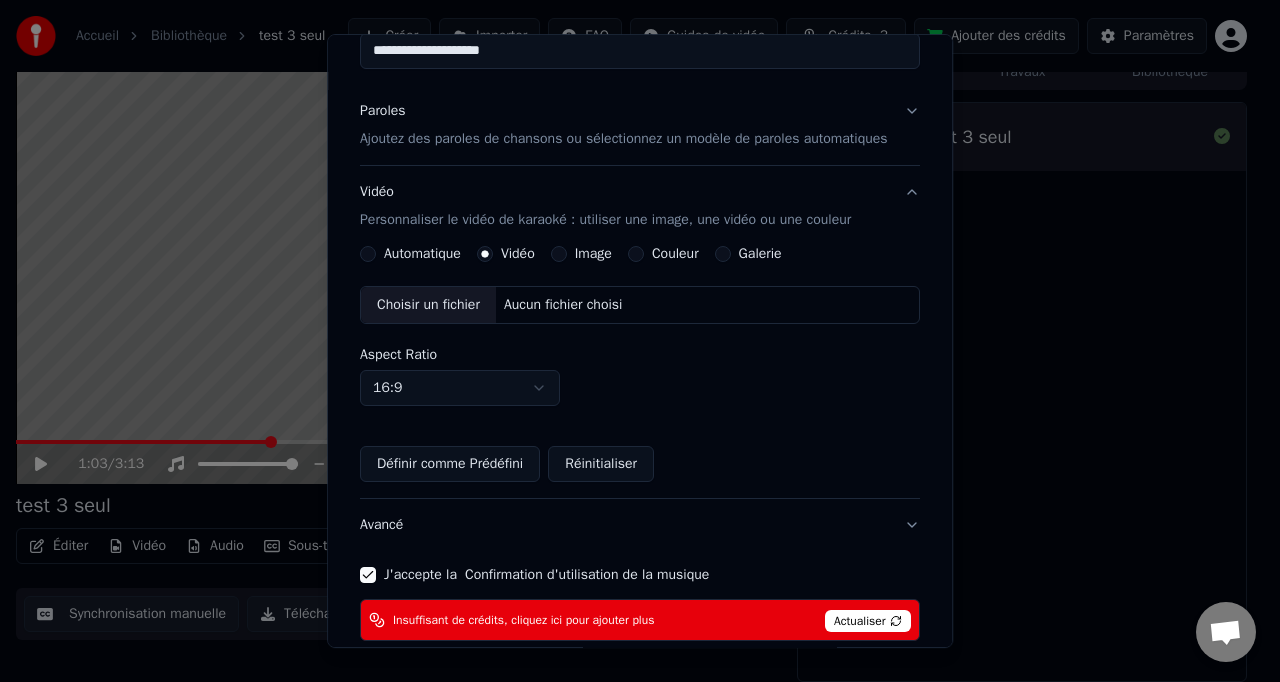 click on "Image" at bounding box center (593, 254) 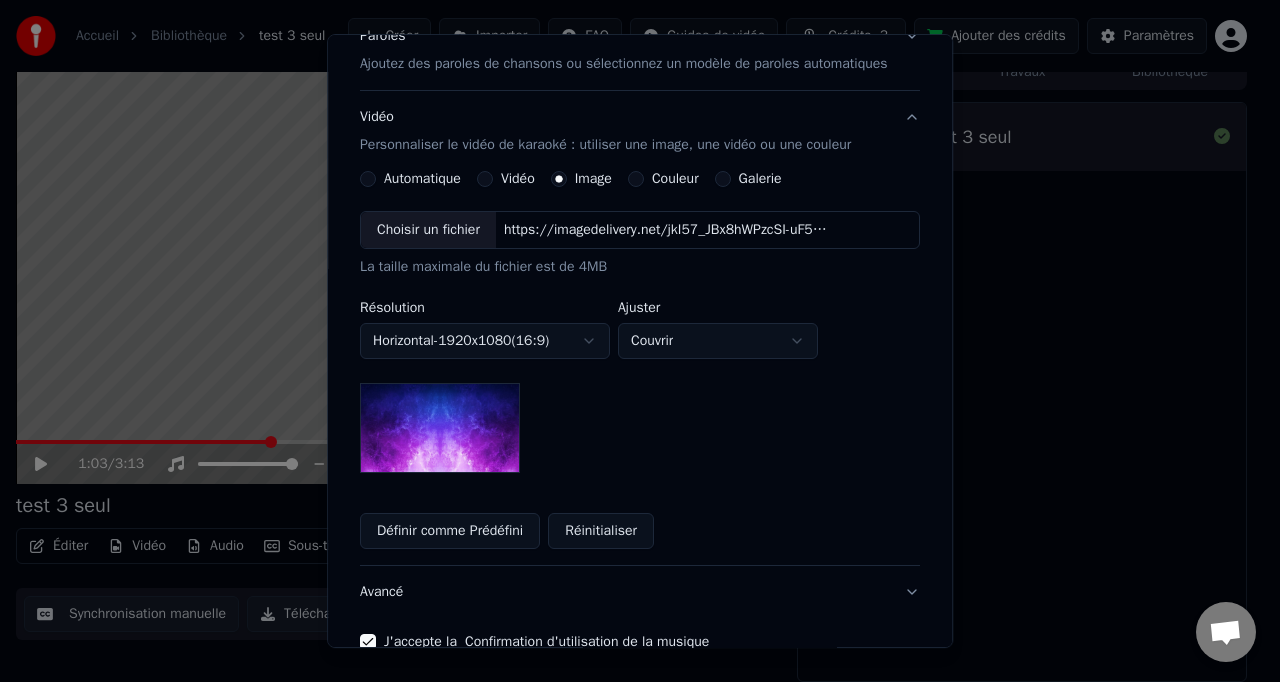 scroll, scrollTop: 276, scrollLeft: 0, axis: vertical 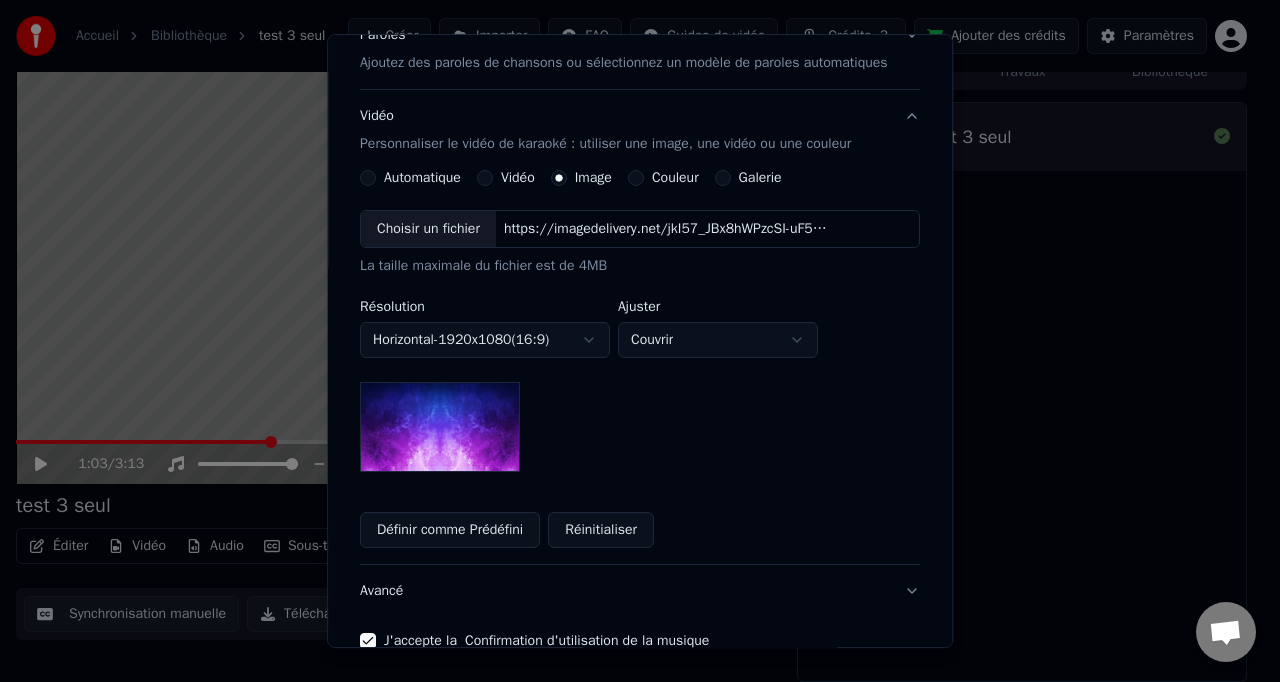 click on "Vidéo" at bounding box center [518, 178] 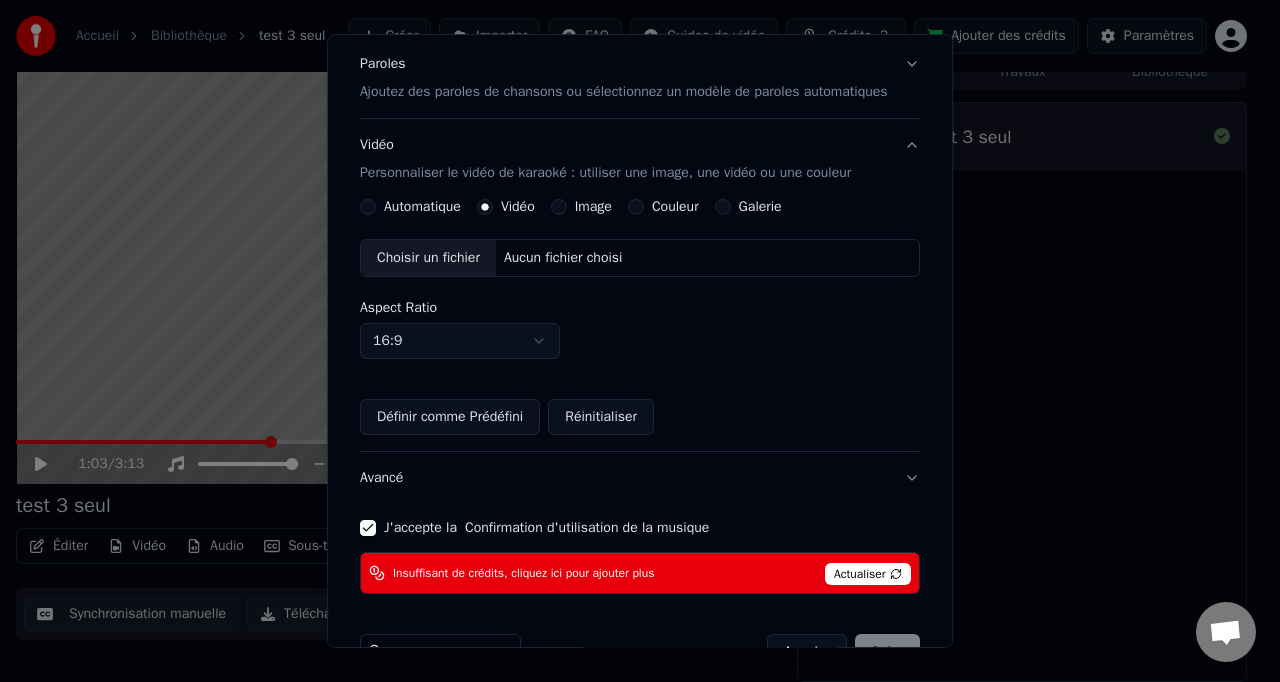 scroll, scrollTop: 228, scrollLeft: 0, axis: vertical 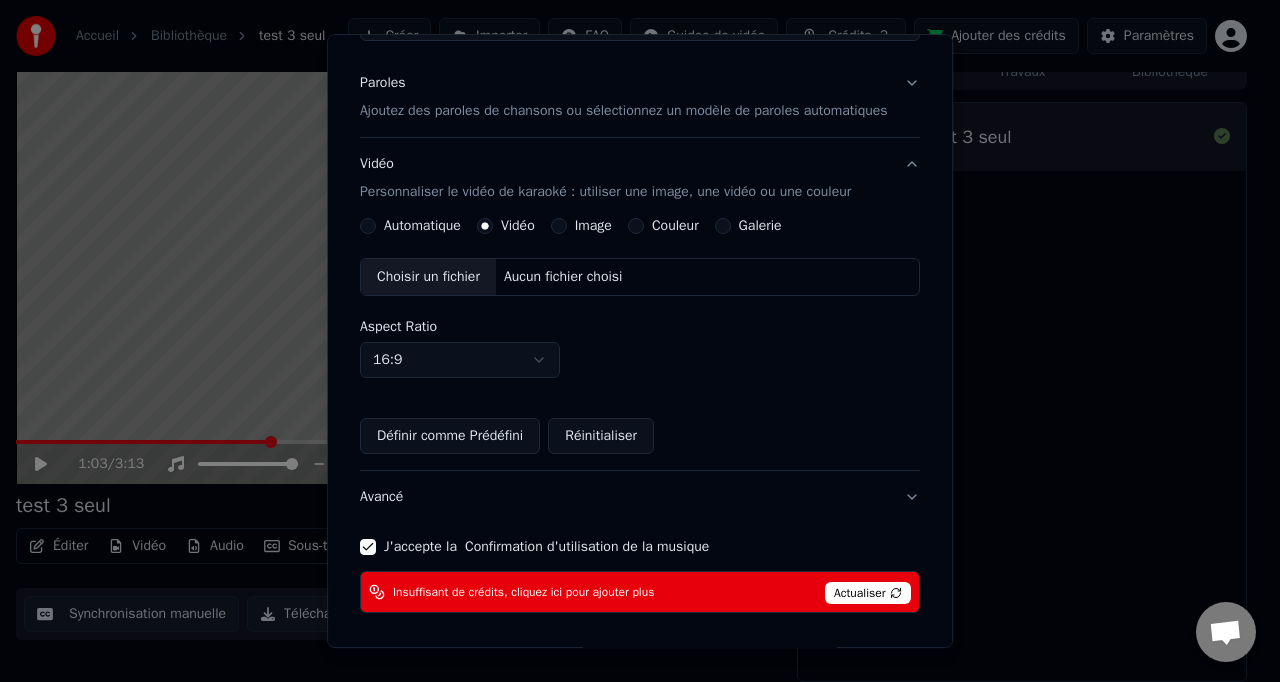 click on "Automatique" at bounding box center [422, 226] 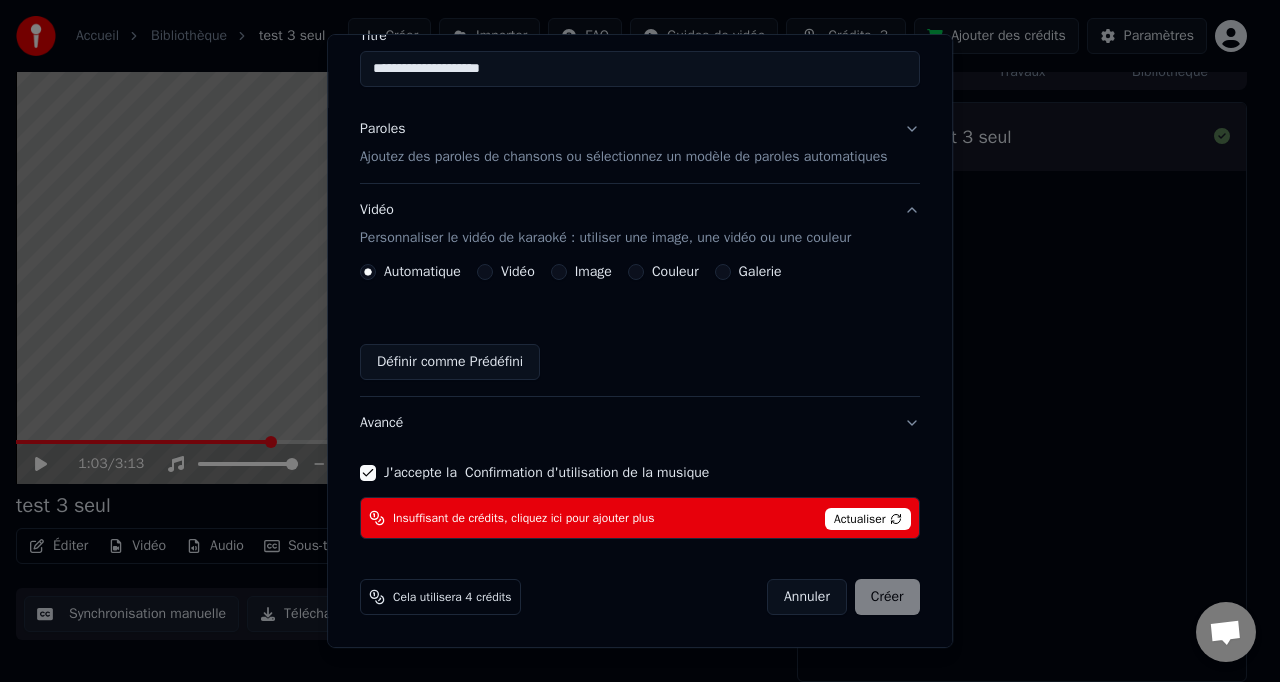 click on "Image" at bounding box center (593, 272) 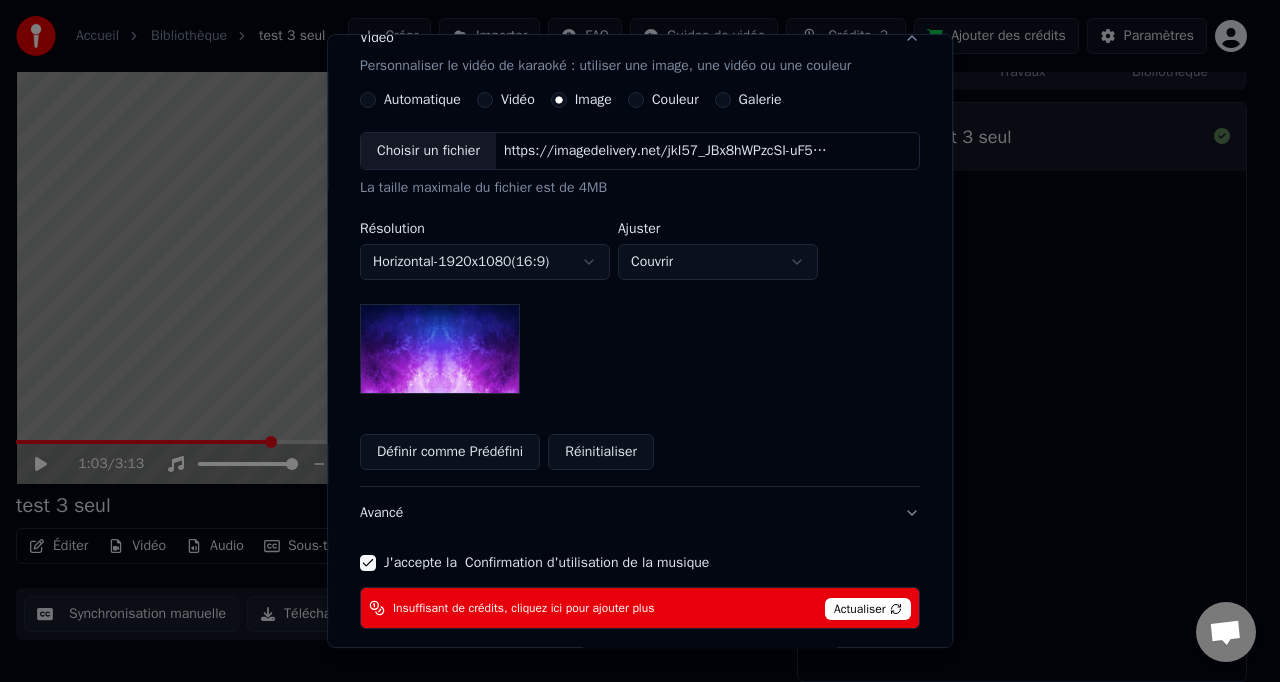 scroll, scrollTop: 304, scrollLeft: 0, axis: vertical 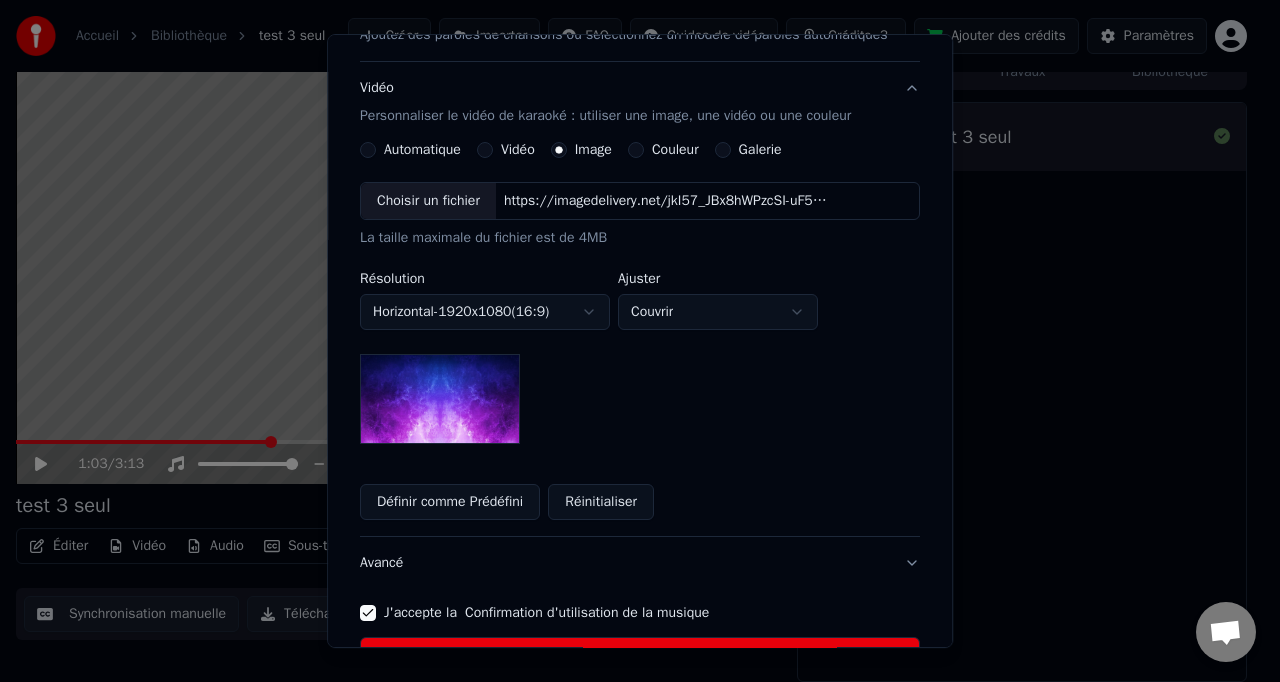 click at bounding box center (440, 399) 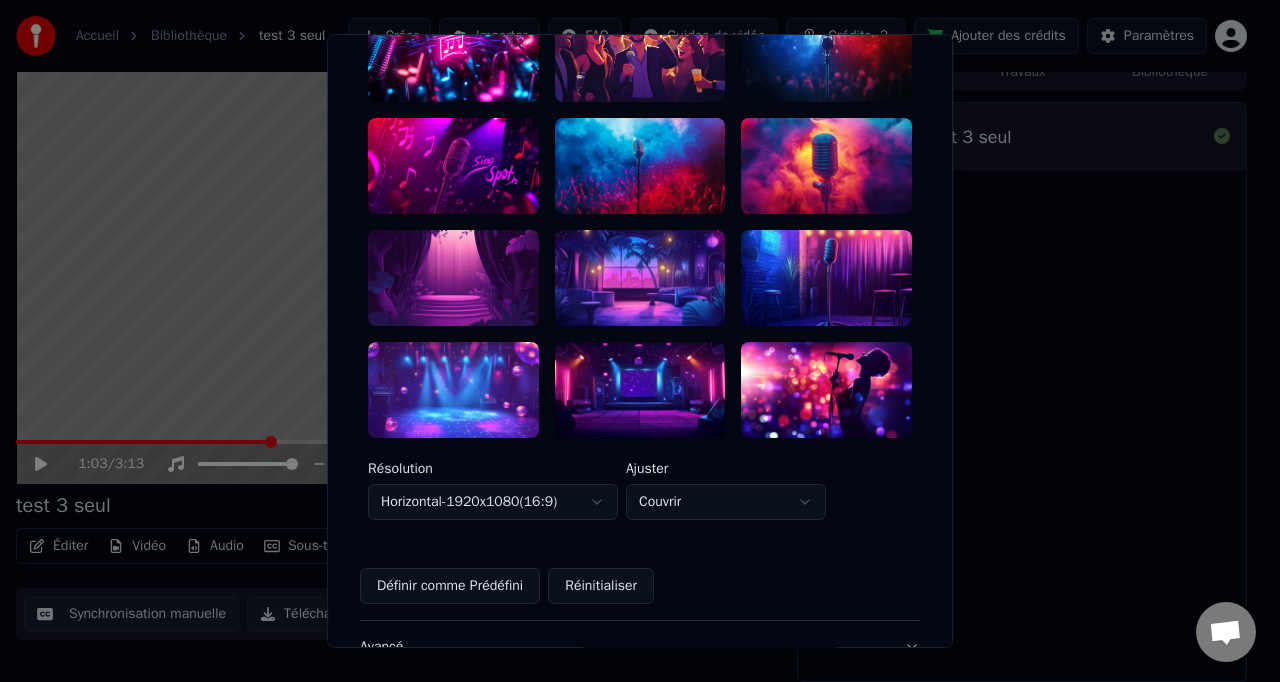 scroll, scrollTop: 492, scrollLeft: 0, axis: vertical 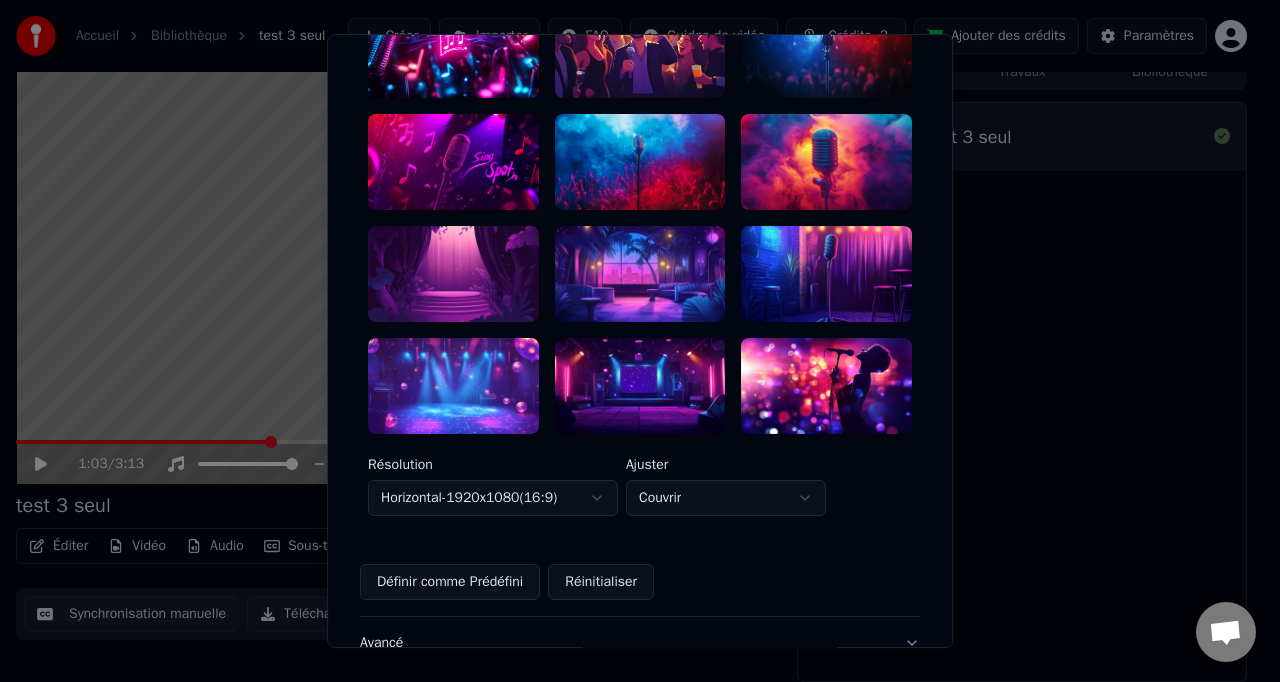 click at bounding box center [453, 386] 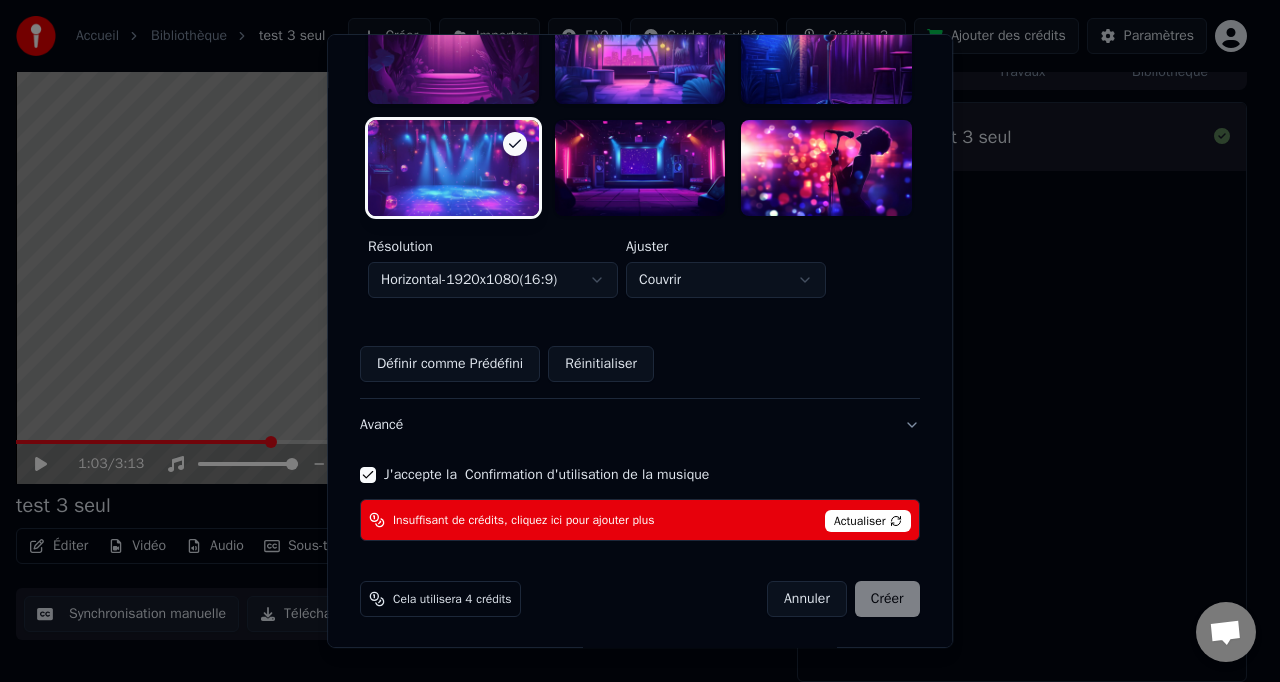 scroll, scrollTop: 728, scrollLeft: 0, axis: vertical 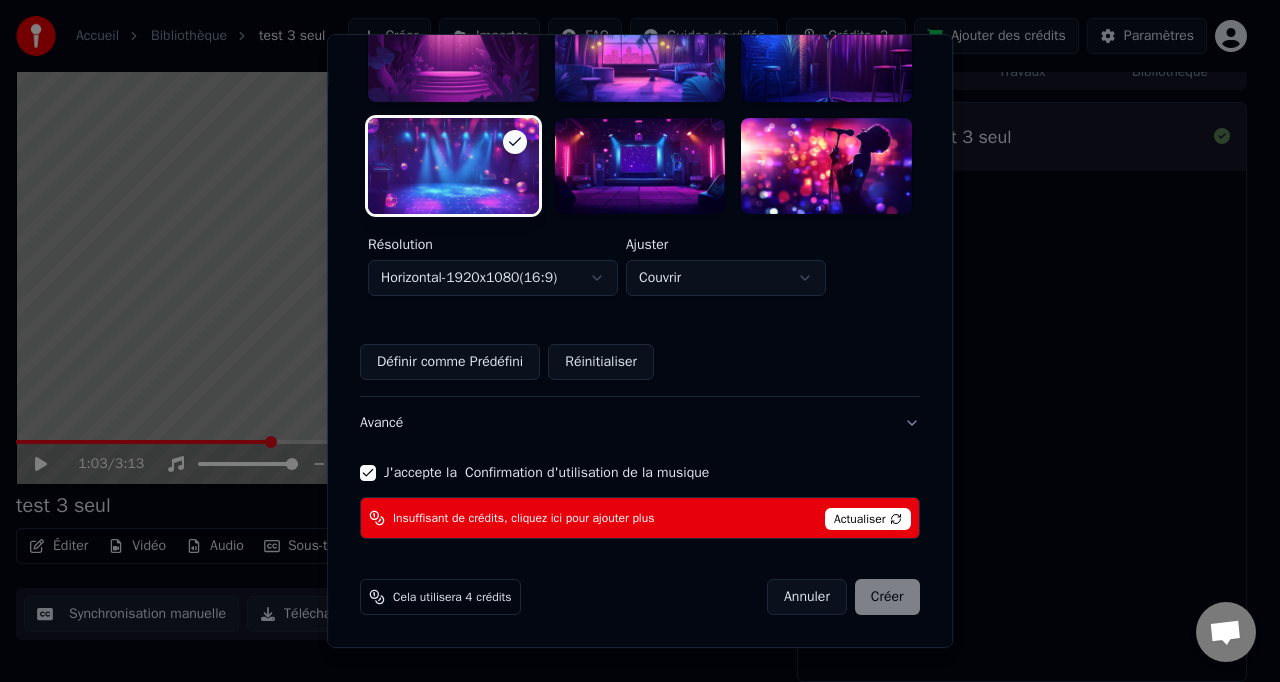 click on "Insuffisant de crédits, cliquez ici pour ajouter plus" at bounding box center [523, 518] 